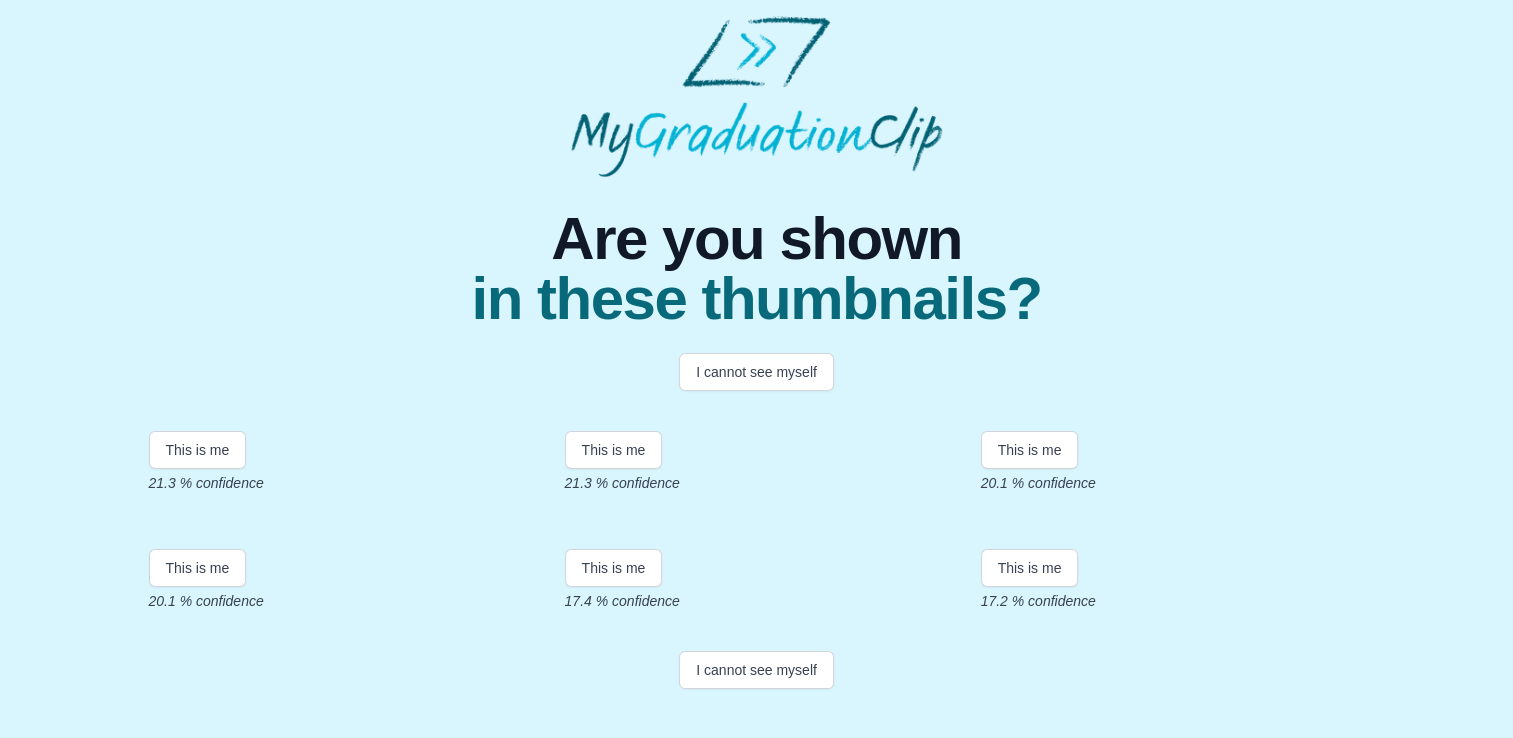 scroll, scrollTop: 4, scrollLeft: 0, axis: vertical 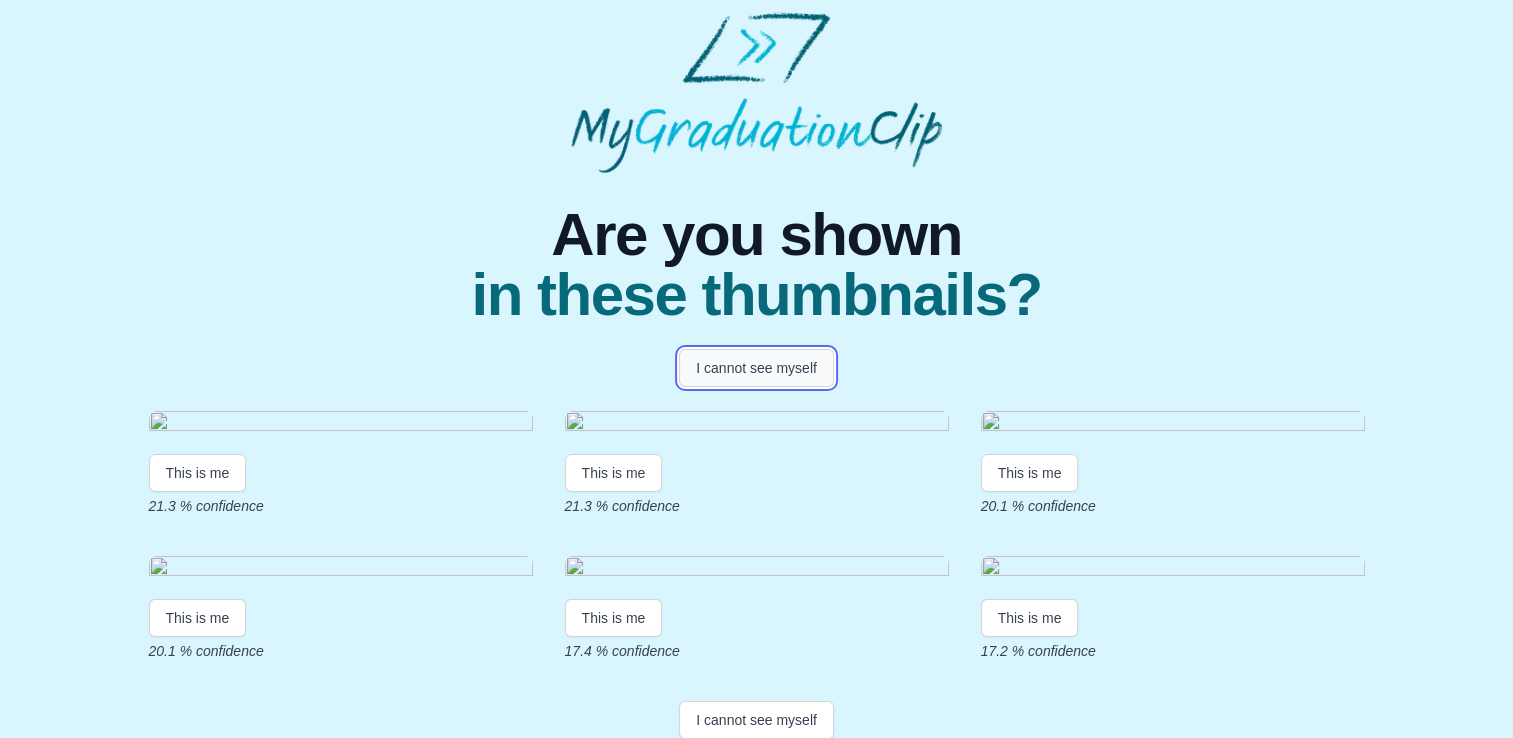 click on "I cannot see myself" at bounding box center [756, 368] 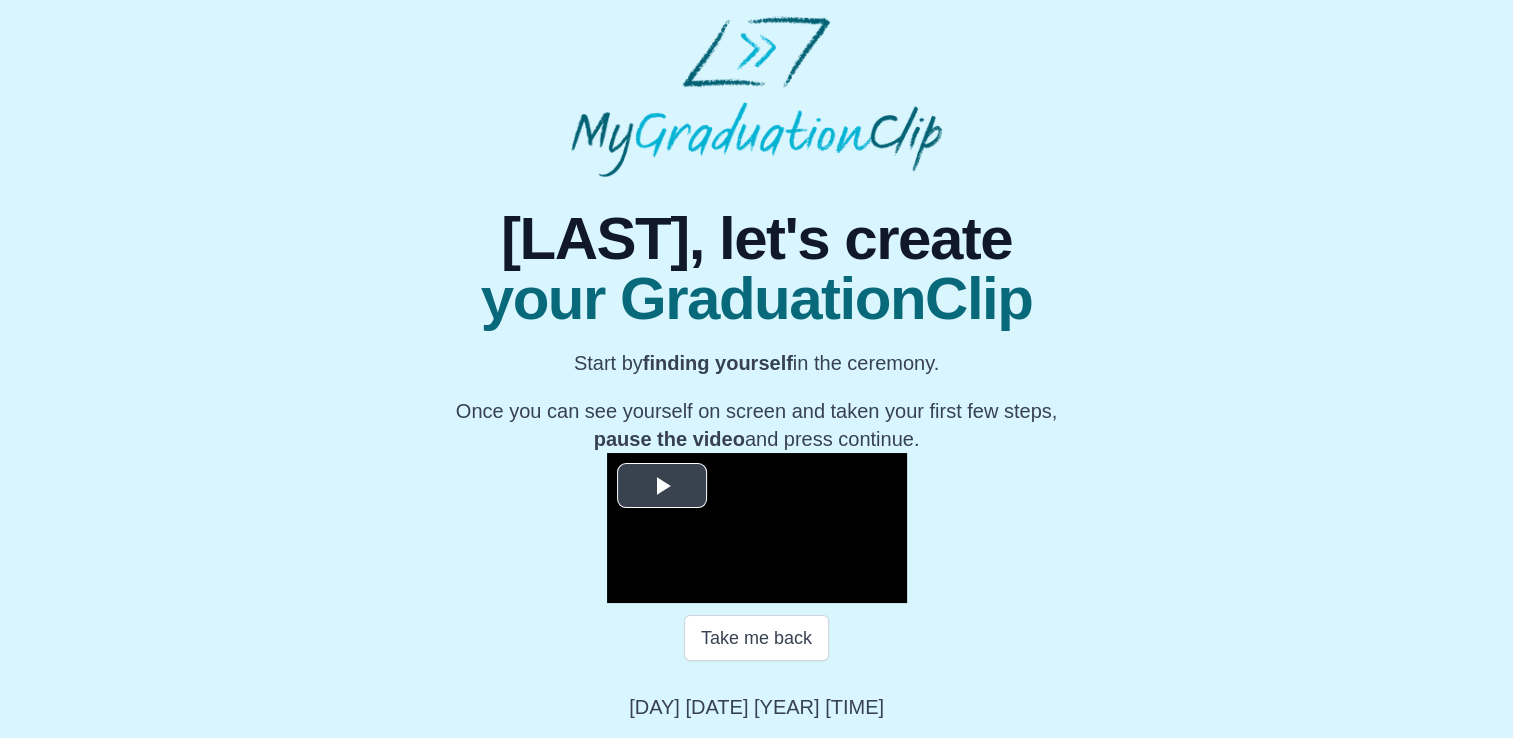 scroll, scrollTop: 274, scrollLeft: 0, axis: vertical 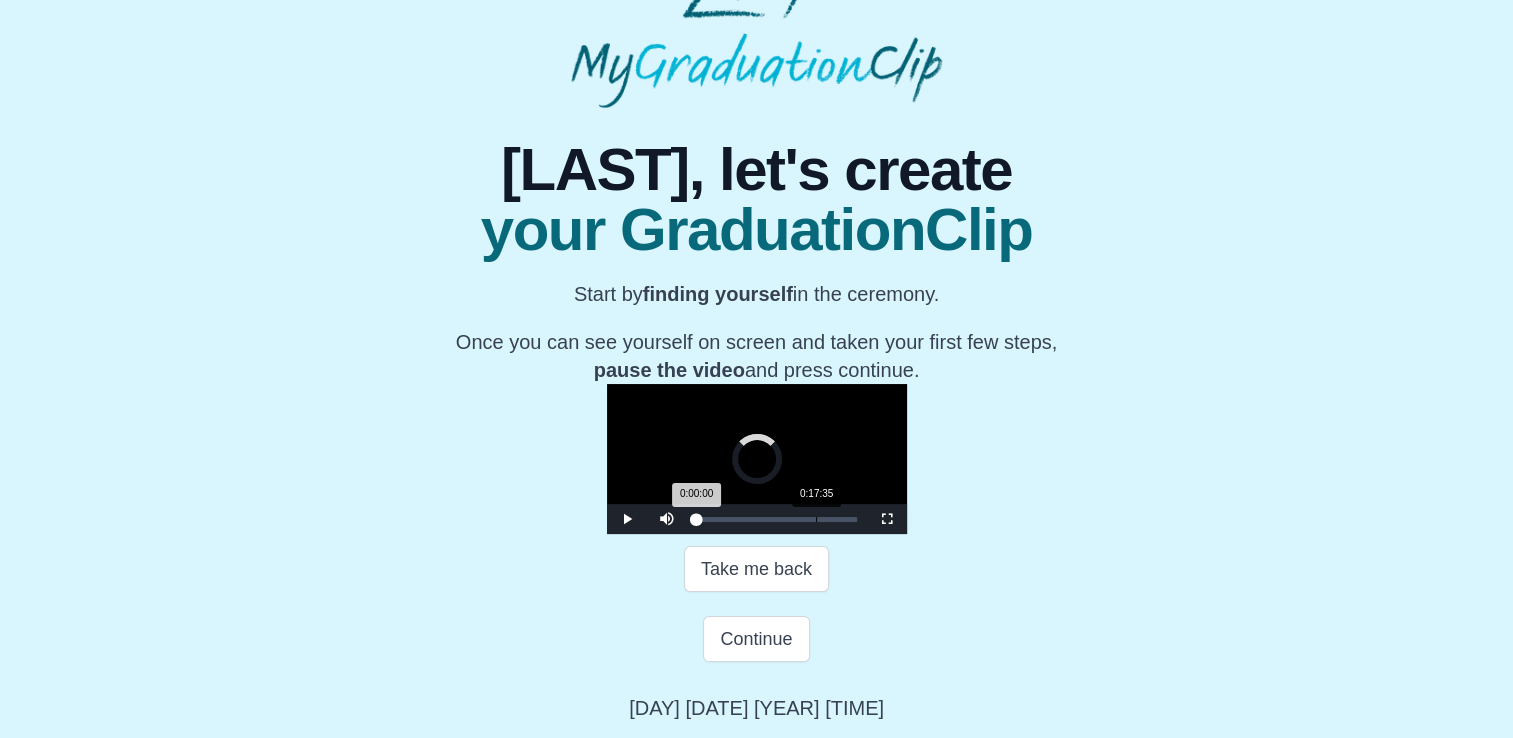 drag, startPoint x: 464, startPoint y: 594, endPoint x: 587, endPoint y: 594, distance: 123 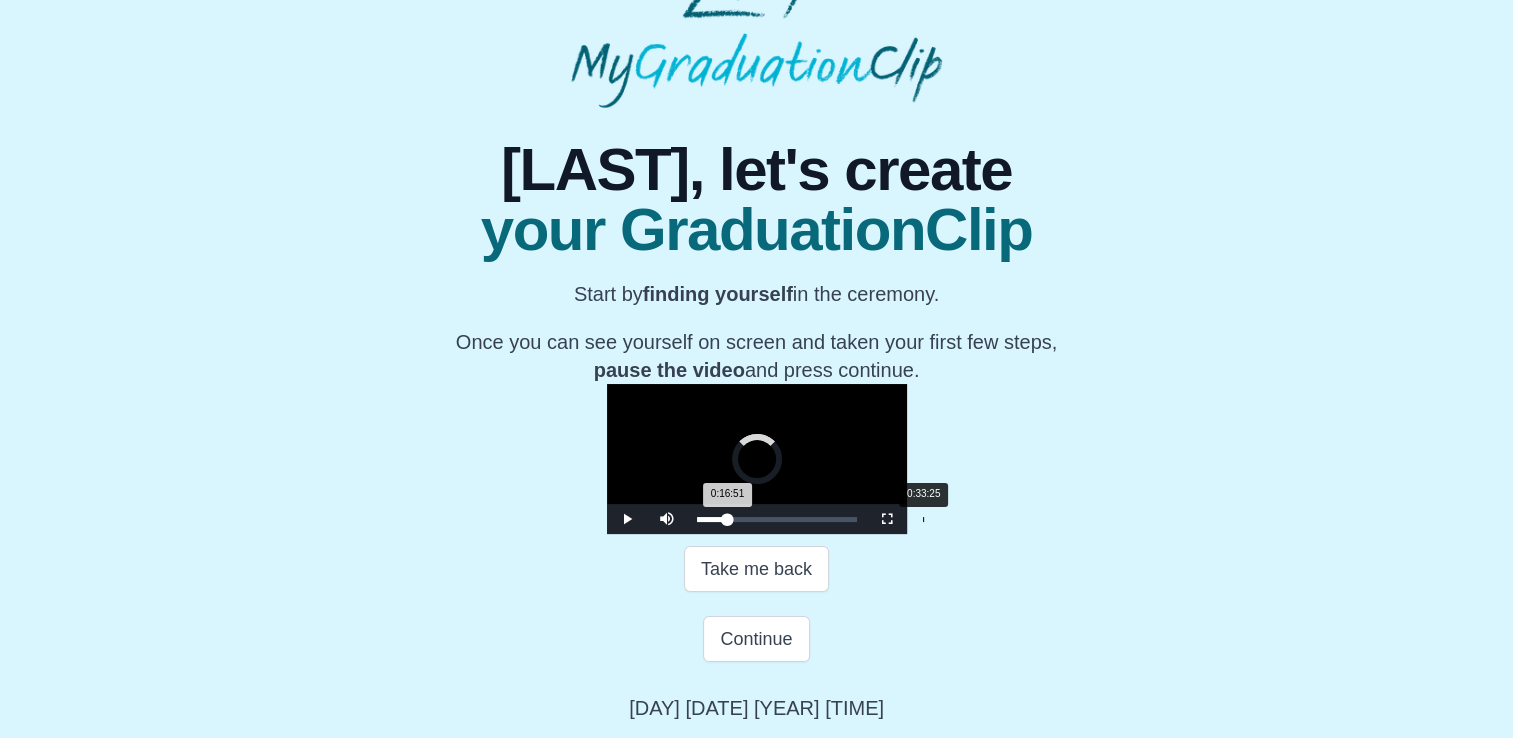 drag, startPoint x: 581, startPoint y: 591, endPoint x: 695, endPoint y: 596, distance: 114.1096 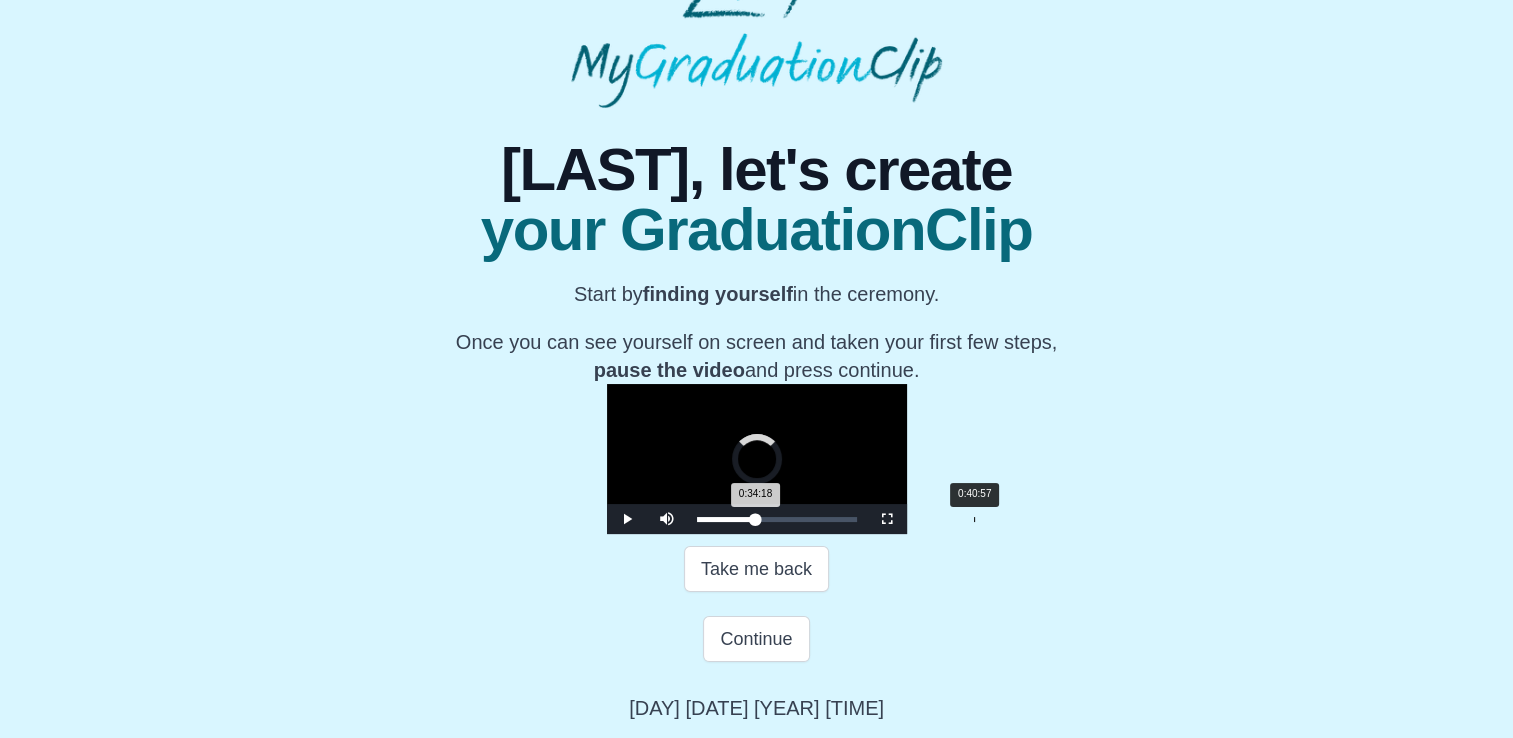 drag, startPoint x: 700, startPoint y: 589, endPoint x: 746, endPoint y: 589, distance: 46 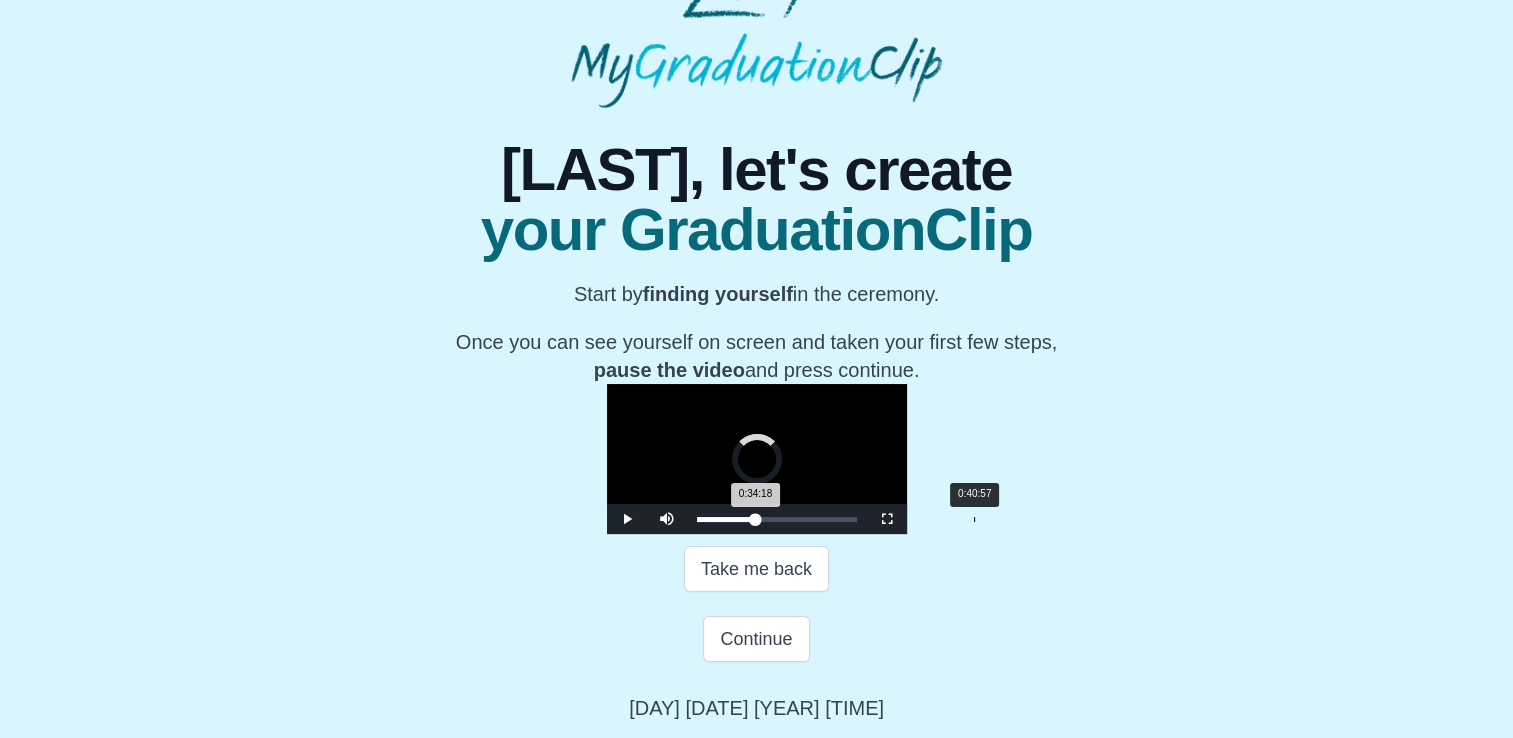 click on "Loaded : 0% 0:40:57 0:34:18 Progress : 0%" at bounding box center (777, 519) 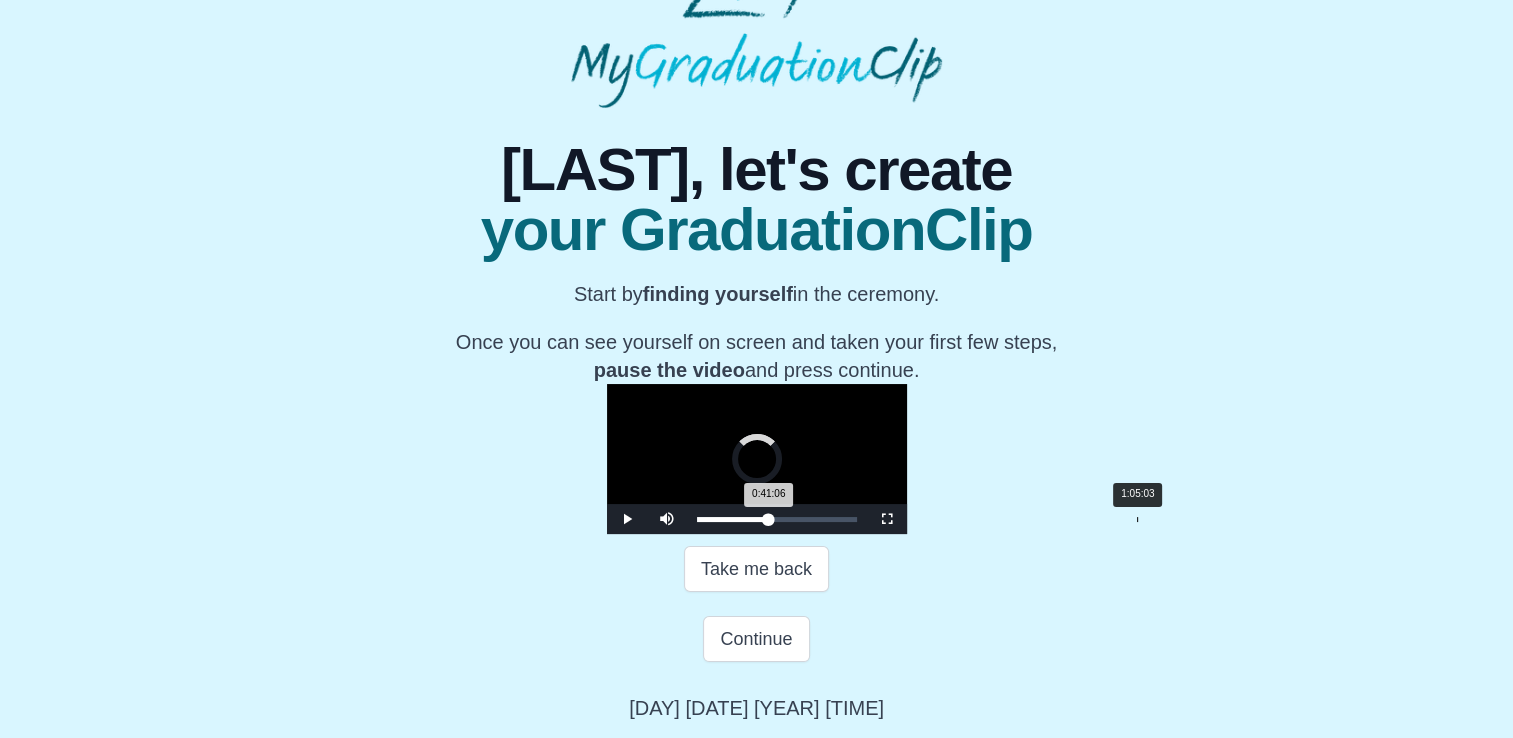 drag, startPoint x: 746, startPoint y: 590, endPoint x: 909, endPoint y: 594, distance: 163.04907 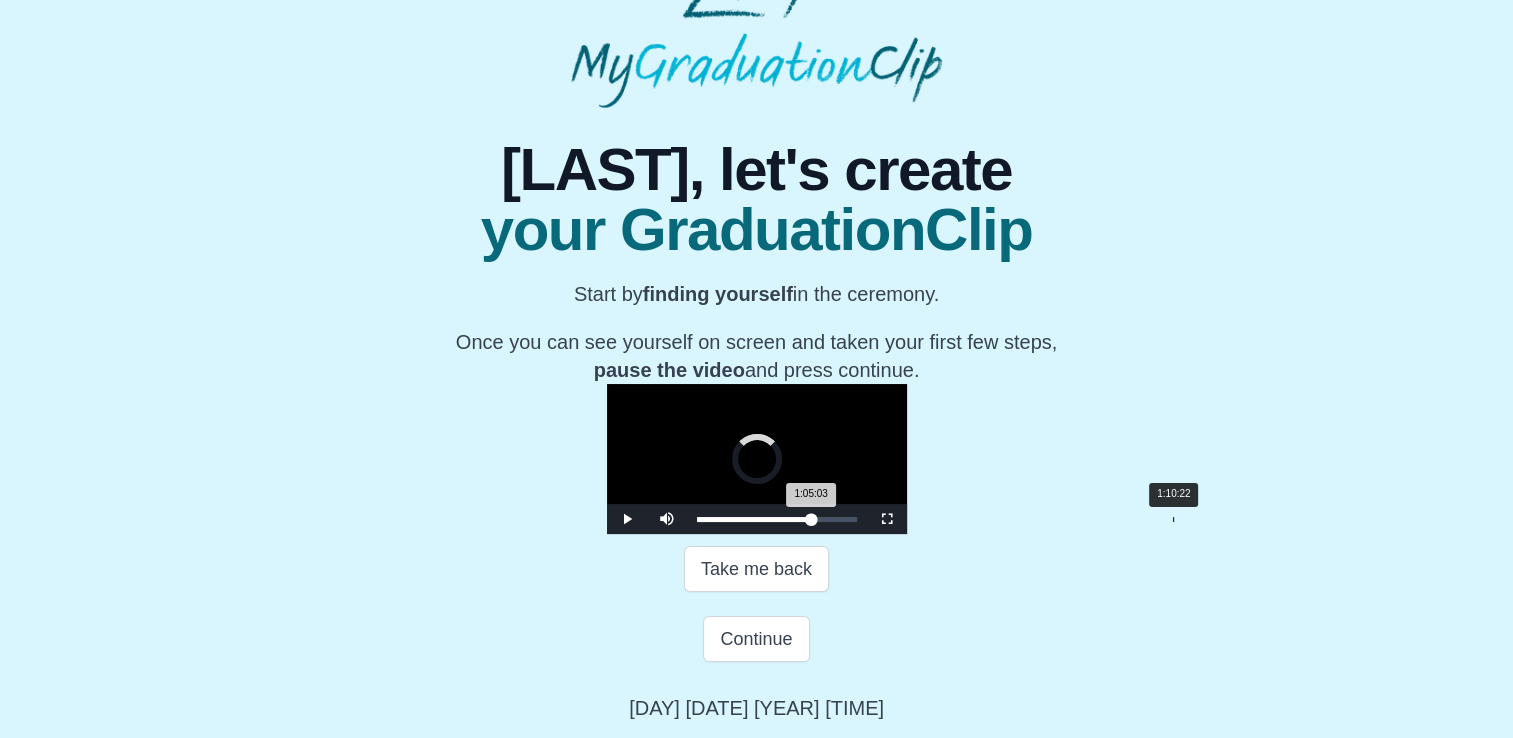 drag, startPoint x: 908, startPoint y: 586, endPoint x: 944, endPoint y: 582, distance: 36.221542 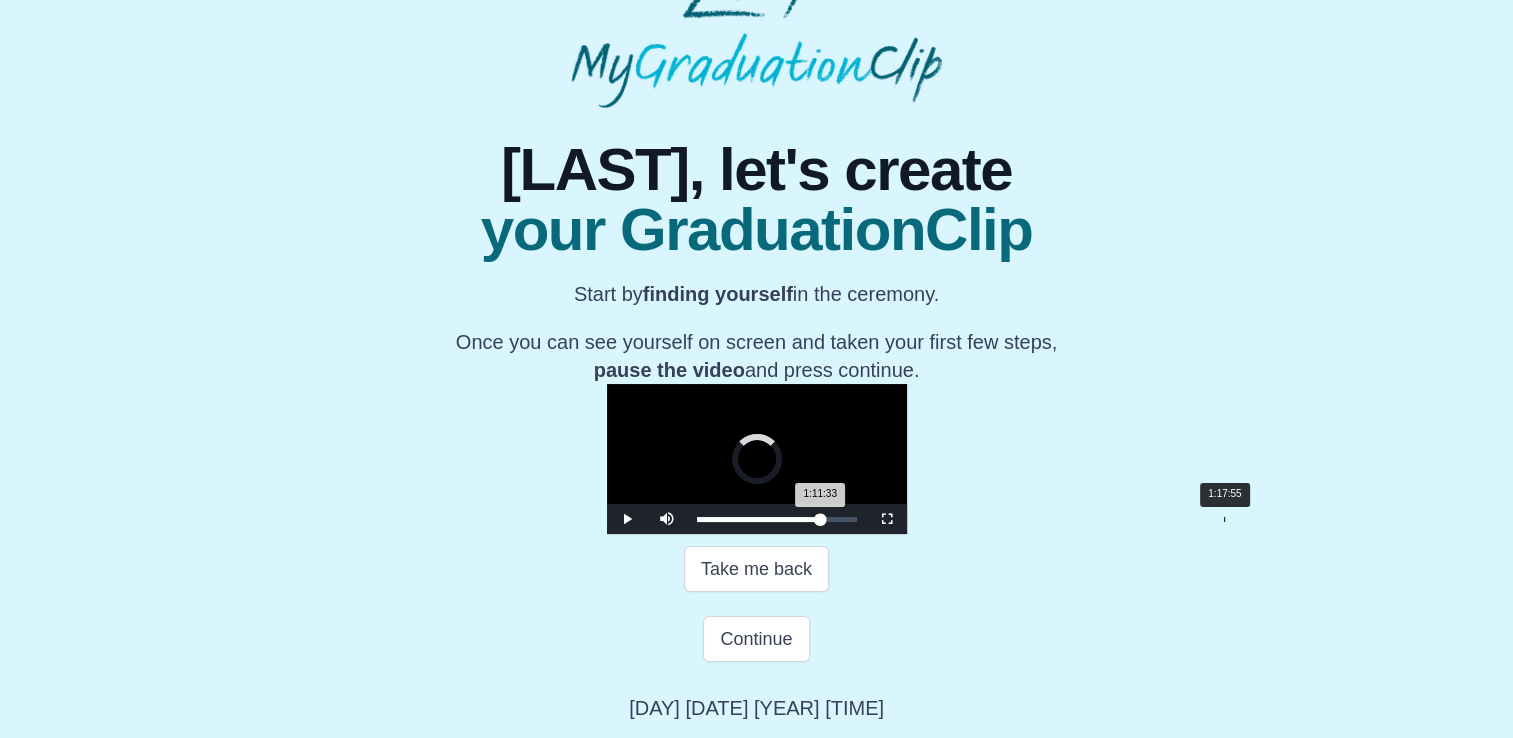 drag, startPoint x: 952, startPoint y: 590, endPoint x: 995, endPoint y: 590, distance: 43 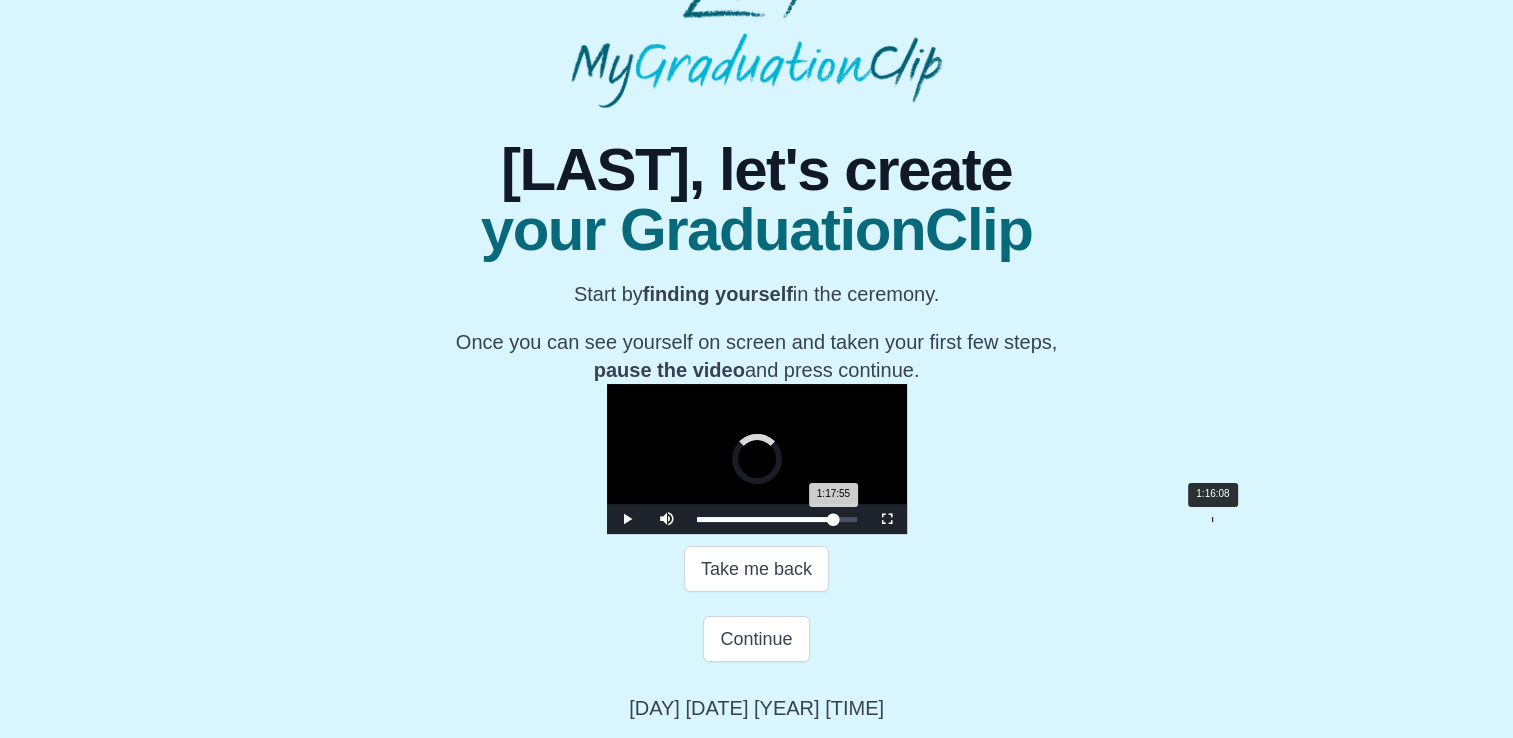 drag, startPoint x: 995, startPoint y: 590, endPoint x: 983, endPoint y: 590, distance: 12 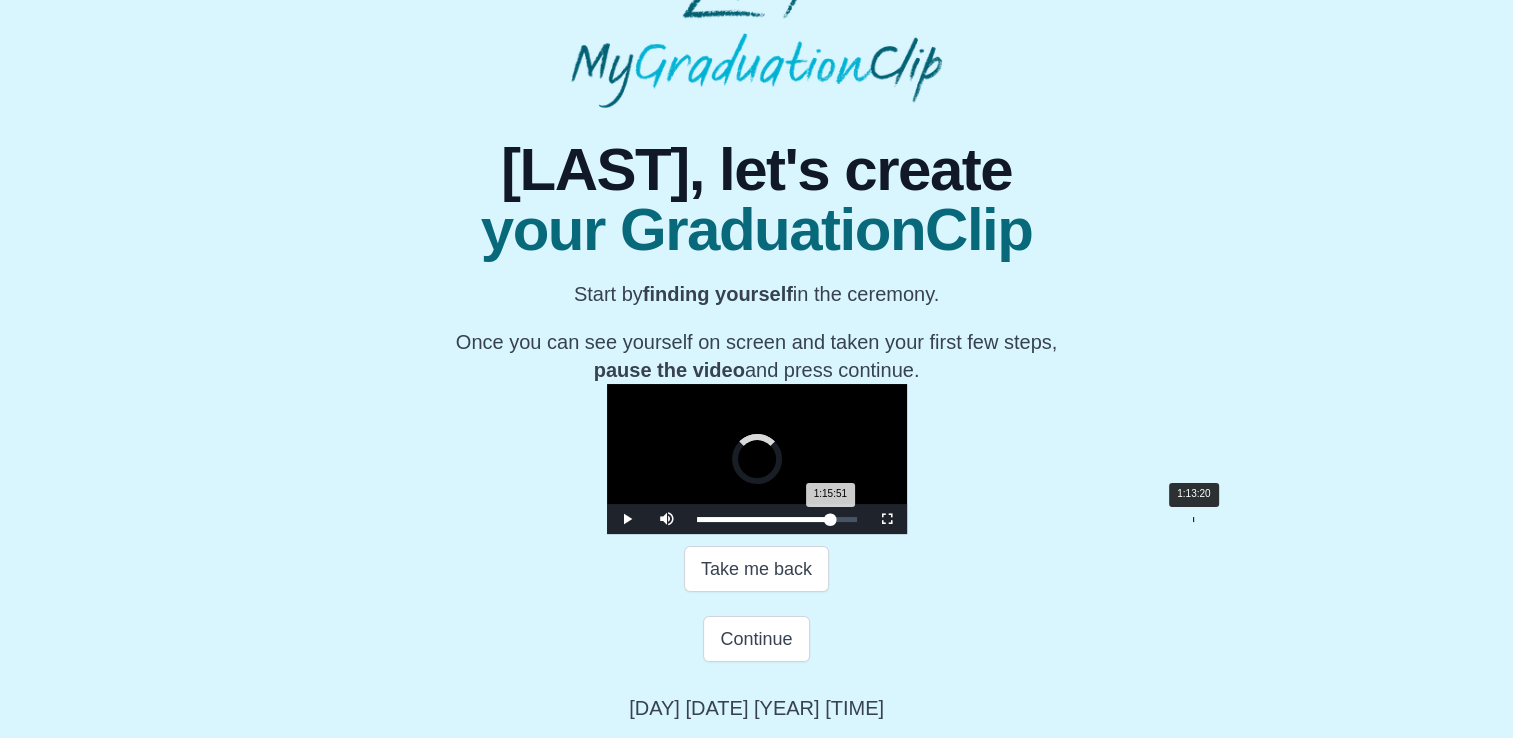 drag, startPoint x: 981, startPoint y: 590, endPoint x: 964, endPoint y: 590, distance: 17 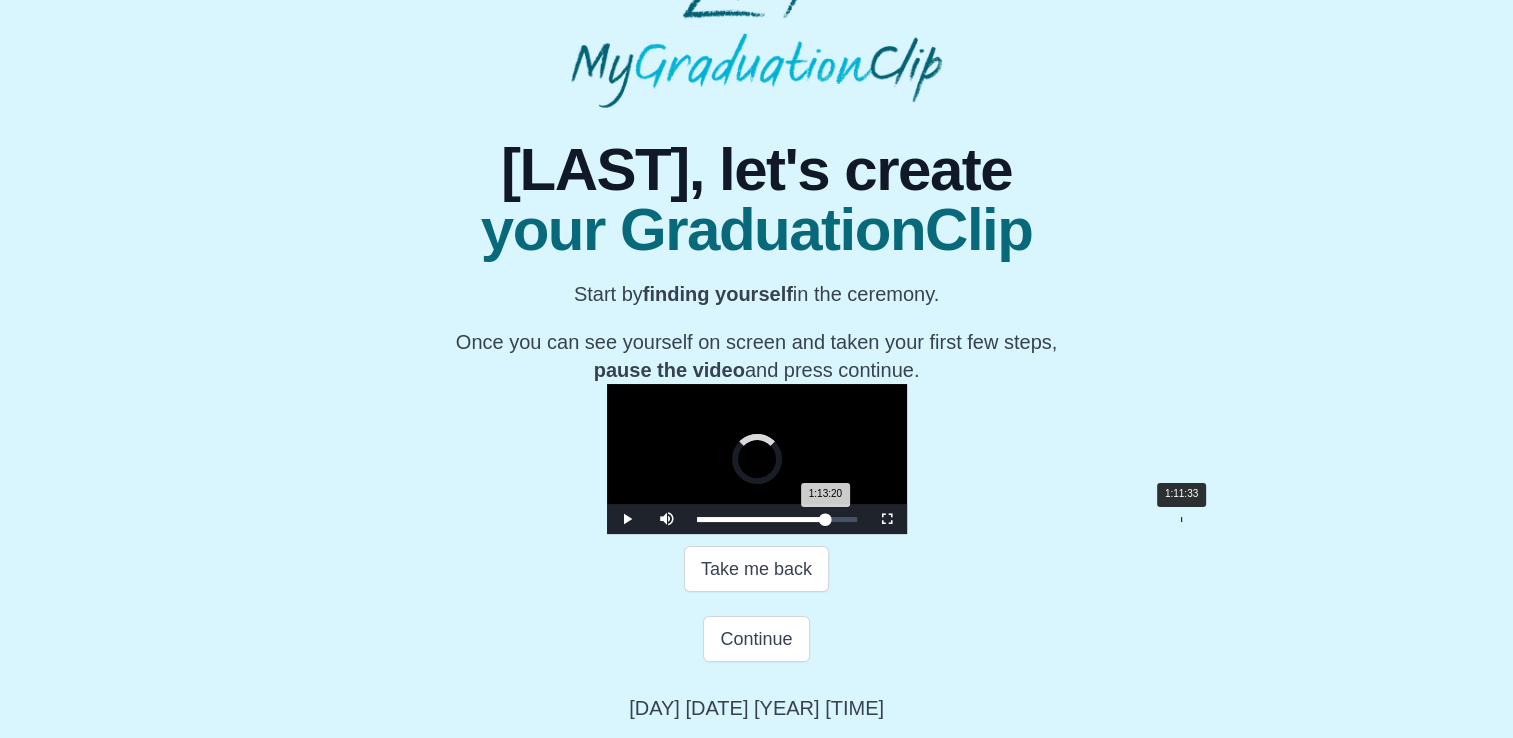 drag, startPoint x: 964, startPoint y: 594, endPoint x: 952, endPoint y: 592, distance: 12.165525 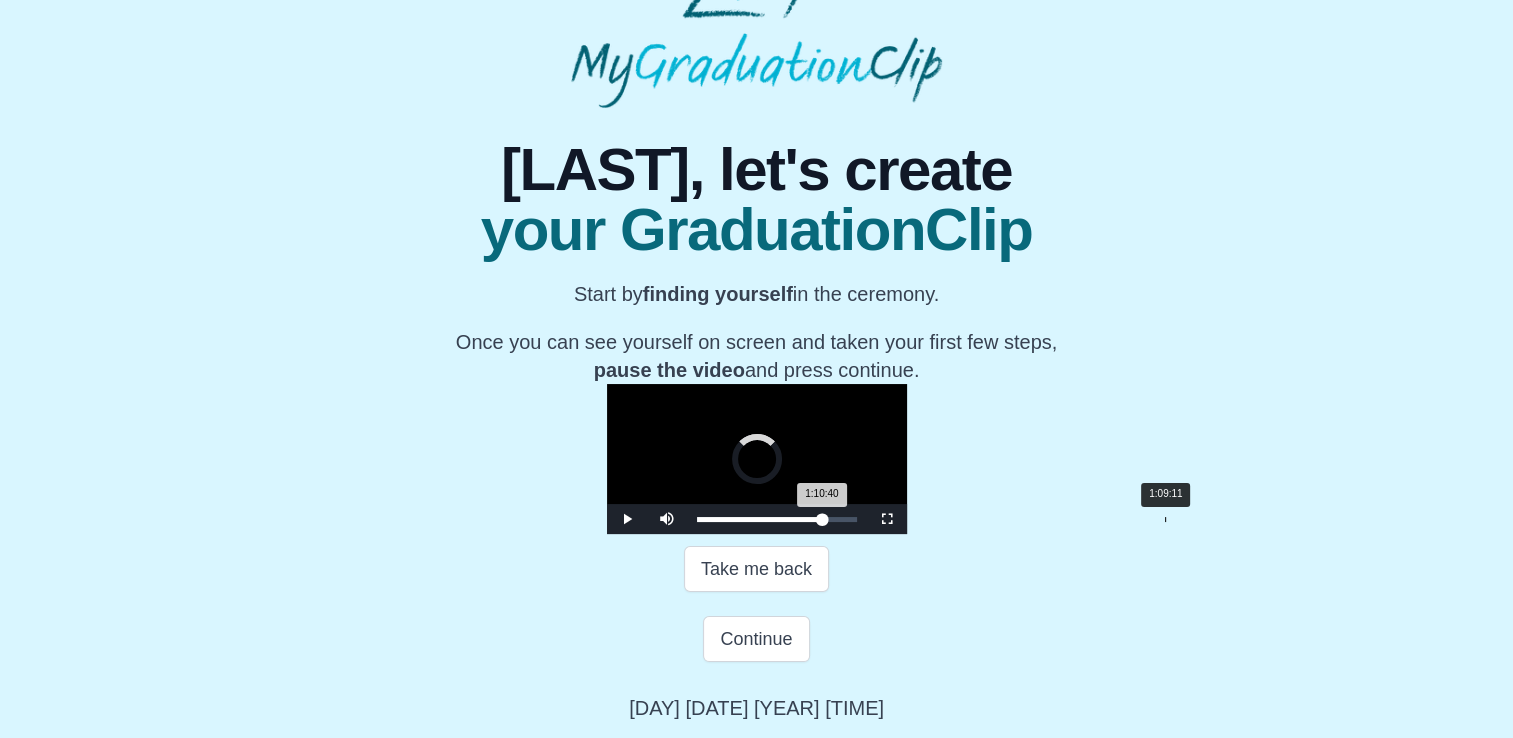 click on "Loaded : 0% 1:09:11 1:10:40 Progress : 0%" at bounding box center (777, 519) 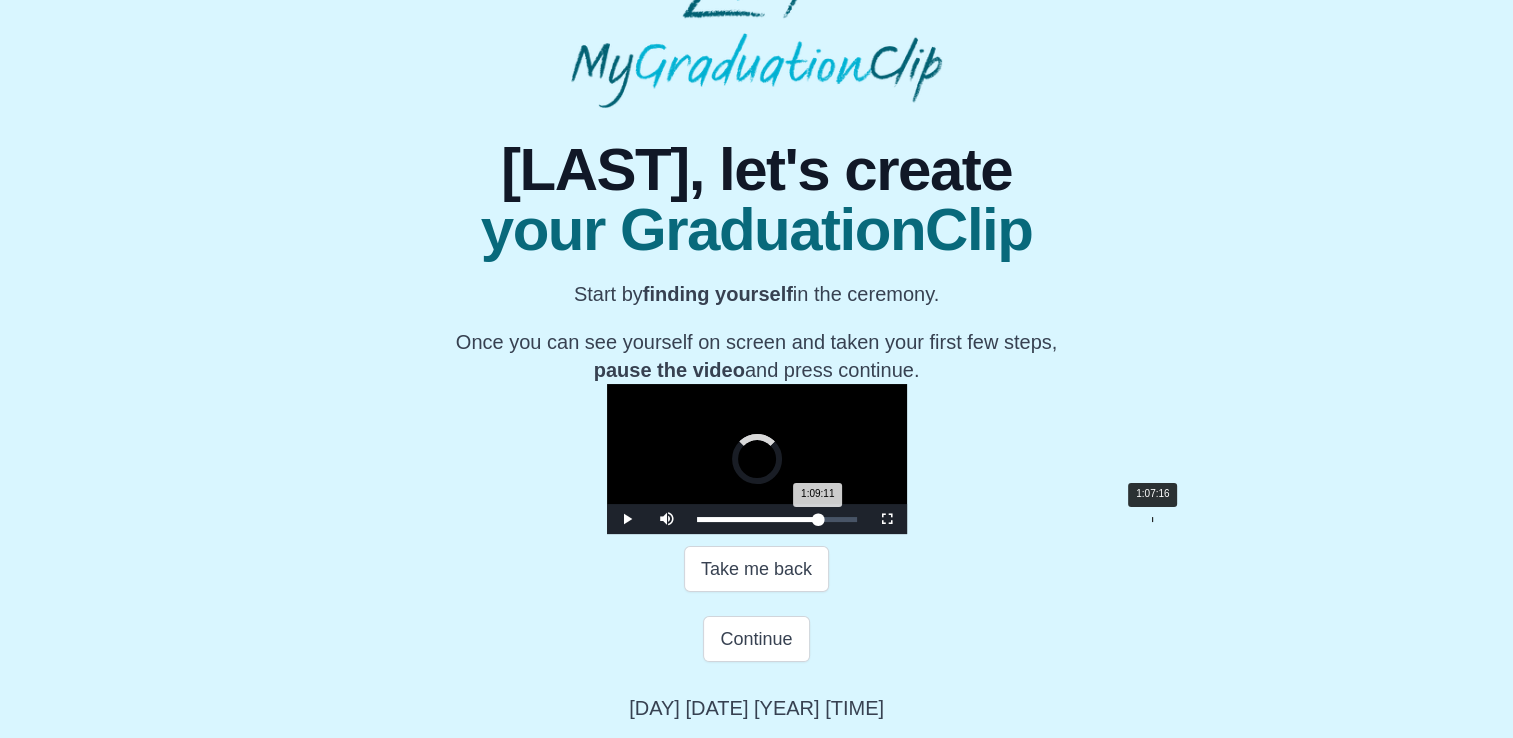 drag, startPoint x: 936, startPoint y: 593, endPoint x: 922, endPoint y: 590, distance: 14.3178215 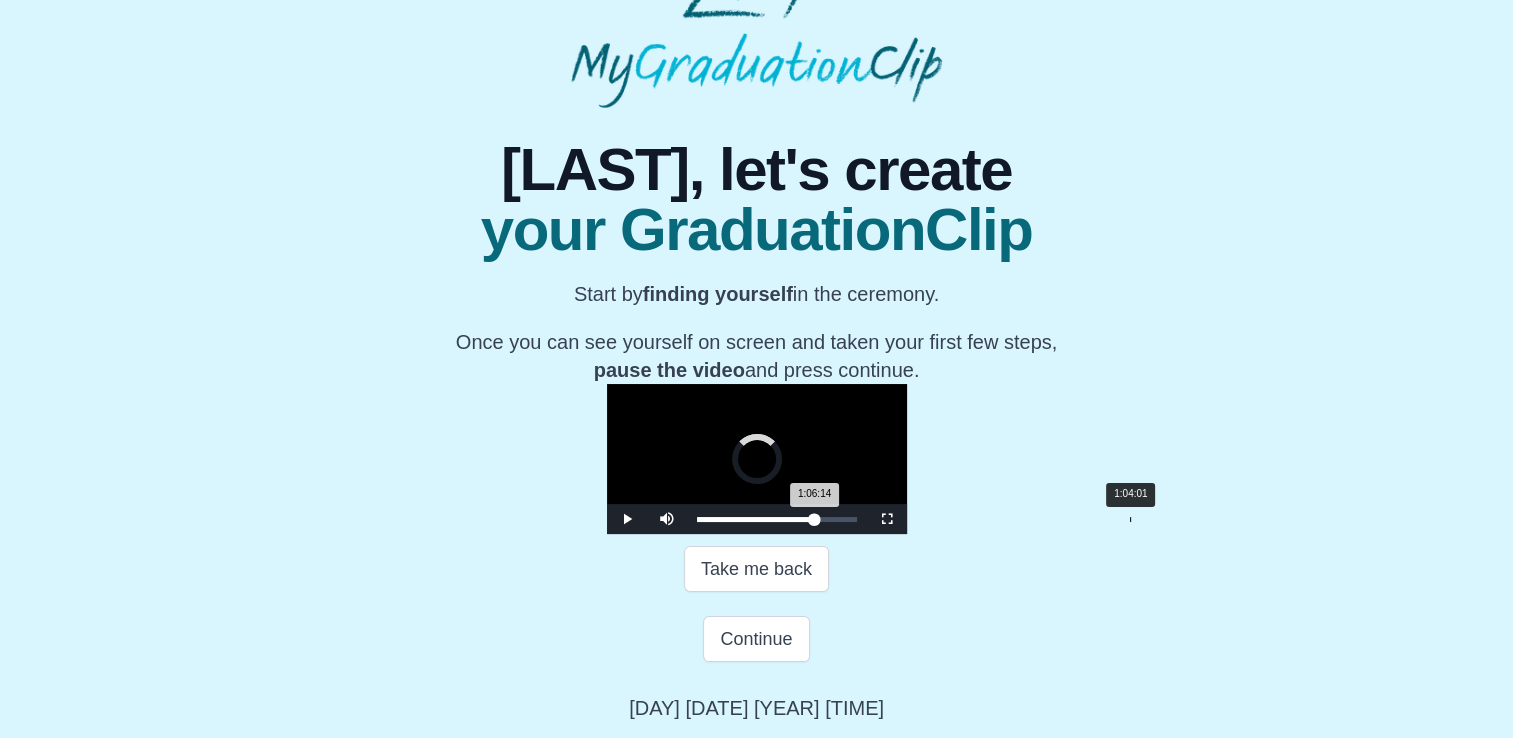 drag, startPoint x: 916, startPoint y: 590, endPoint x: 901, endPoint y: 590, distance: 15 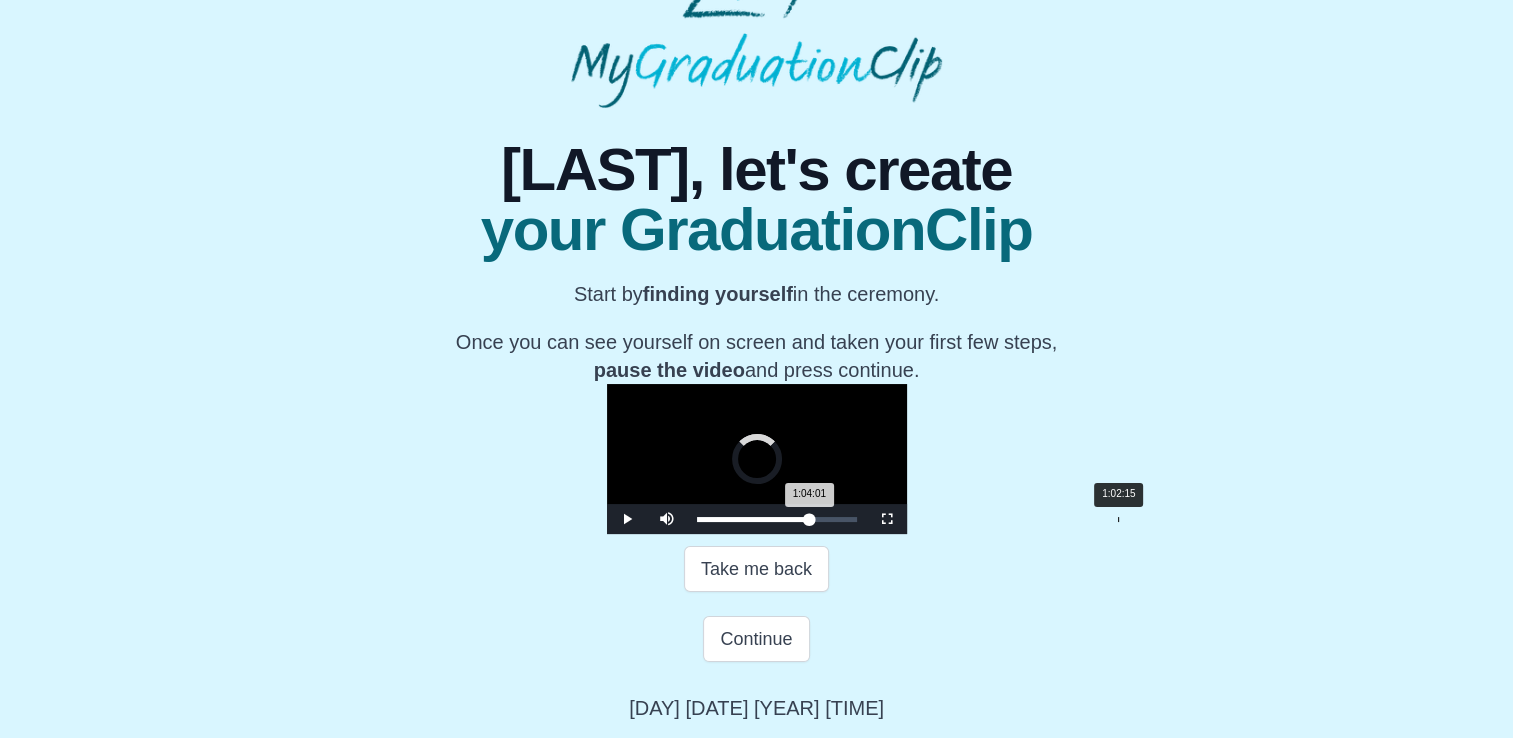 drag, startPoint x: 902, startPoint y: 590, endPoint x: 889, endPoint y: 590, distance: 13 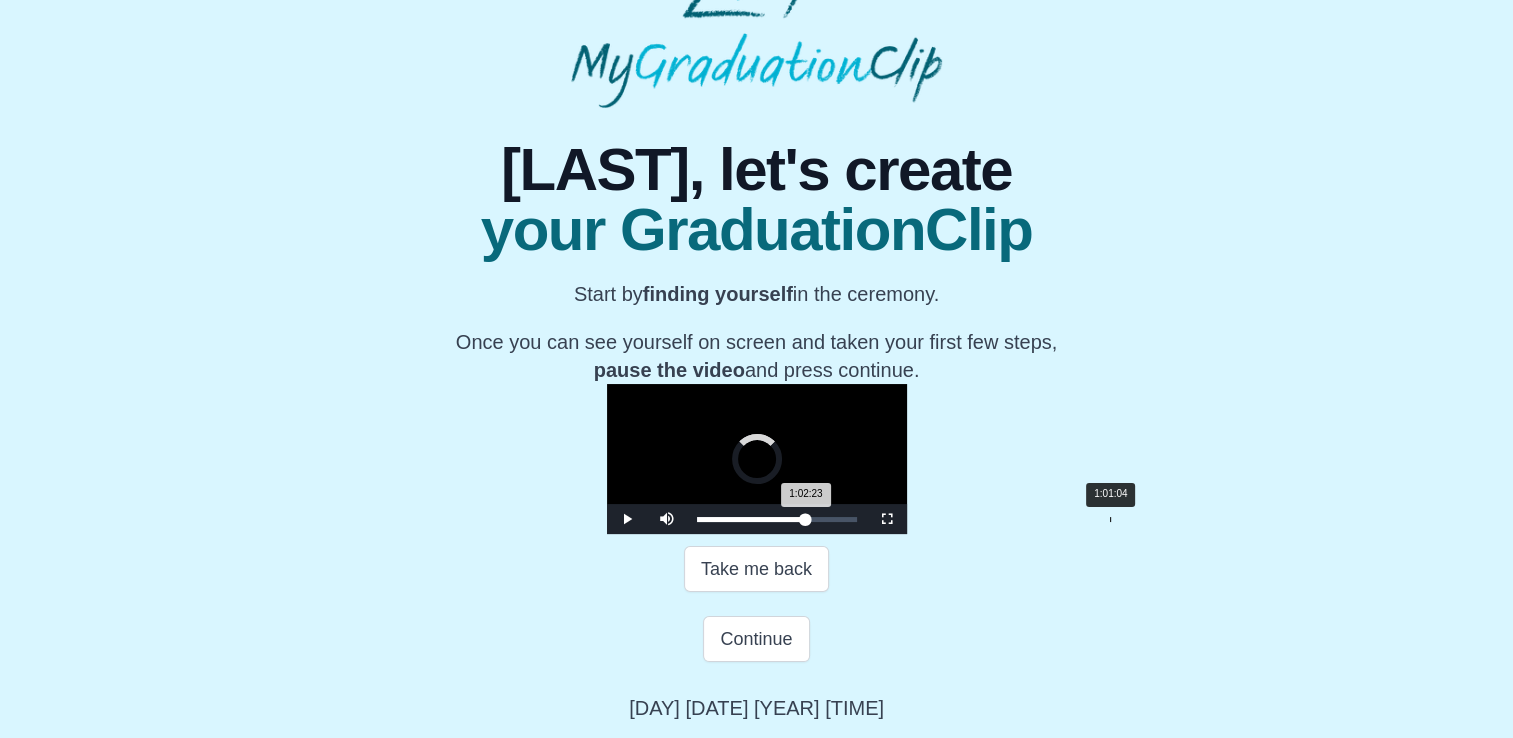 drag, startPoint x: 890, startPoint y: 590, endPoint x: 880, endPoint y: 589, distance: 10.049875 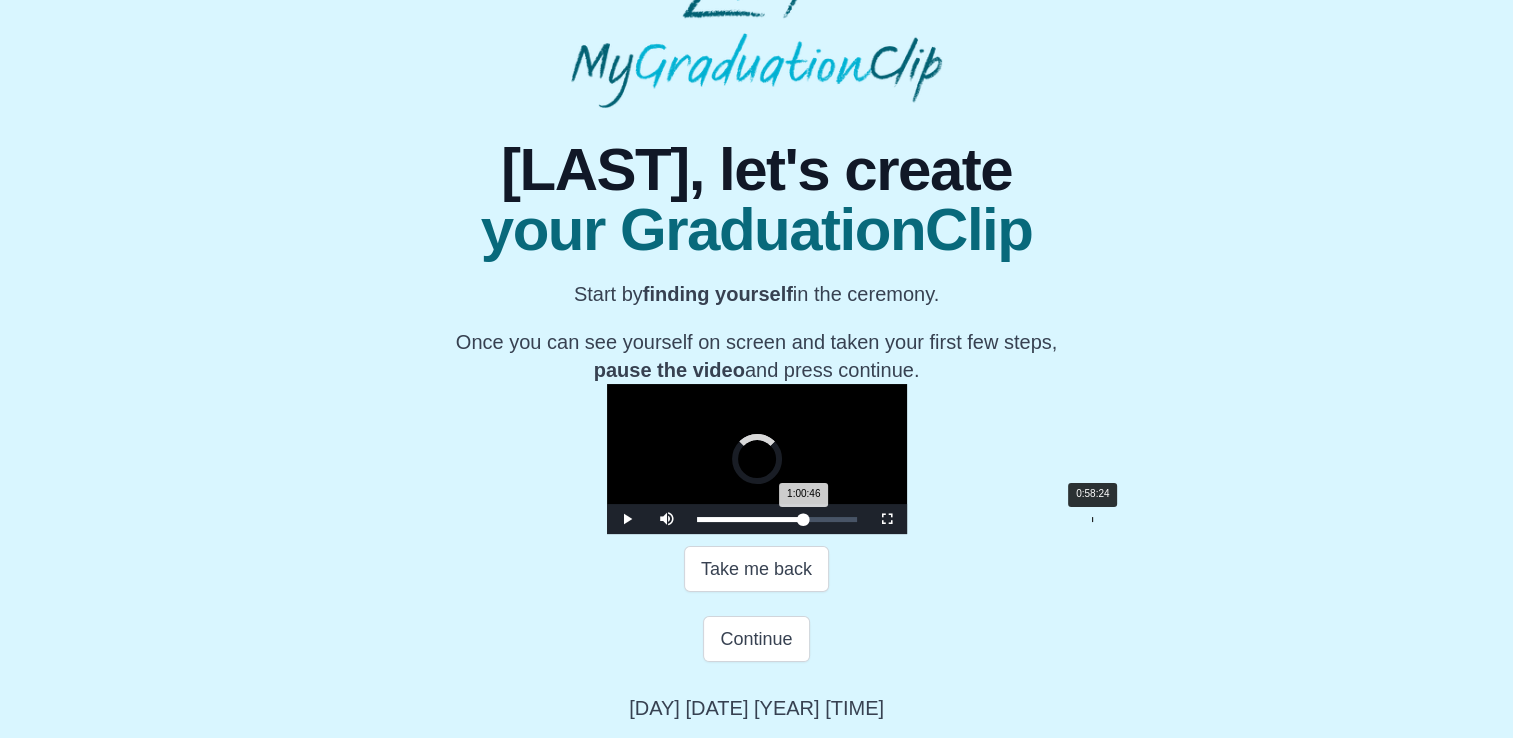 drag, startPoint x: 879, startPoint y: 591, endPoint x: 863, endPoint y: 590, distance: 16.03122 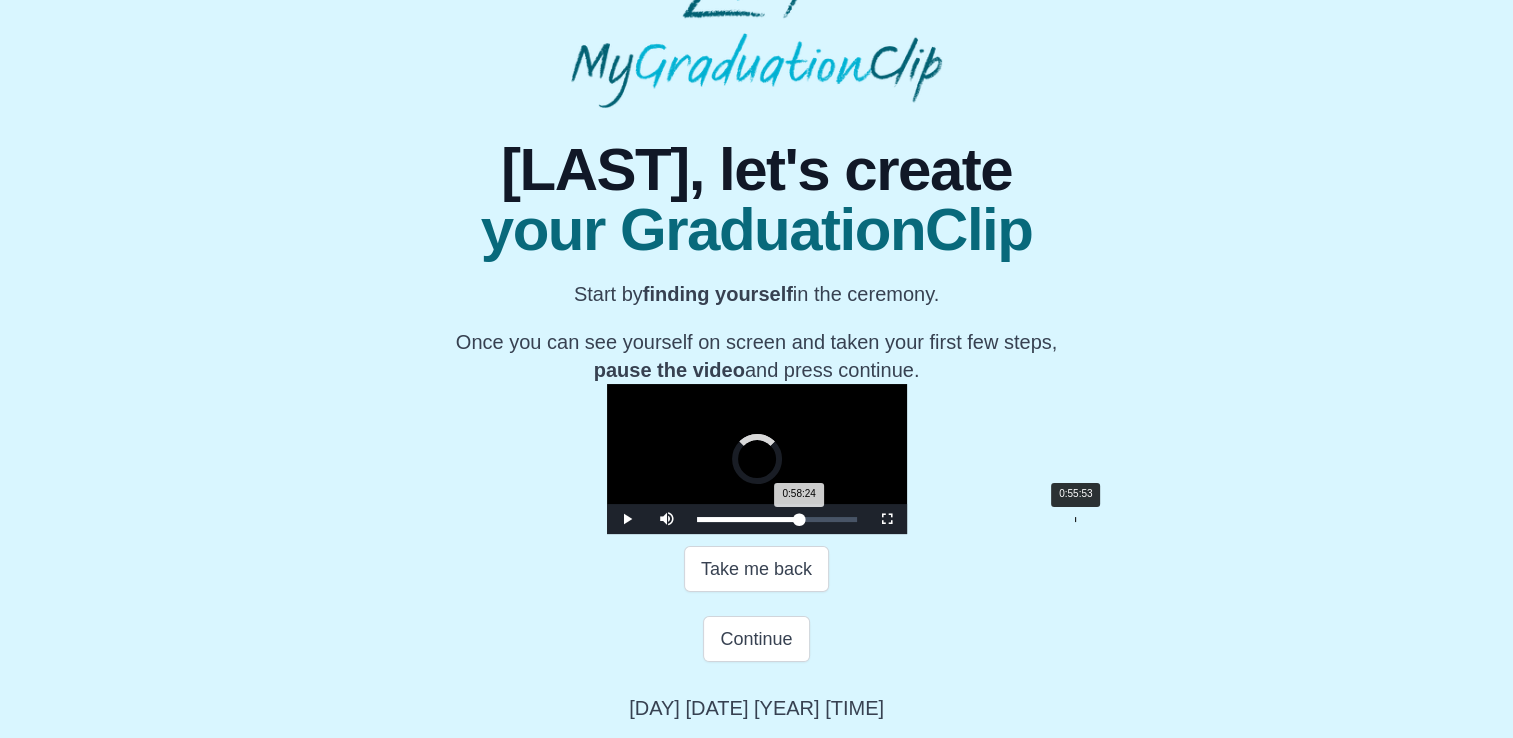 drag, startPoint x: 863, startPoint y: 590, endPoint x: 846, endPoint y: 590, distance: 17 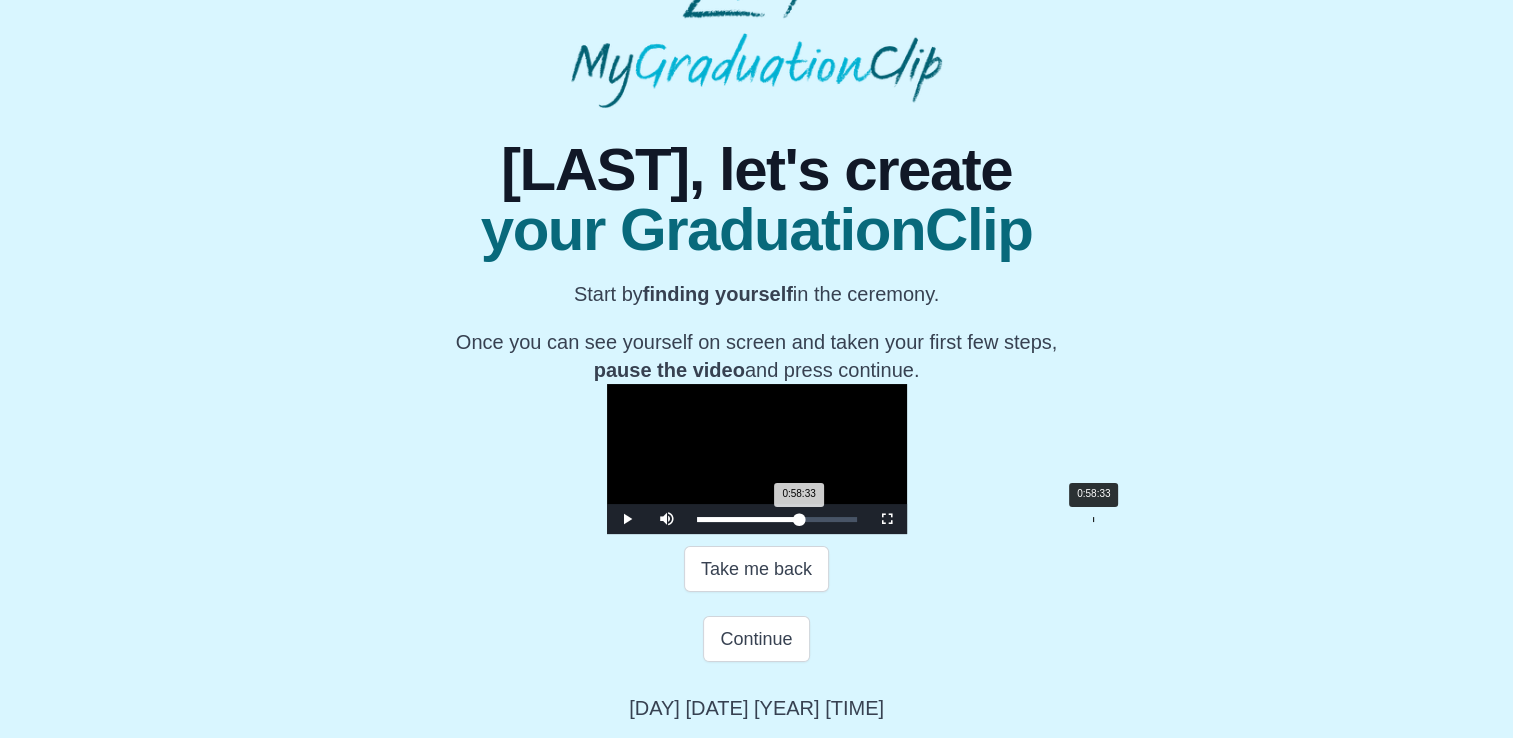 drag, startPoint x: 848, startPoint y: 590, endPoint x: 864, endPoint y: 590, distance: 16 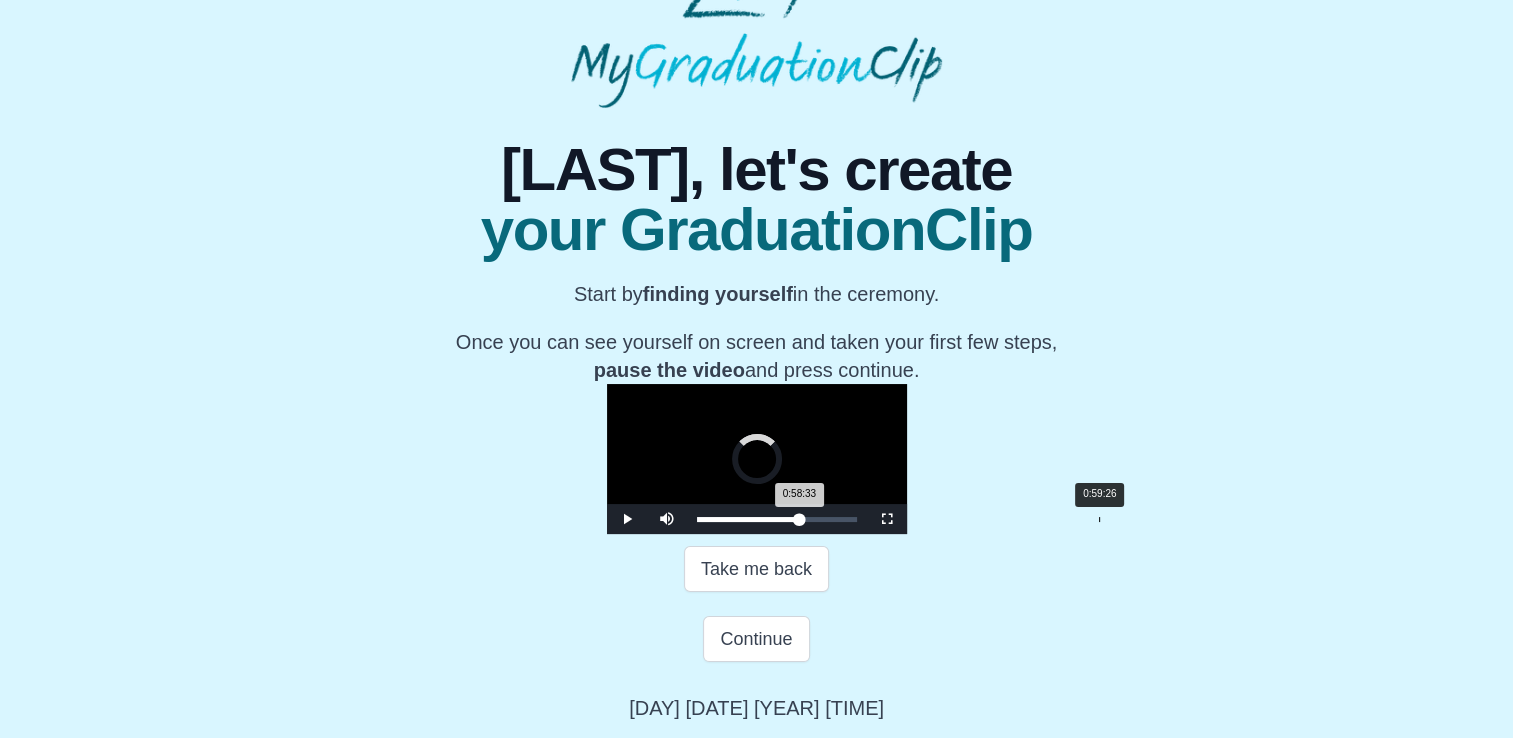 click on "Loaded : 0% 0:59:26 0:58:33 Progress : 0%" at bounding box center (777, 519) 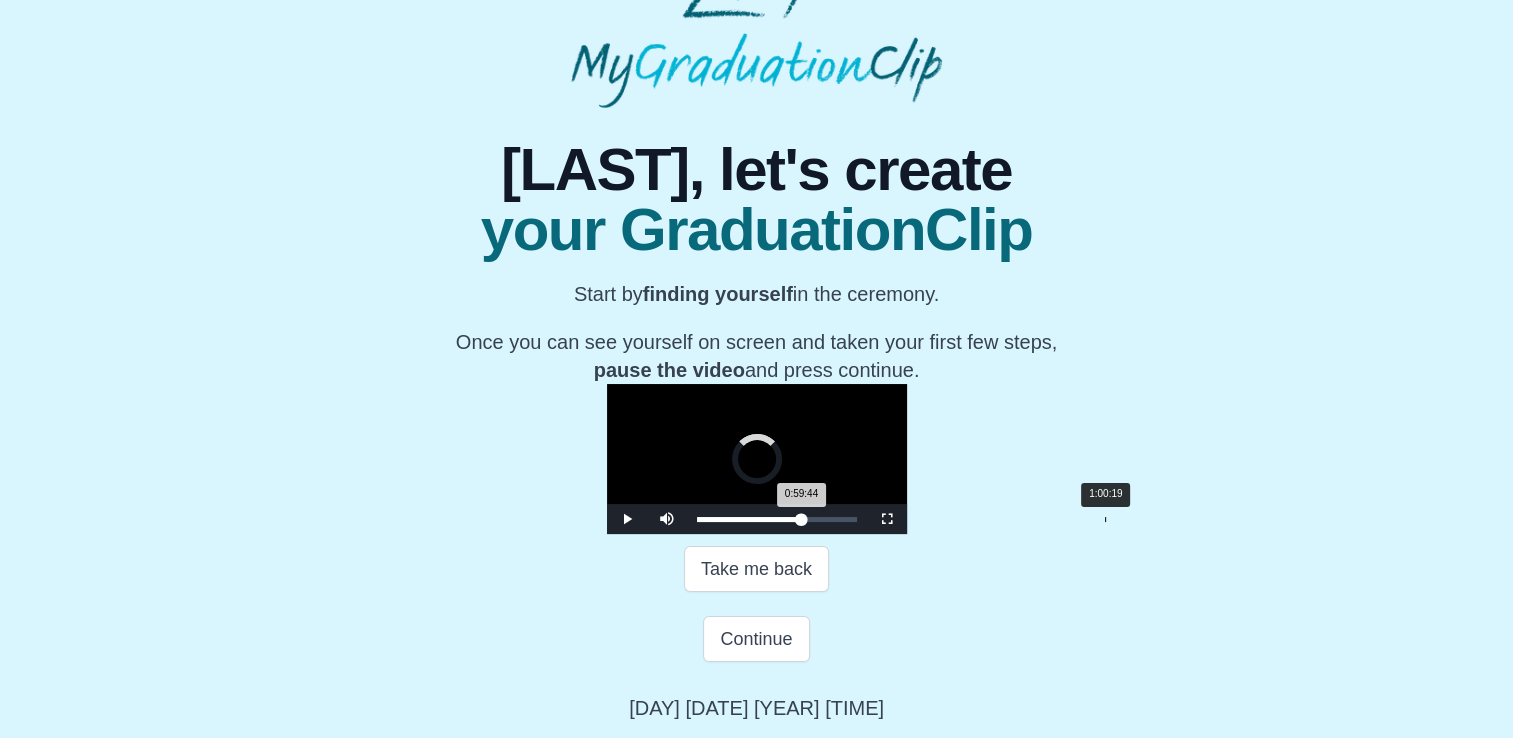 click on "0:59:44 Progress : 0%" at bounding box center [749, 519] 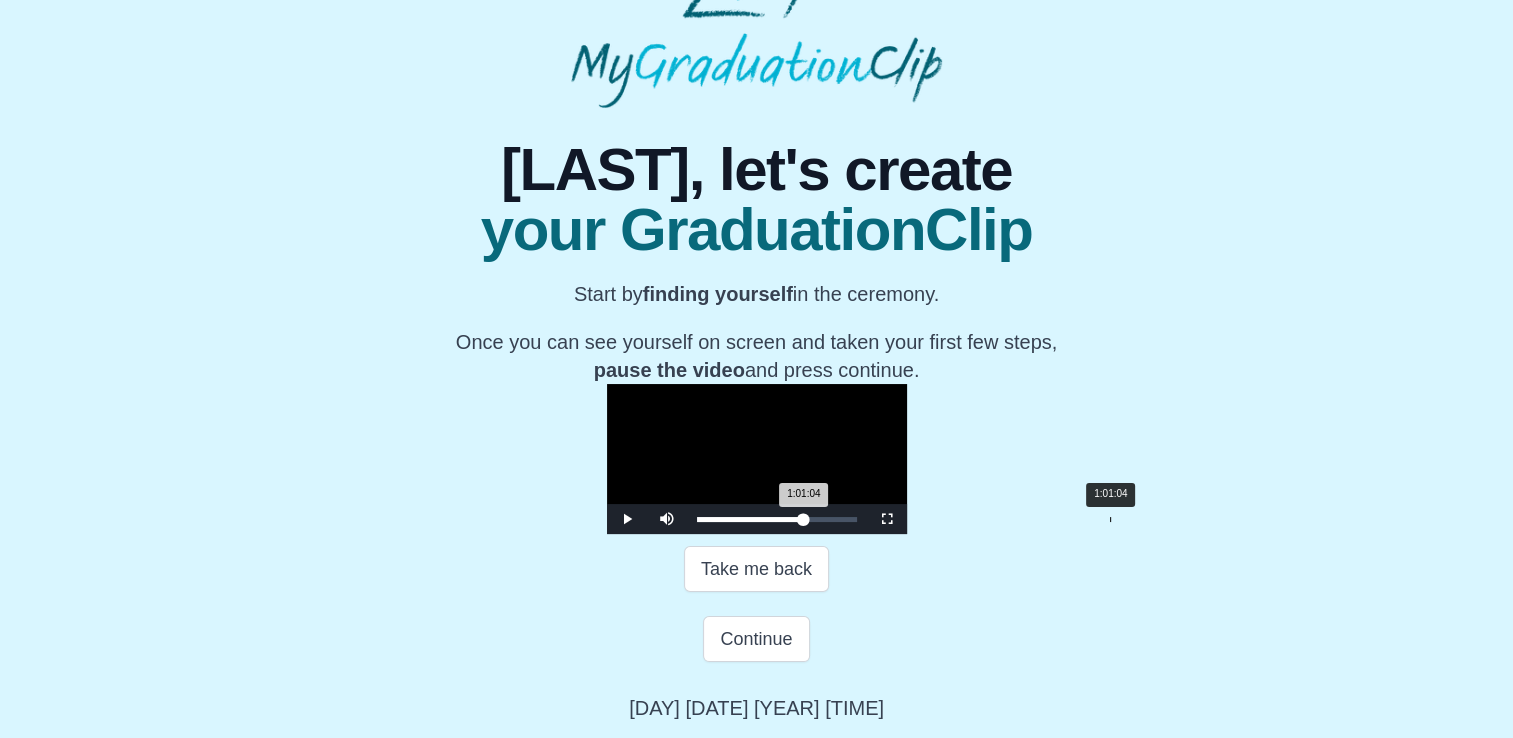click on "1:01:04 Progress : 0%" at bounding box center [750, 519] 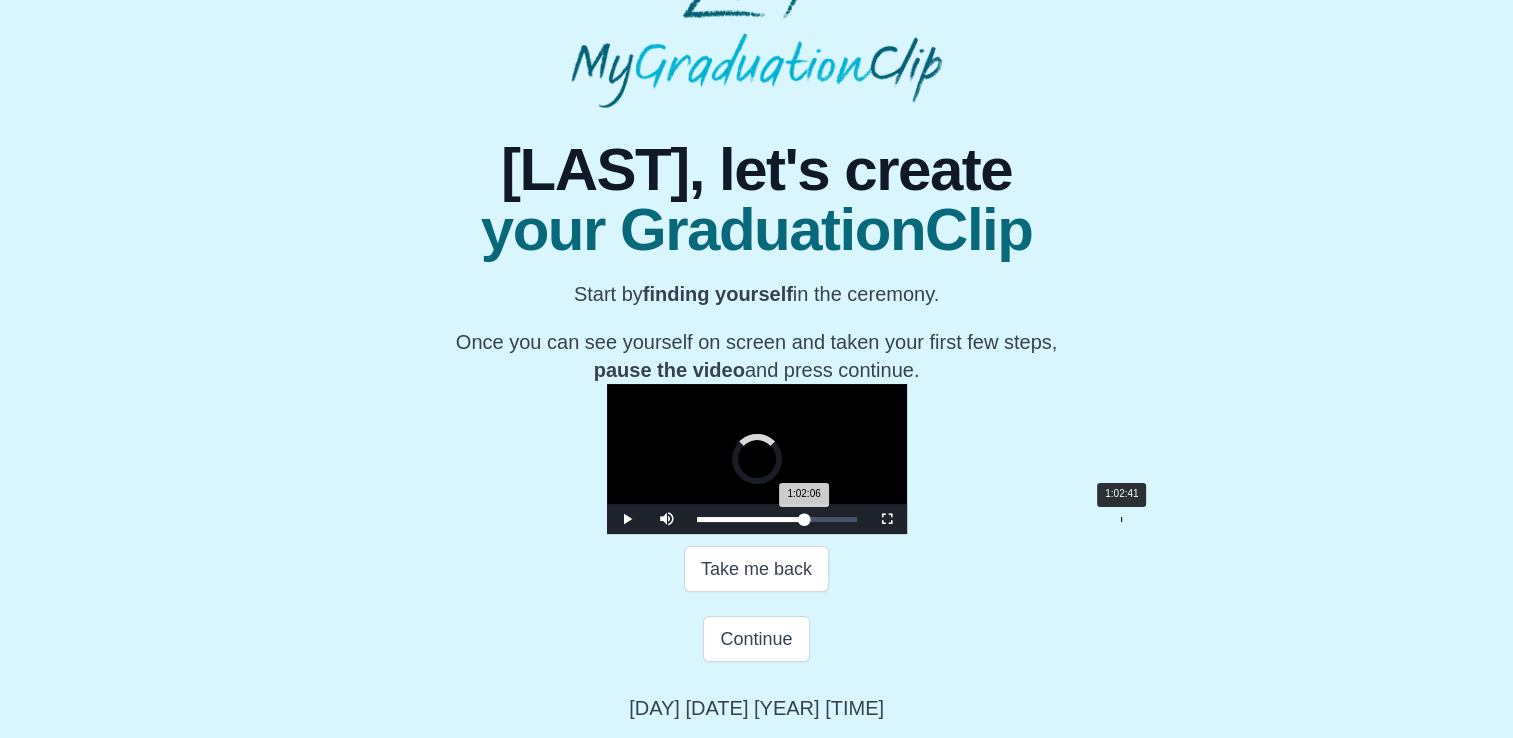 click on "Loaded : 0% 1:02:41 1:02:06 Progress : 0%" at bounding box center [777, 519] 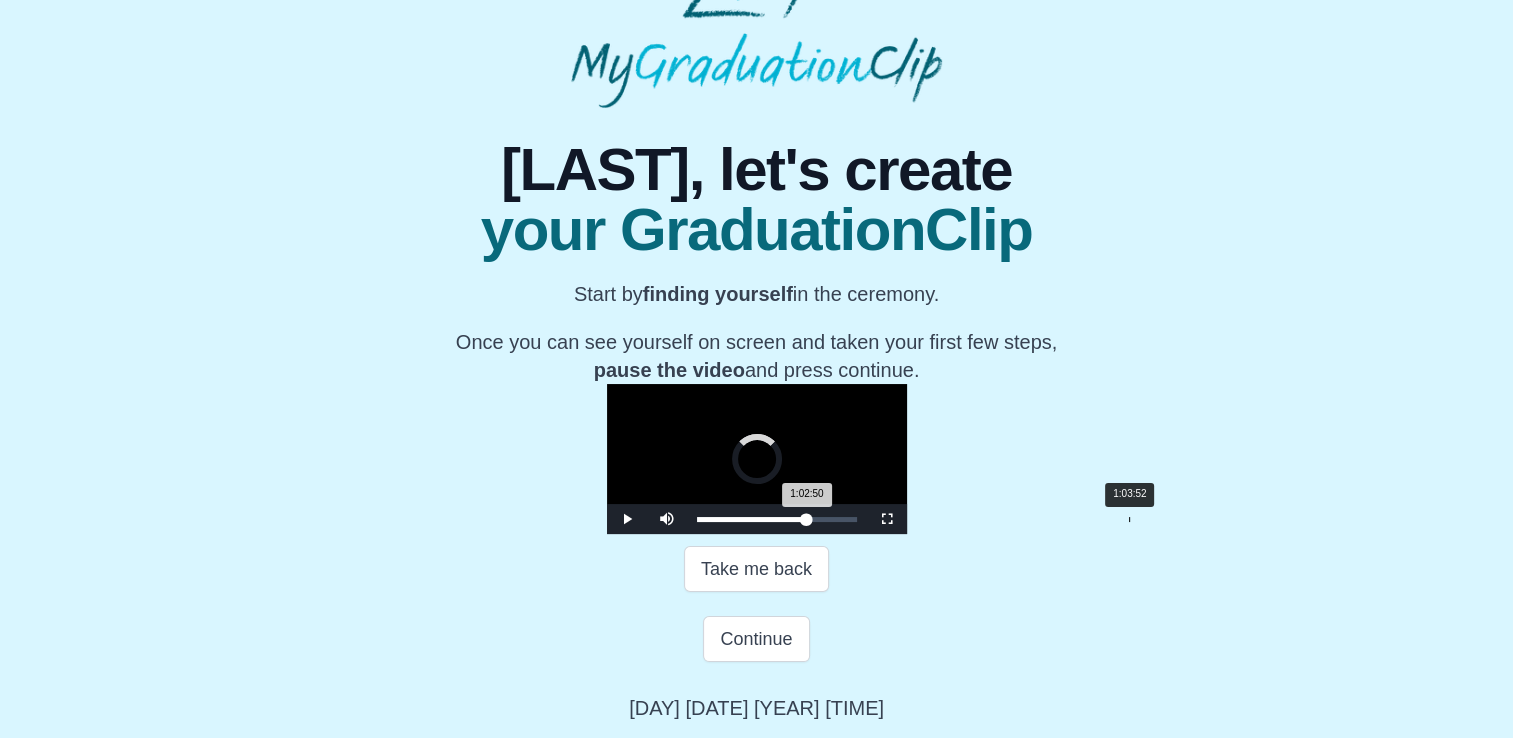 click on "1:02:50 Progress : 0%" at bounding box center (752, 519) 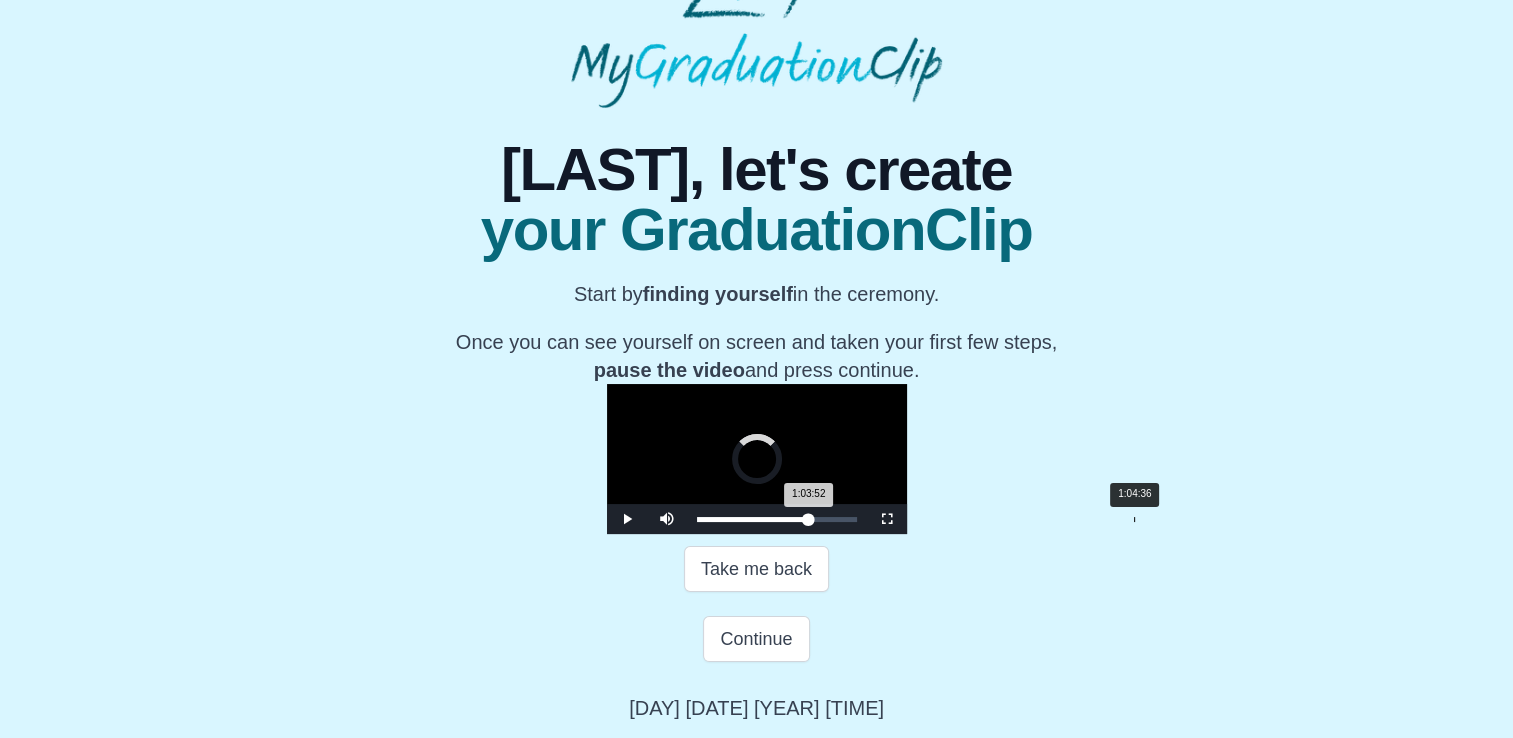 click on "1:03:52 Progress : 0%" at bounding box center (753, 519) 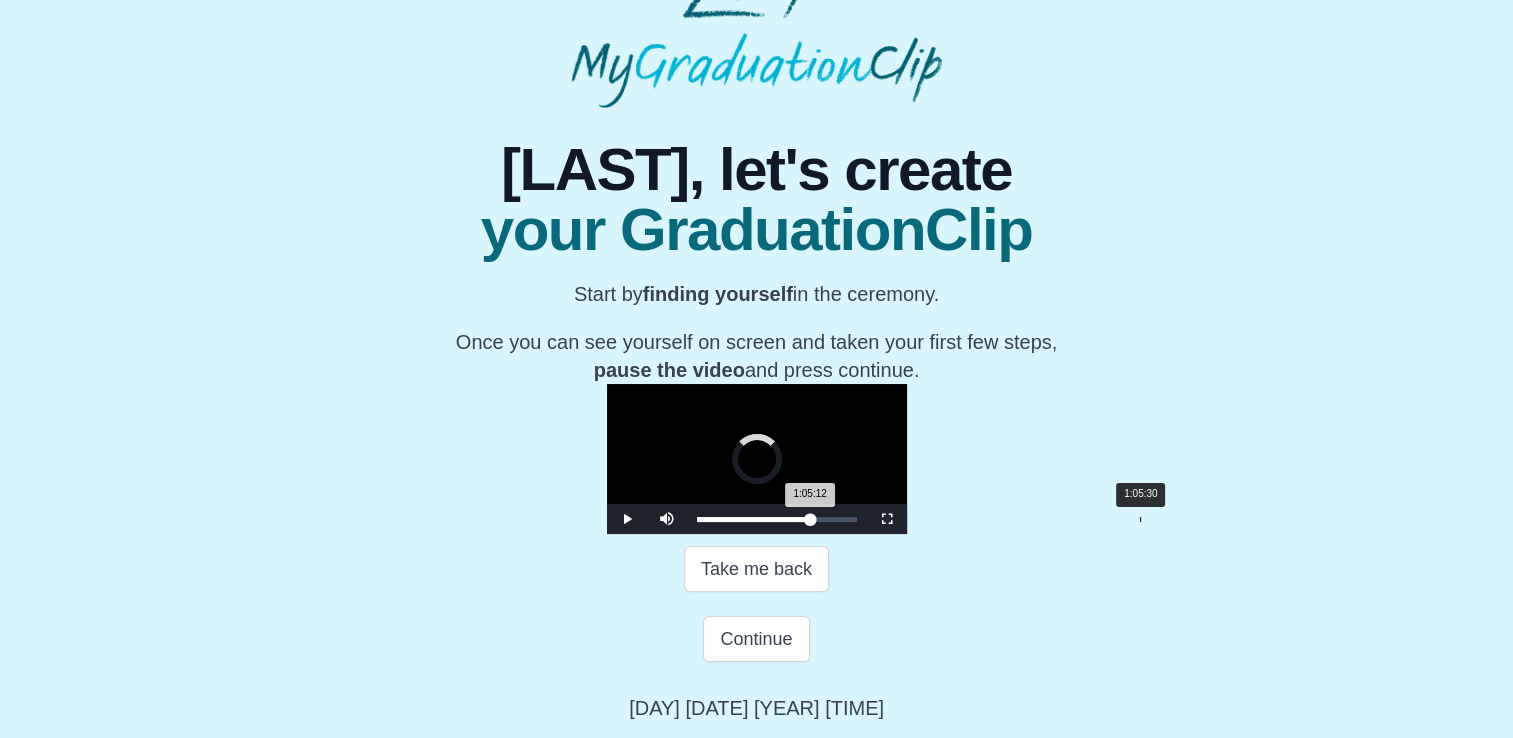 click on "1:05:12 Progress : 0%" at bounding box center (754, 519) 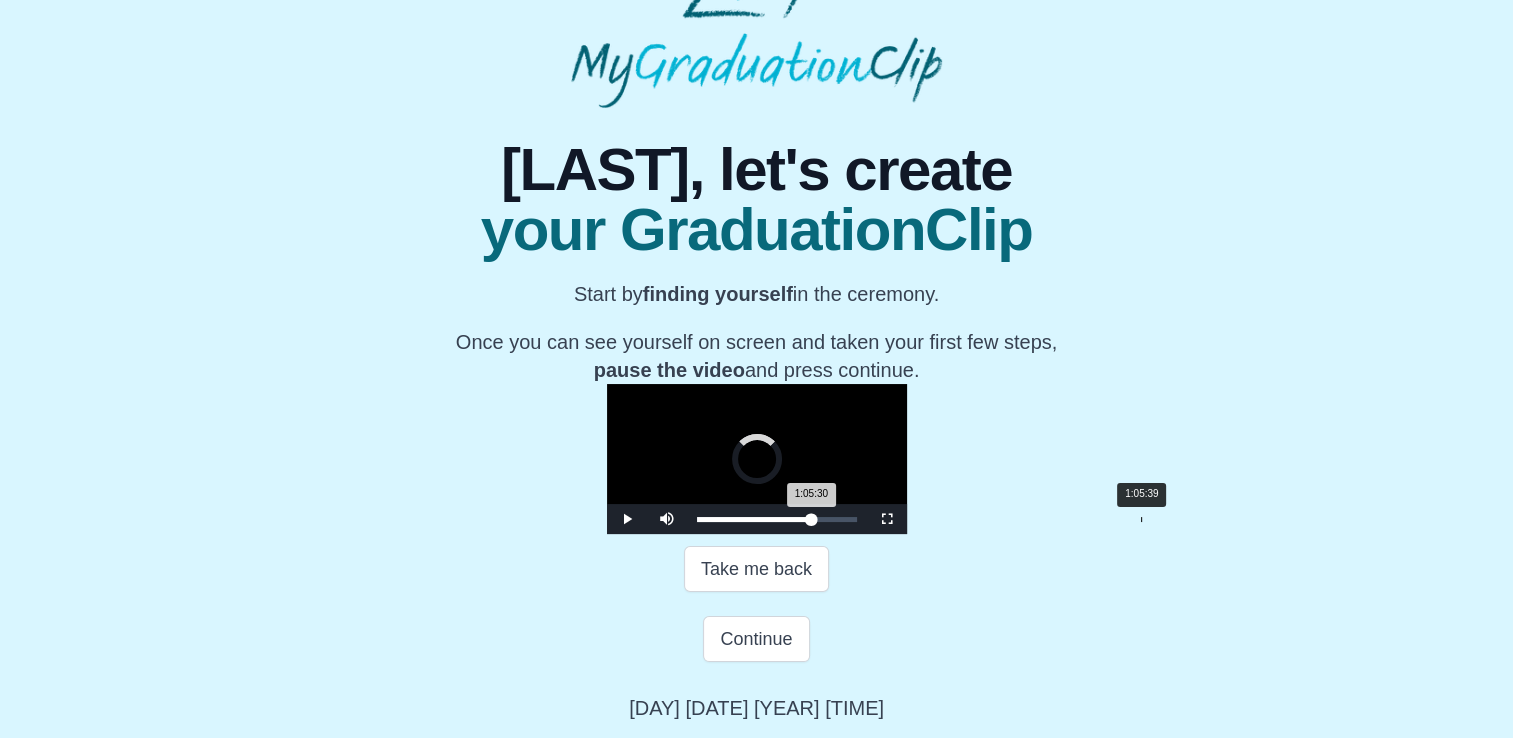 click on "1:05:30 Progress : 0%" at bounding box center [754, 519] 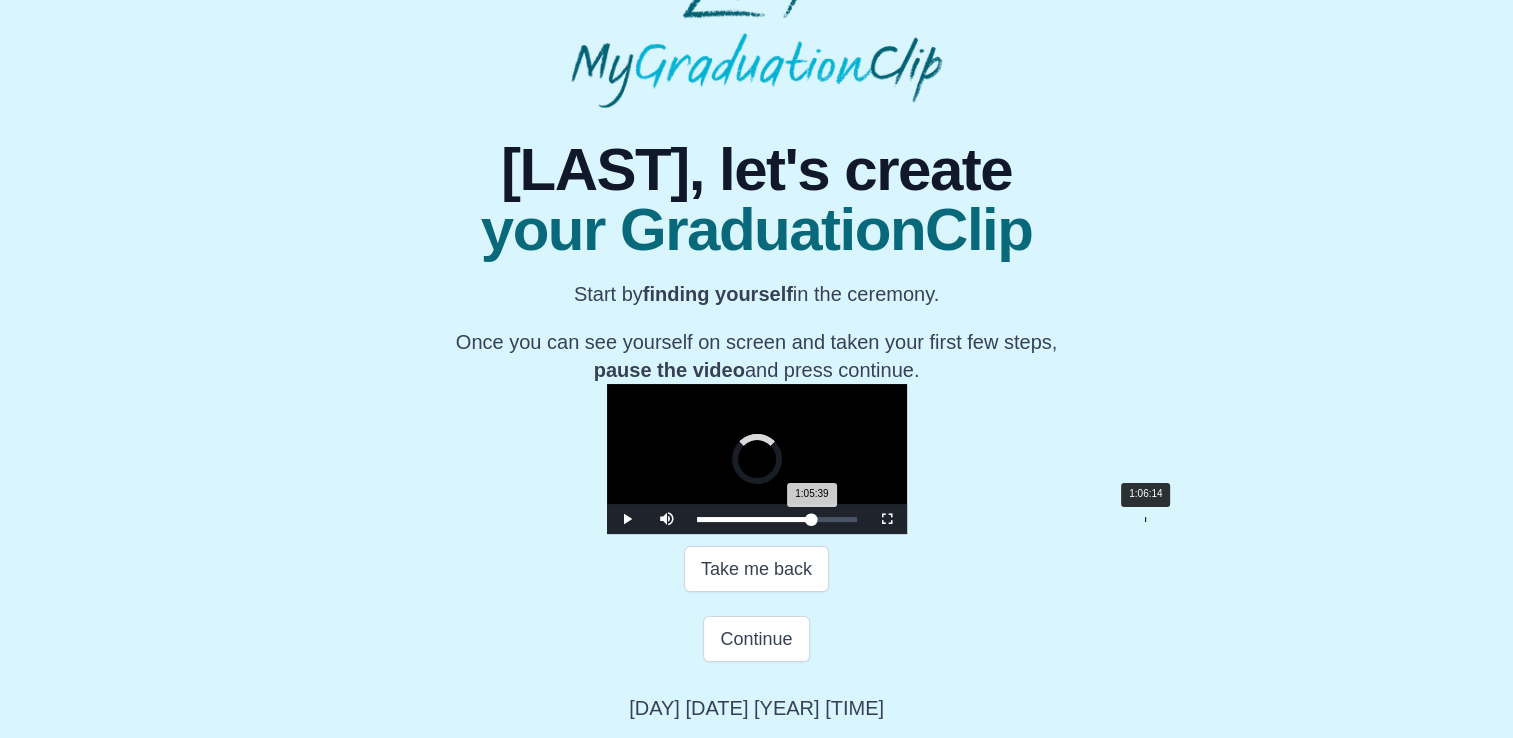 click on "1:05:39 Progress : 0%" at bounding box center [754, 519] 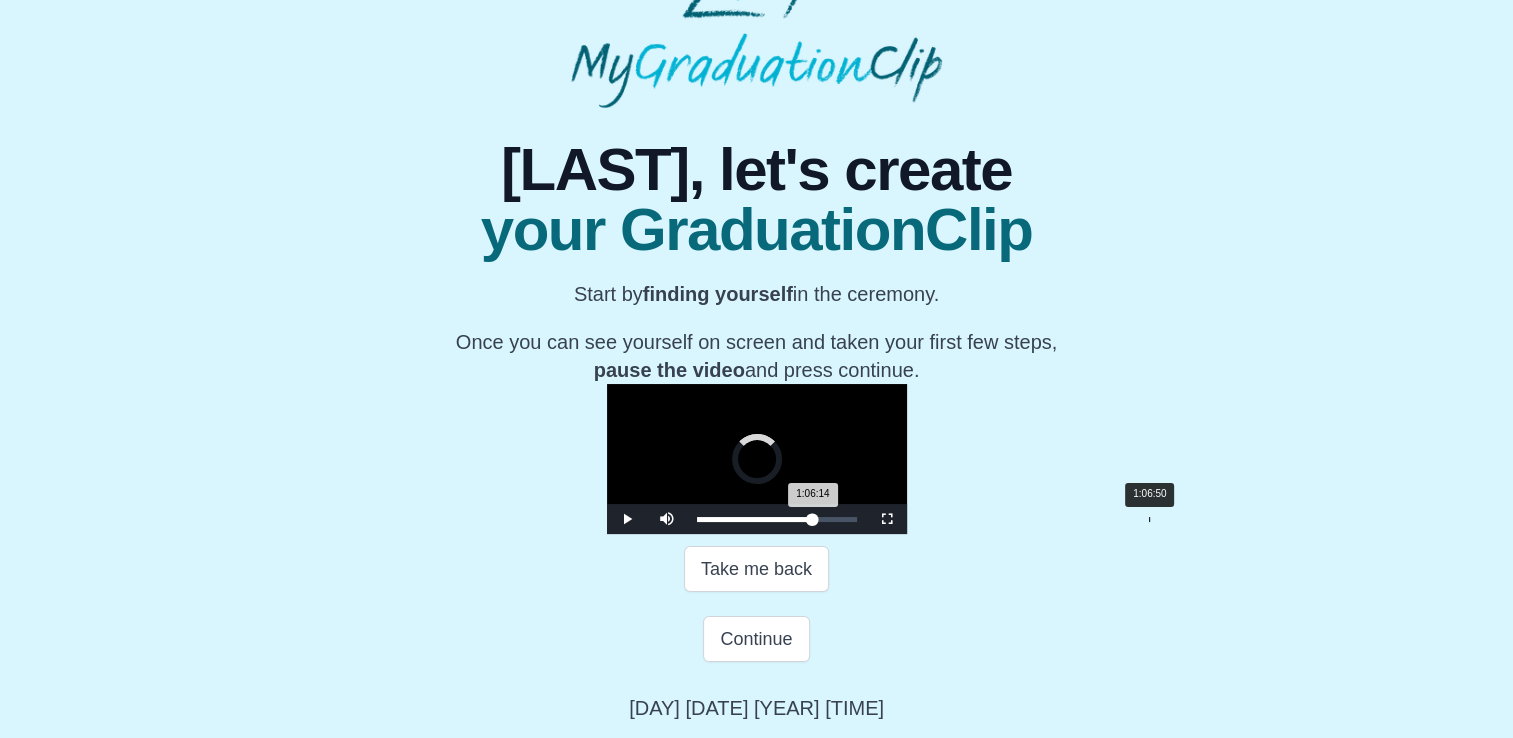 click on "1:06:14 Progress : 0%" at bounding box center (755, 519) 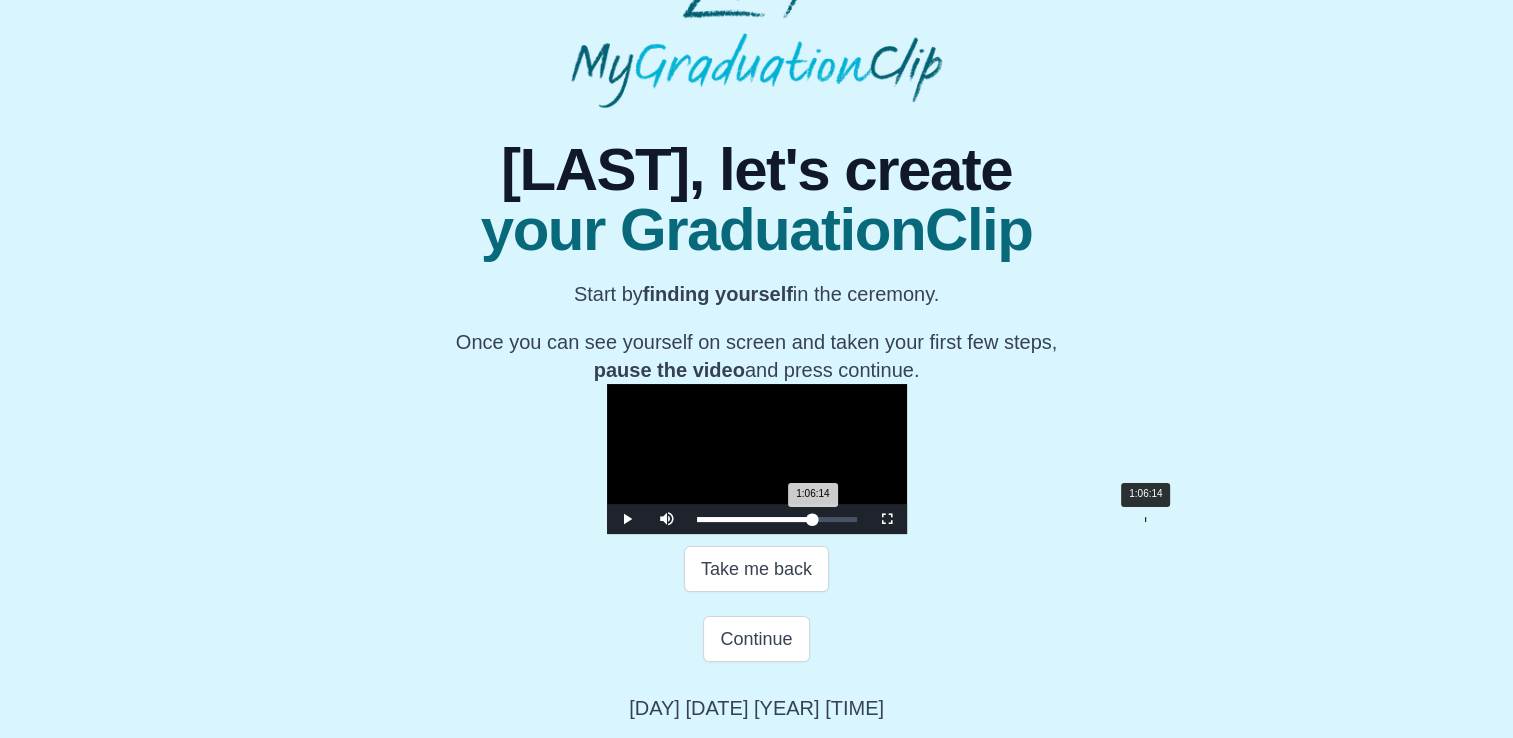 click on "1:06:14 Progress : 0%" at bounding box center [755, 519] 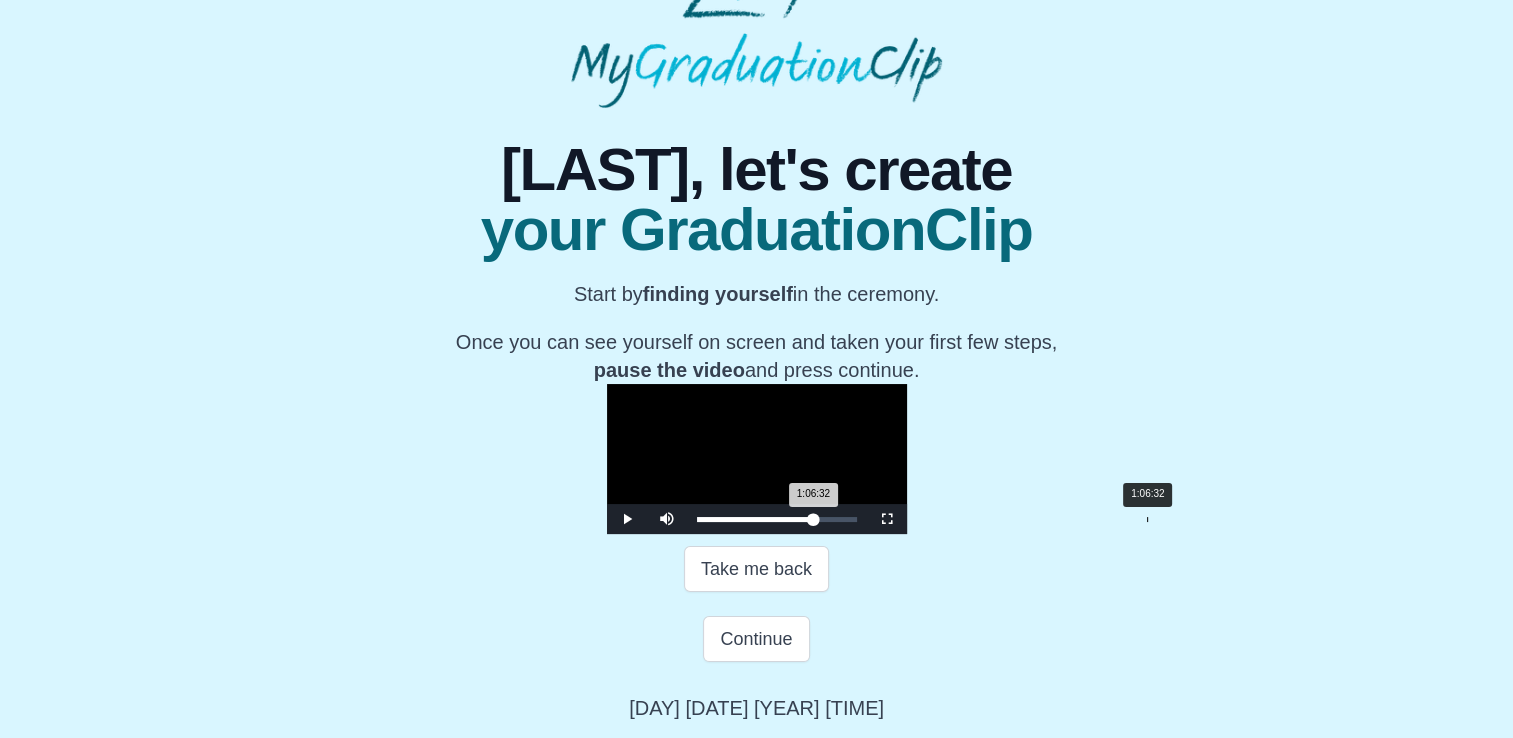 click on "1:06:32 Progress : 0%" at bounding box center (755, 519) 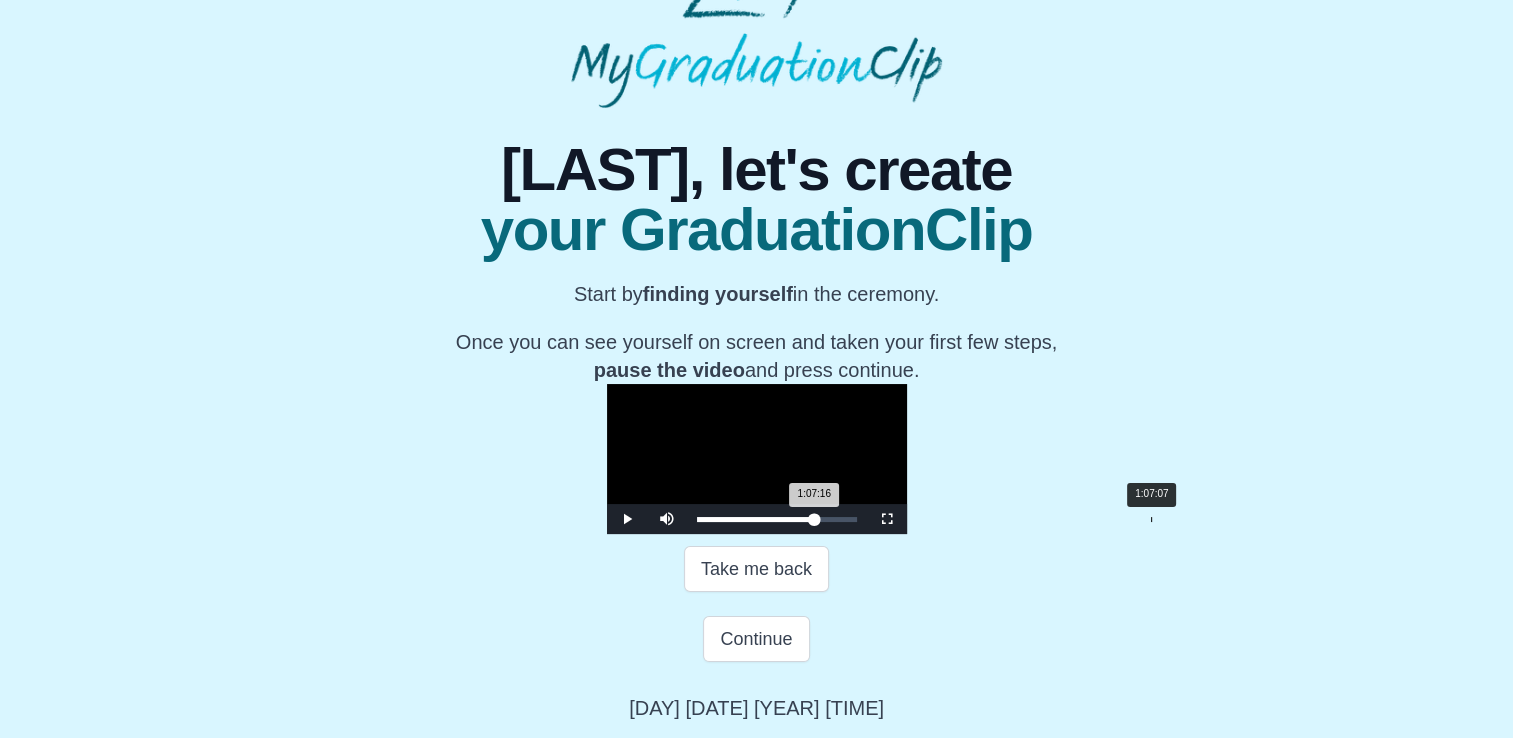 click on "1:07:16 Progress : 0%" at bounding box center (756, 519) 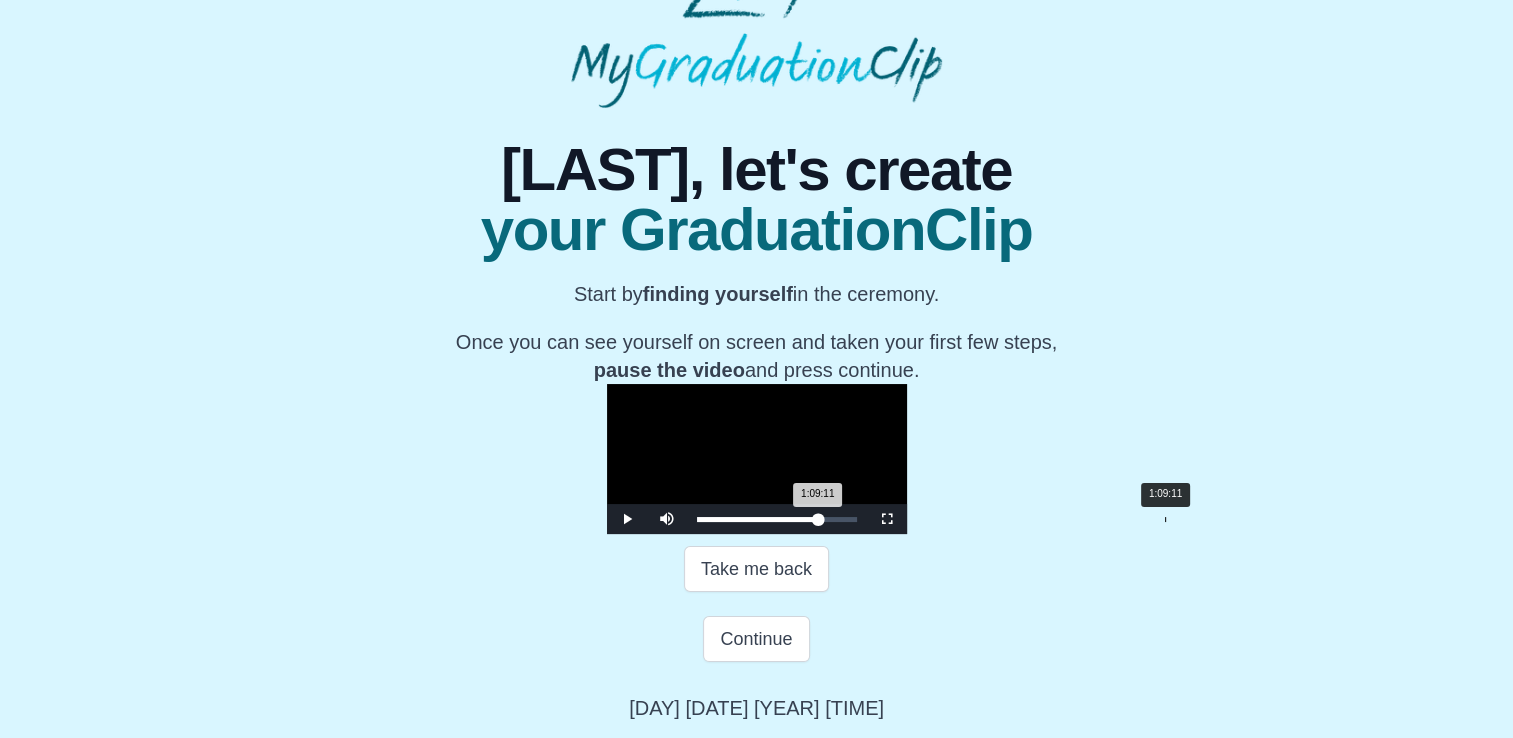 click on "Loaded : 0% 1:09:11 1:09:11 Progress : 0%" at bounding box center (777, 519) 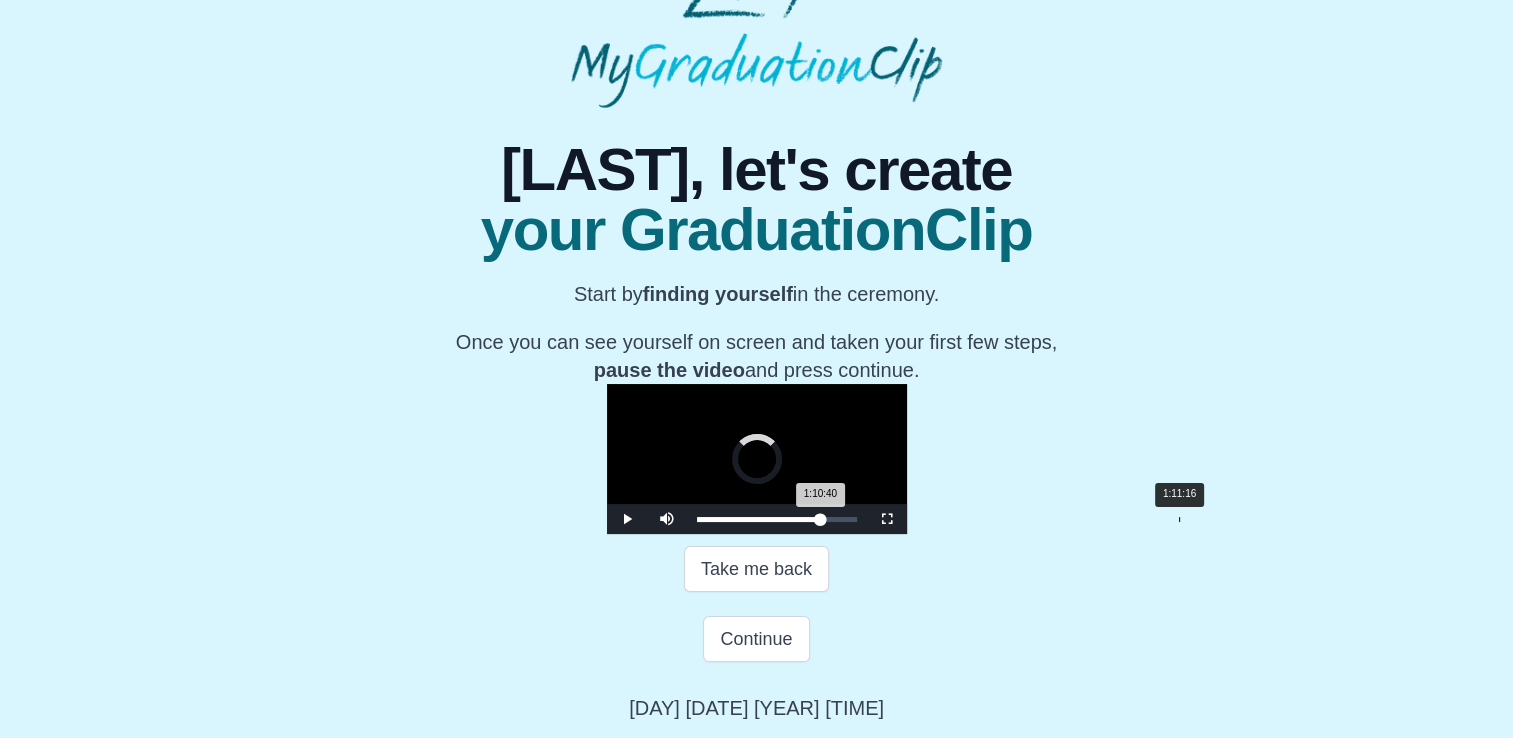 drag, startPoint x: 936, startPoint y: 591, endPoint x: 950, endPoint y: 590, distance: 14.035668 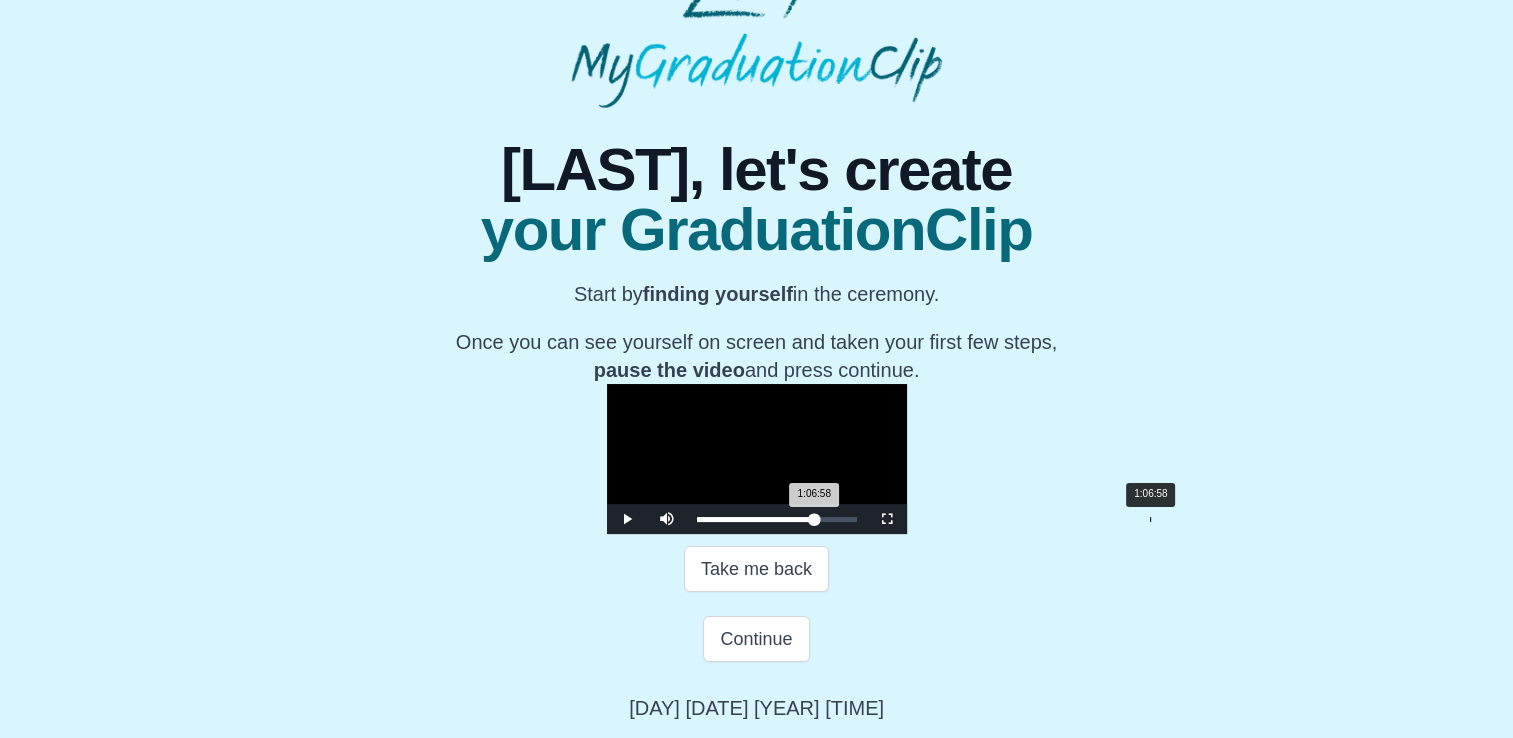 drag, startPoint x: 949, startPoint y: 588, endPoint x: 921, endPoint y: 585, distance: 28.160255 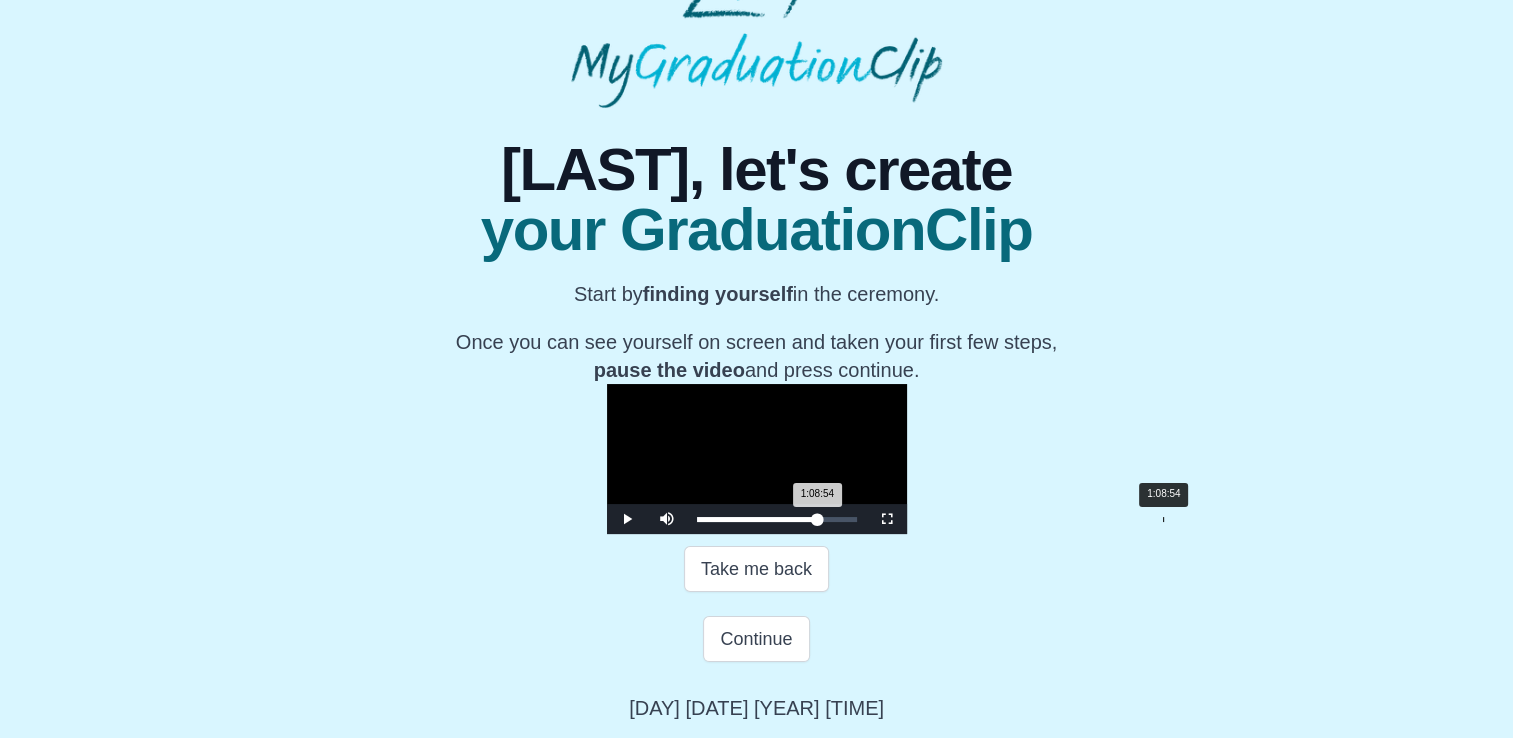 click on "1:08:54 Progress : 0%" at bounding box center [757, 519] 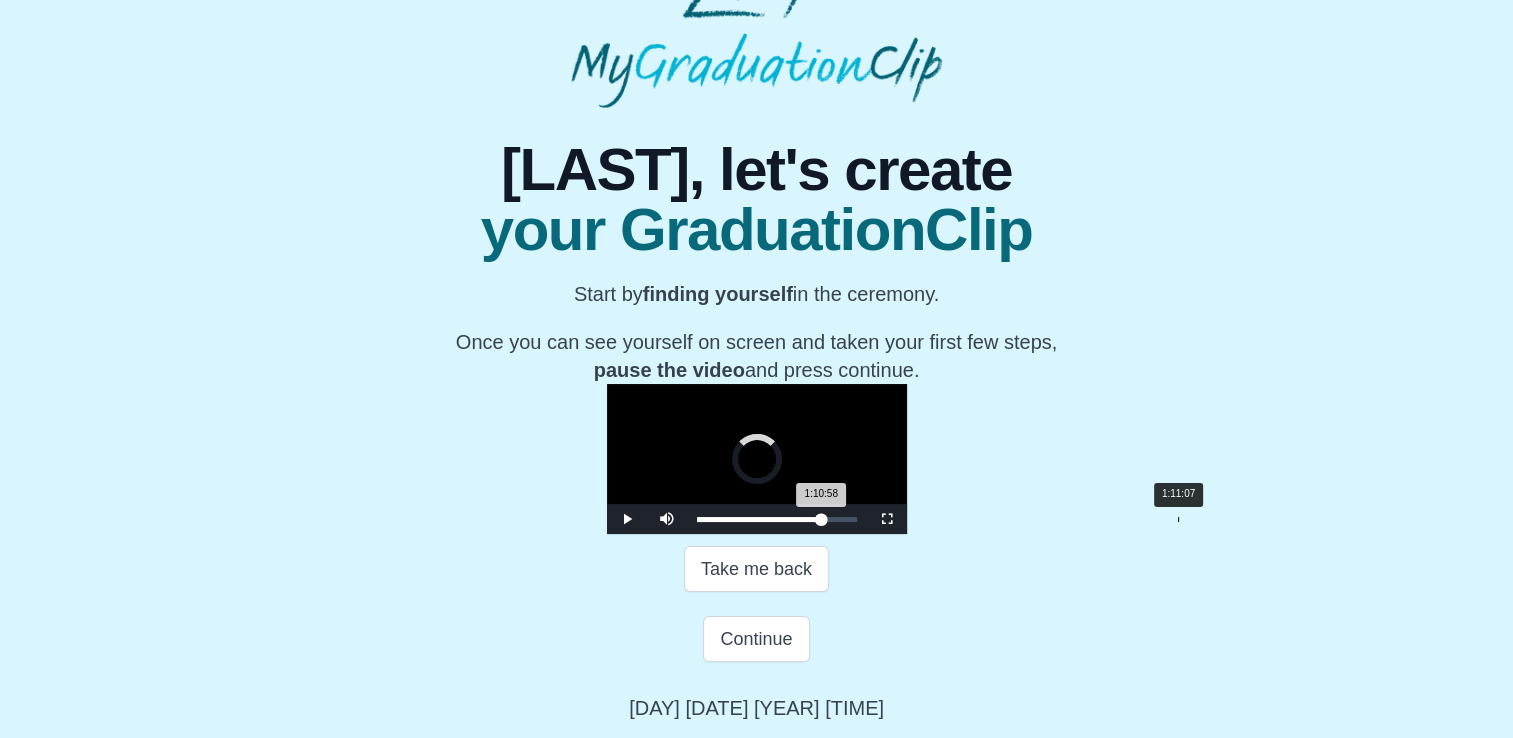 drag, startPoint x: 936, startPoint y: 585, endPoint x: 949, endPoint y: 582, distance: 13.341664 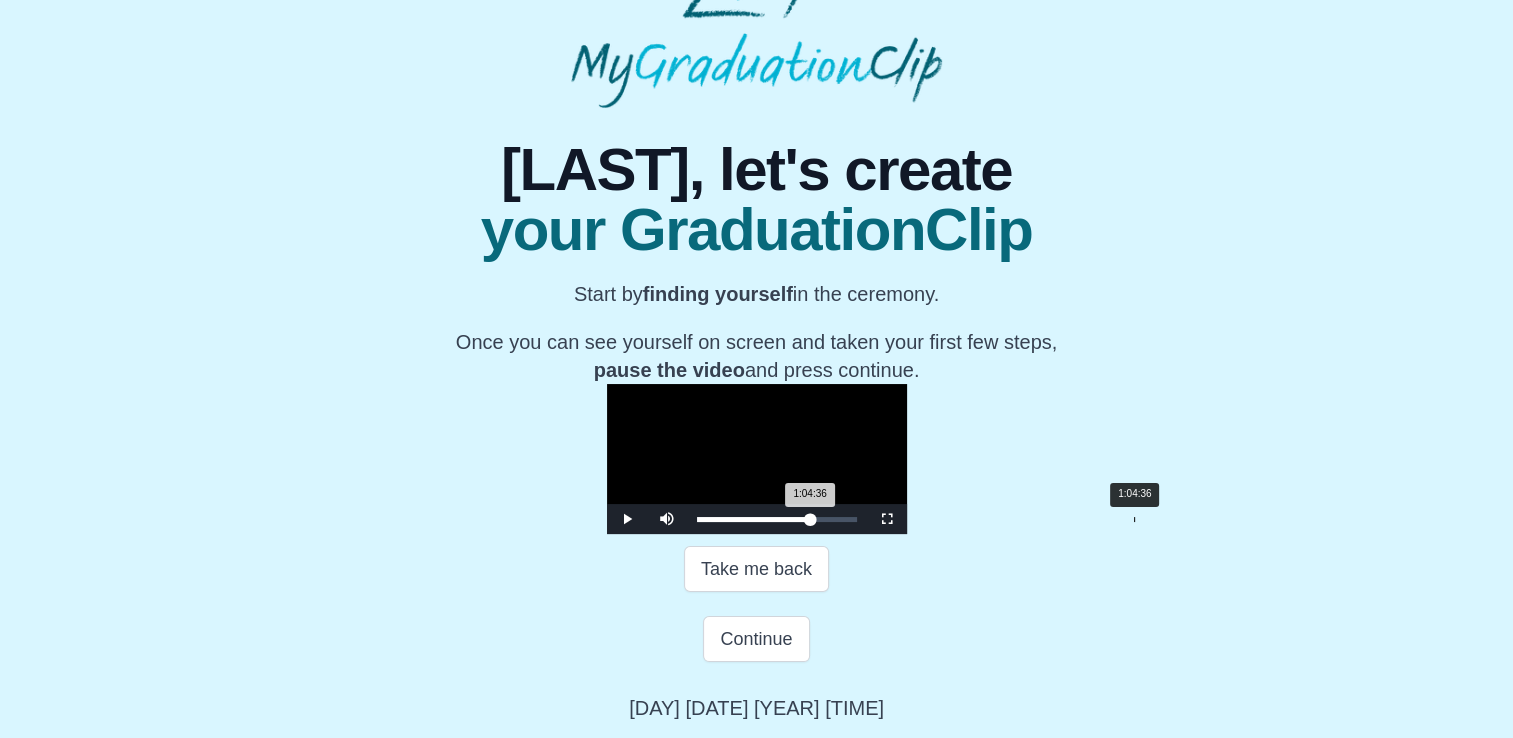 drag, startPoint x: 948, startPoint y: 584, endPoint x: 905, endPoint y: 580, distance: 43.185646 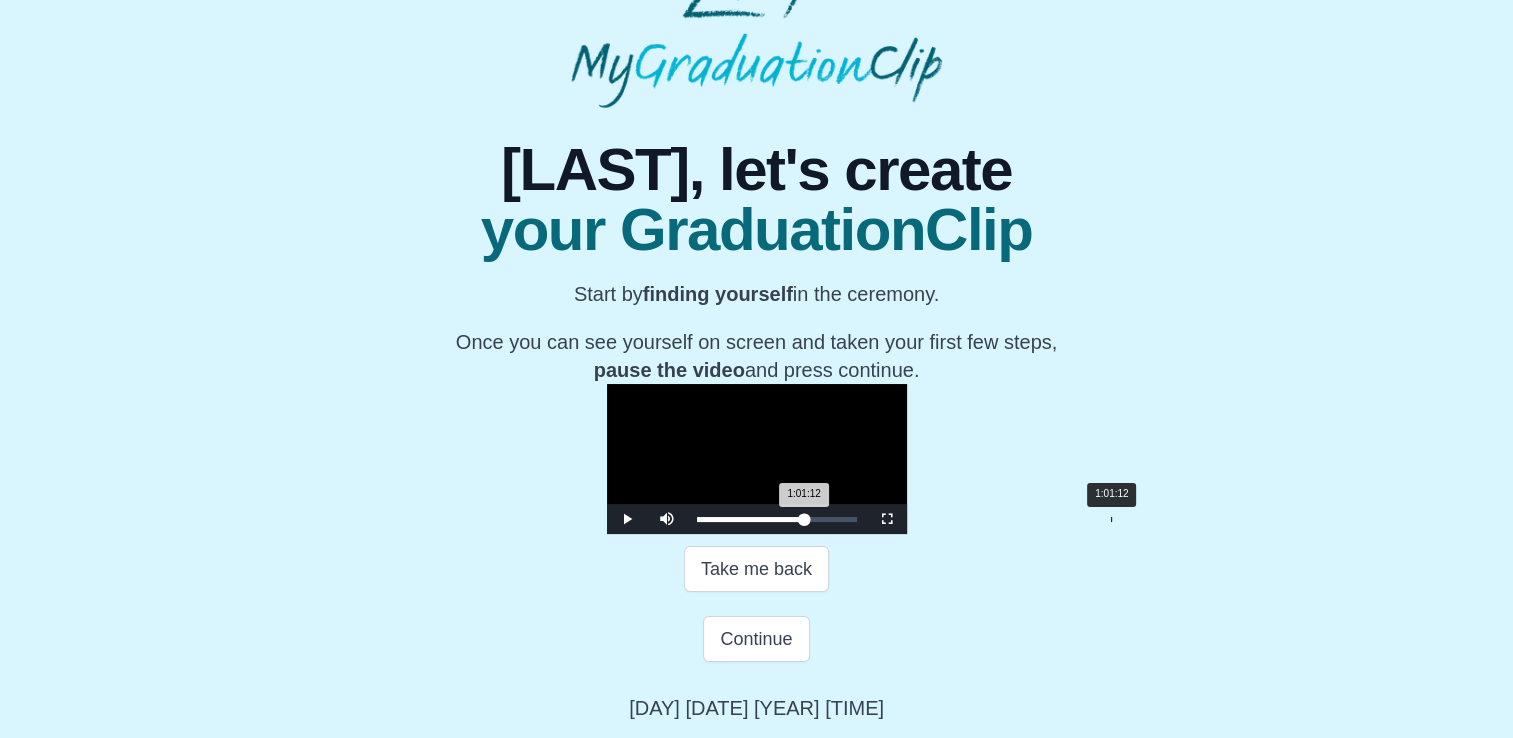drag, startPoint x: 907, startPoint y: 581, endPoint x: 882, endPoint y: 578, distance: 25.179358 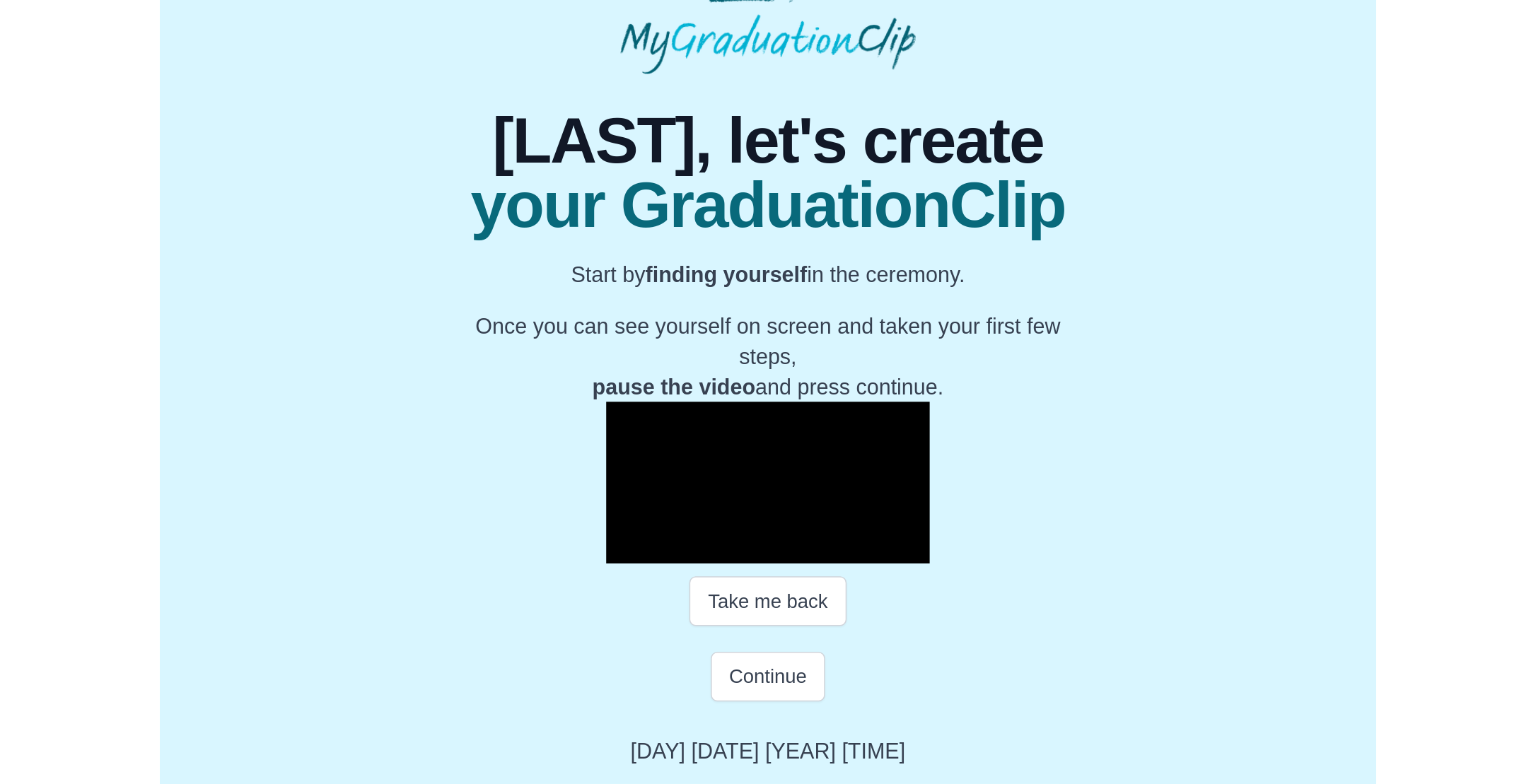 scroll, scrollTop: 69, scrollLeft: 0, axis: vertical 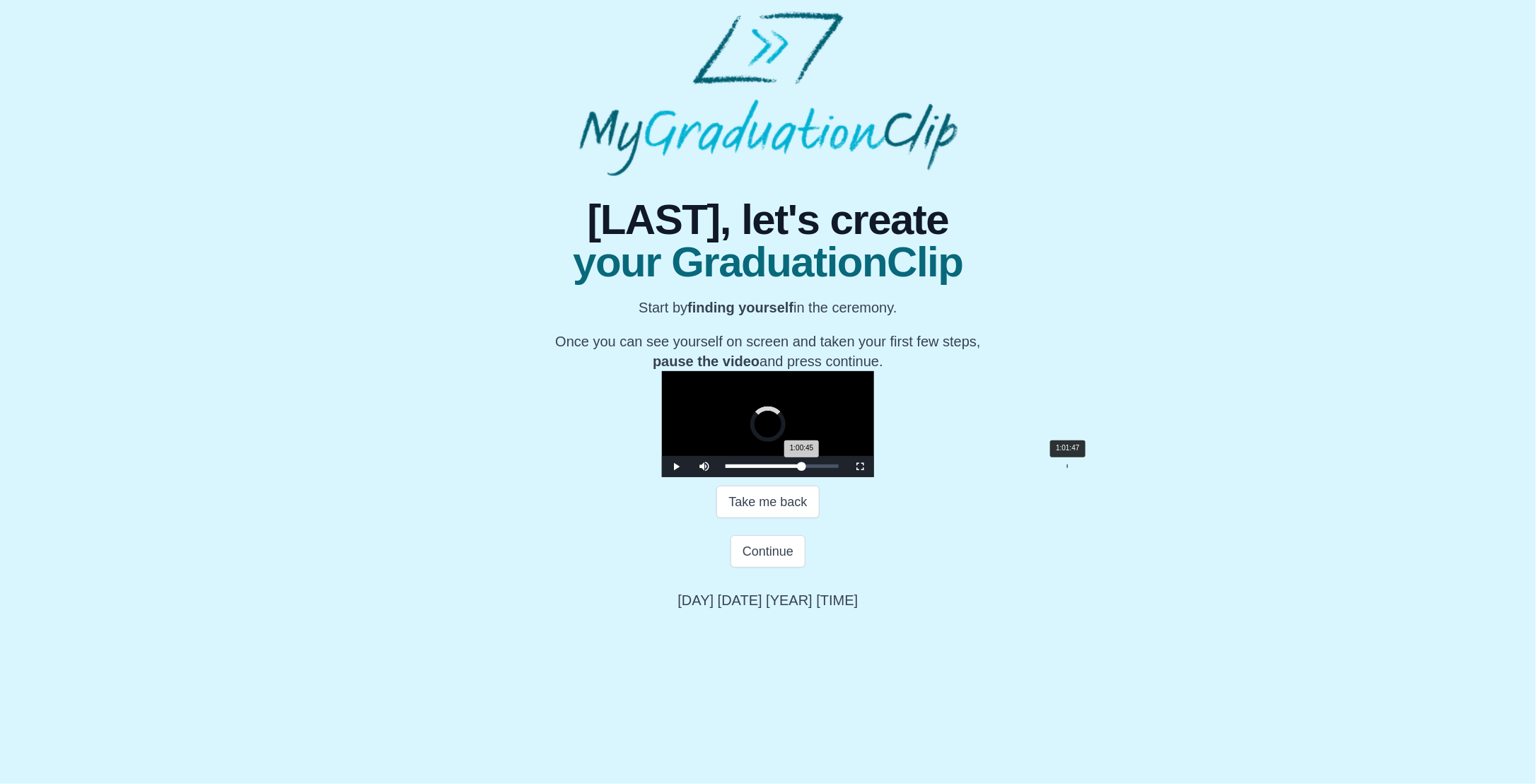 click on "1:00:45 Progress : 0%" at bounding box center [764, 466] 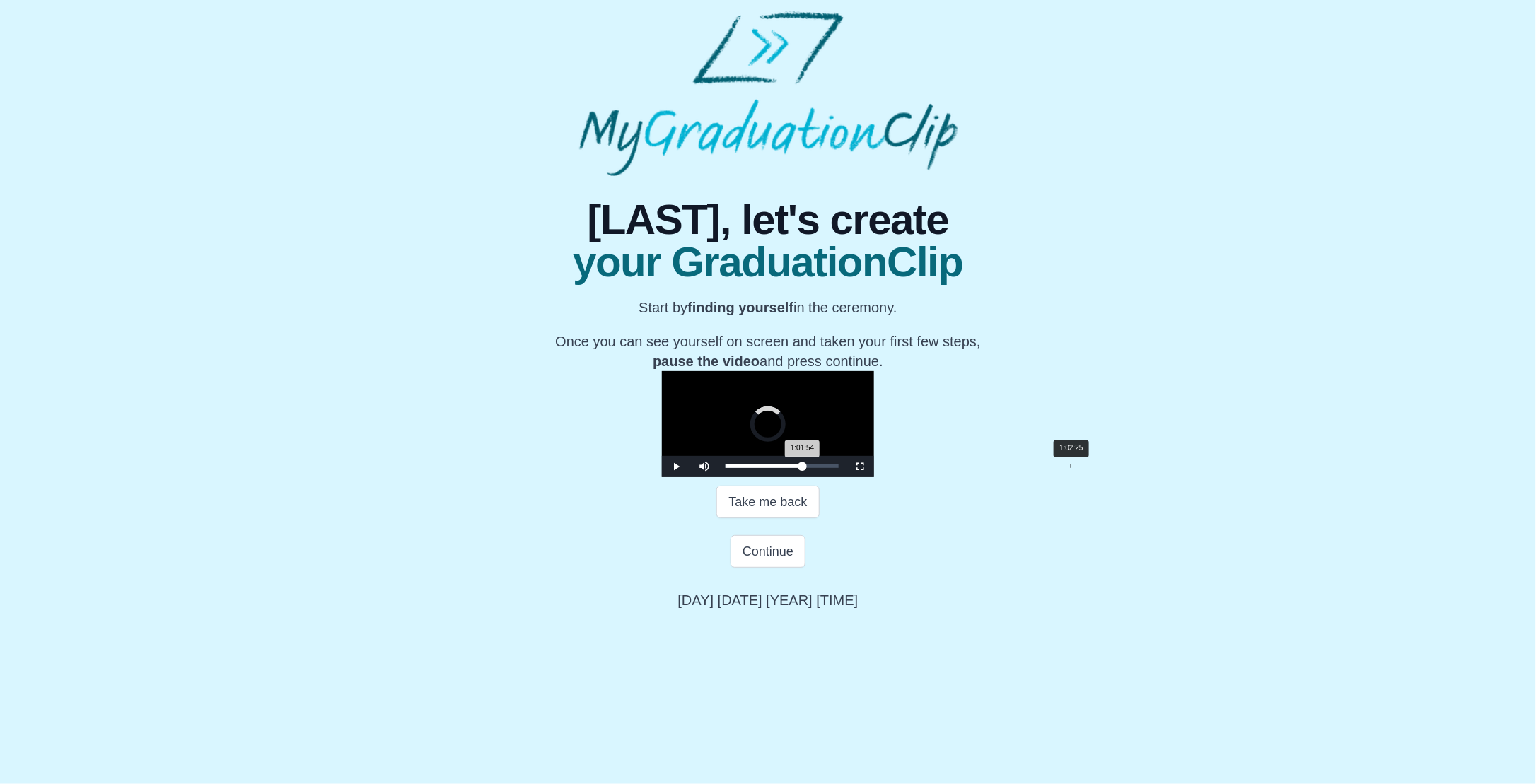 click on "1:01:54 Progress : 0%" at bounding box center (764, 466) 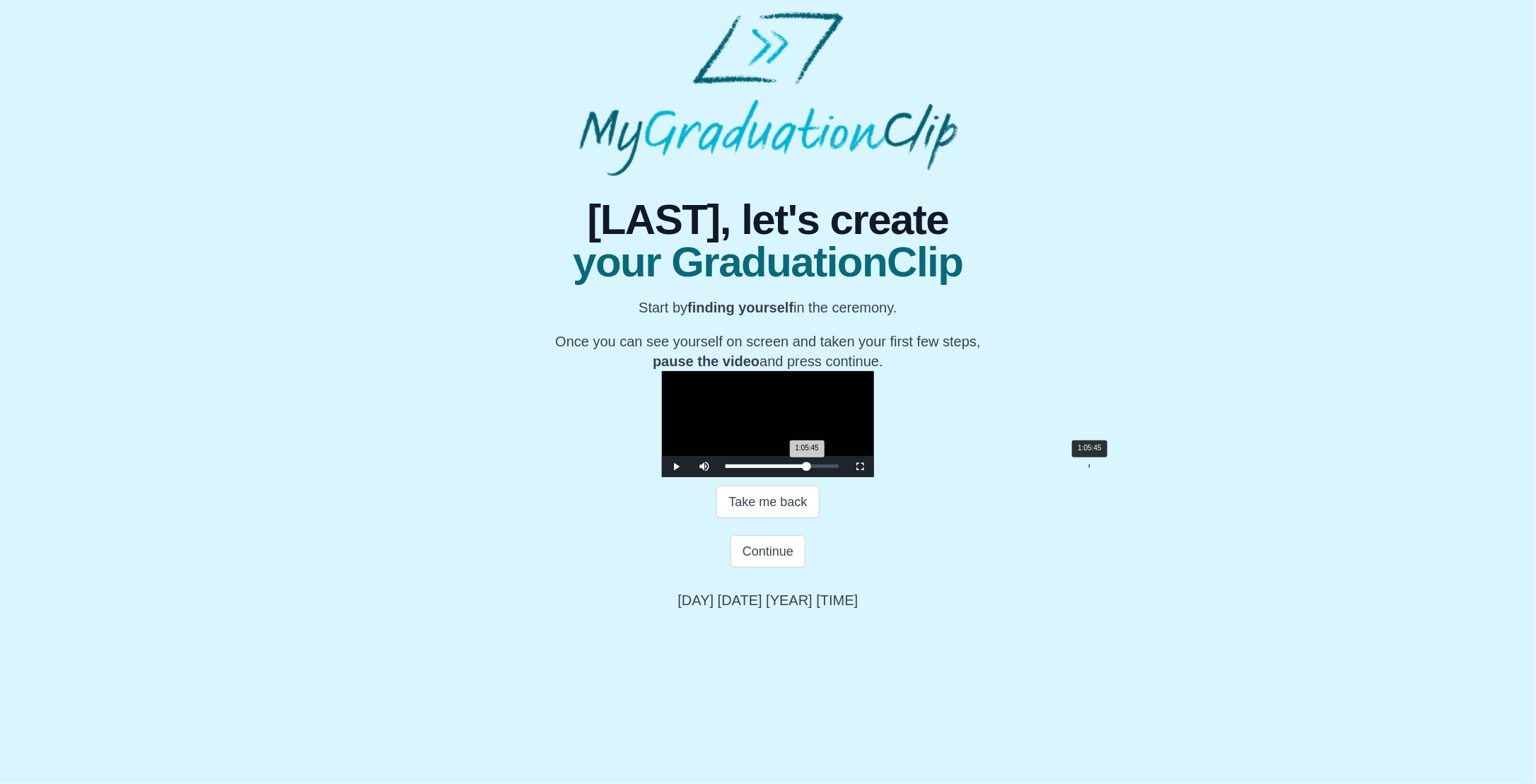 drag, startPoint x: 876, startPoint y: 628, endPoint x: 894, endPoint y: 627, distance: 18.027756 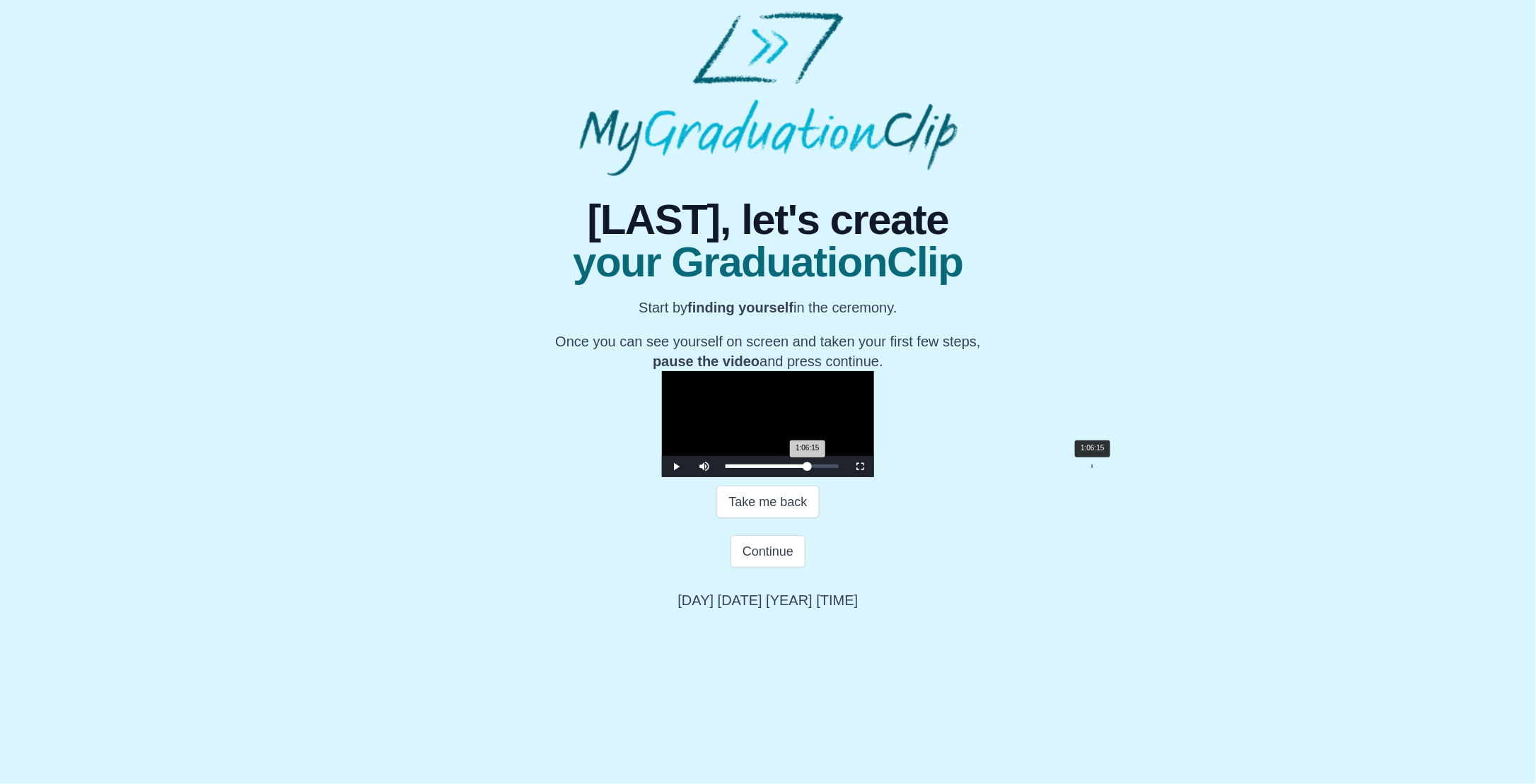 click on "1:06:15 Progress : 0%" at bounding box center [767, 466] 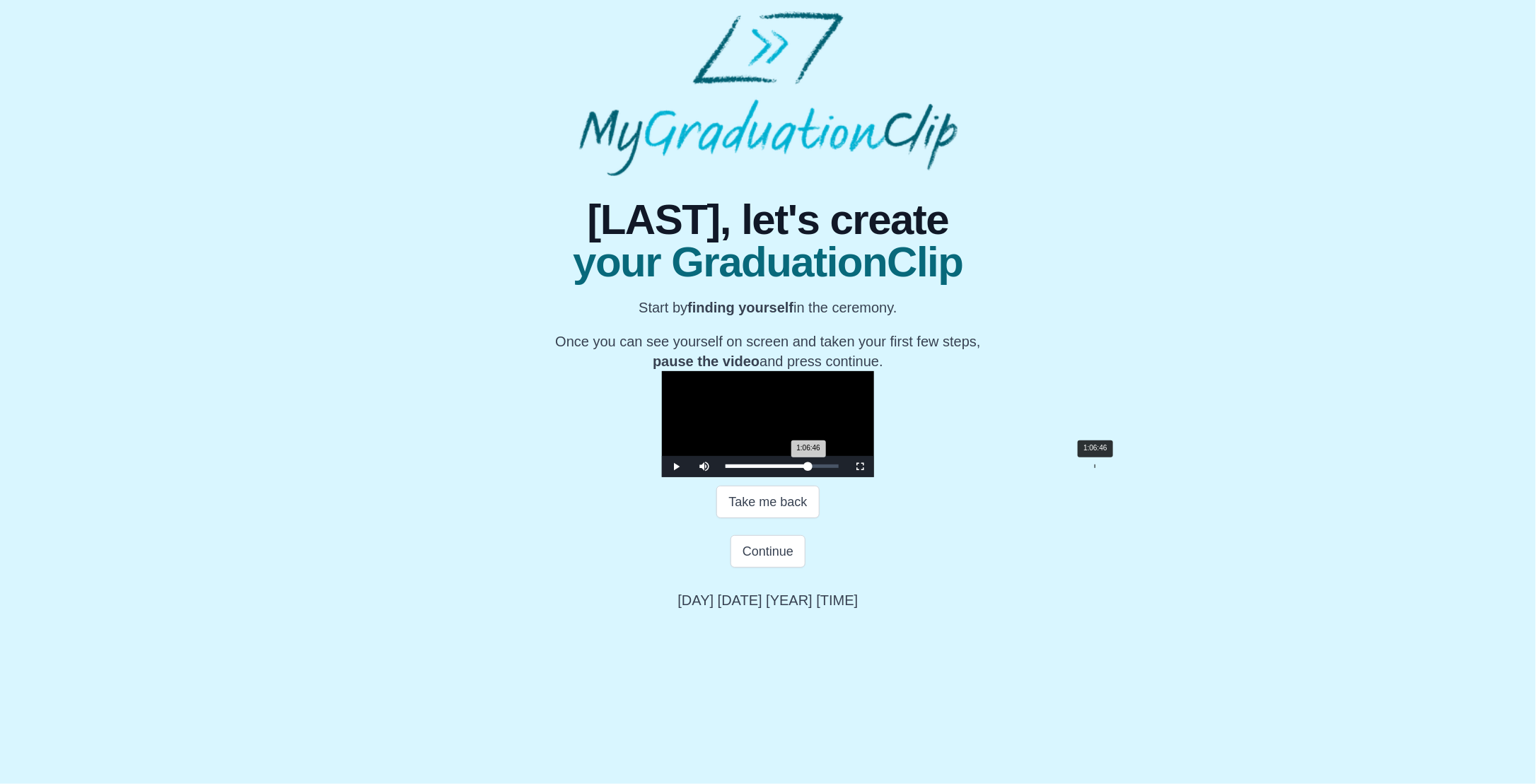 click on "1:06:46 Progress : 0%" at bounding box center (767, 466) 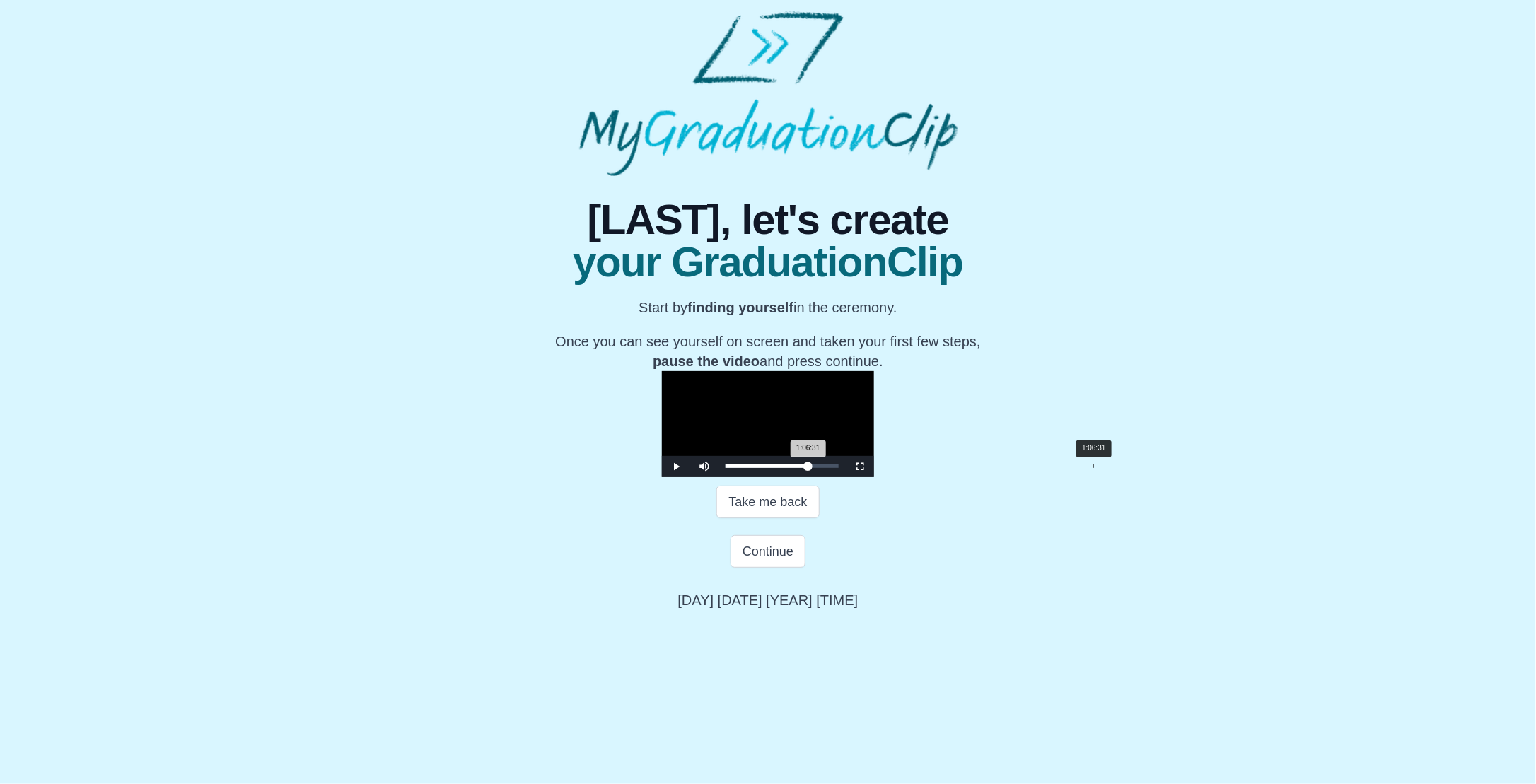click on "1:06:31 Progress : 0%" at bounding box center (767, 466) 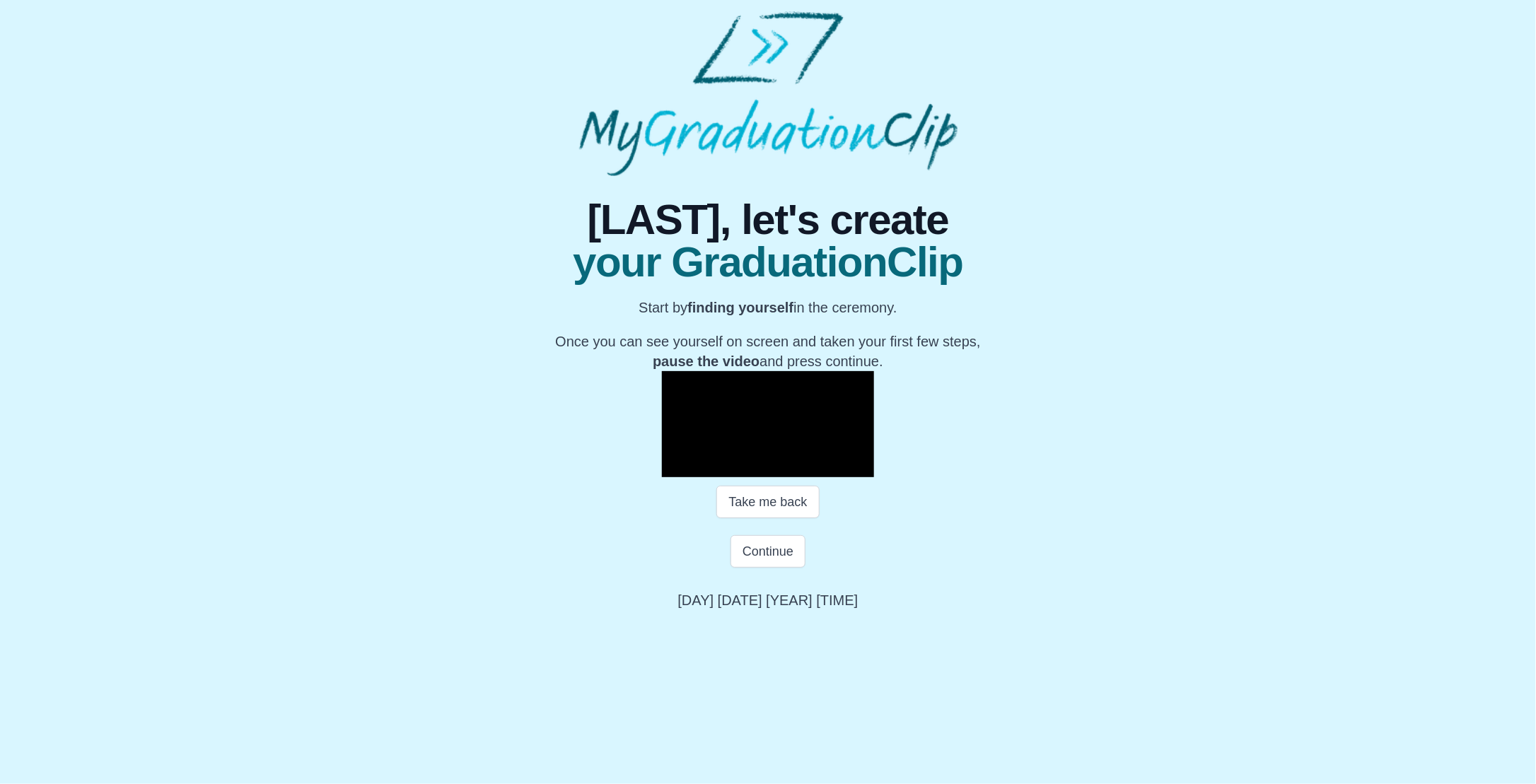 click at bounding box center [676, 467] 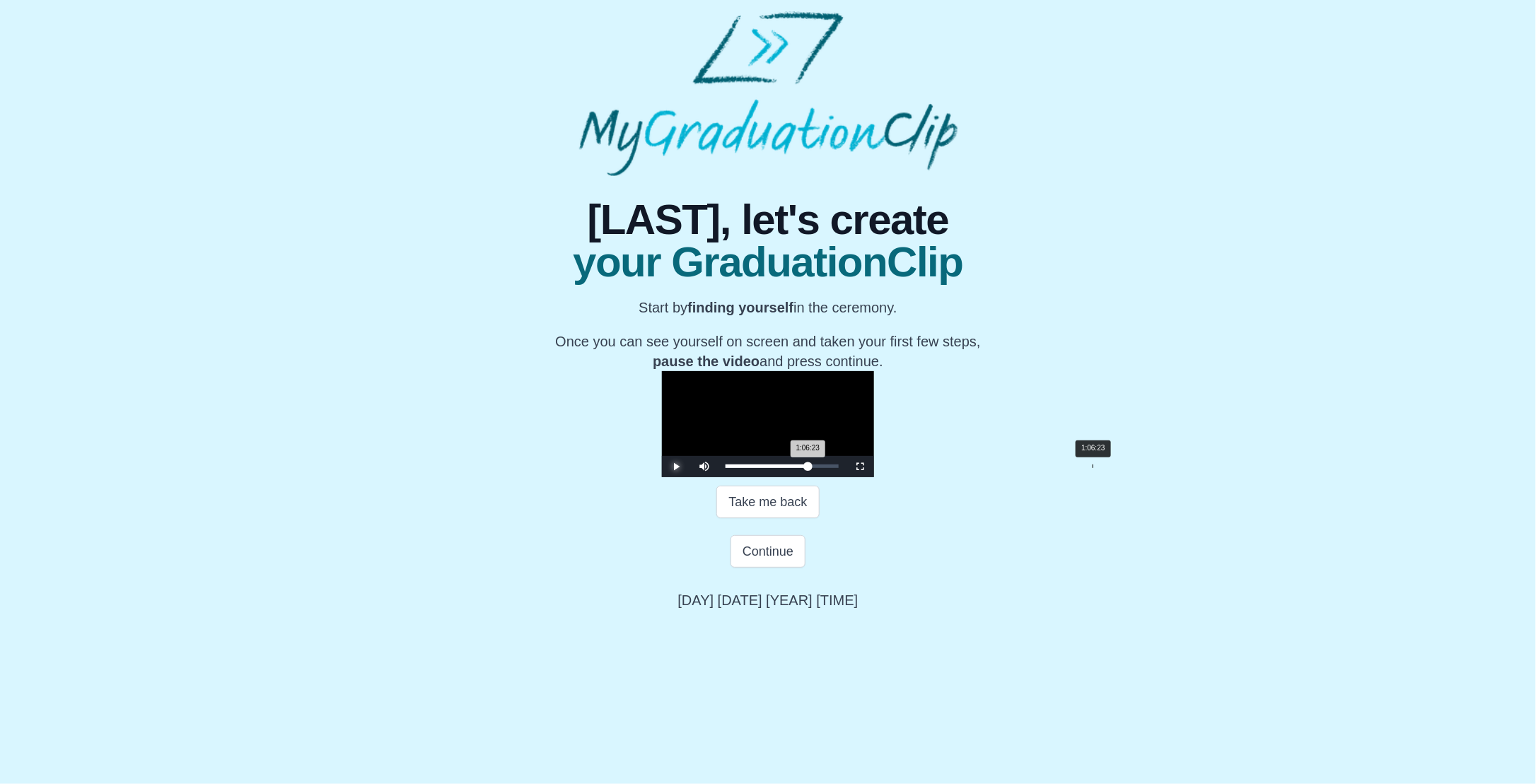 click on "1:06:23 Progress : 0%" at bounding box center (767, 466) 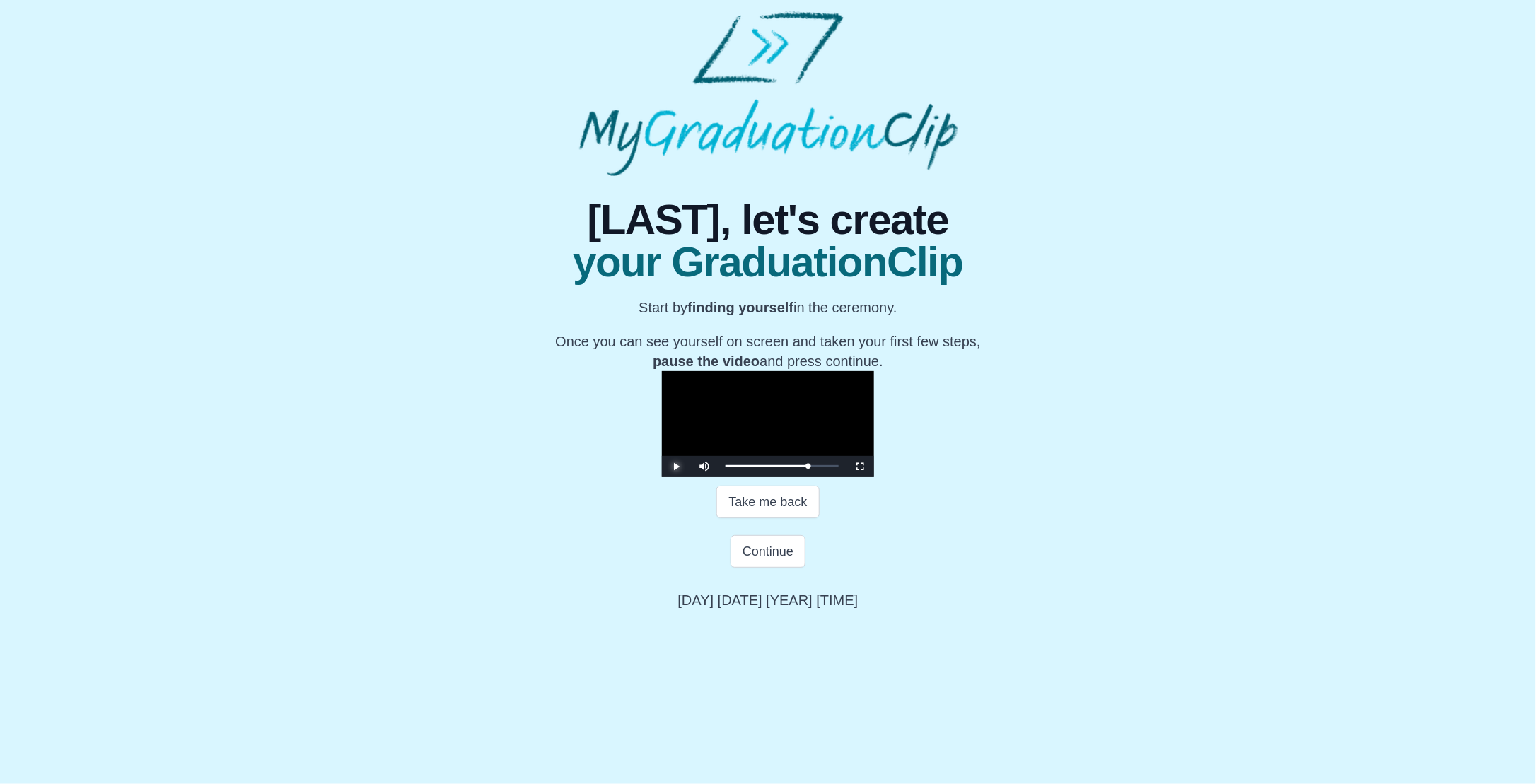 click at bounding box center (676, 467) 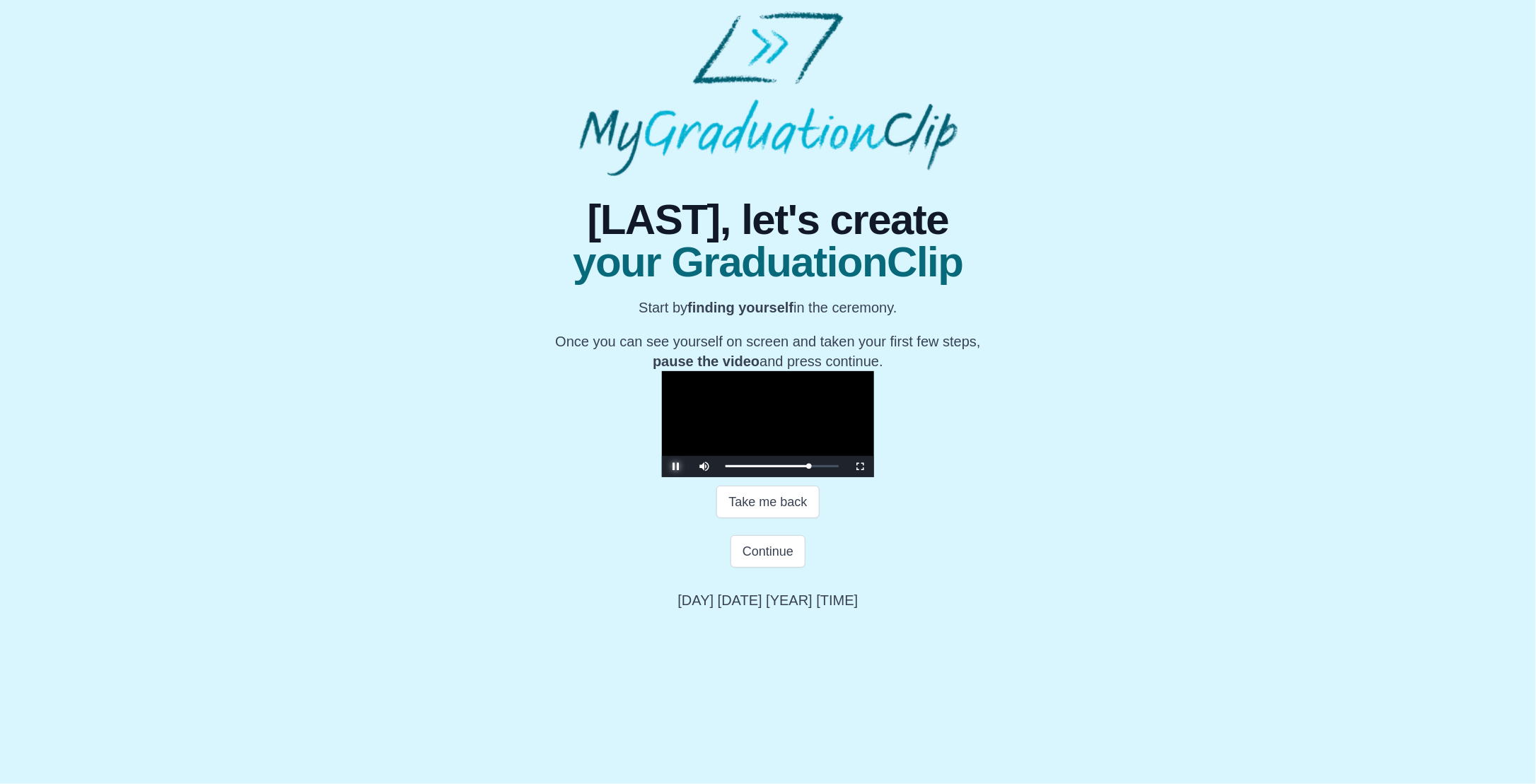 click at bounding box center [676, 467] 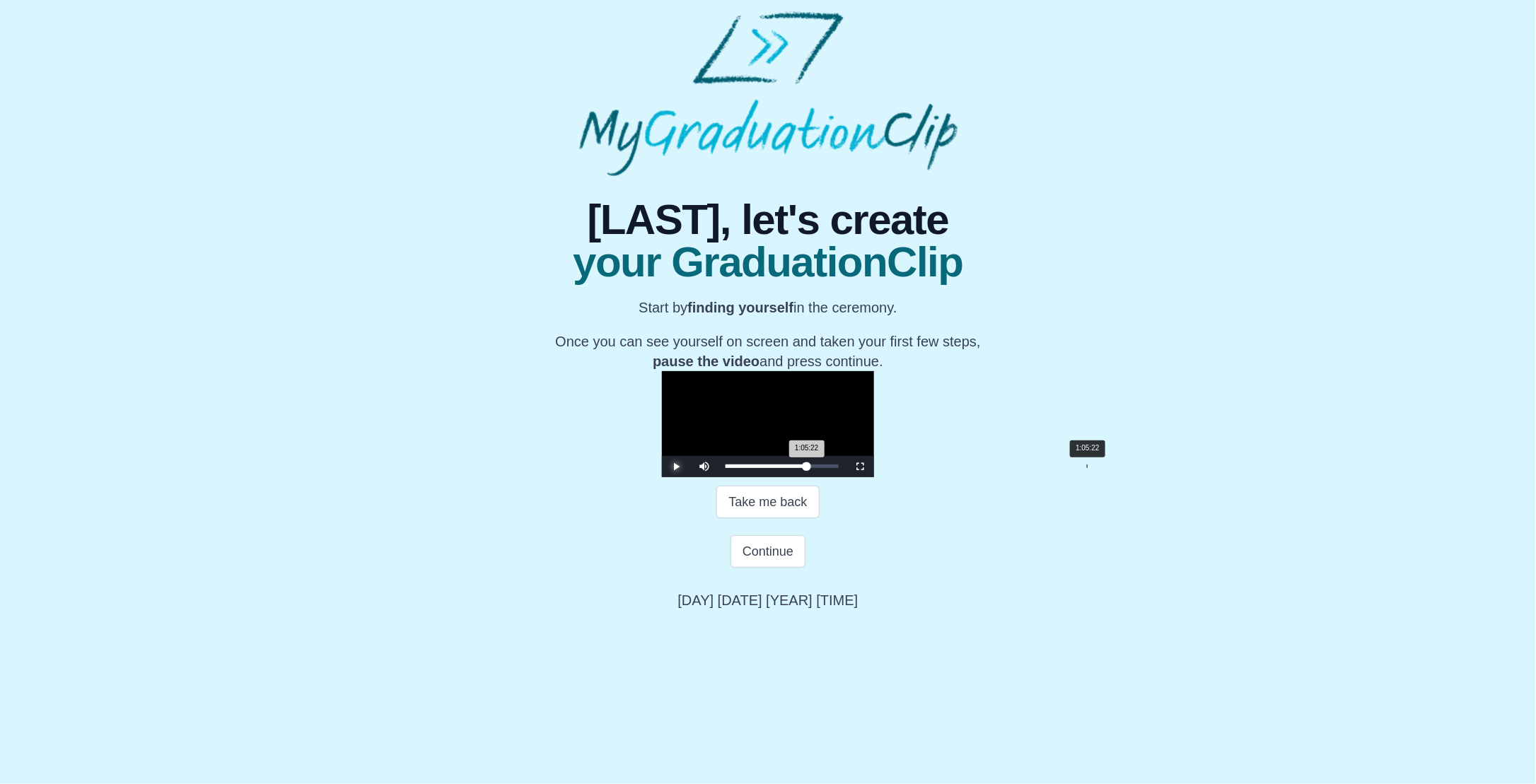 drag, startPoint x: 899, startPoint y: 631, endPoint x: 892, endPoint y: 629, distance: 7.28011 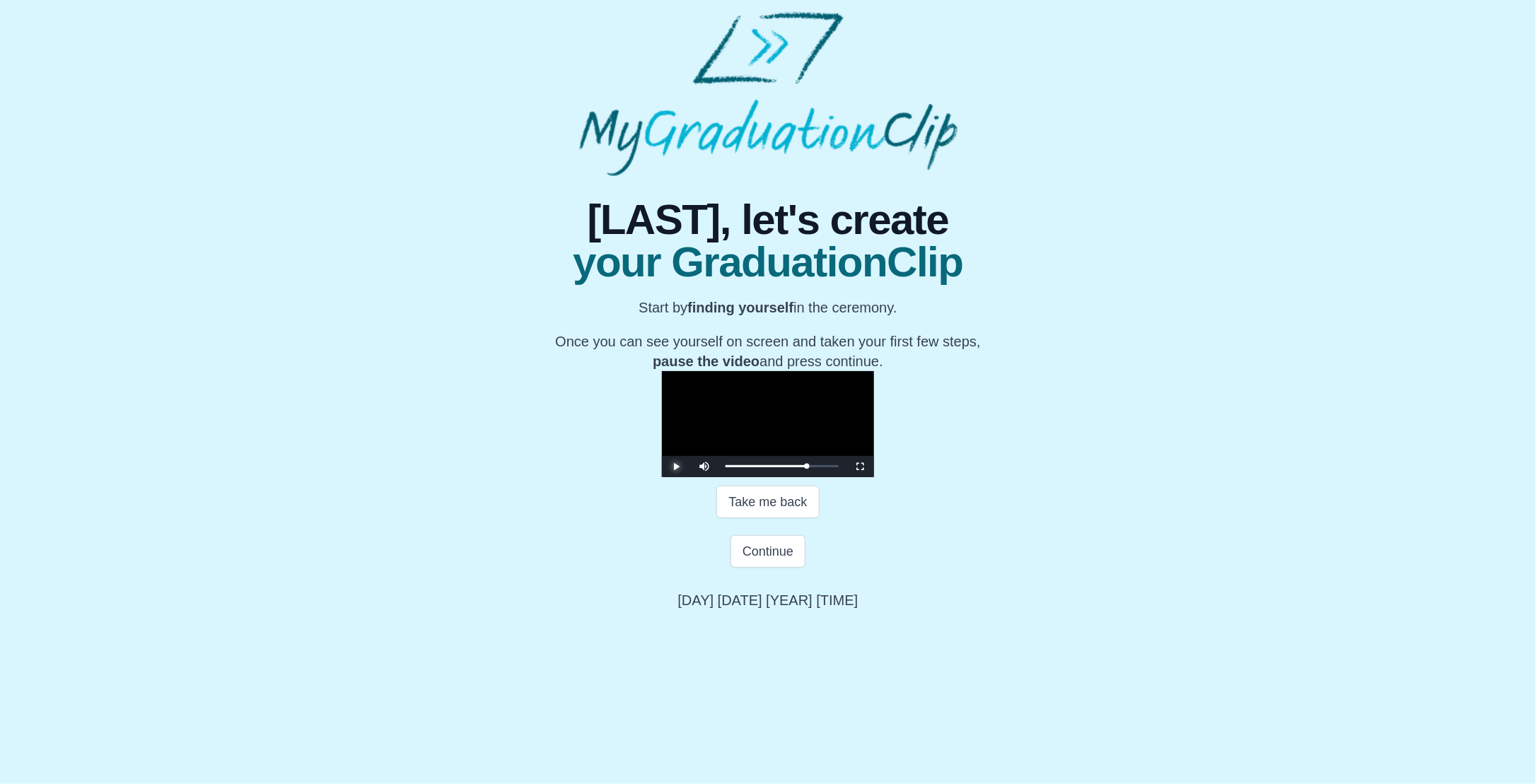 click at bounding box center (676, 467) 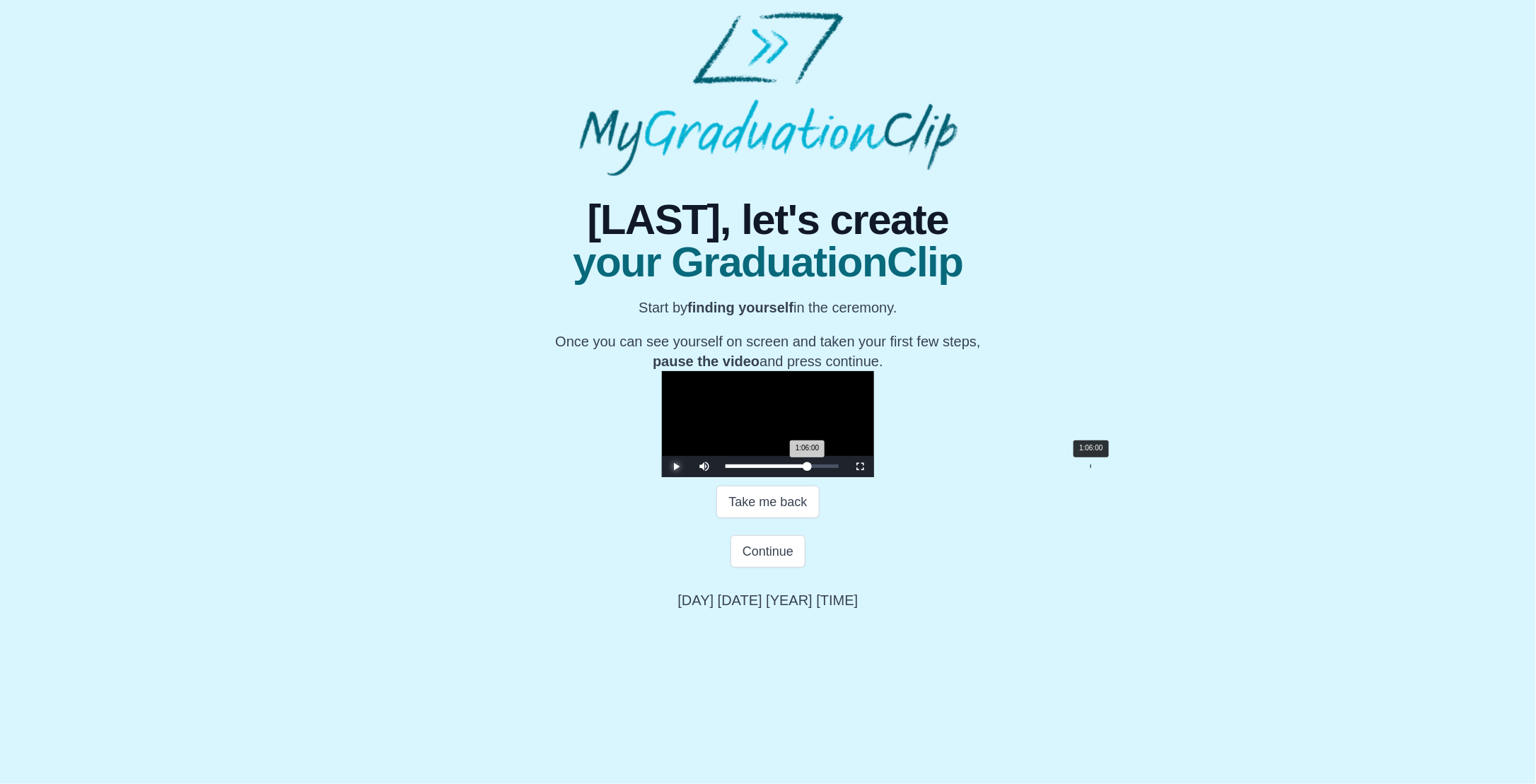 click on "1:06:00 Progress : 0%" at bounding box center [767, 466] 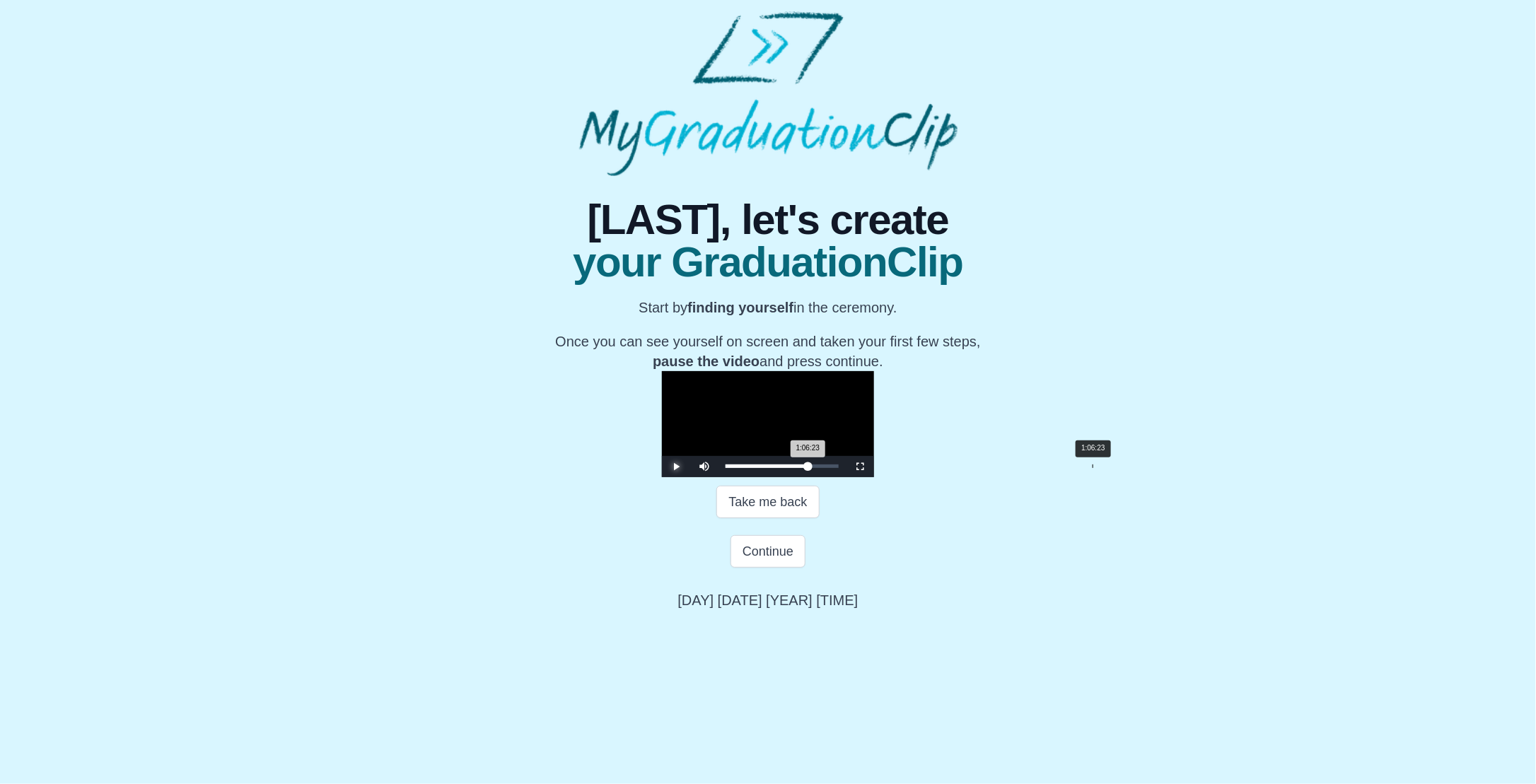 click on "1:06:23 Progress : 0%" at bounding box center (767, 466) 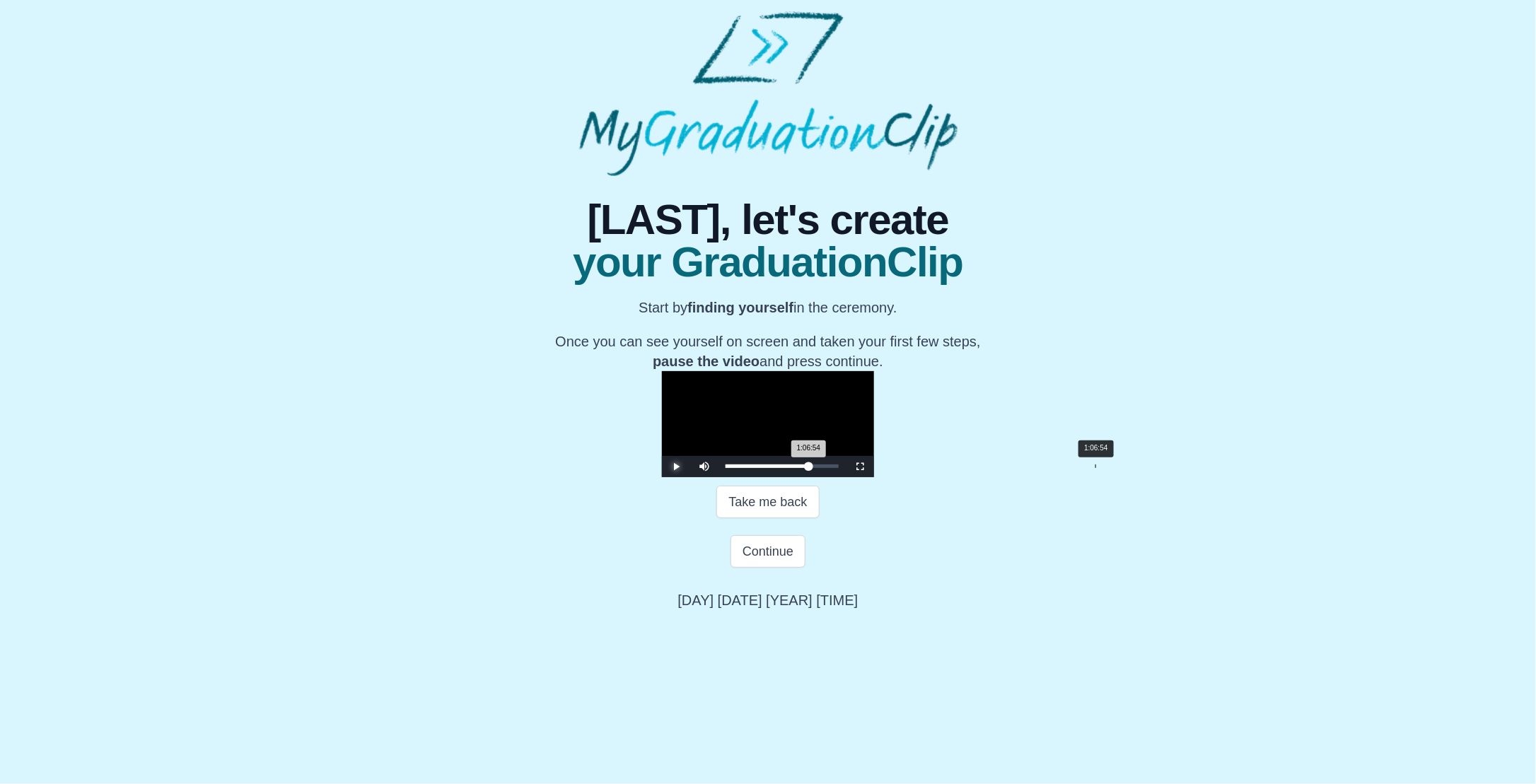 click on "1:06:54 Progress : 0%" at bounding box center (767, 466) 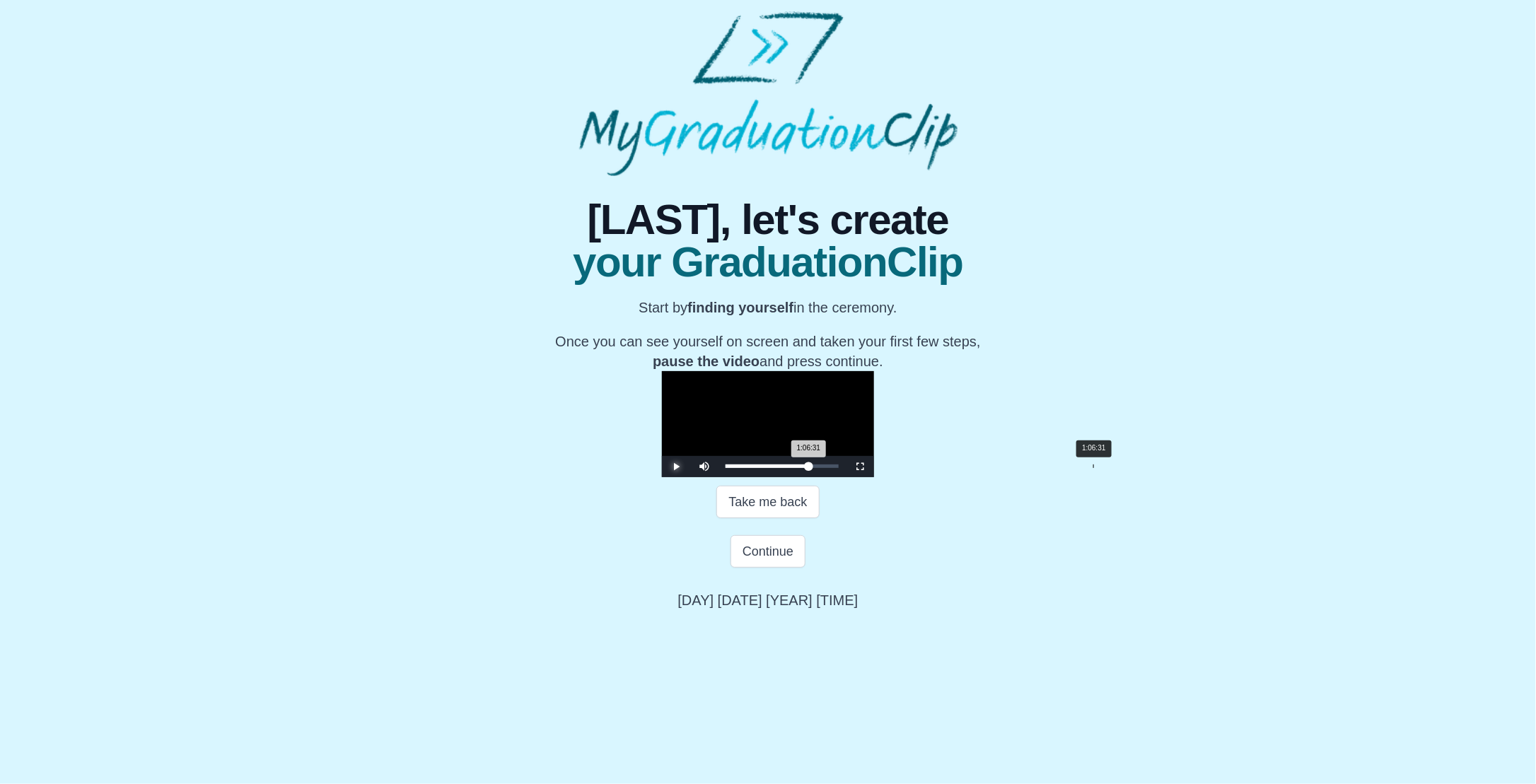 click on "1:06:31 Progress : 0%" at bounding box center [767, 466] 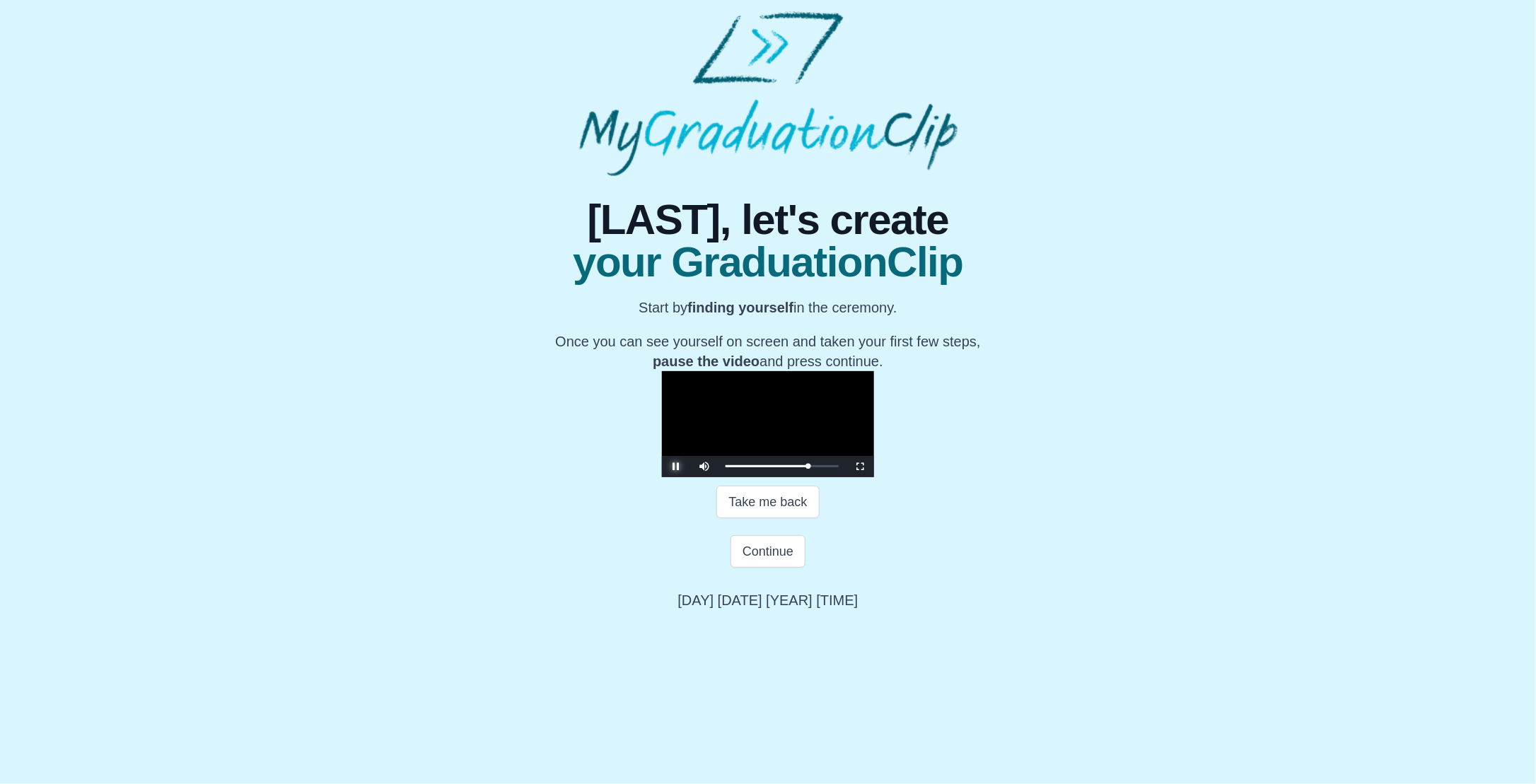 click at bounding box center (676, 467) 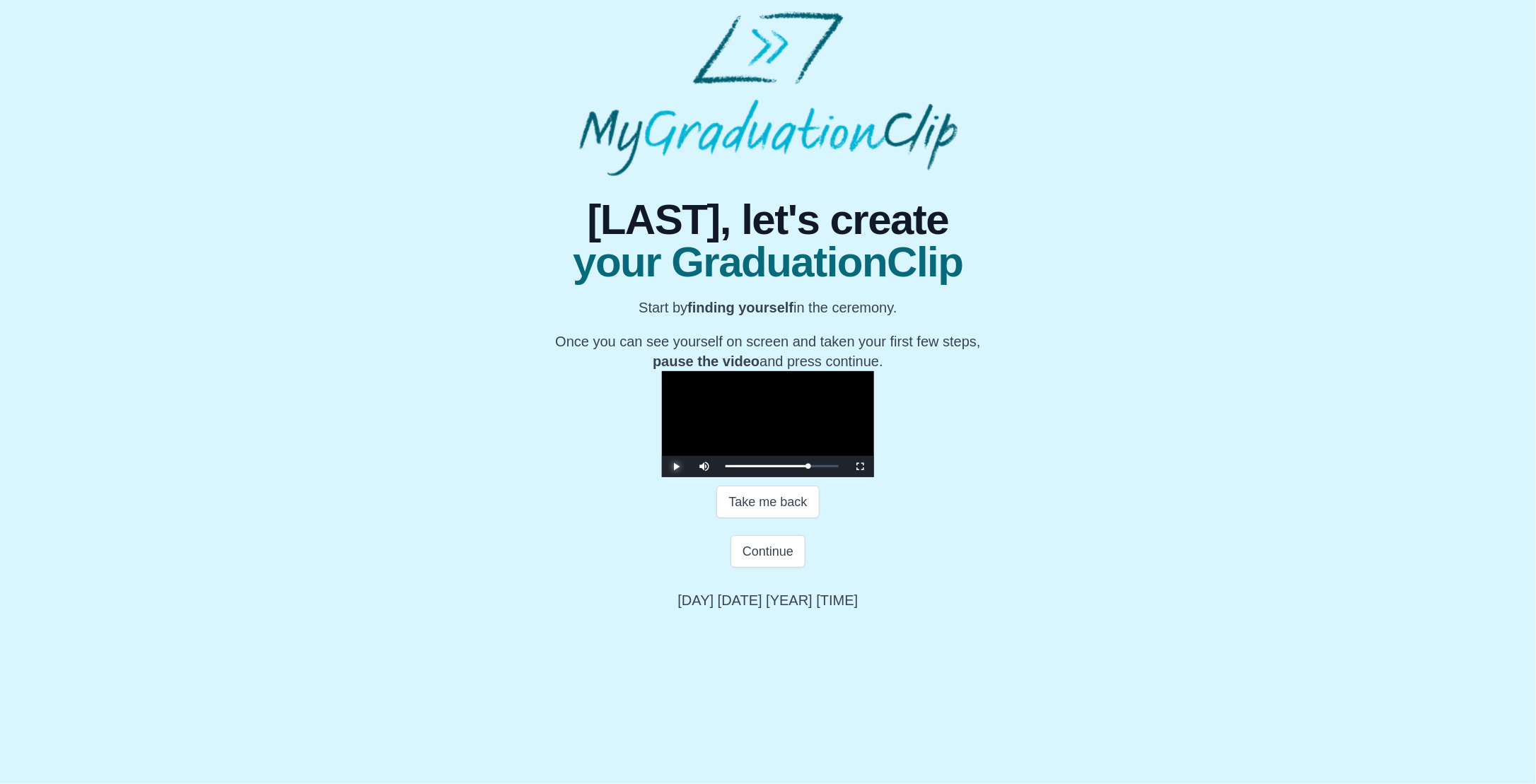 click at bounding box center [676, 467] 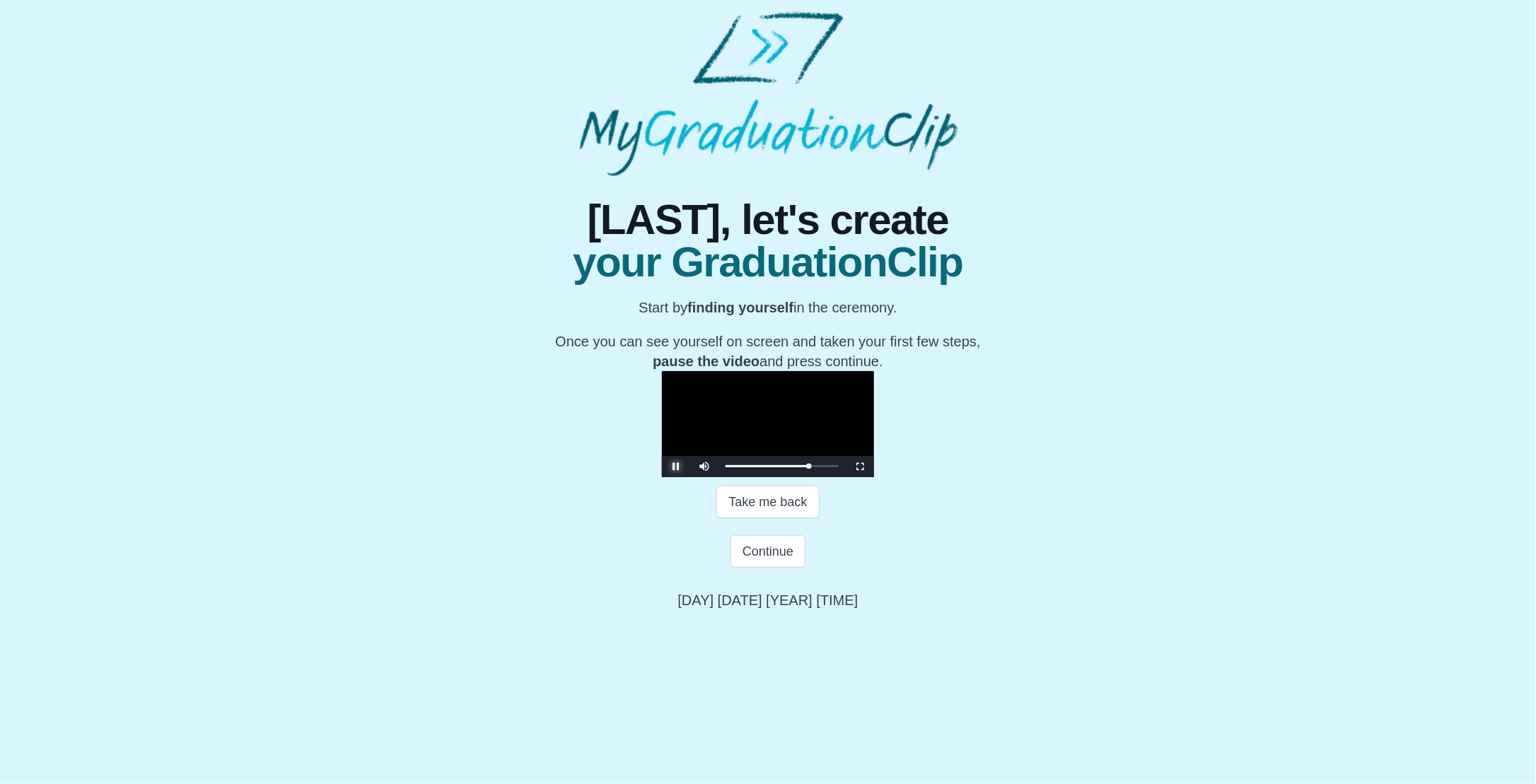 click at bounding box center [676, 467] 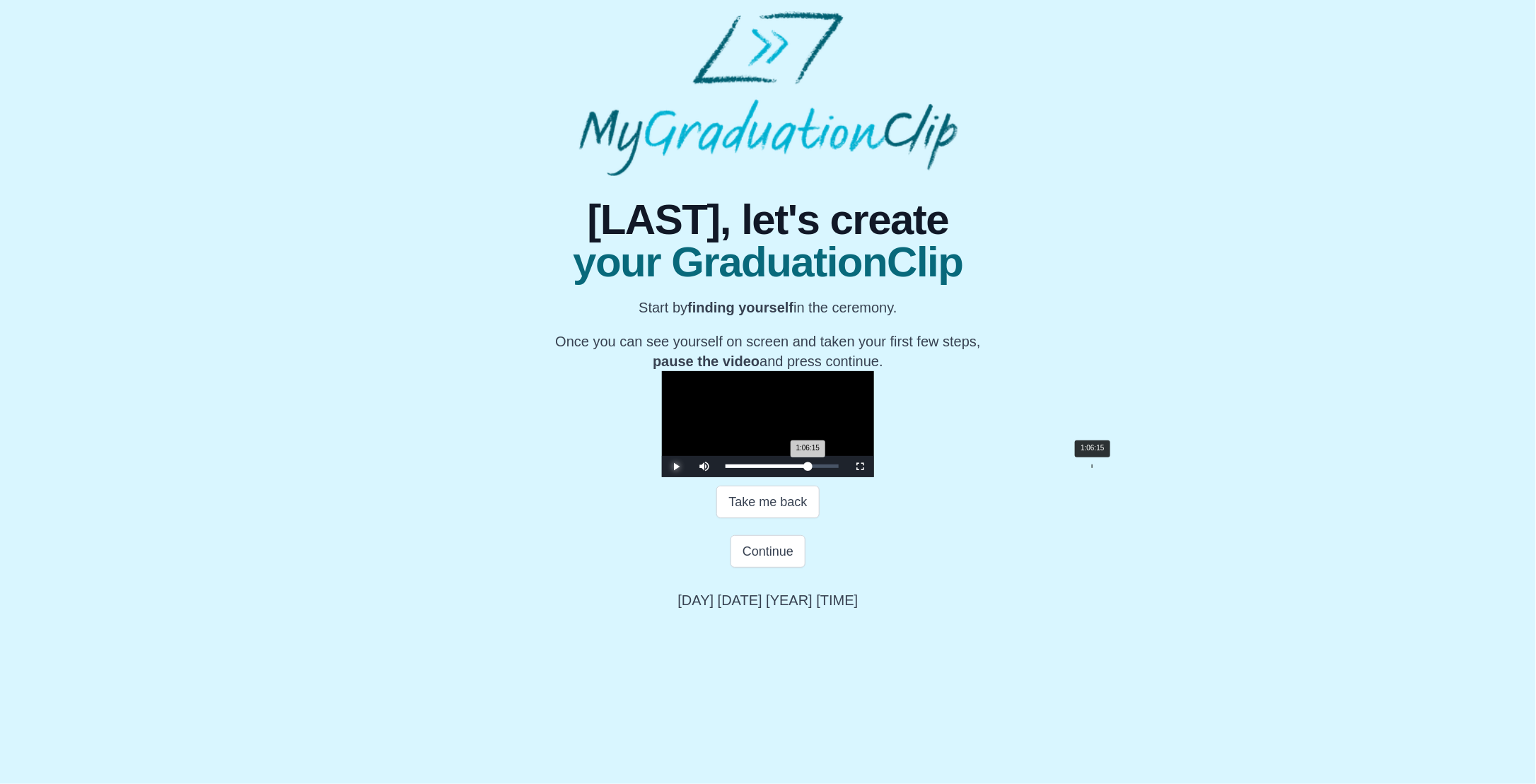 click on "1:06:15 Progress : 0%" at bounding box center (767, 466) 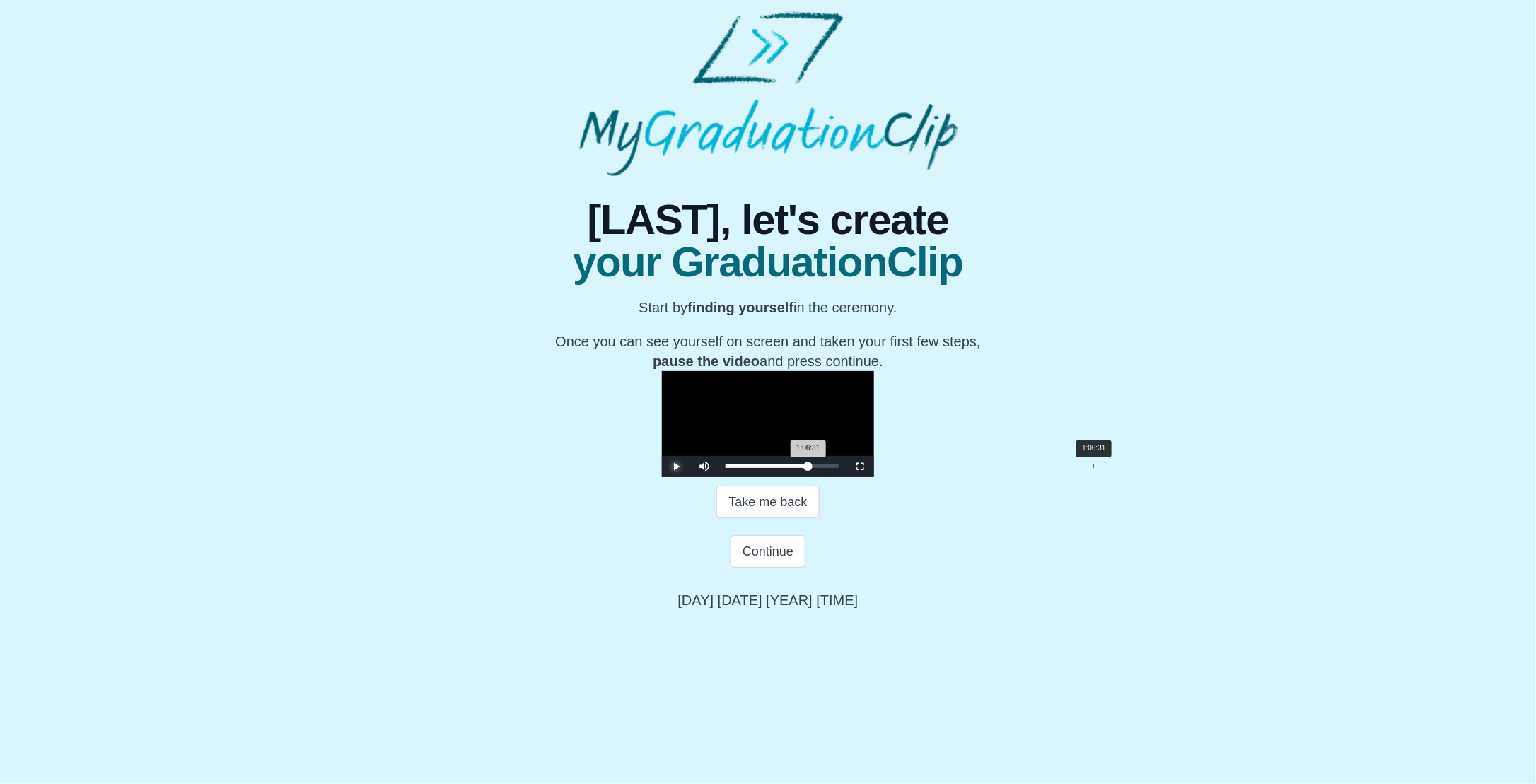 click on "1:06:31 Progress : 0%" at bounding box center (767, 466) 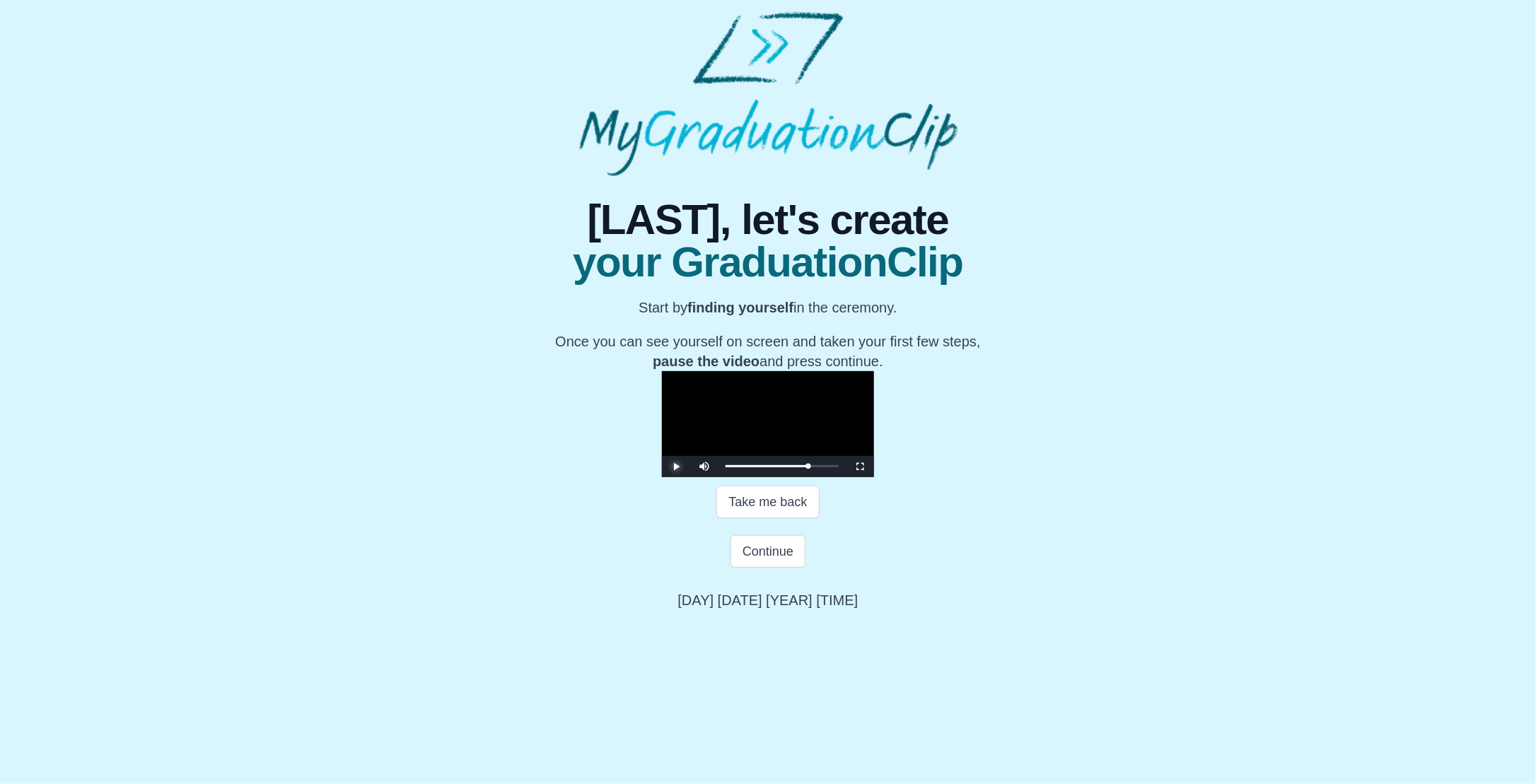 click at bounding box center [676, 467] 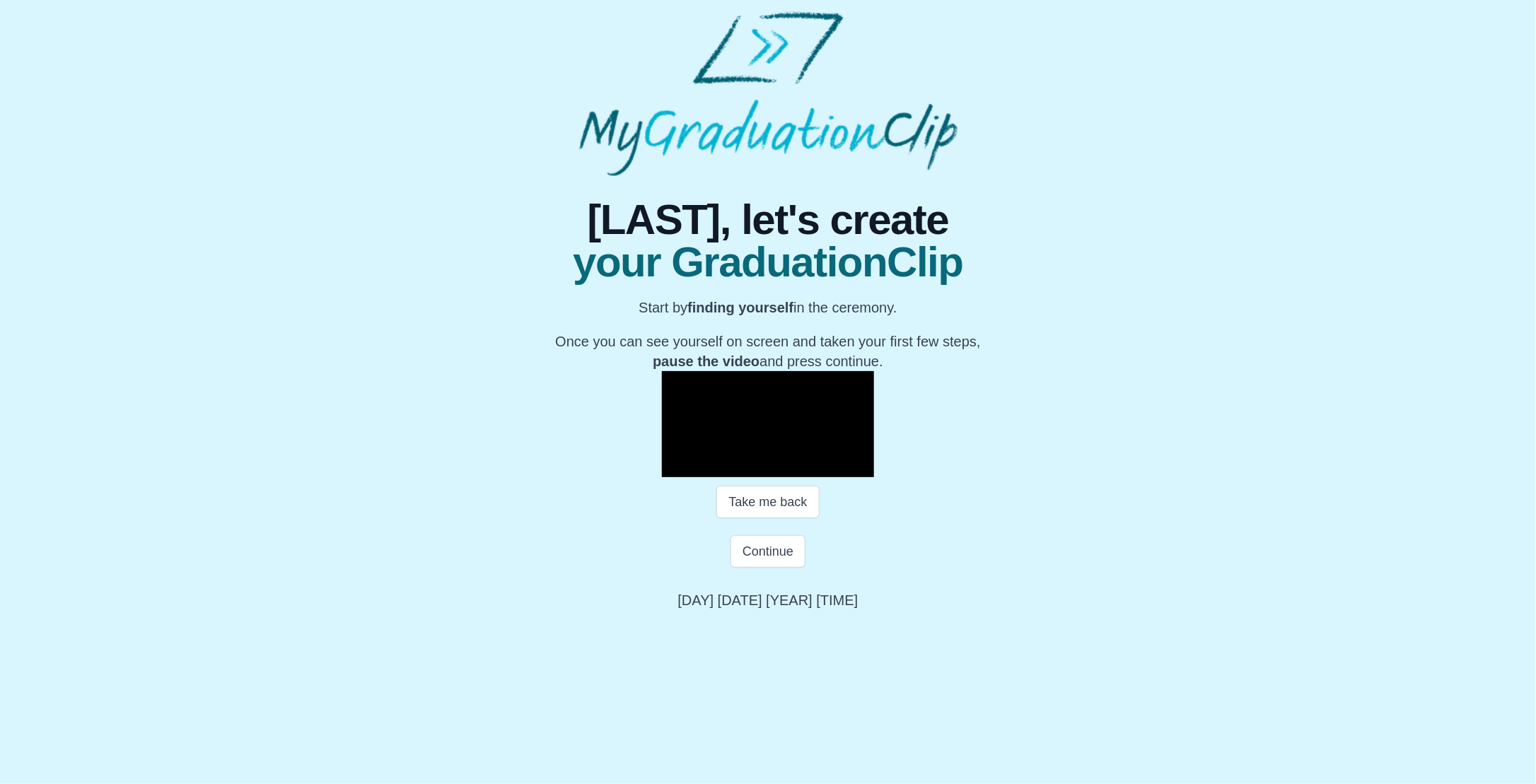 click at bounding box center [676, 467] 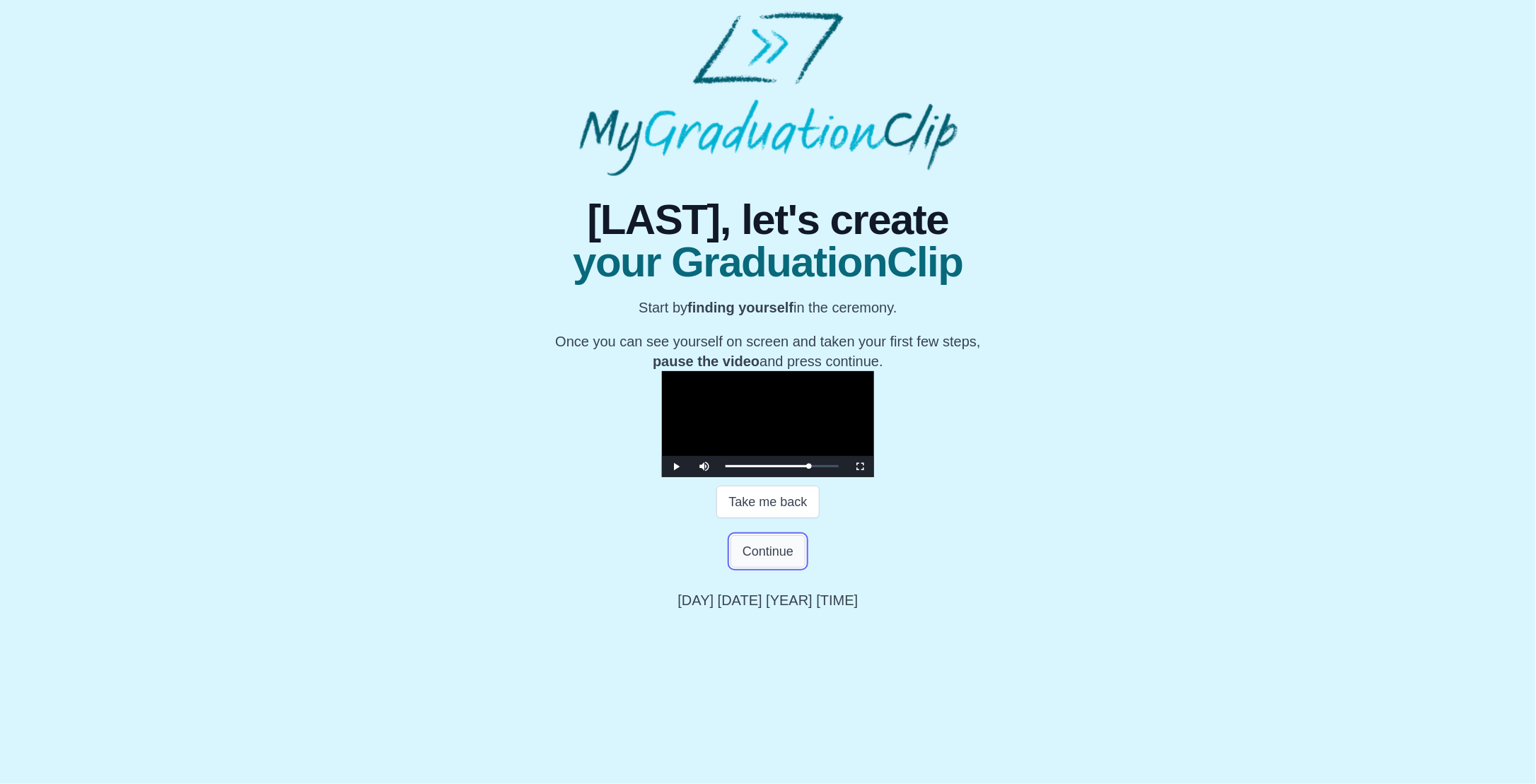 click on "Continue" at bounding box center (768, 551) 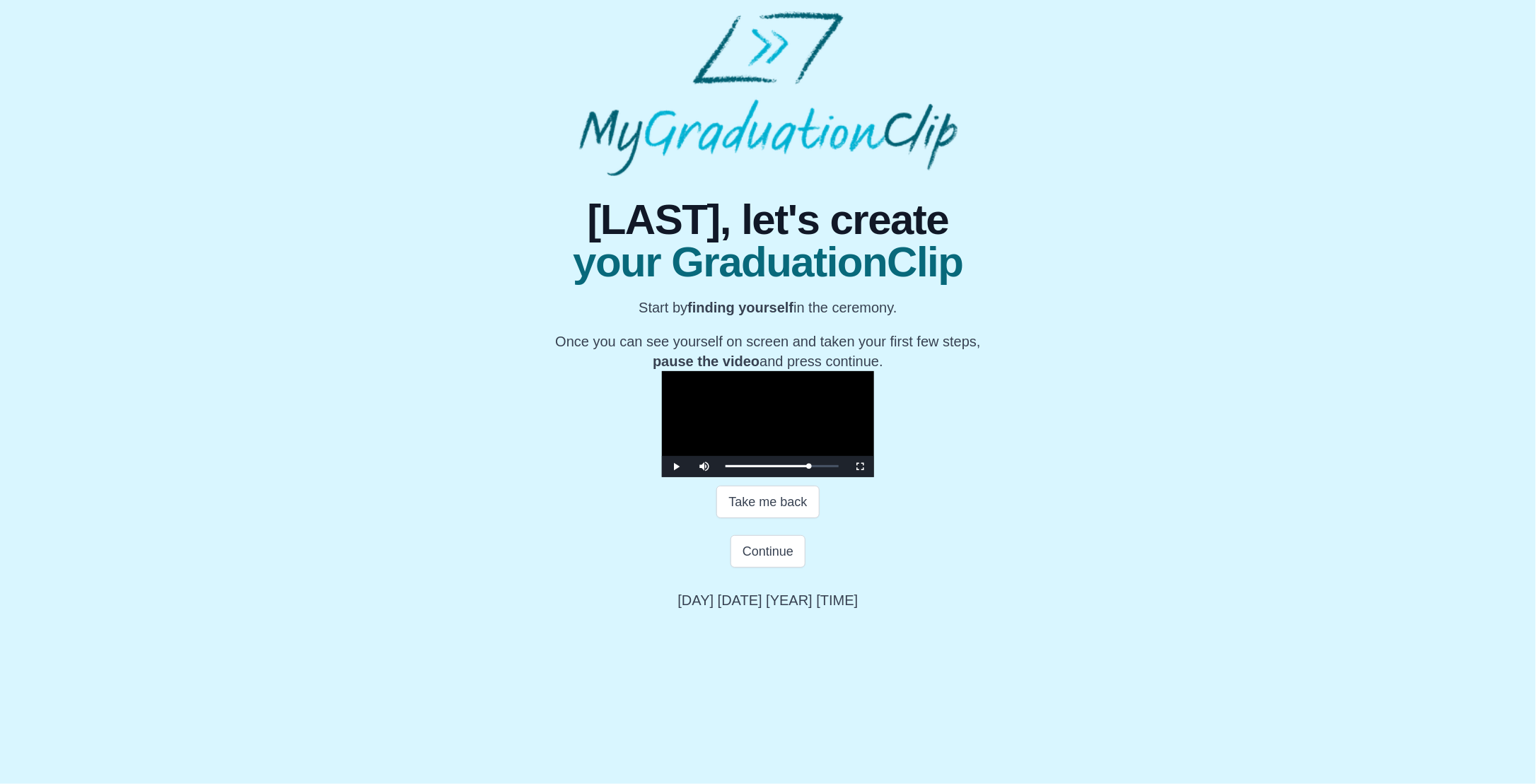 scroll, scrollTop: 0, scrollLeft: 0, axis: both 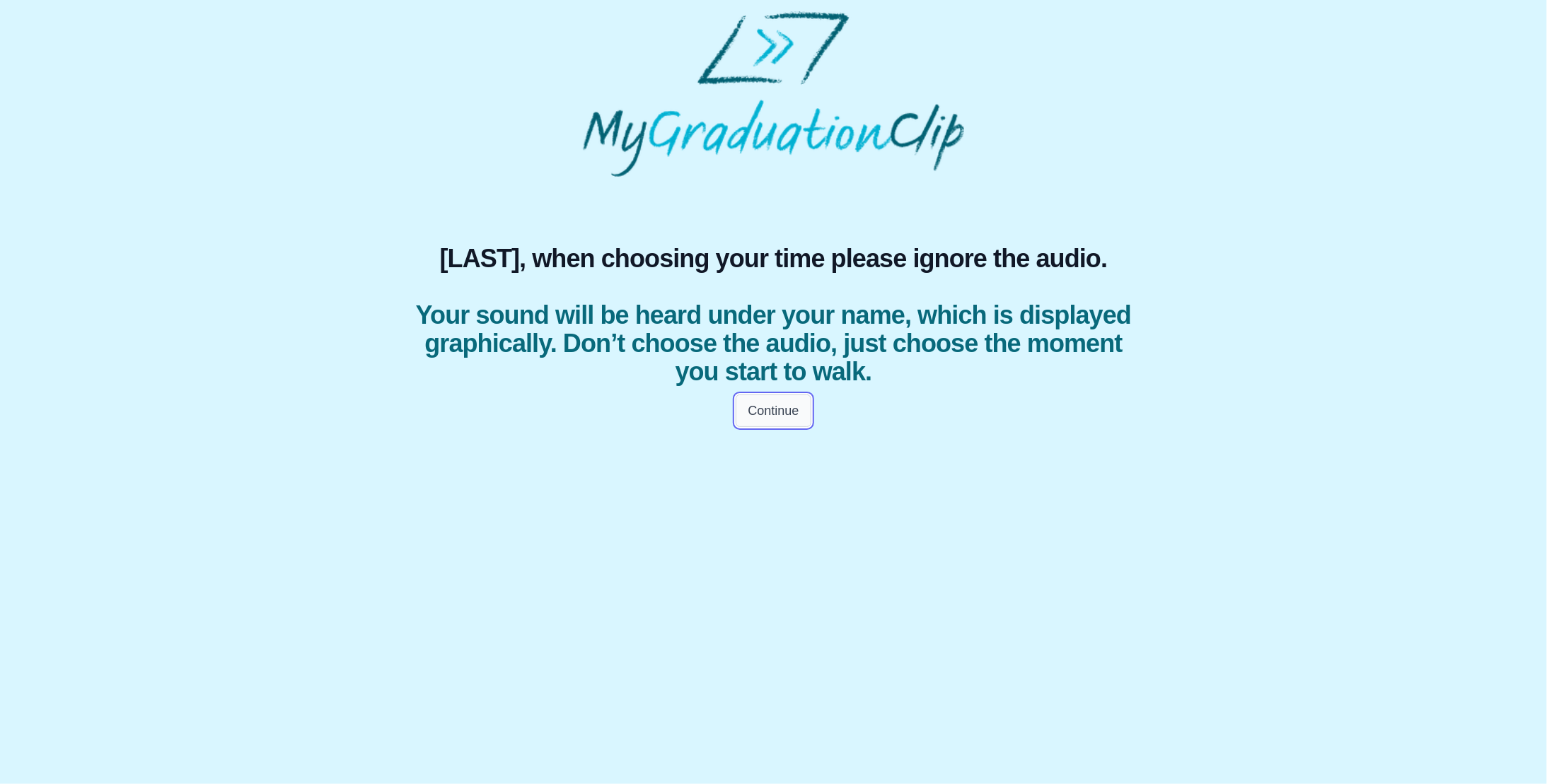 click on "Continue" at bounding box center [773, 411] 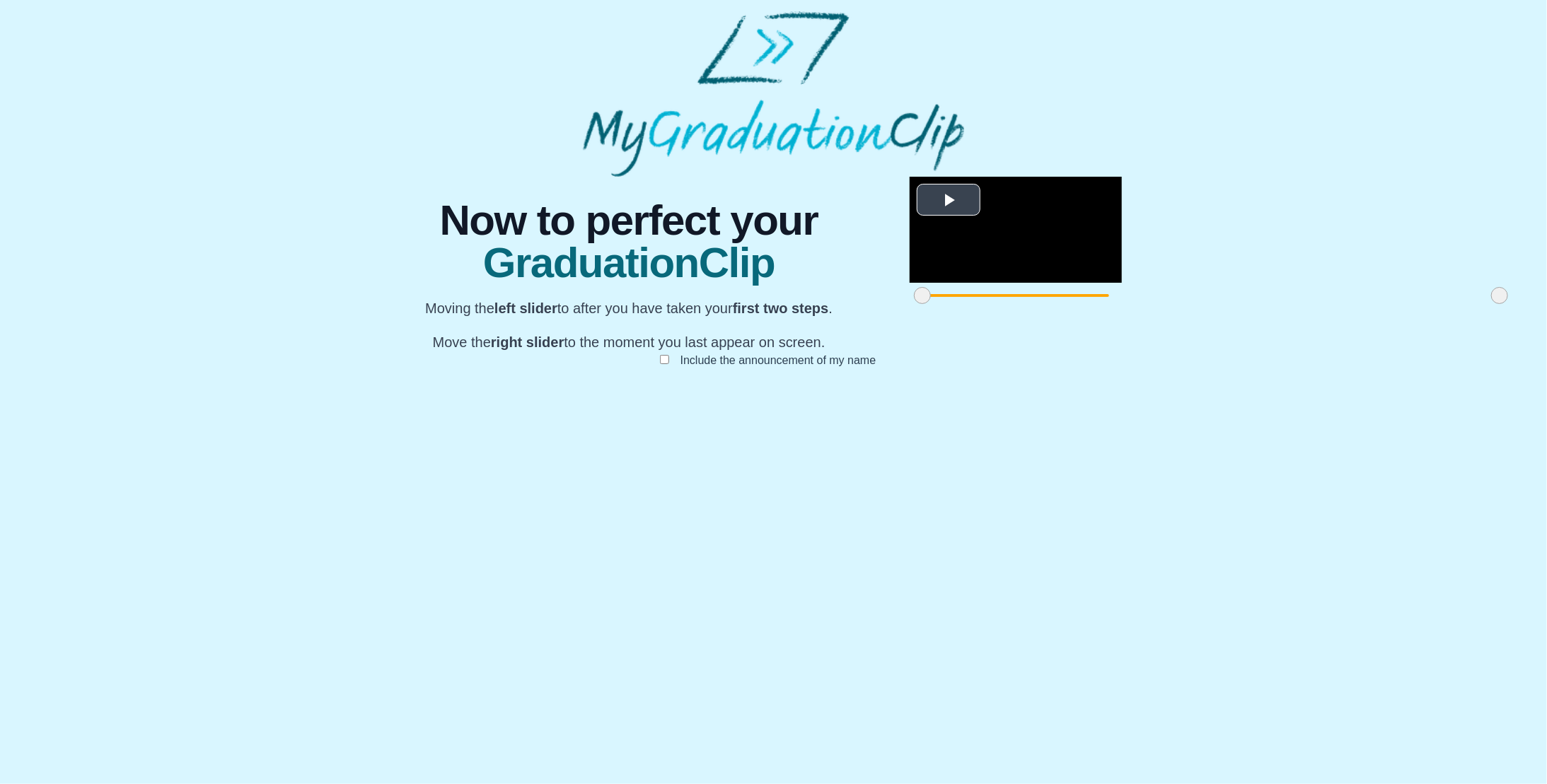 click at bounding box center (949, 200) 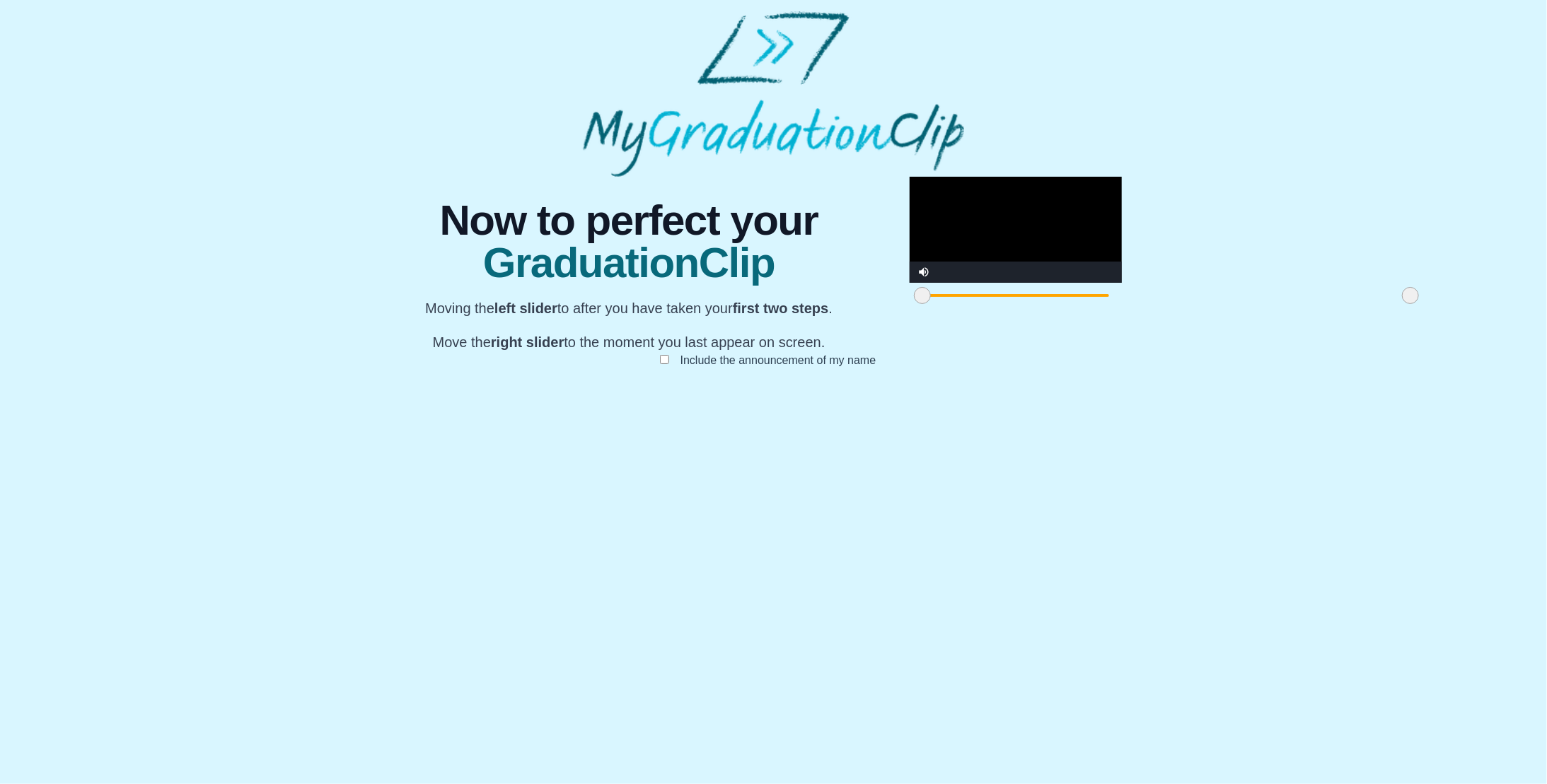 drag, startPoint x: 1057, startPoint y: 701, endPoint x: 968, endPoint y: 697, distance: 89.08984 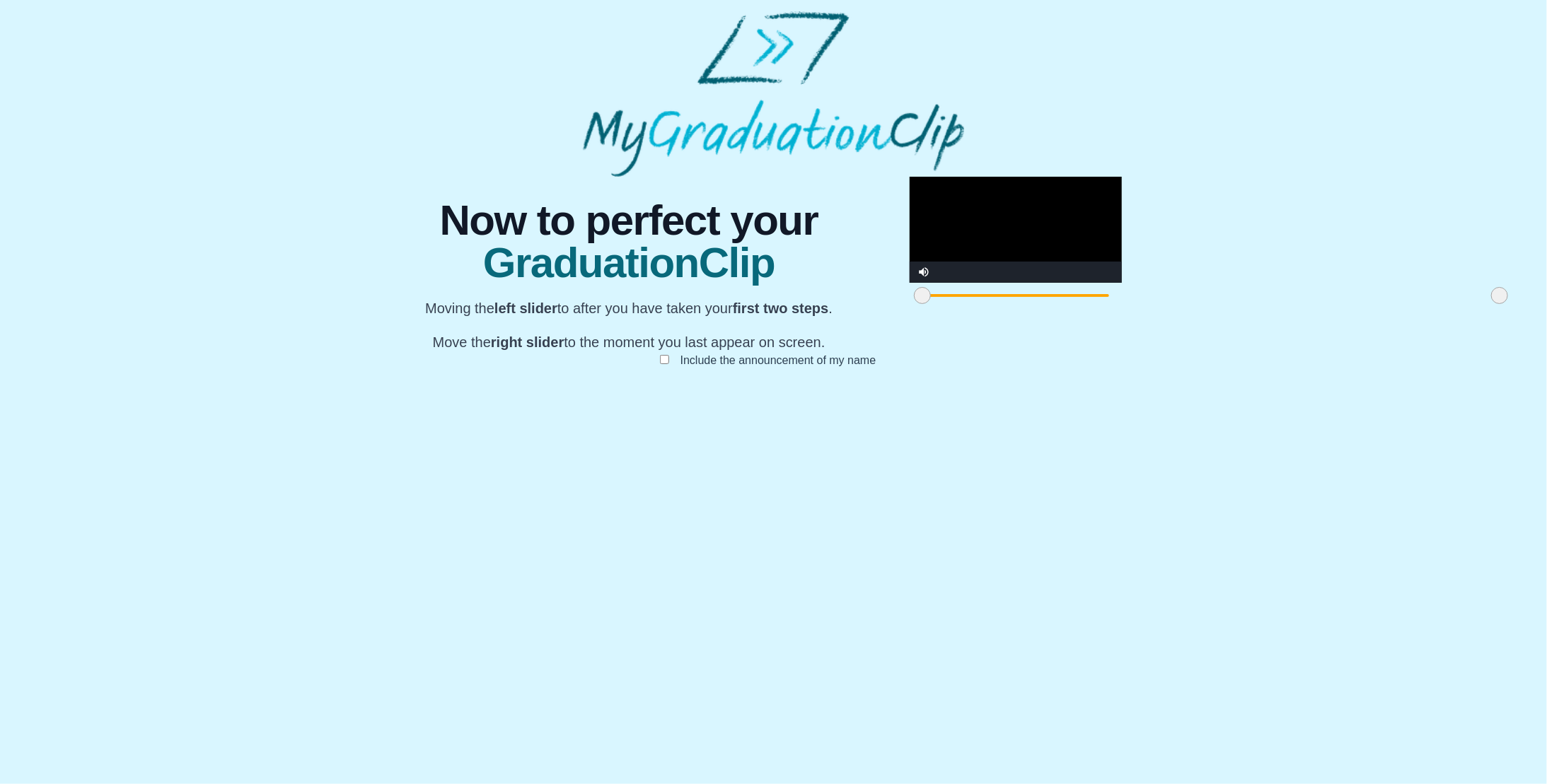 drag, startPoint x: 972, startPoint y: 701, endPoint x: 1067, endPoint y: 704, distance: 95.0474 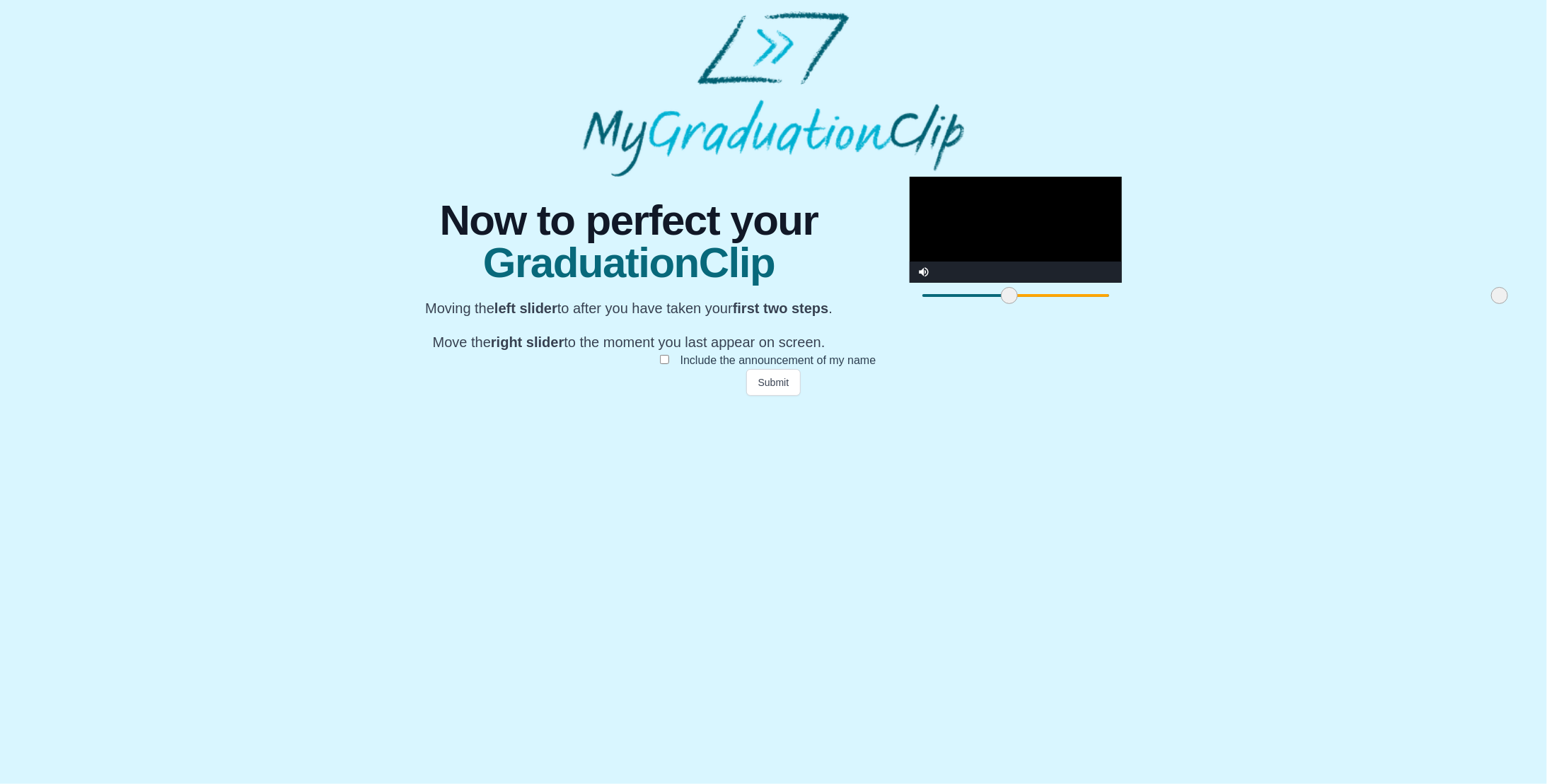 drag, startPoint x: 489, startPoint y: 703, endPoint x: 576, endPoint y: 696, distance: 87.28115 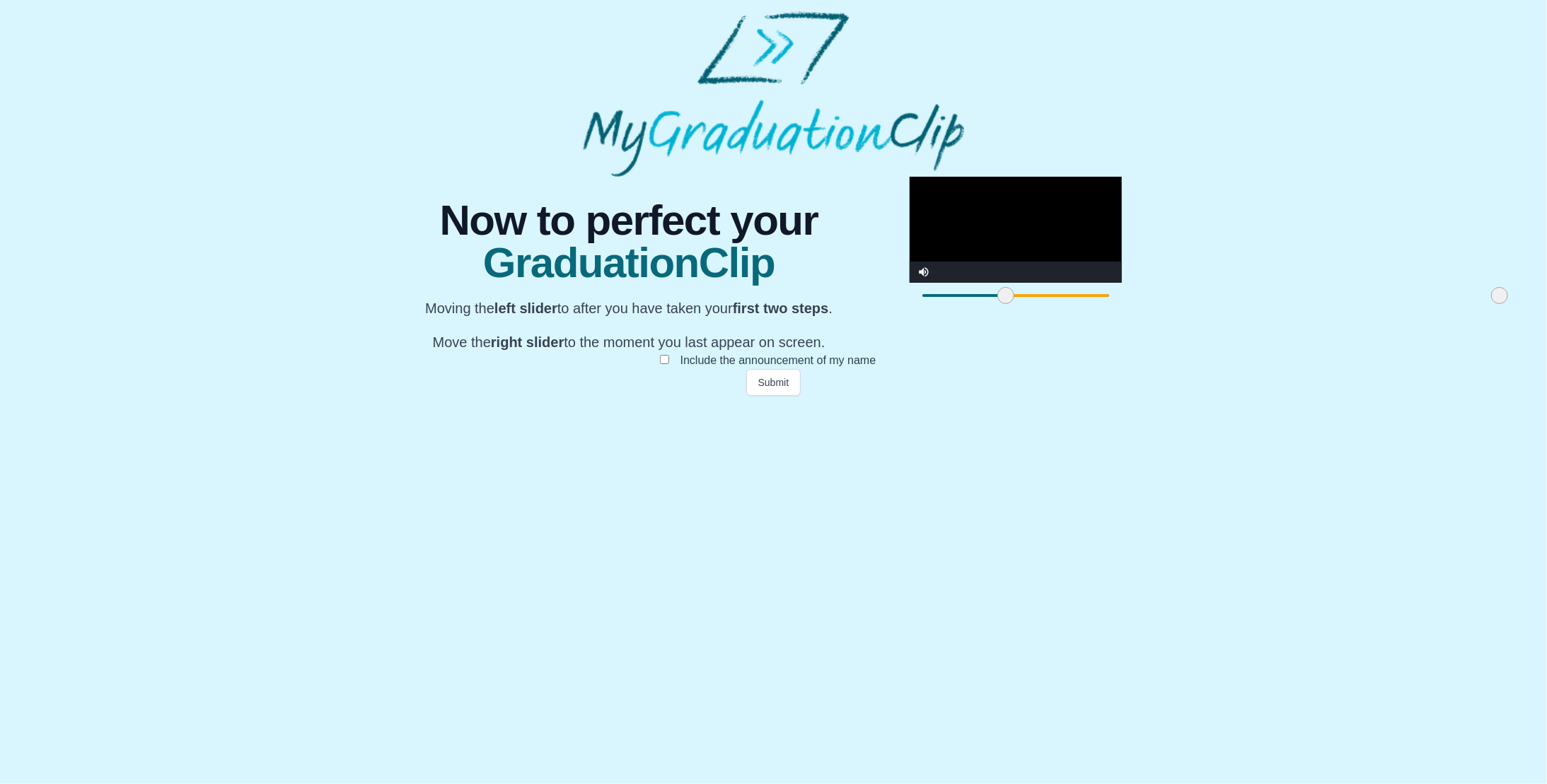 click at bounding box center [1006, 296] 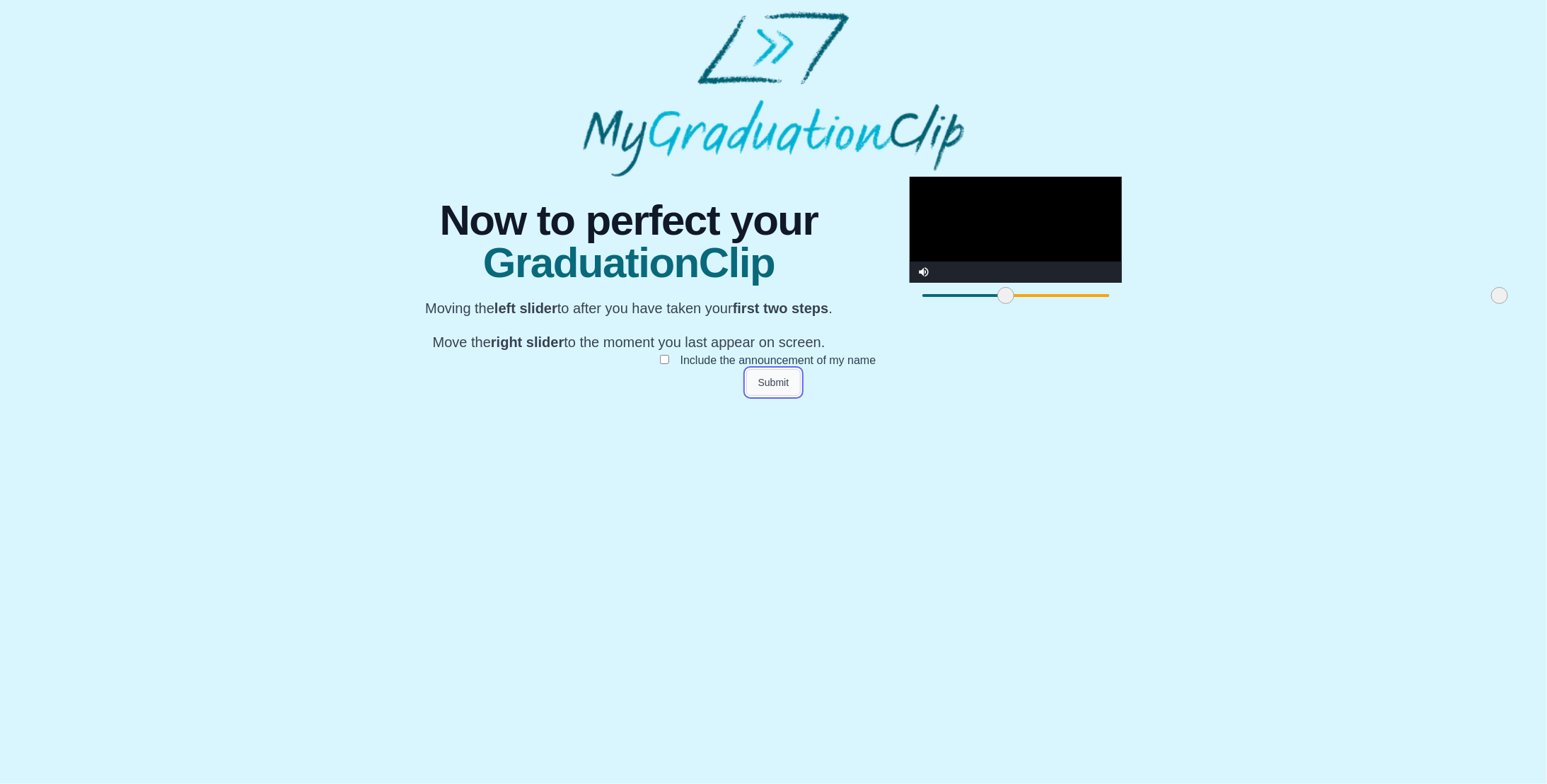 click on "Submit" at bounding box center [774, 382] 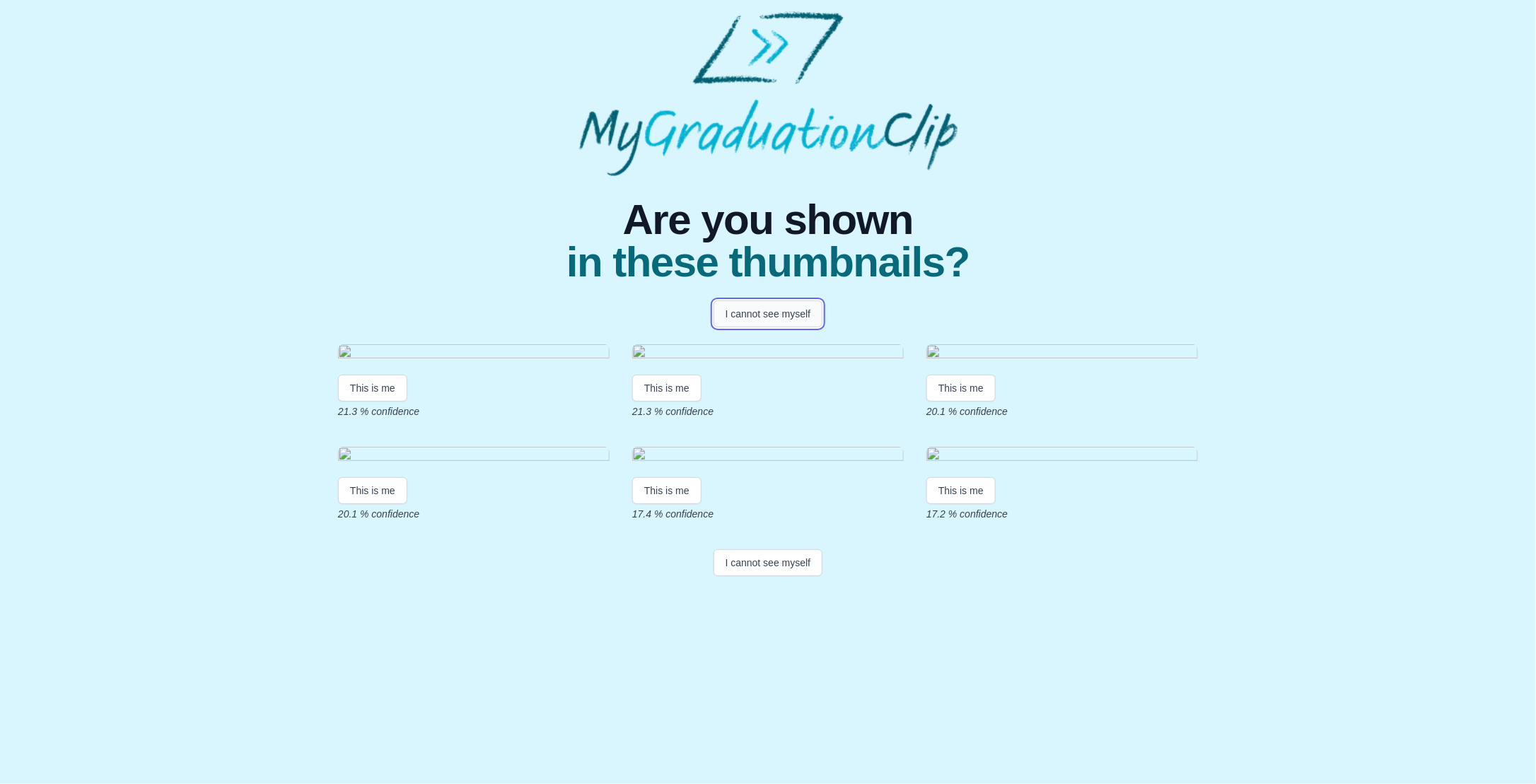 click on "I cannot see myself" at bounding box center [768, 314] 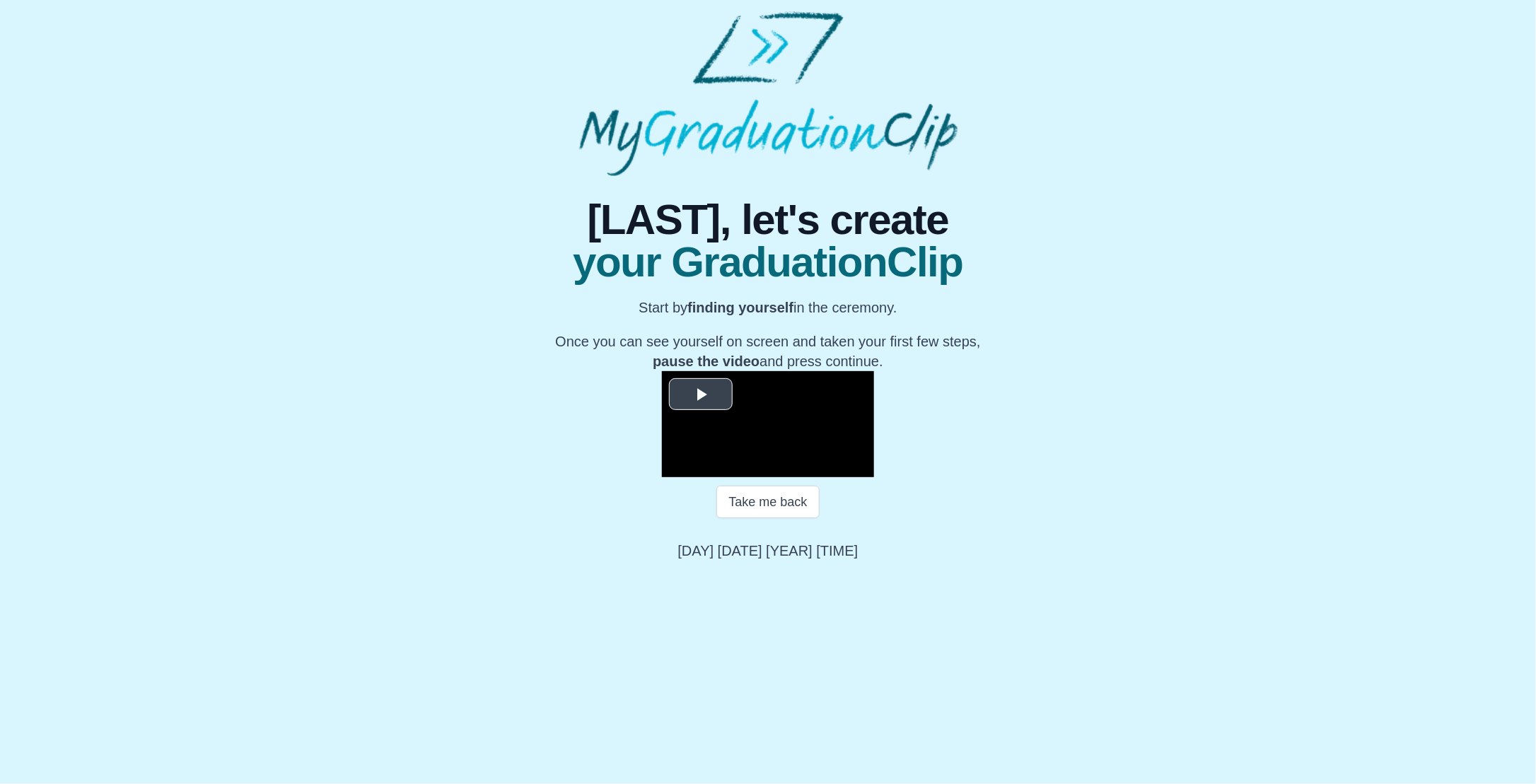 click at bounding box center (701, 394) 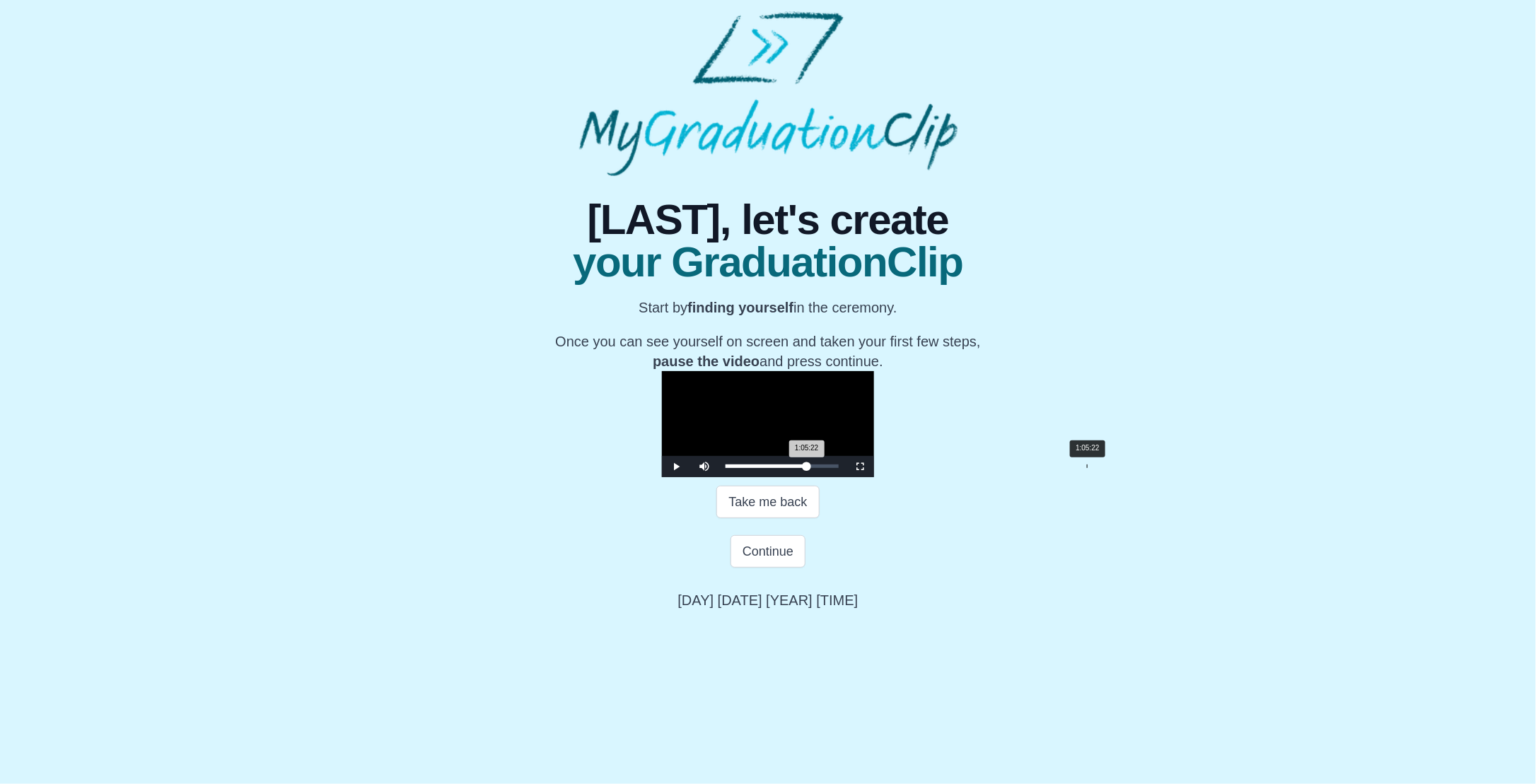 drag, startPoint x: 536, startPoint y: 700, endPoint x: 892, endPoint y: 696, distance: 356.0225 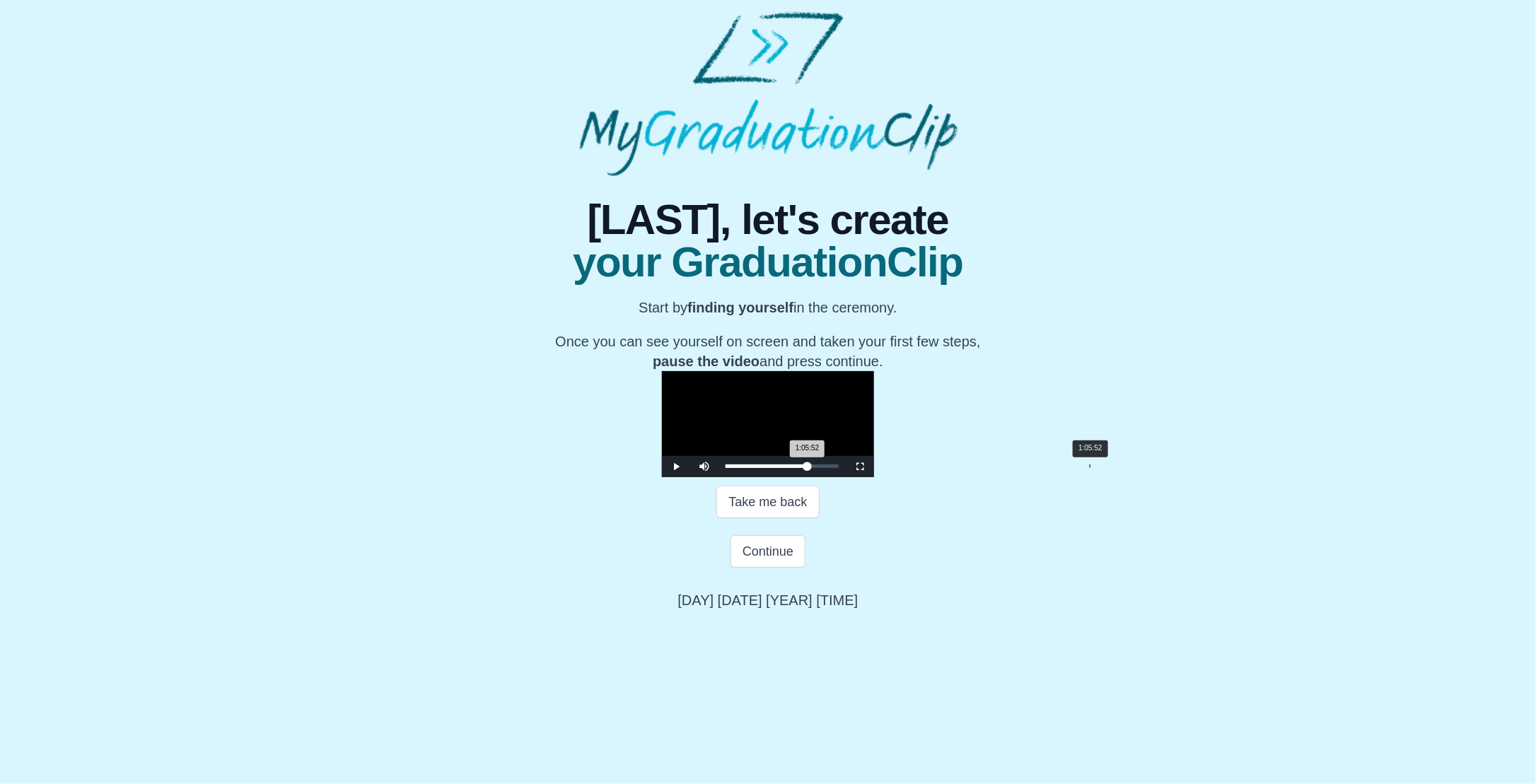 click on "1:05:52 Progress : 0%" at bounding box center (767, 466) 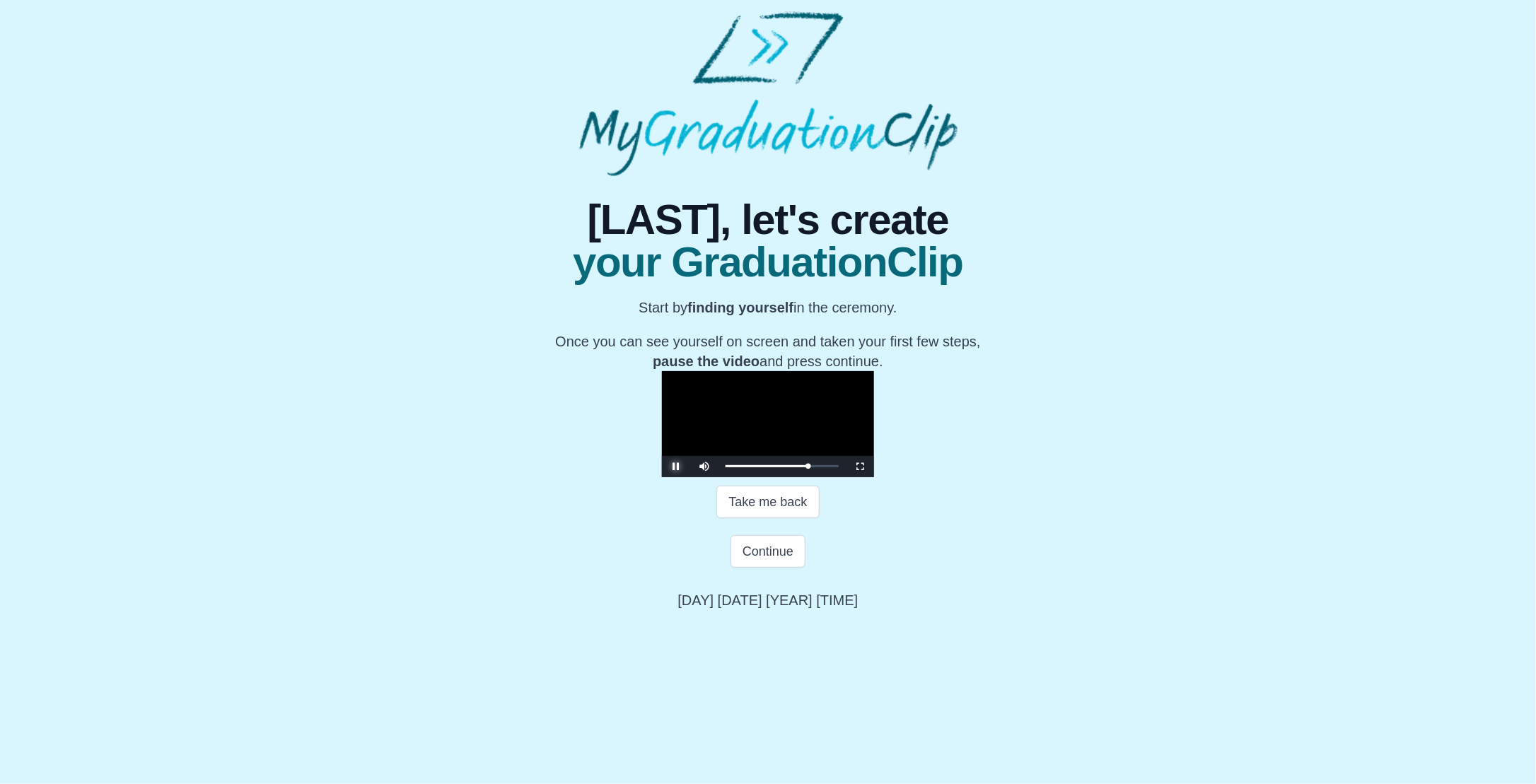 click at bounding box center [676, 467] 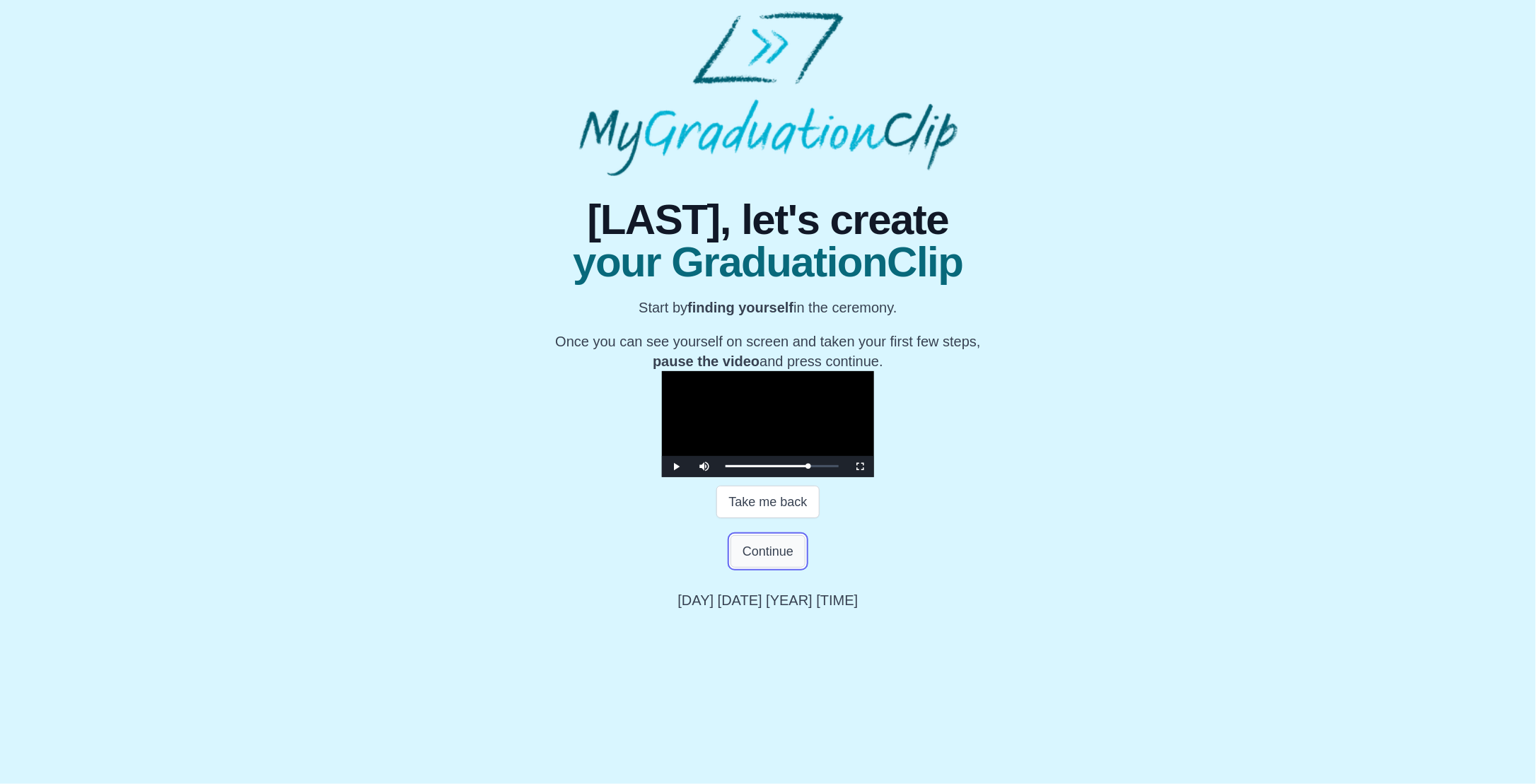 click on "Continue" at bounding box center (768, 551) 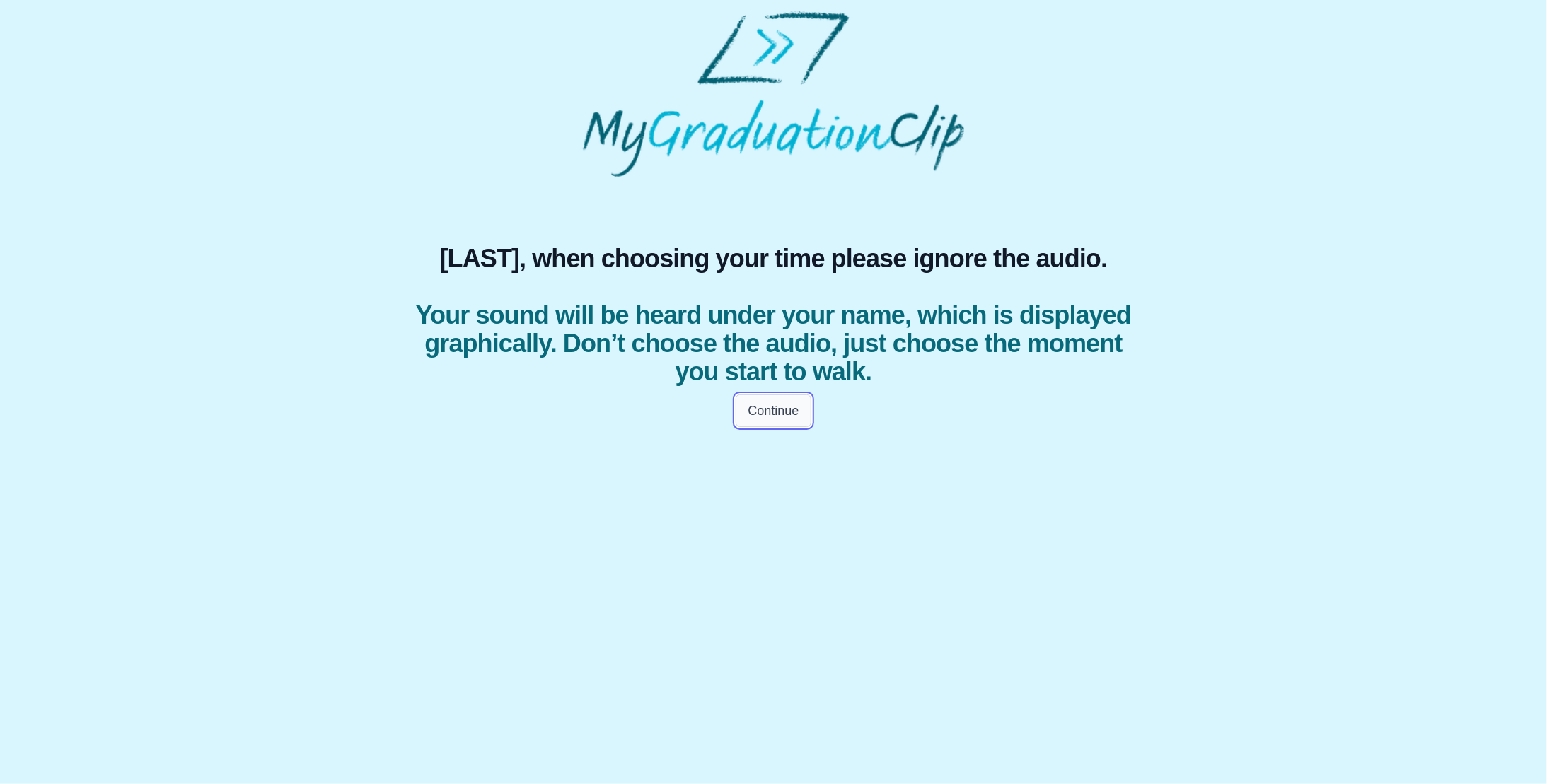 click on "Continue" at bounding box center [773, 411] 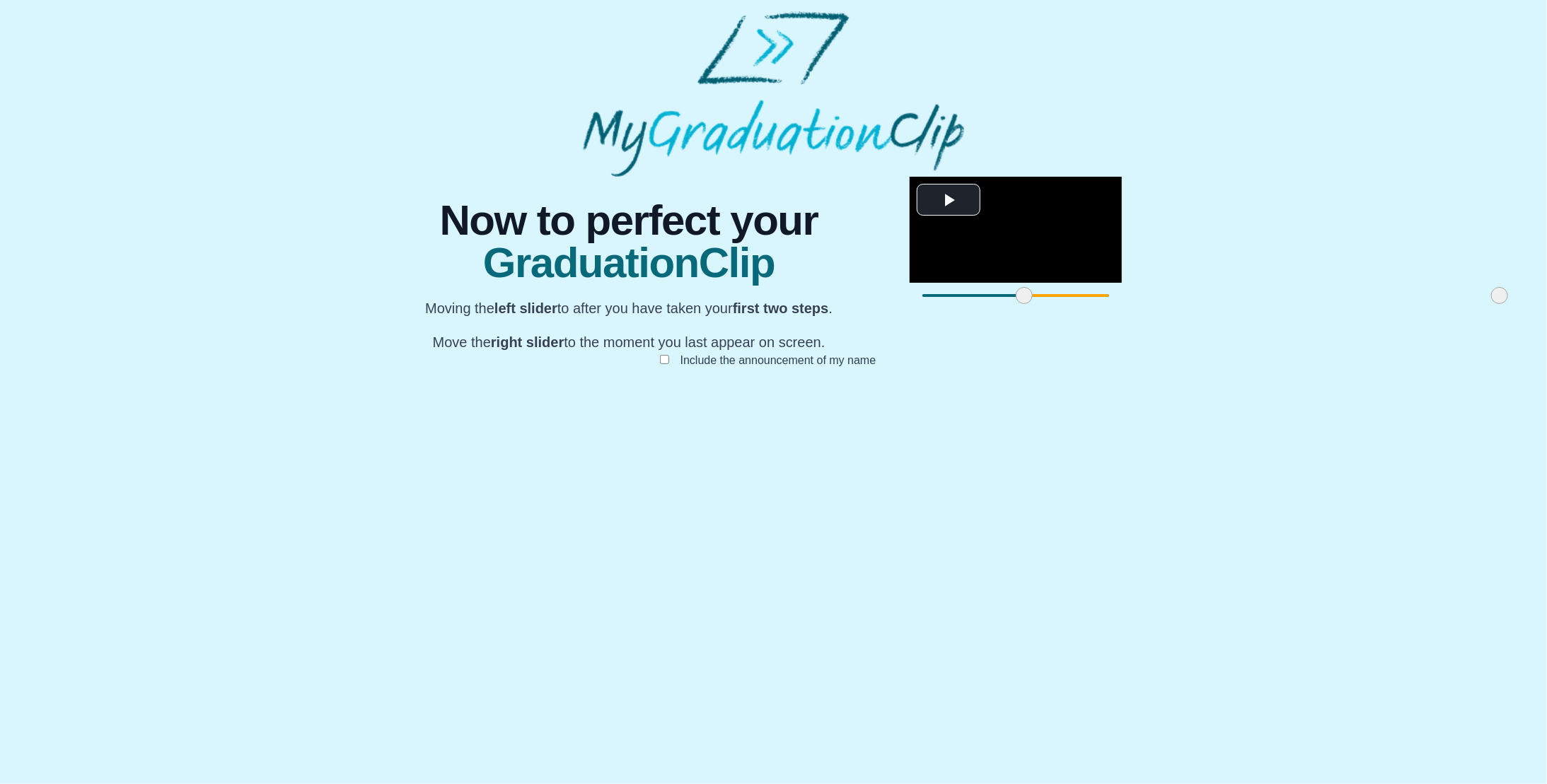 drag, startPoint x: 485, startPoint y: 703, endPoint x: 587, endPoint y: 697, distance: 102.17632 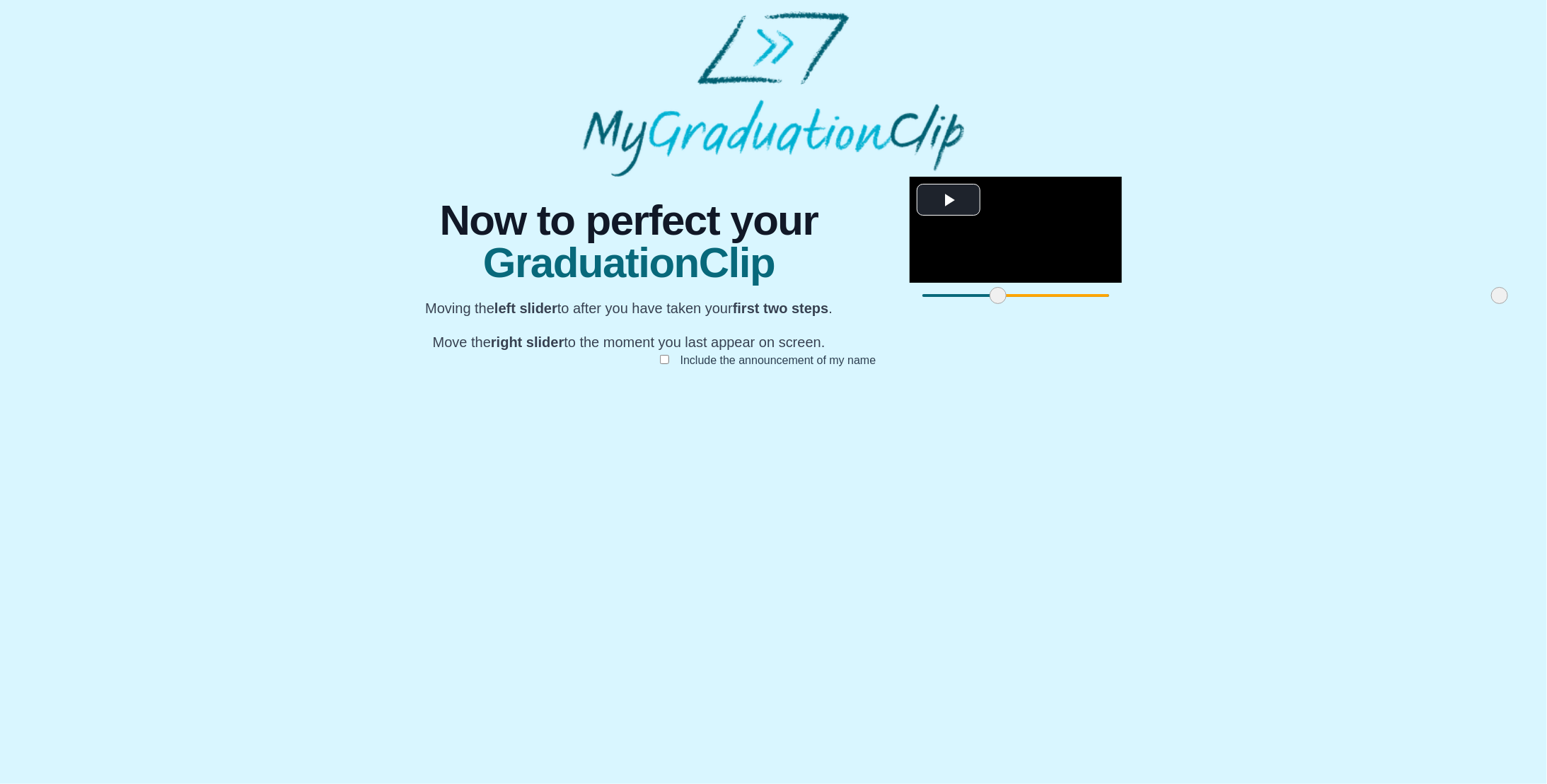 drag, startPoint x: 587, startPoint y: 701, endPoint x: 561, endPoint y: 696, distance: 26.4764 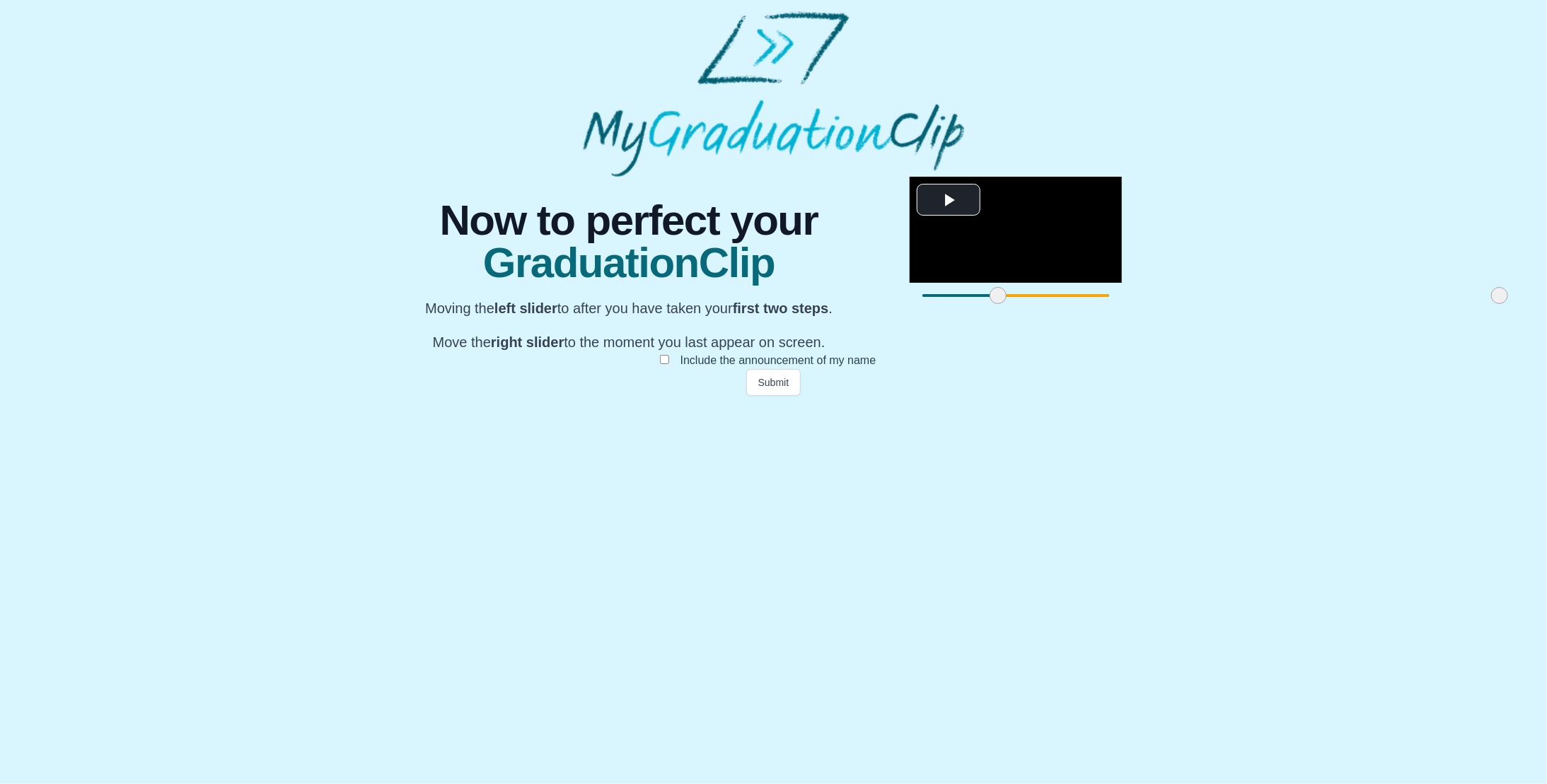 drag, startPoint x: 1064, startPoint y: 701, endPoint x: 1095, endPoint y: 701, distance: 31 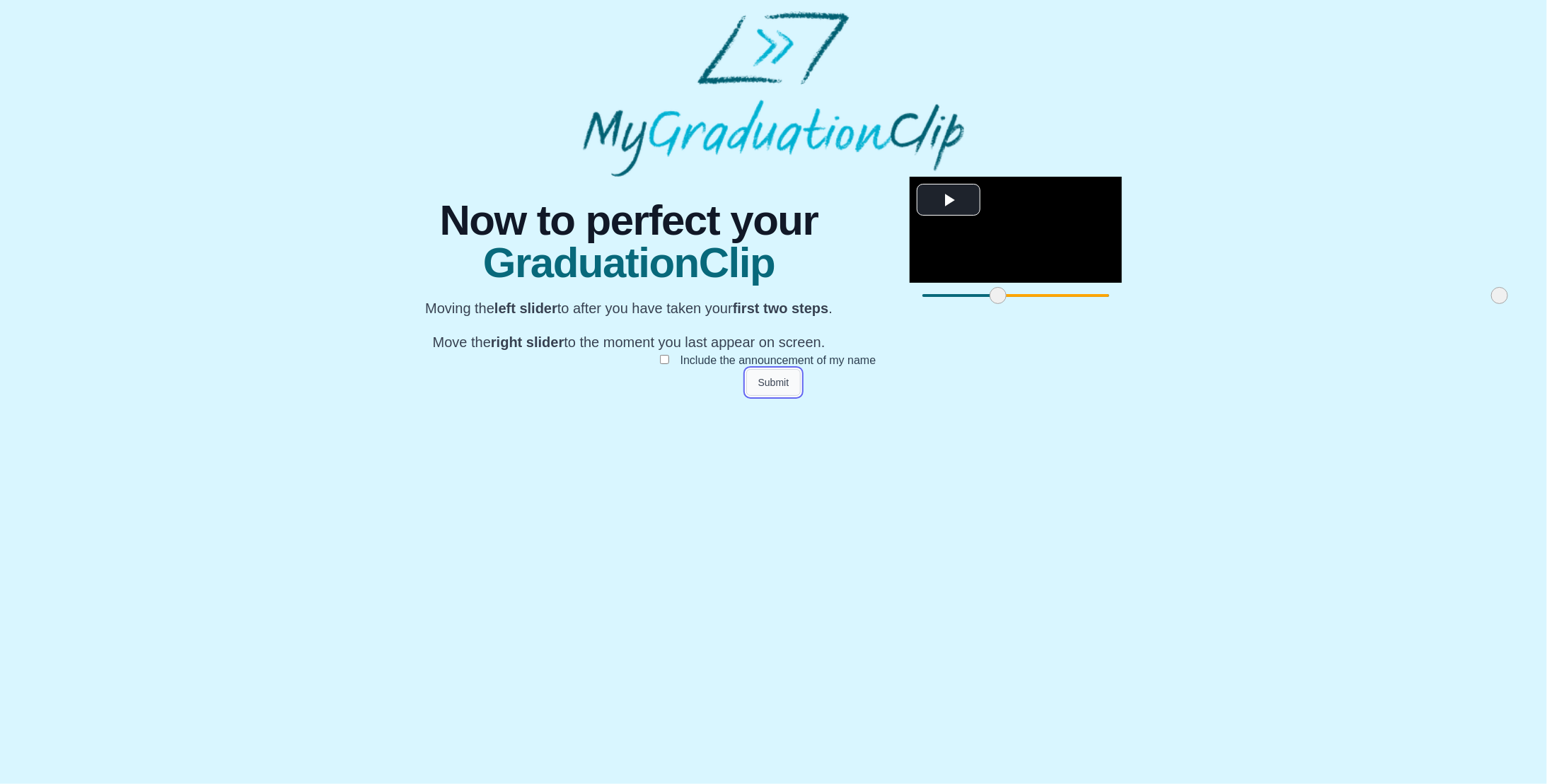 click on "Submit" at bounding box center (774, 382) 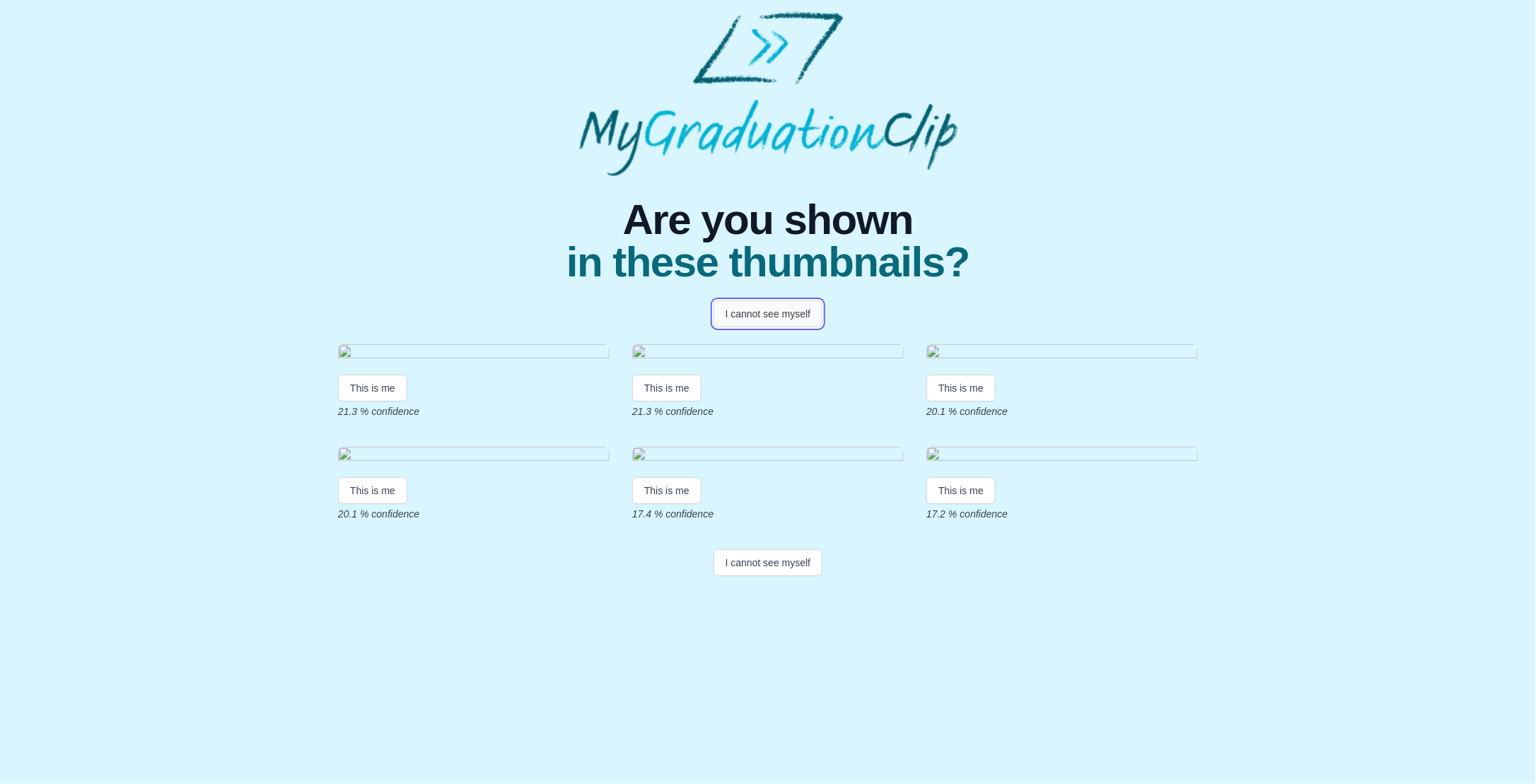 click on "I cannot see myself" at bounding box center (768, 314) 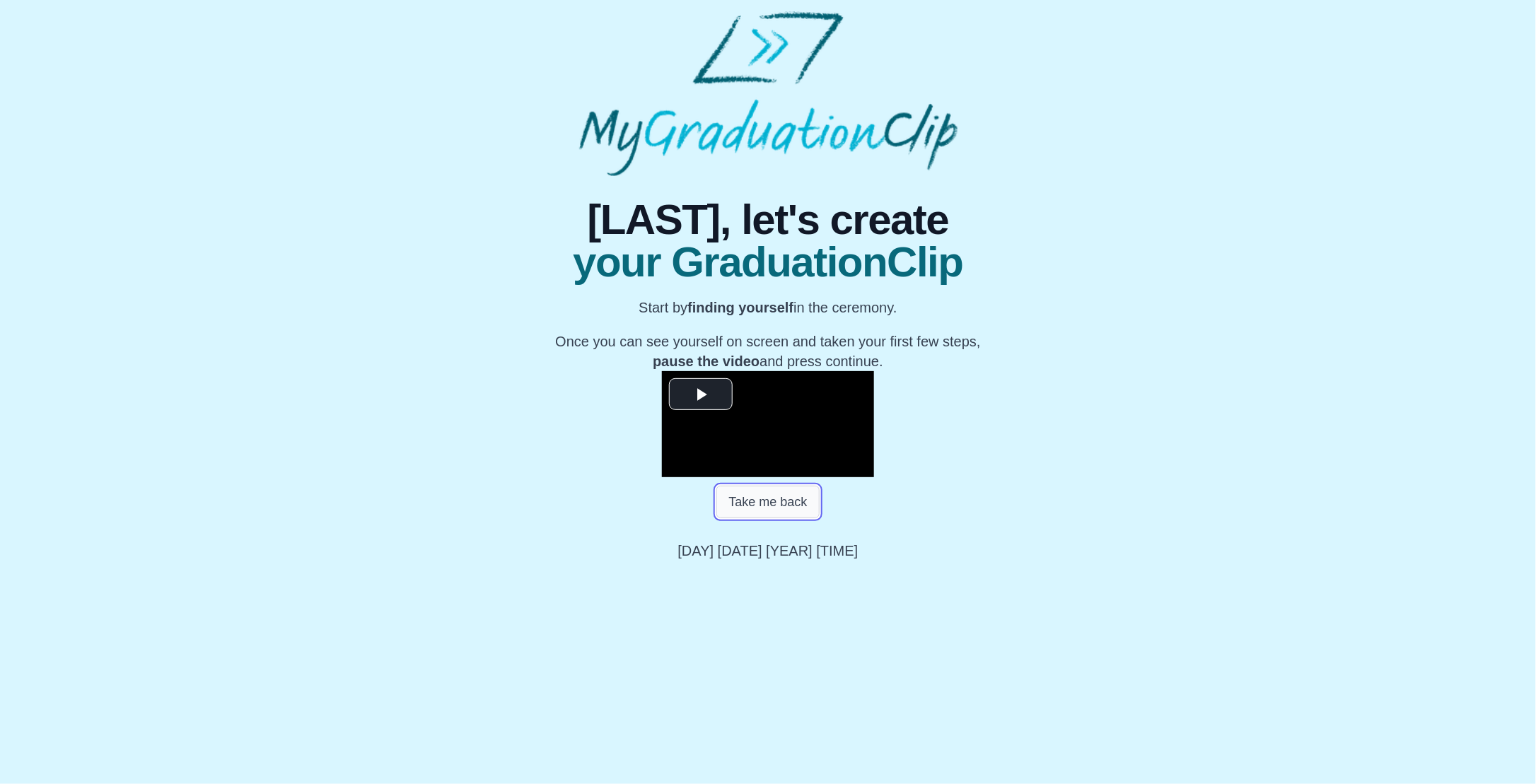 click on "Take me back" at bounding box center (767, 502) 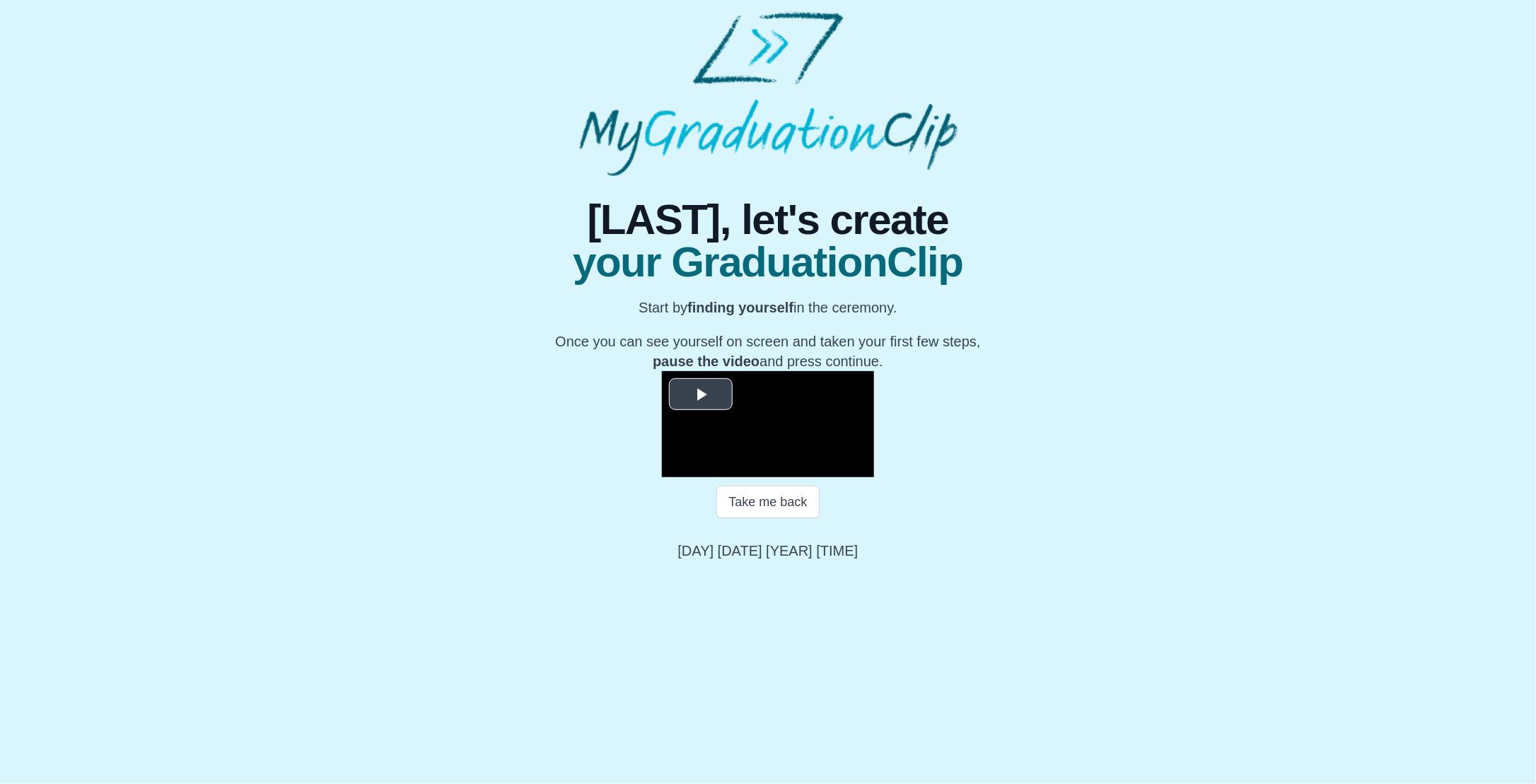 click at bounding box center [701, 394] 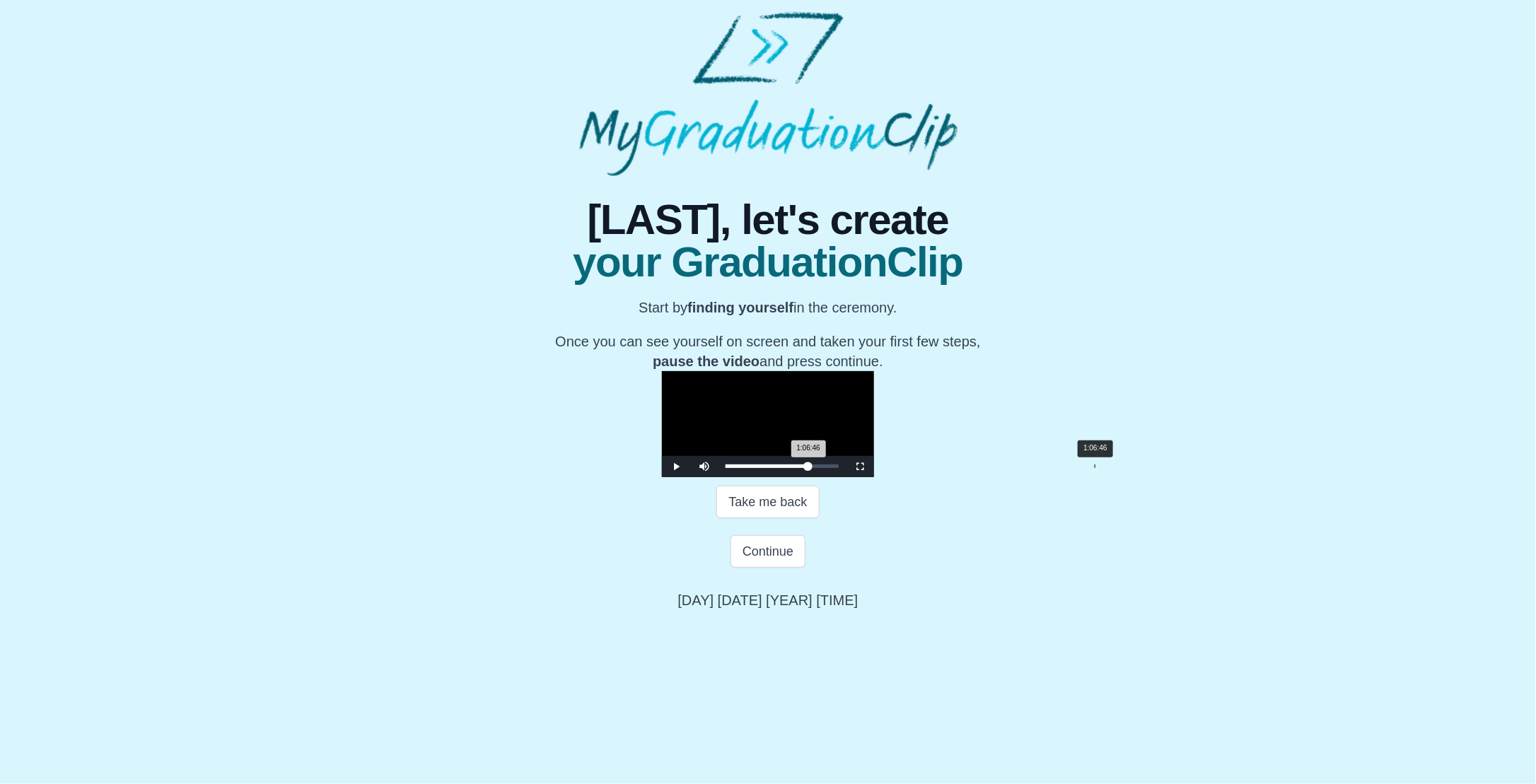 drag, startPoint x: 537, startPoint y: 698, endPoint x: 900, endPoint y: 692, distance: 363.0496 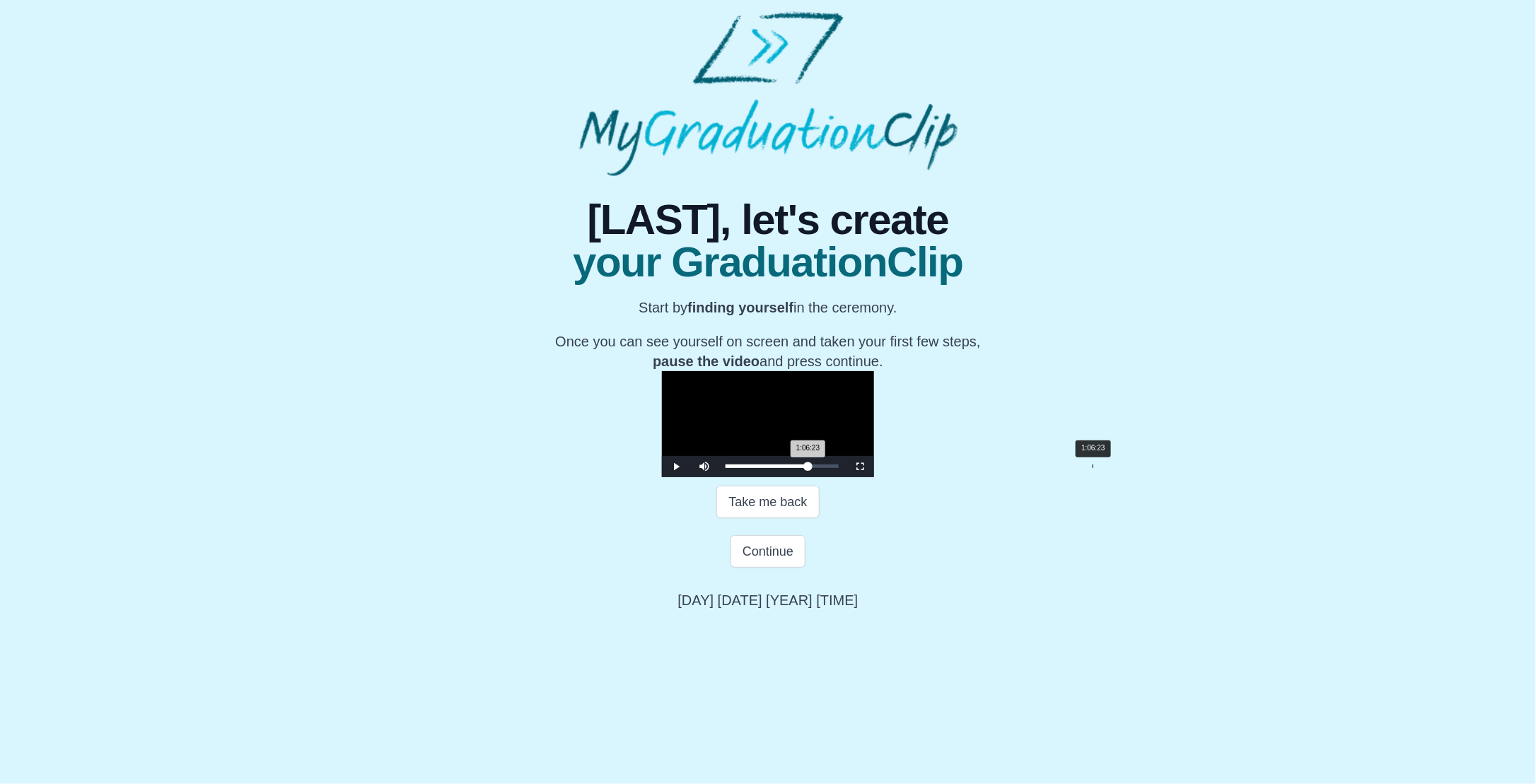 click on "1:06:23 Progress : 0%" at bounding box center (767, 466) 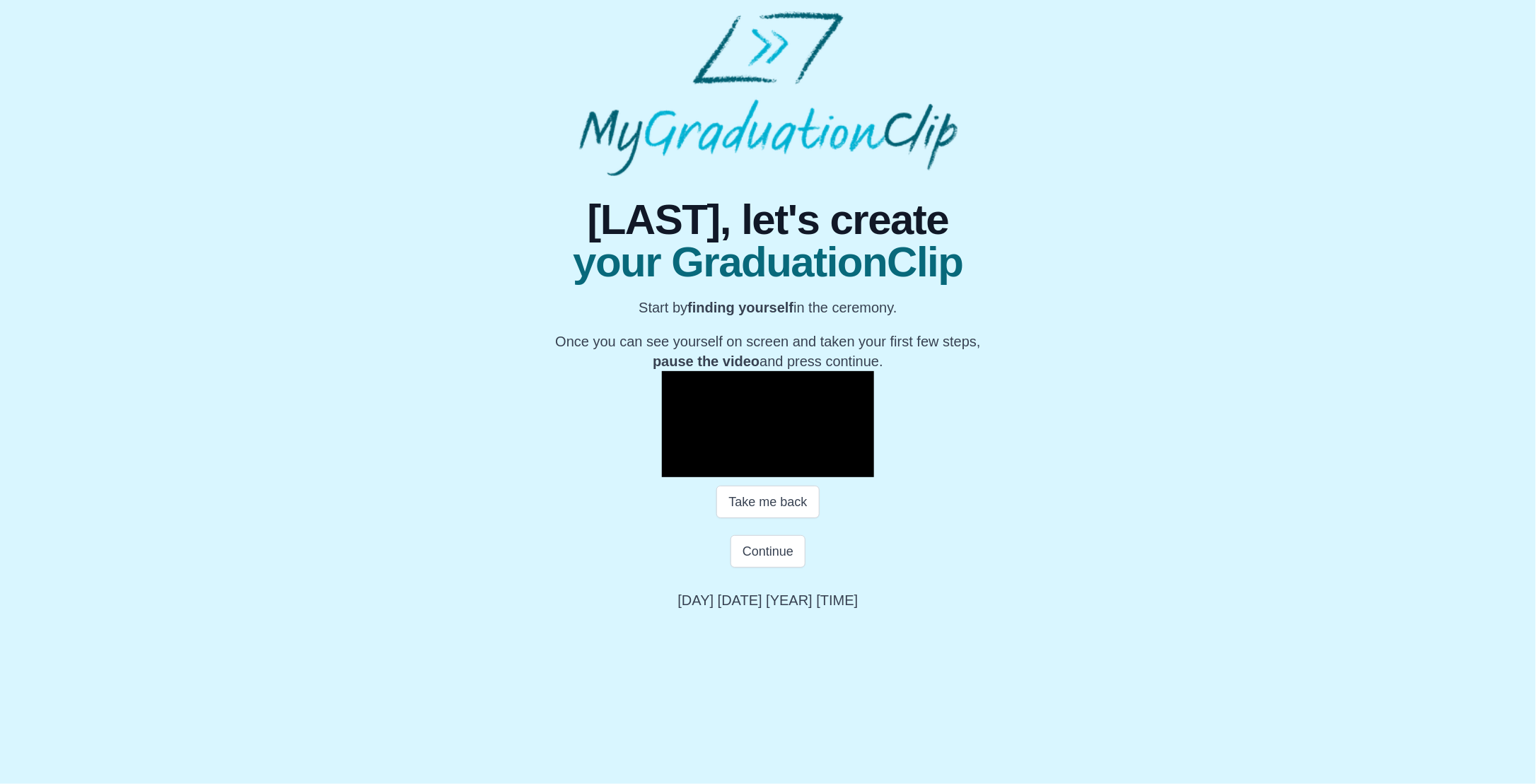click at bounding box center [676, 467] 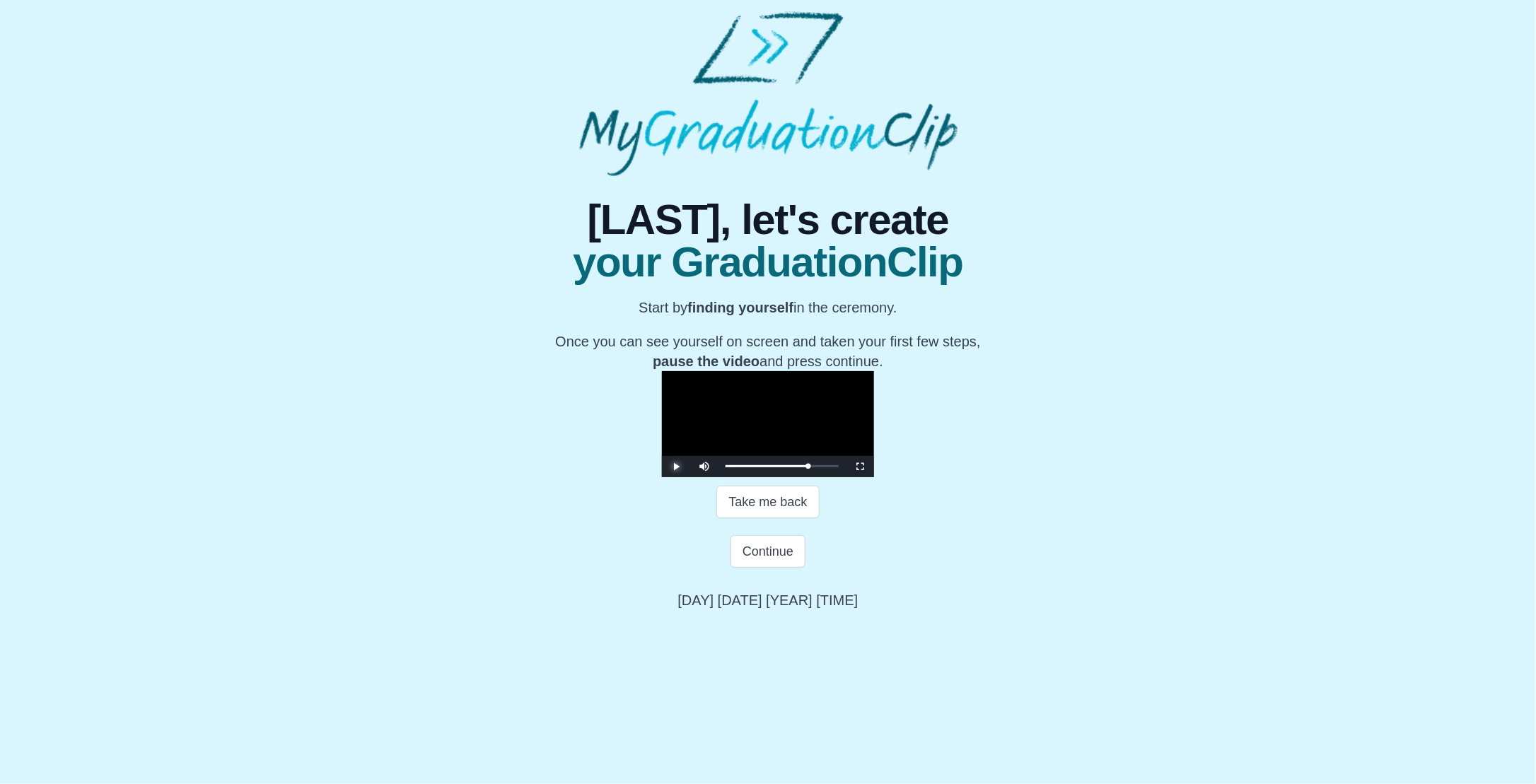 click at bounding box center [676, 467] 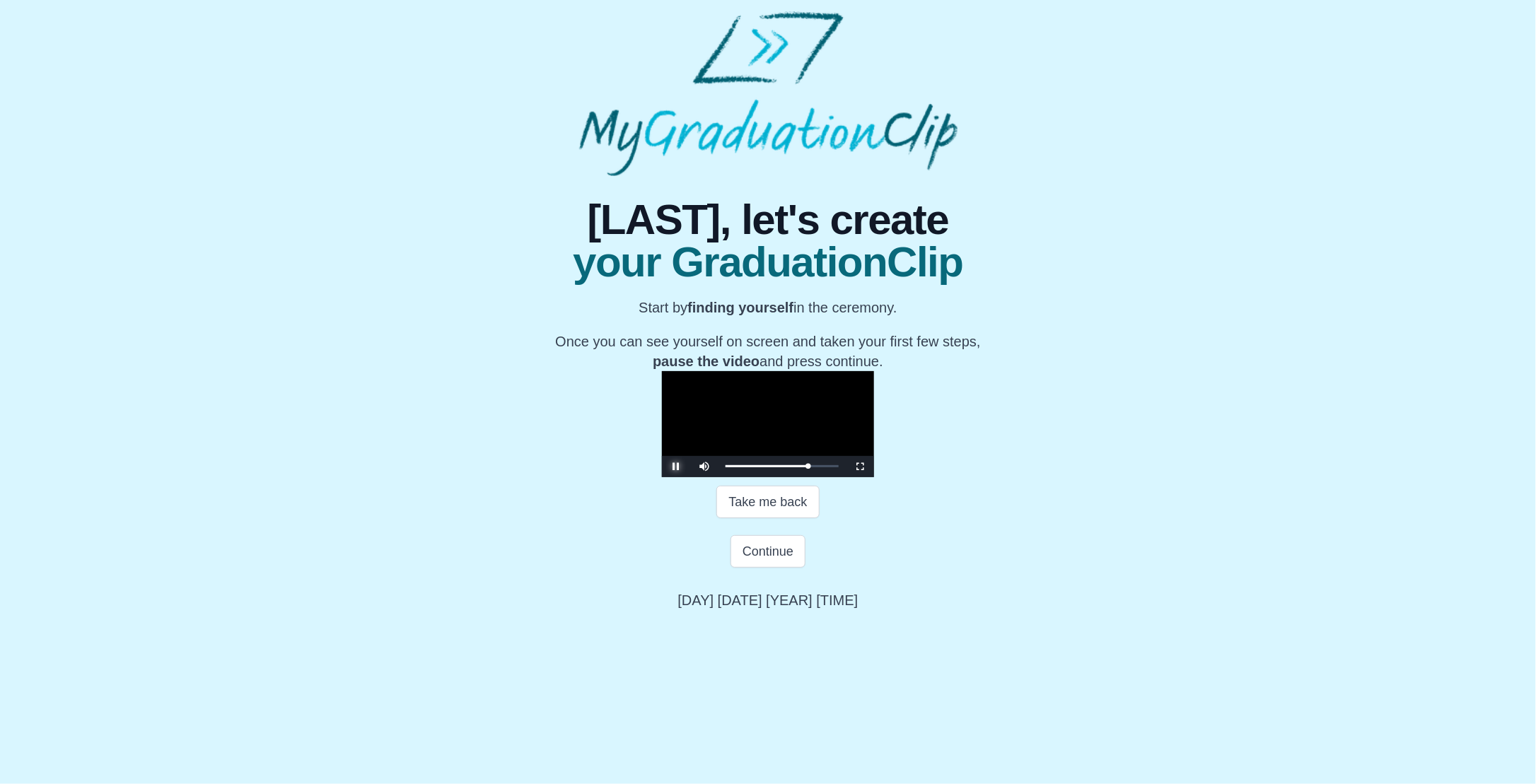 click at bounding box center [676, 467] 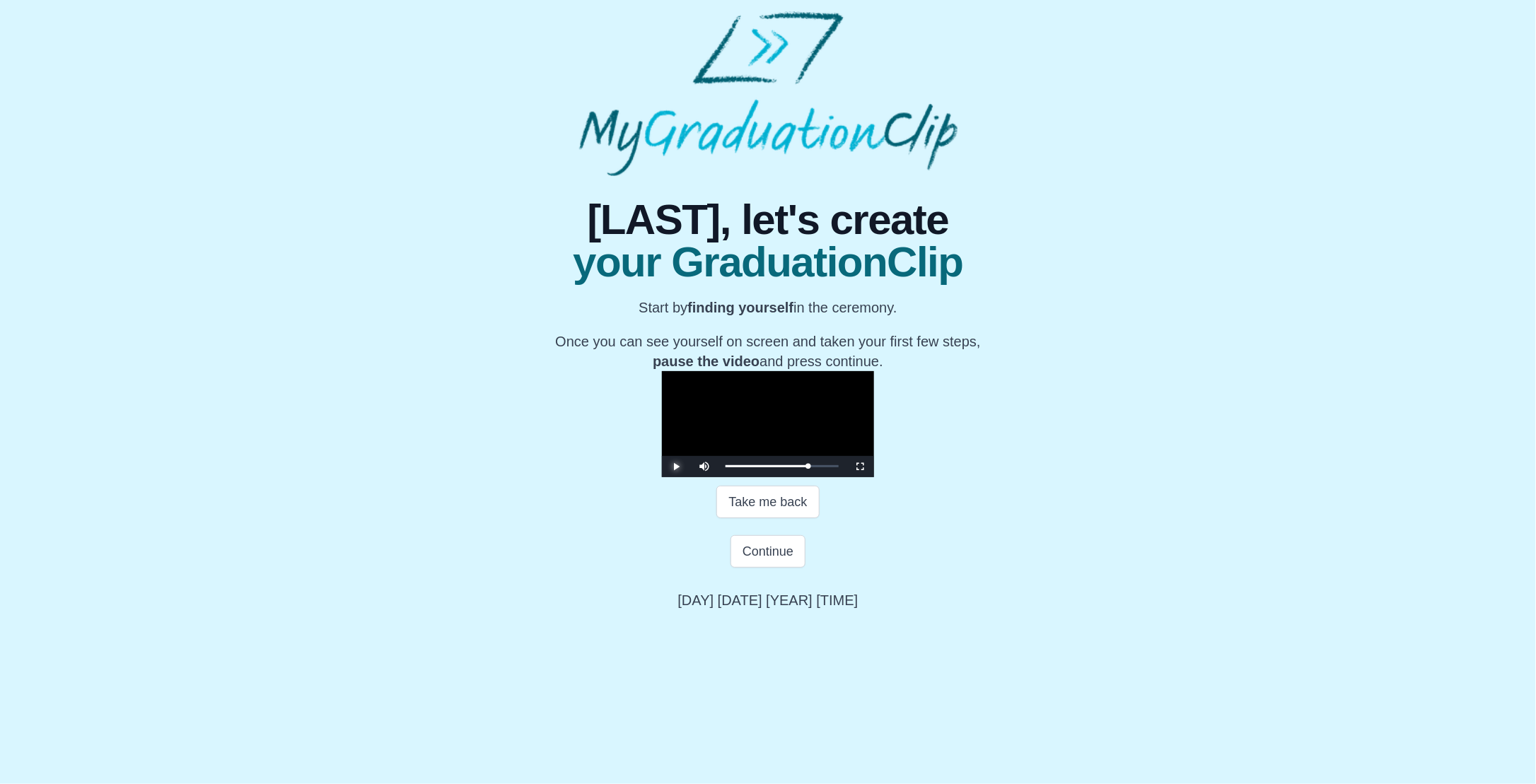 click at bounding box center [676, 467] 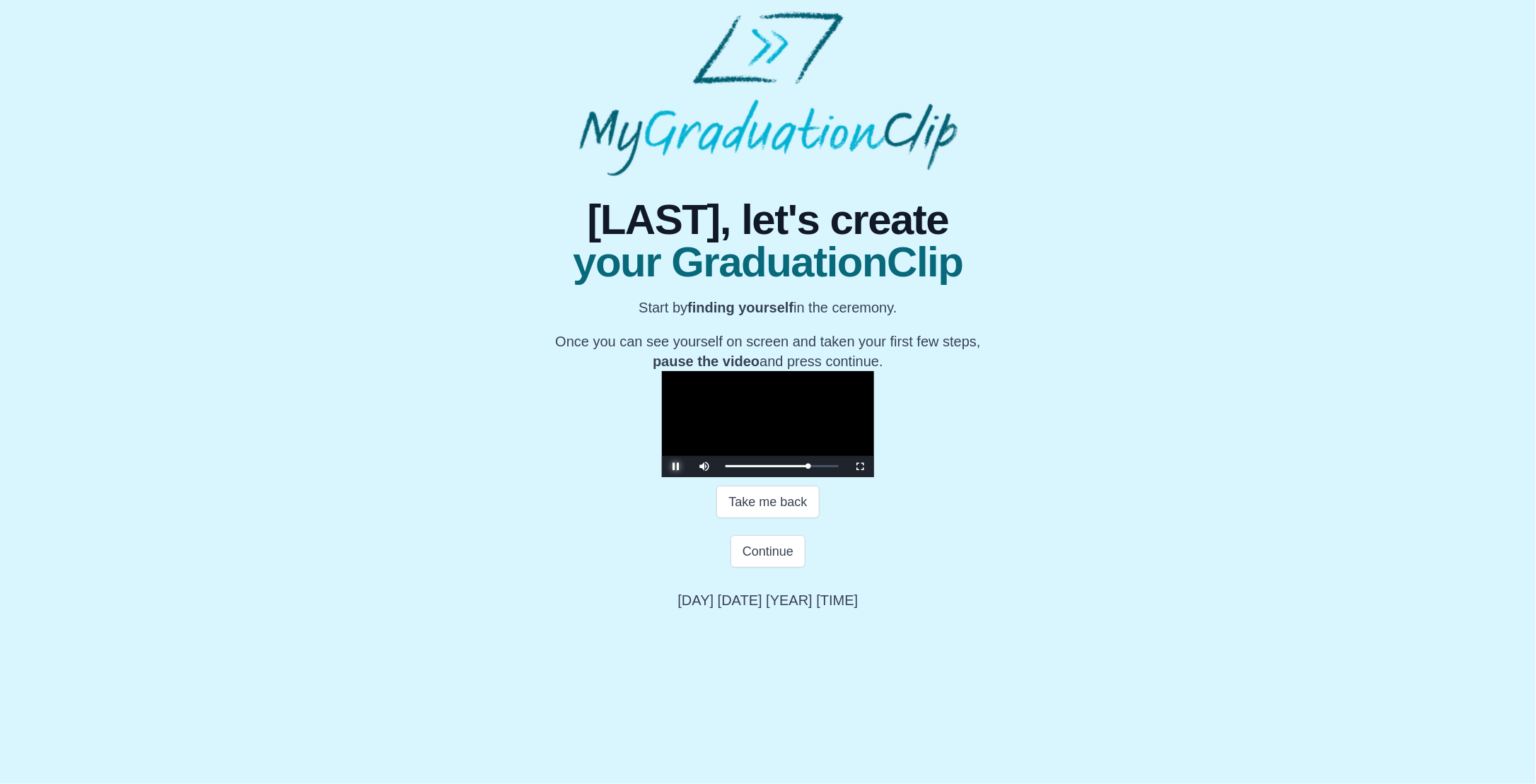 click at bounding box center [676, 467] 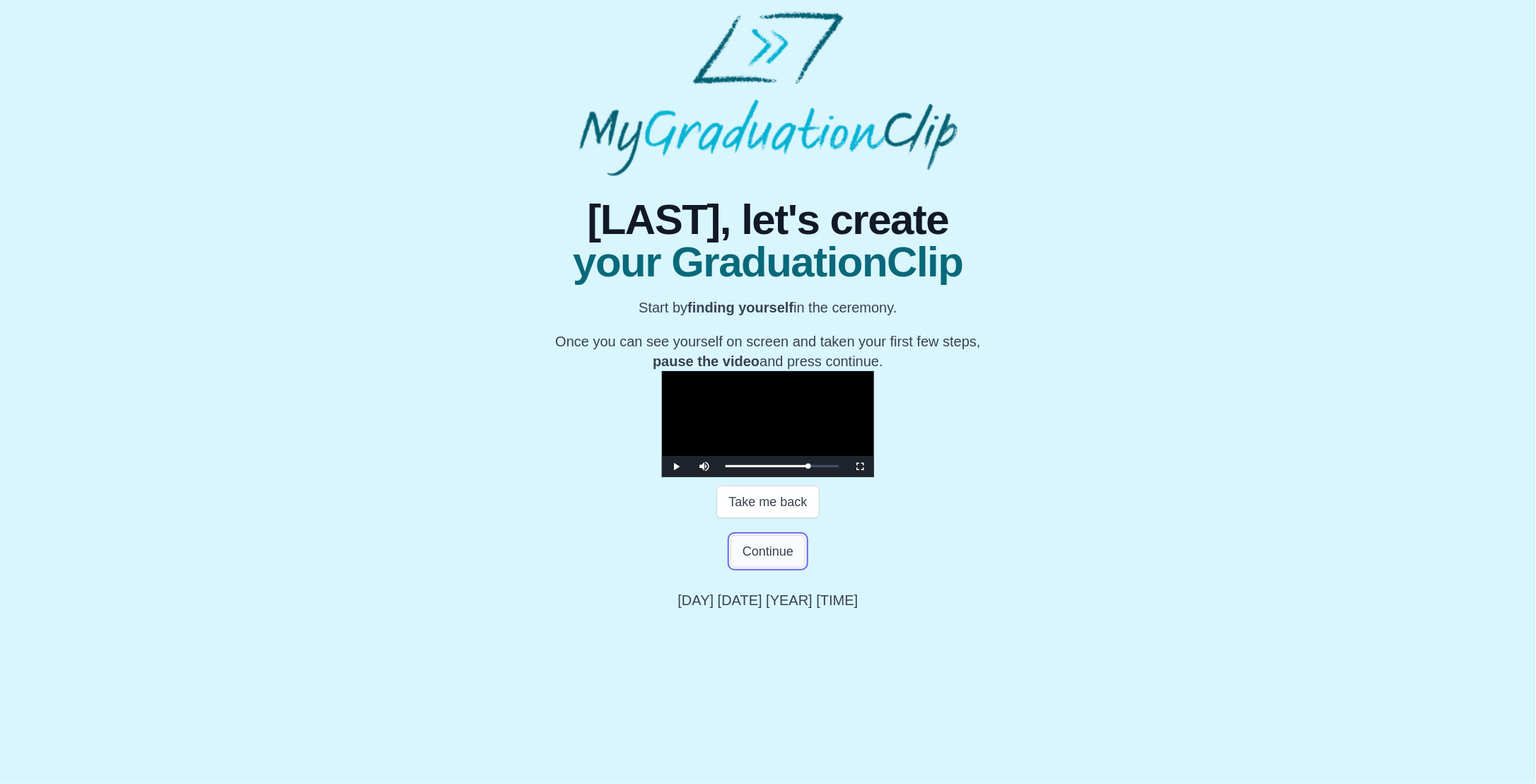 click on "Continue" at bounding box center (768, 551) 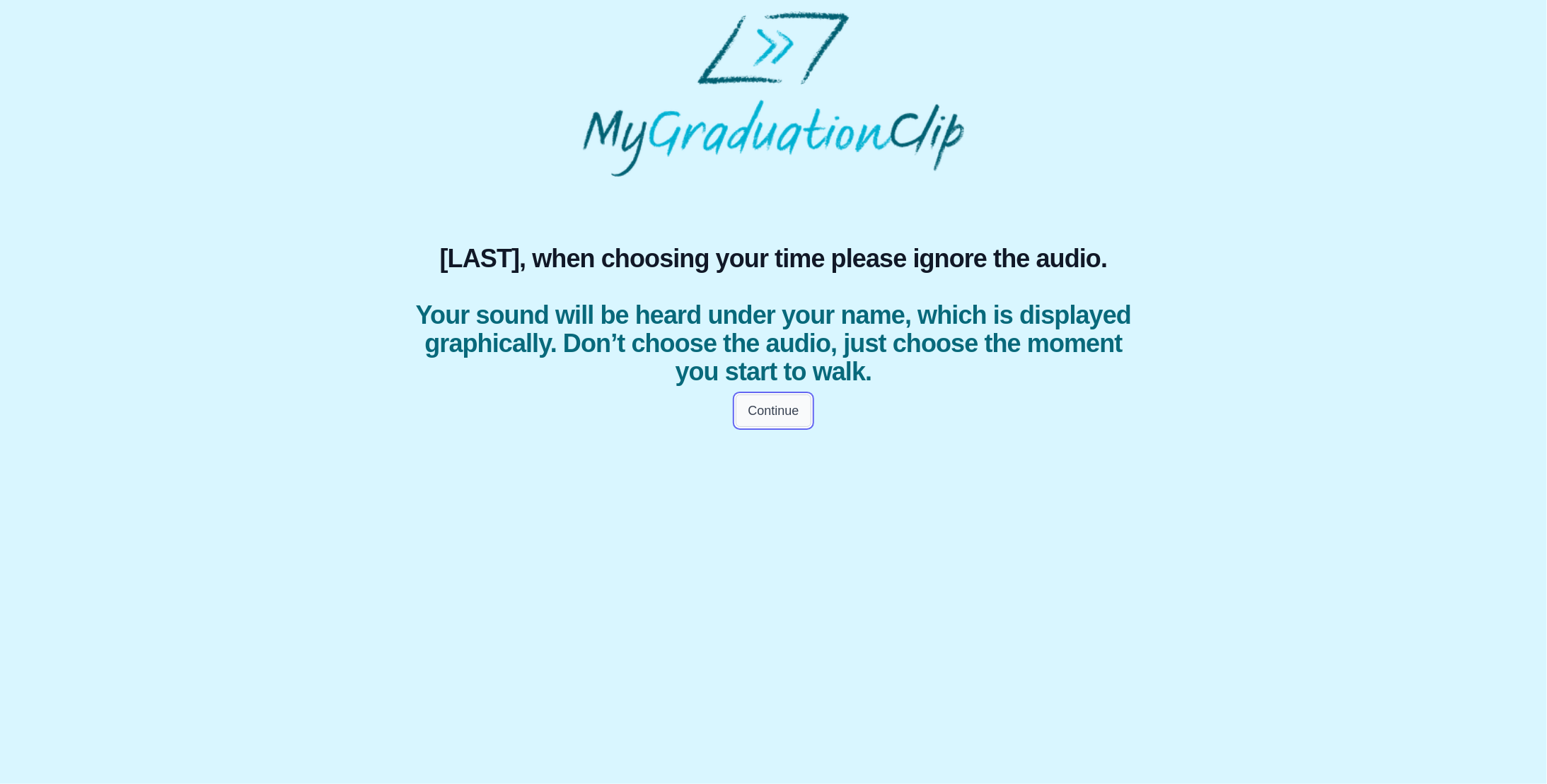 click on "Continue" at bounding box center [773, 411] 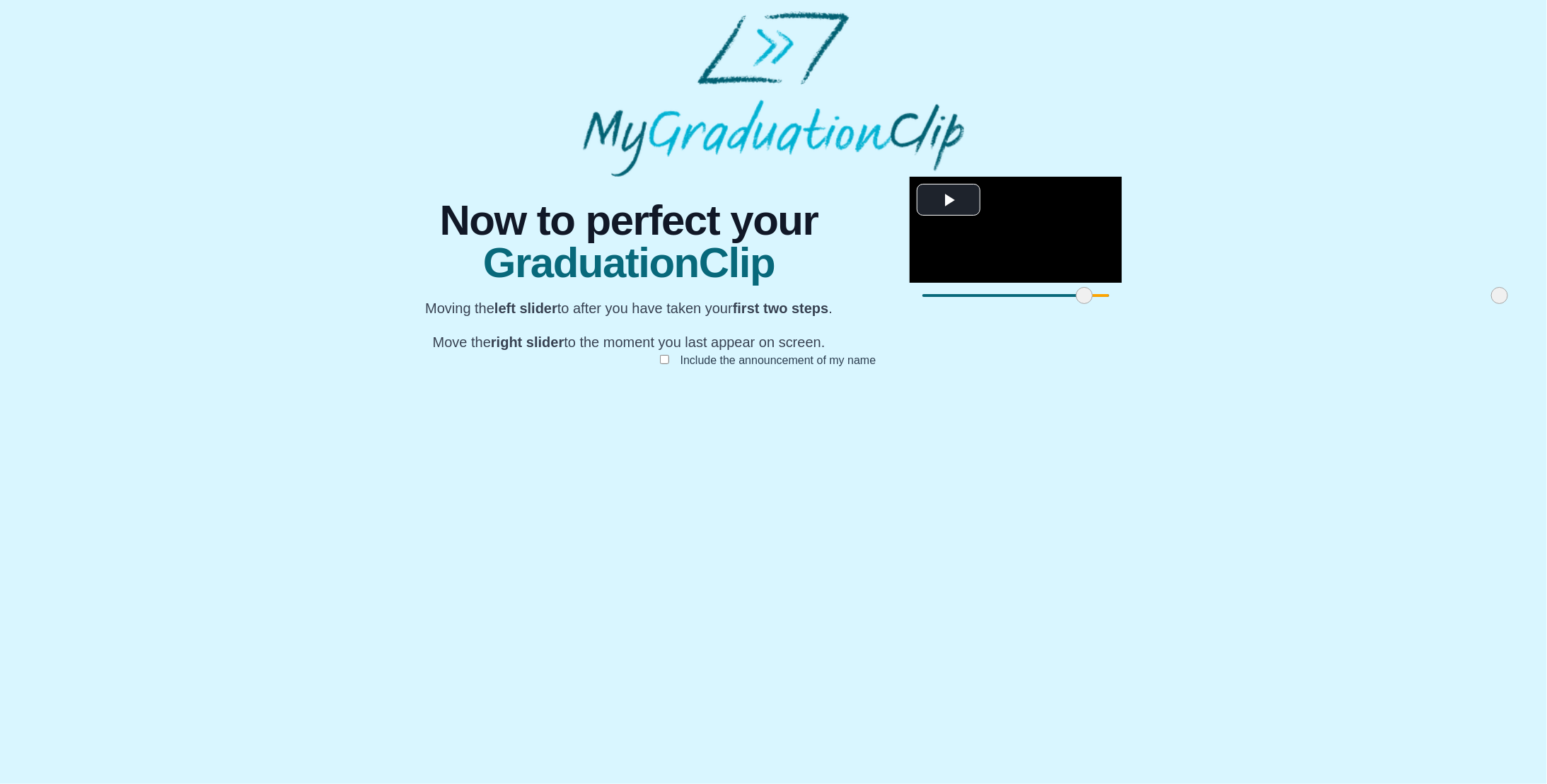 drag, startPoint x: 491, startPoint y: 701, endPoint x: 653, endPoint y: 698, distance: 162.02778 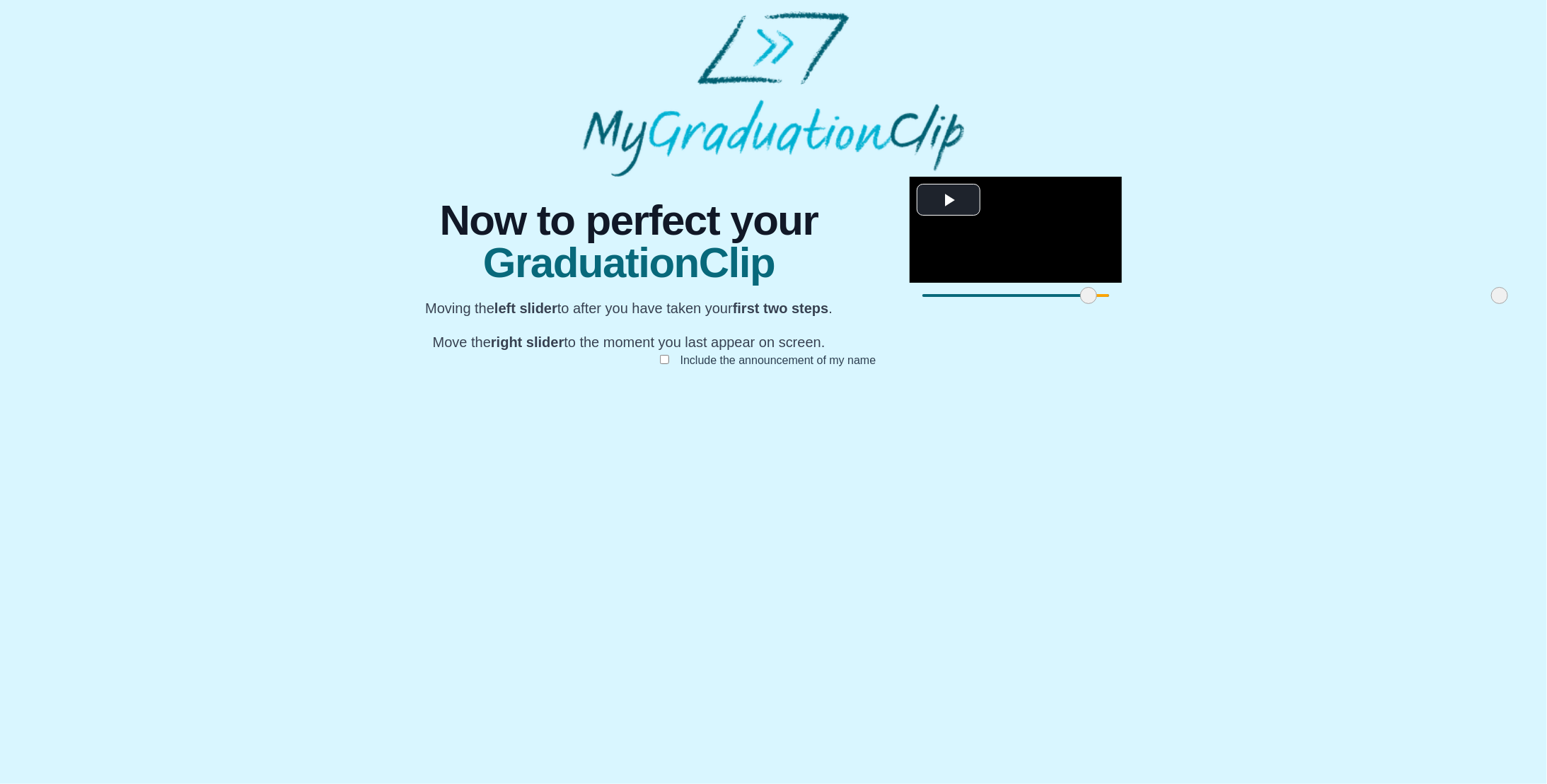 click at bounding box center (1089, 296) 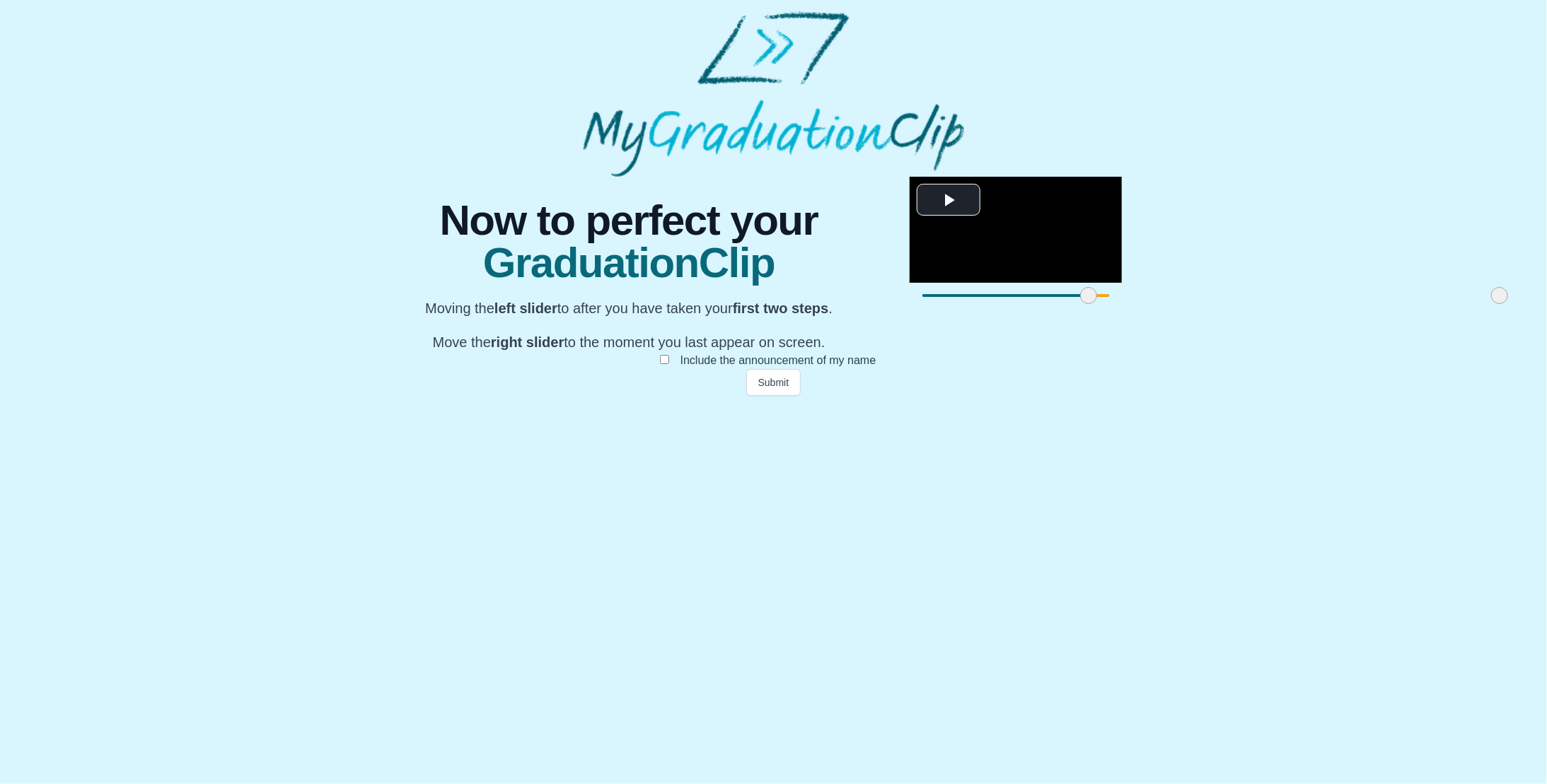 drag, startPoint x: 1070, startPoint y: 703, endPoint x: 1129, endPoint y: 710, distance: 59.4138 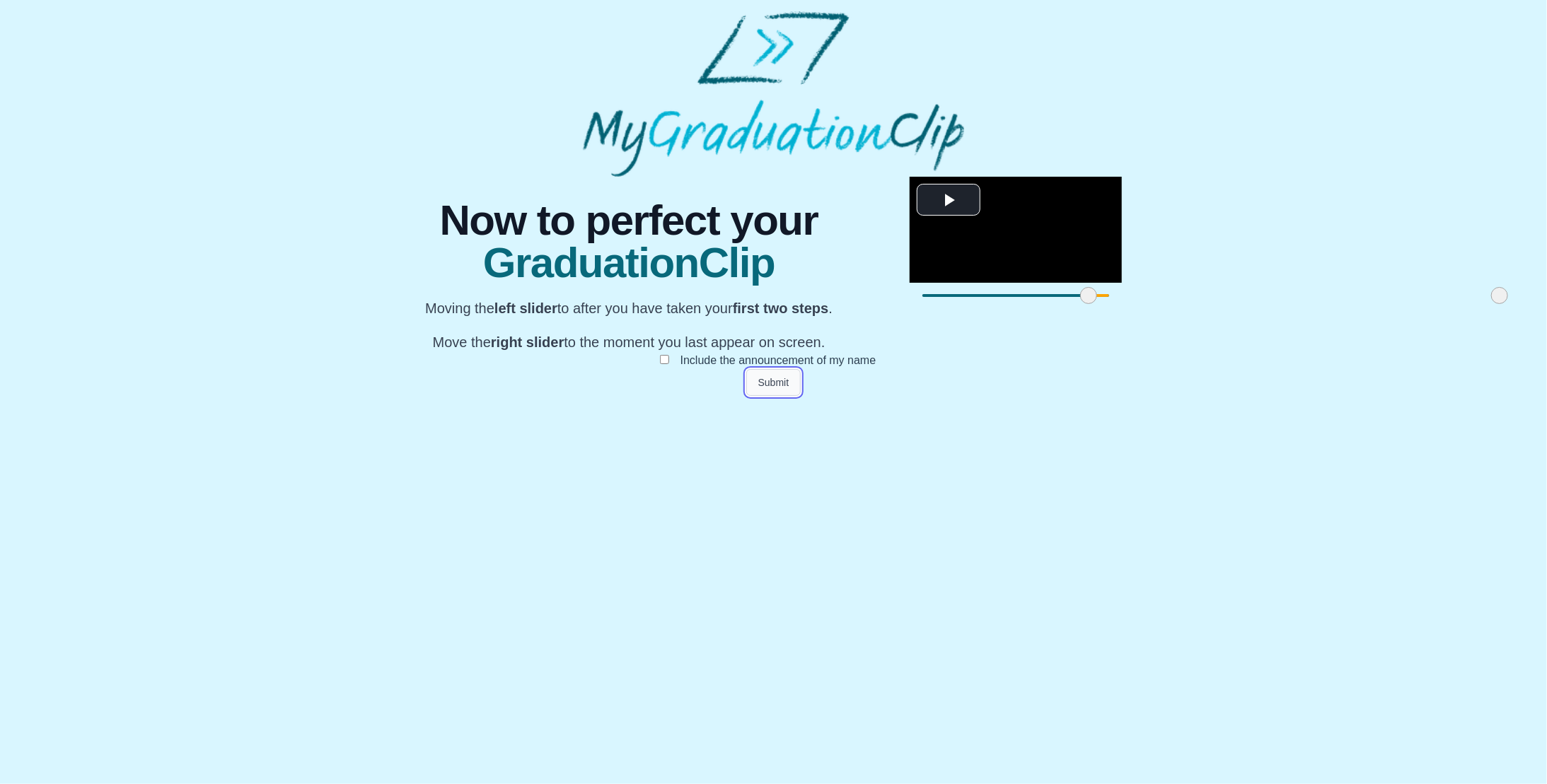 click on "Submit" at bounding box center [774, 382] 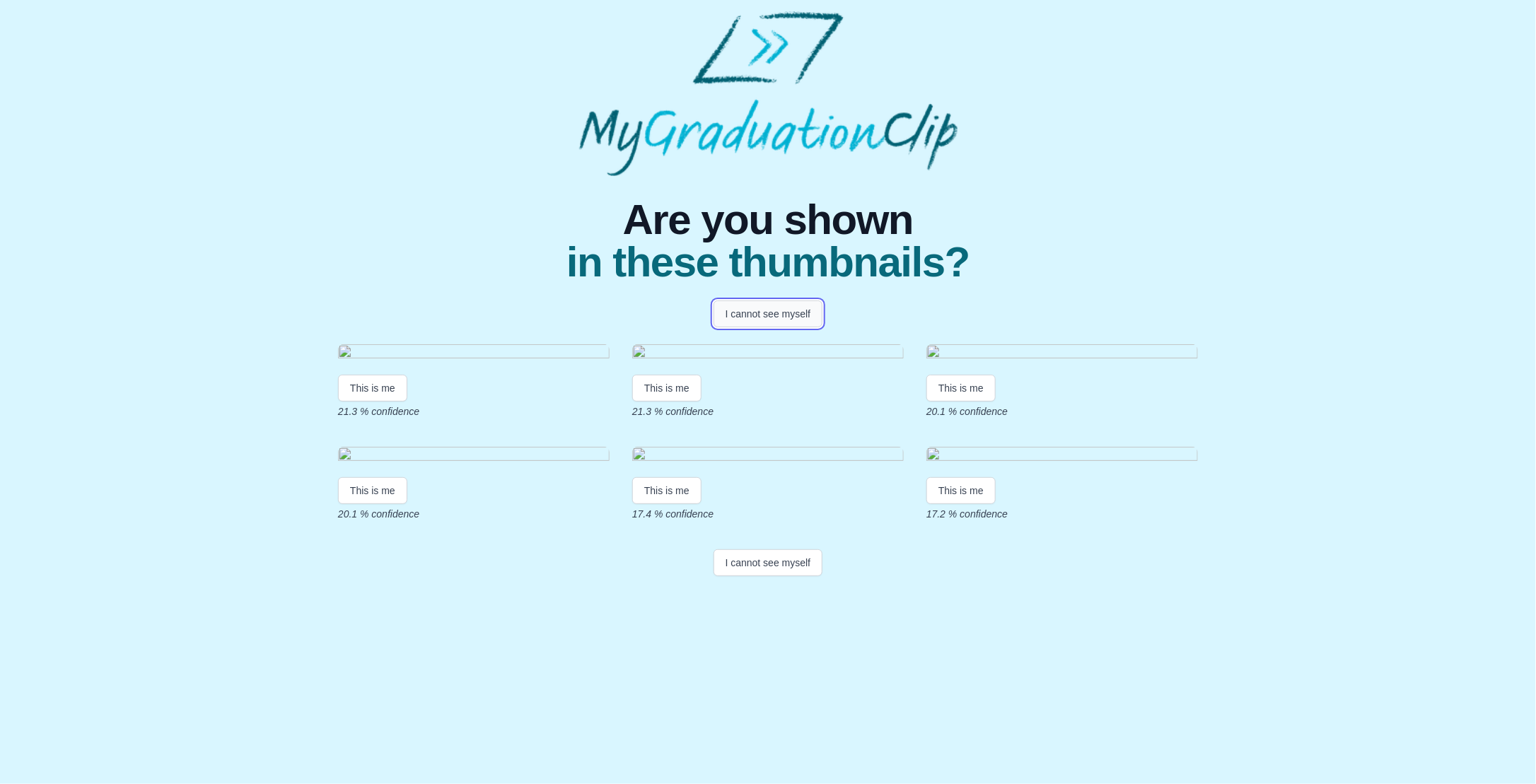 click on "I cannot see myself" at bounding box center [768, 314] 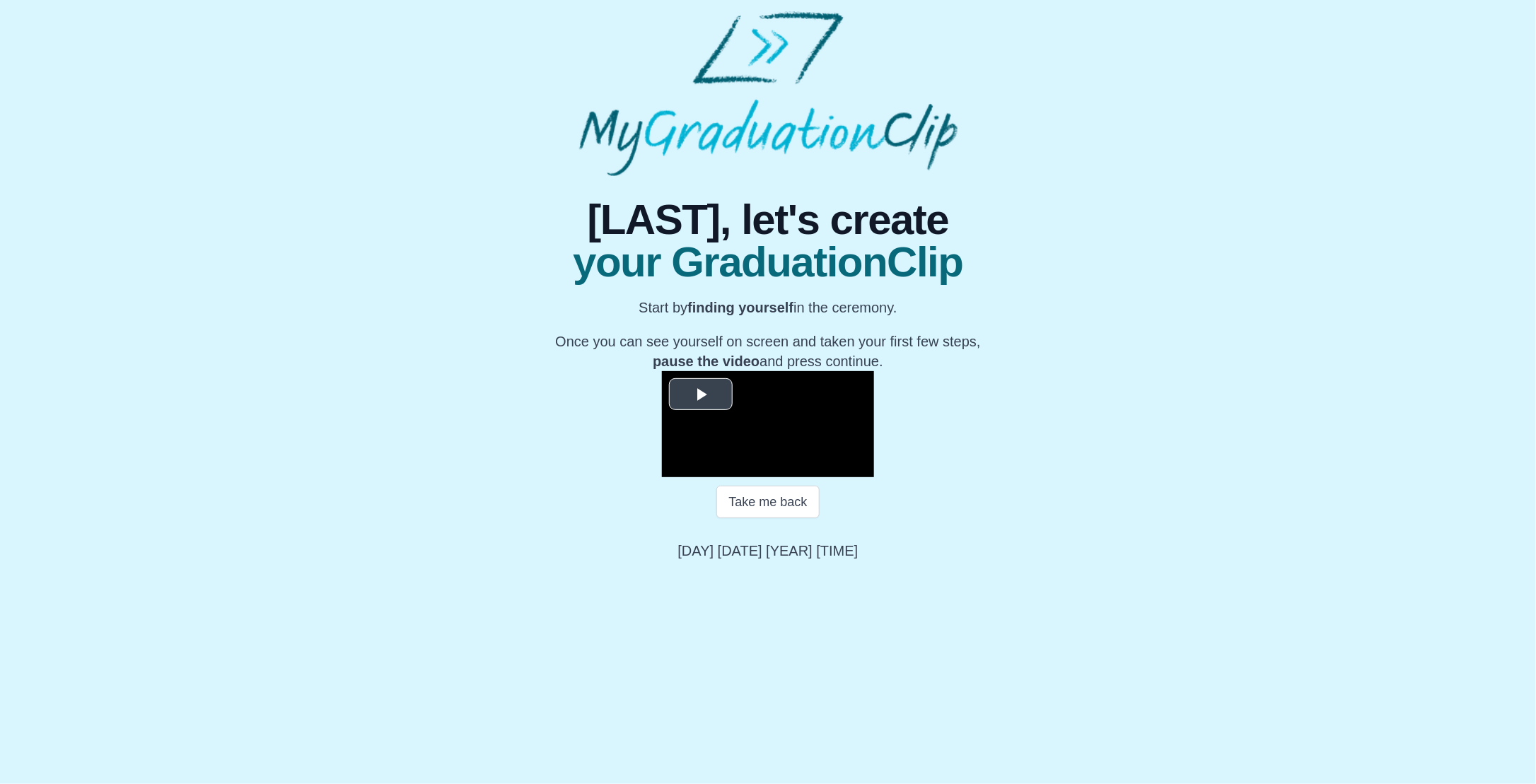 click at bounding box center [701, 394] 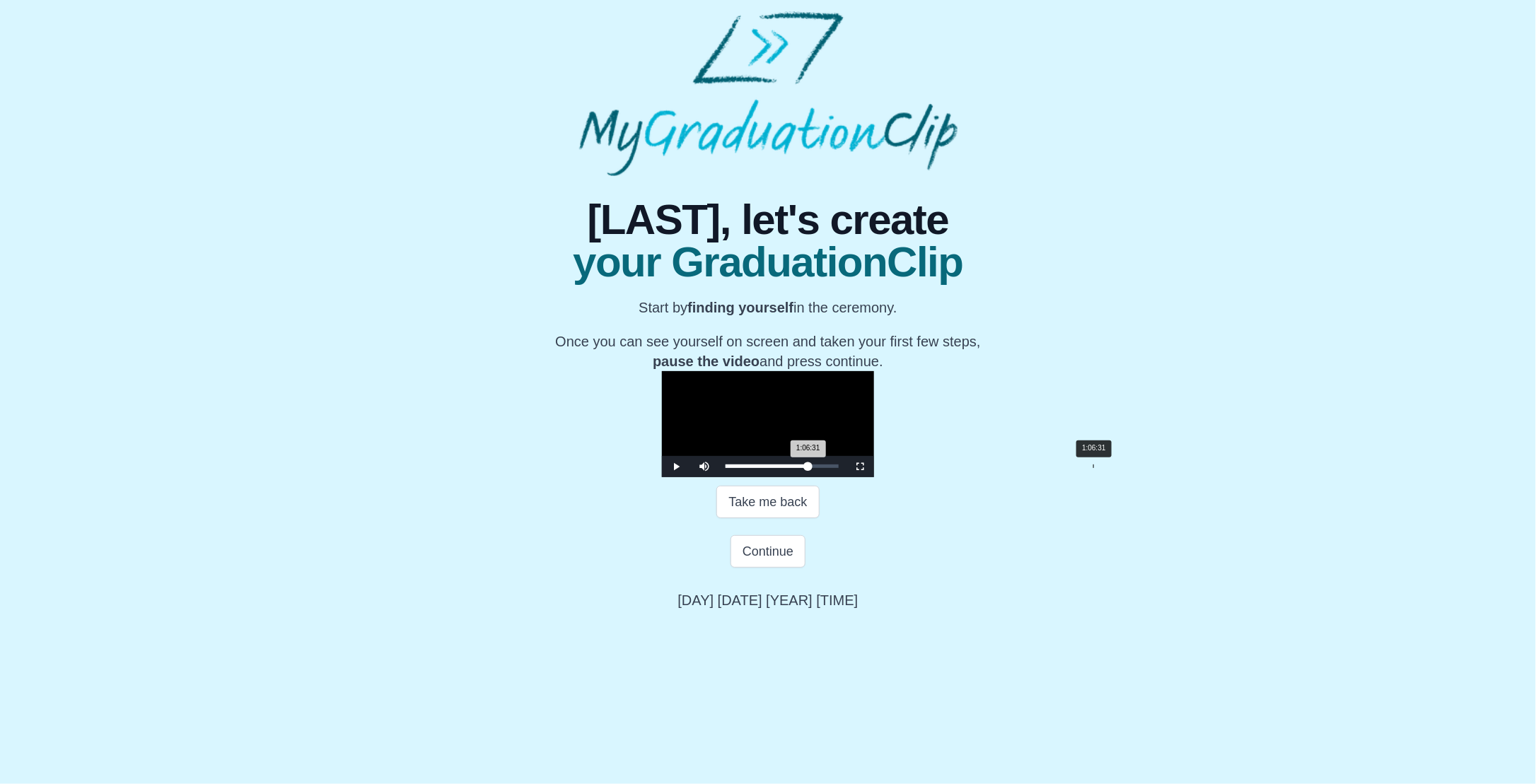 drag, startPoint x: 530, startPoint y: 700, endPoint x: 898, endPoint y: 696, distance: 368.0217 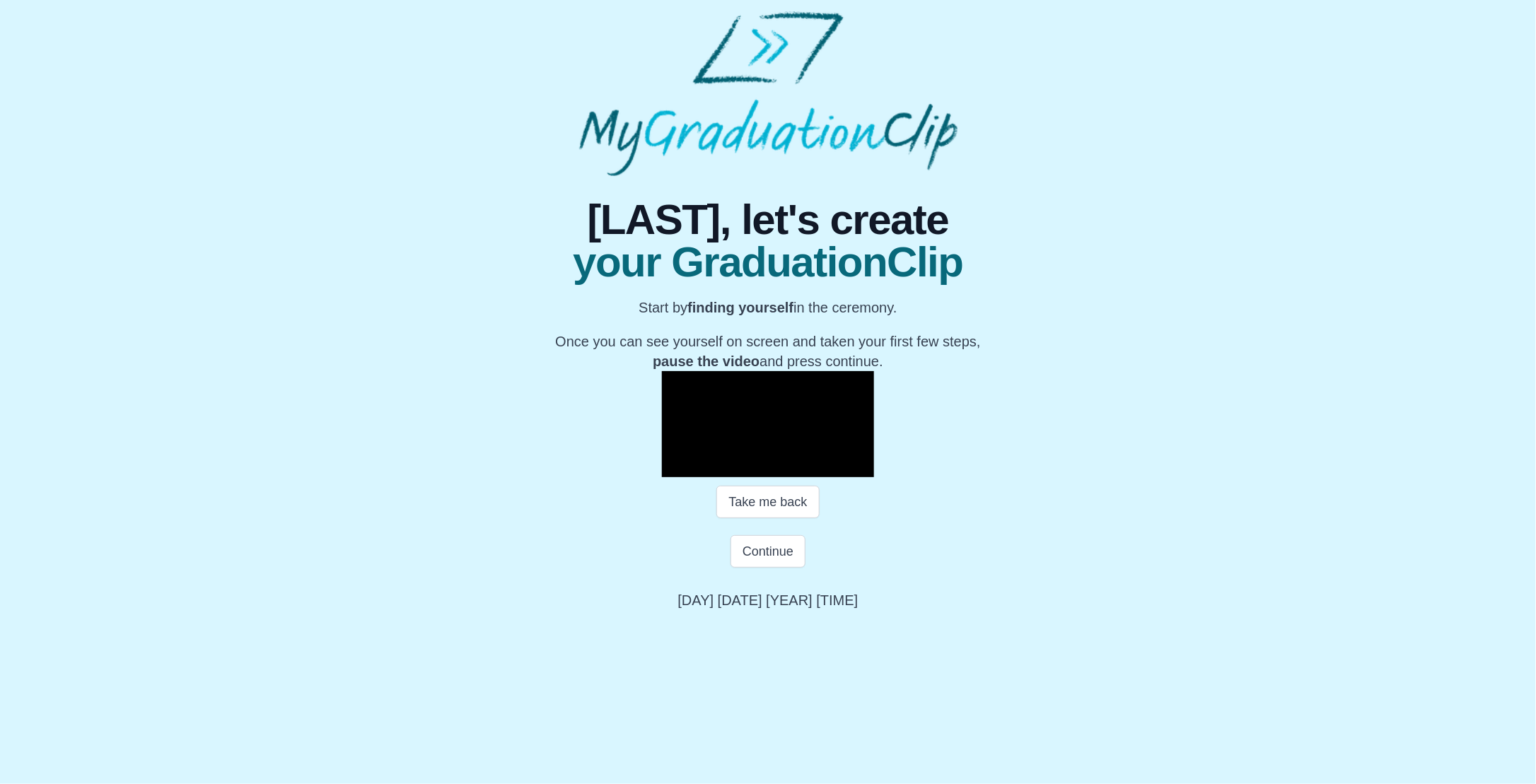 click at bounding box center [676, 467] 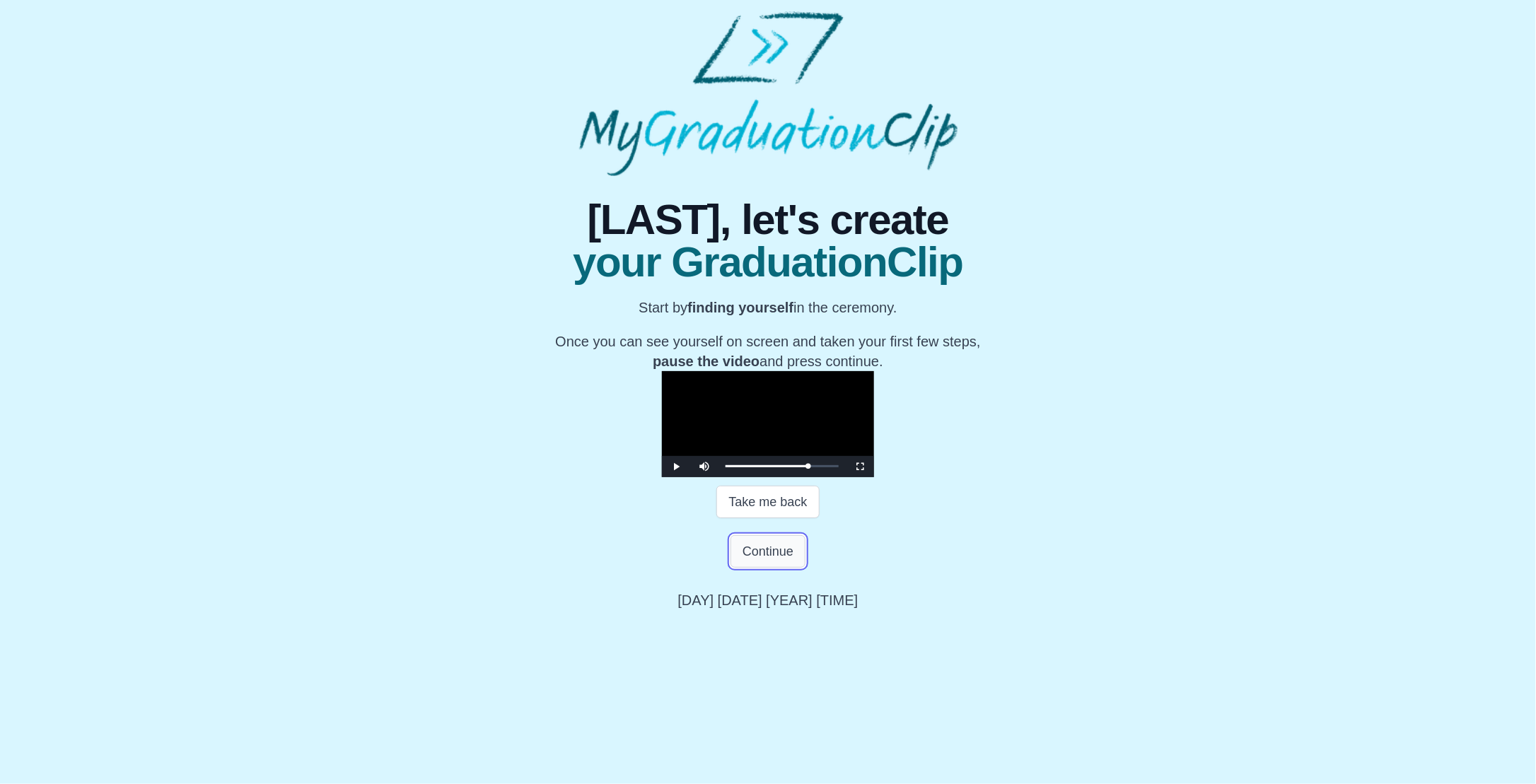 click on "Continue" at bounding box center (768, 551) 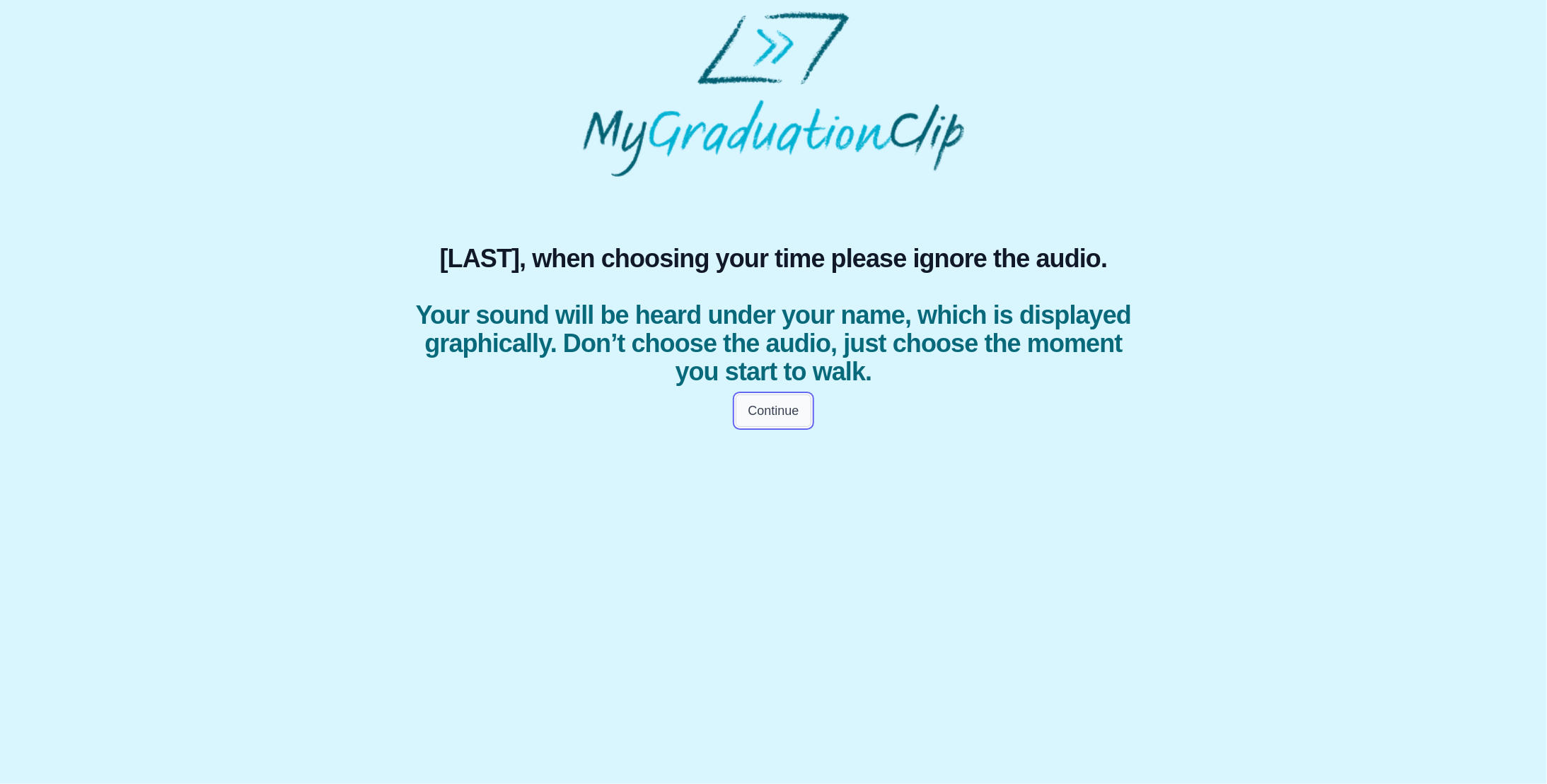 click on "Continue" at bounding box center (773, 411) 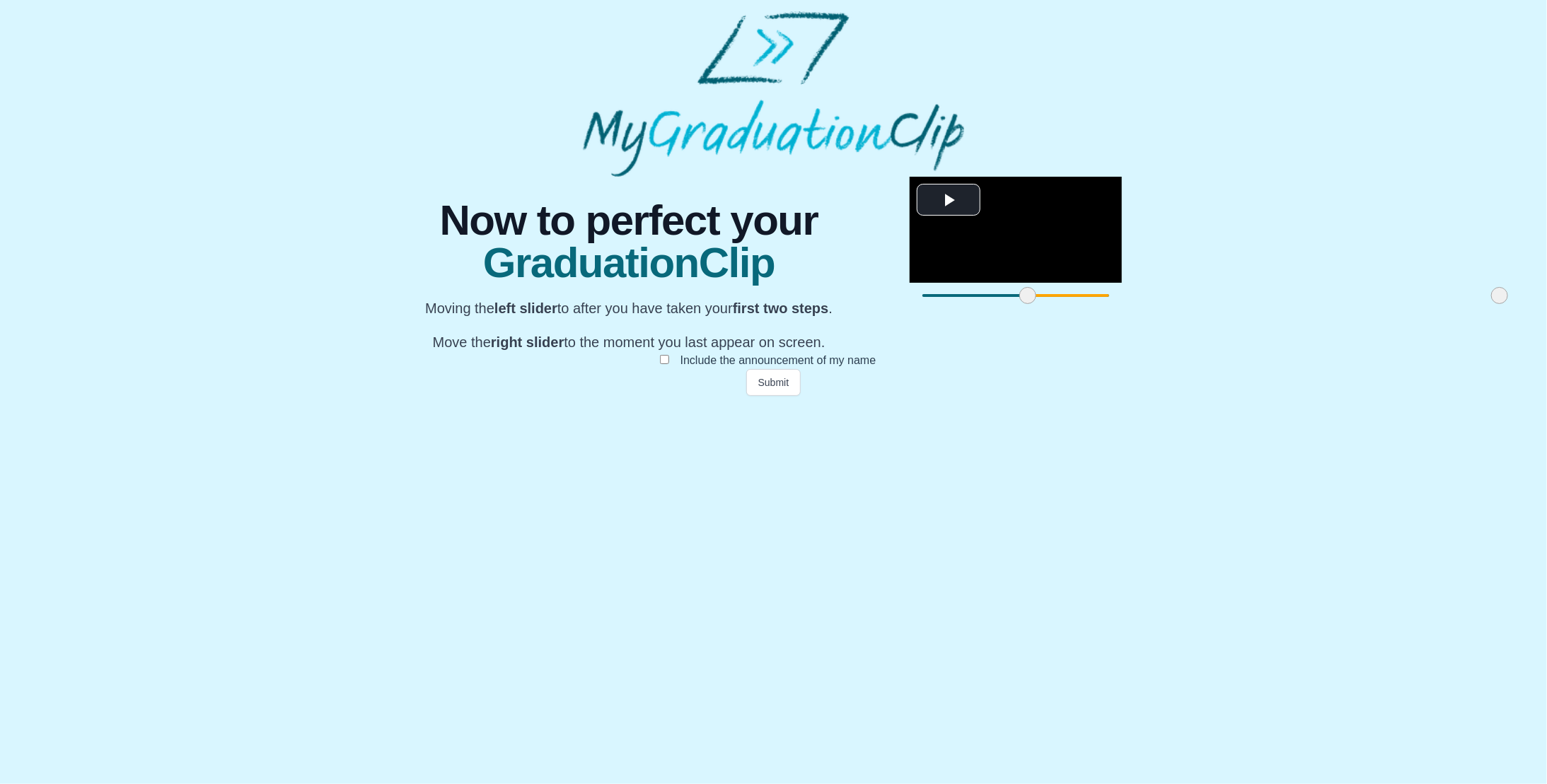 drag, startPoint x: 490, startPoint y: 701, endPoint x: 596, endPoint y: 698, distance: 106.0424 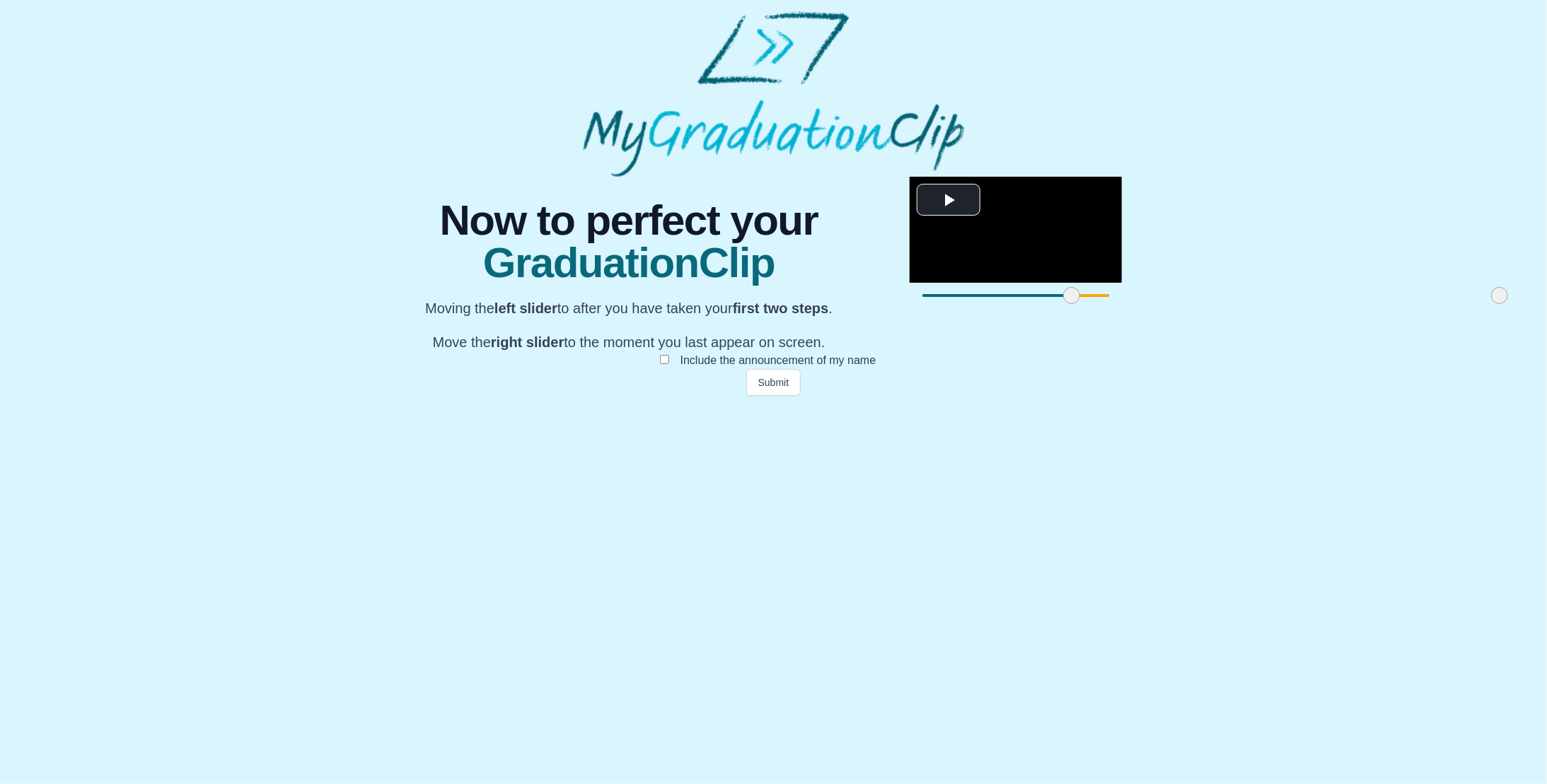 drag, startPoint x: 593, startPoint y: 702, endPoint x: 629, endPoint y: 701, distance: 36.013886 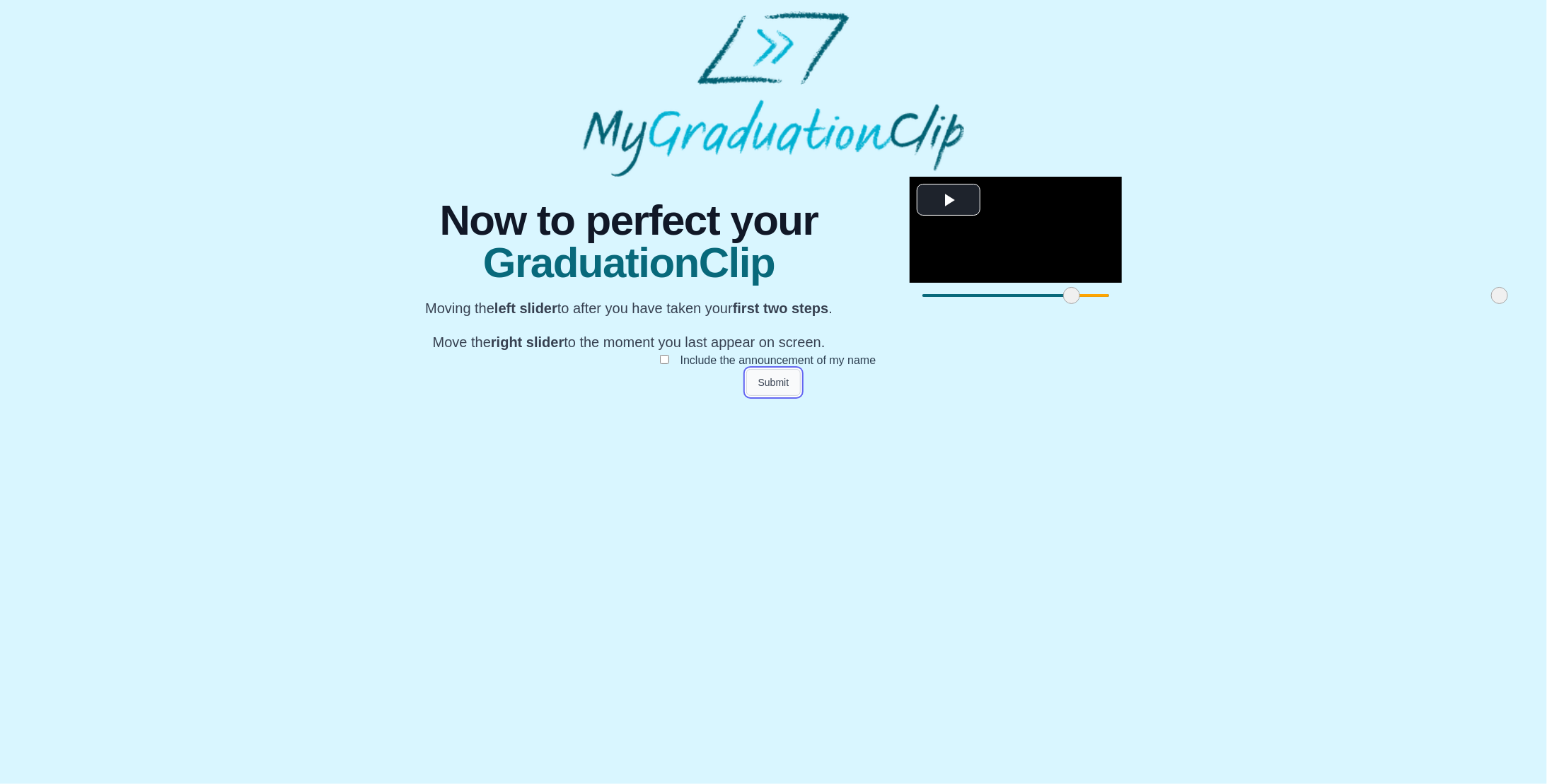 click on "Submit" at bounding box center [774, 382] 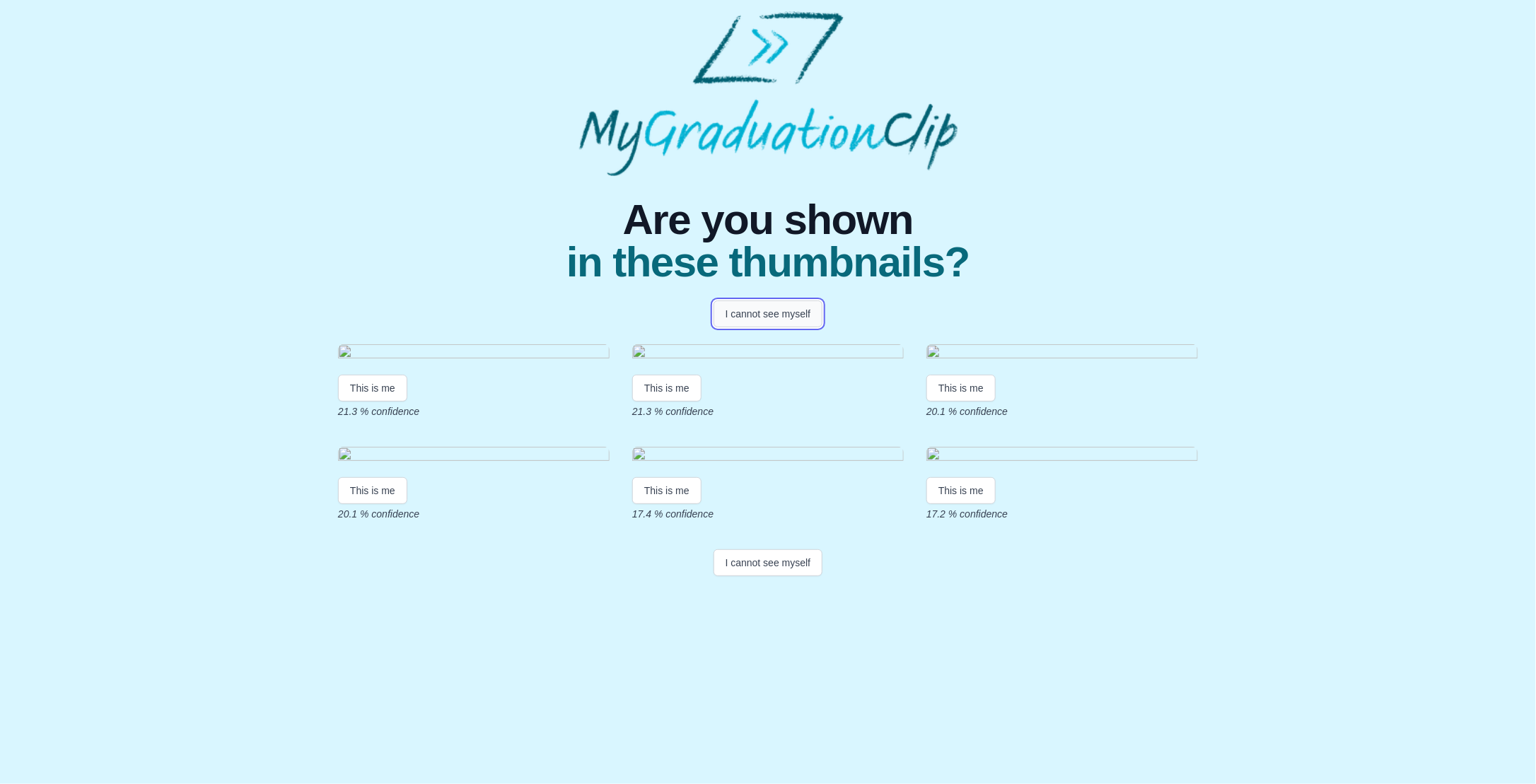 click on "I cannot see myself" at bounding box center [768, 314] 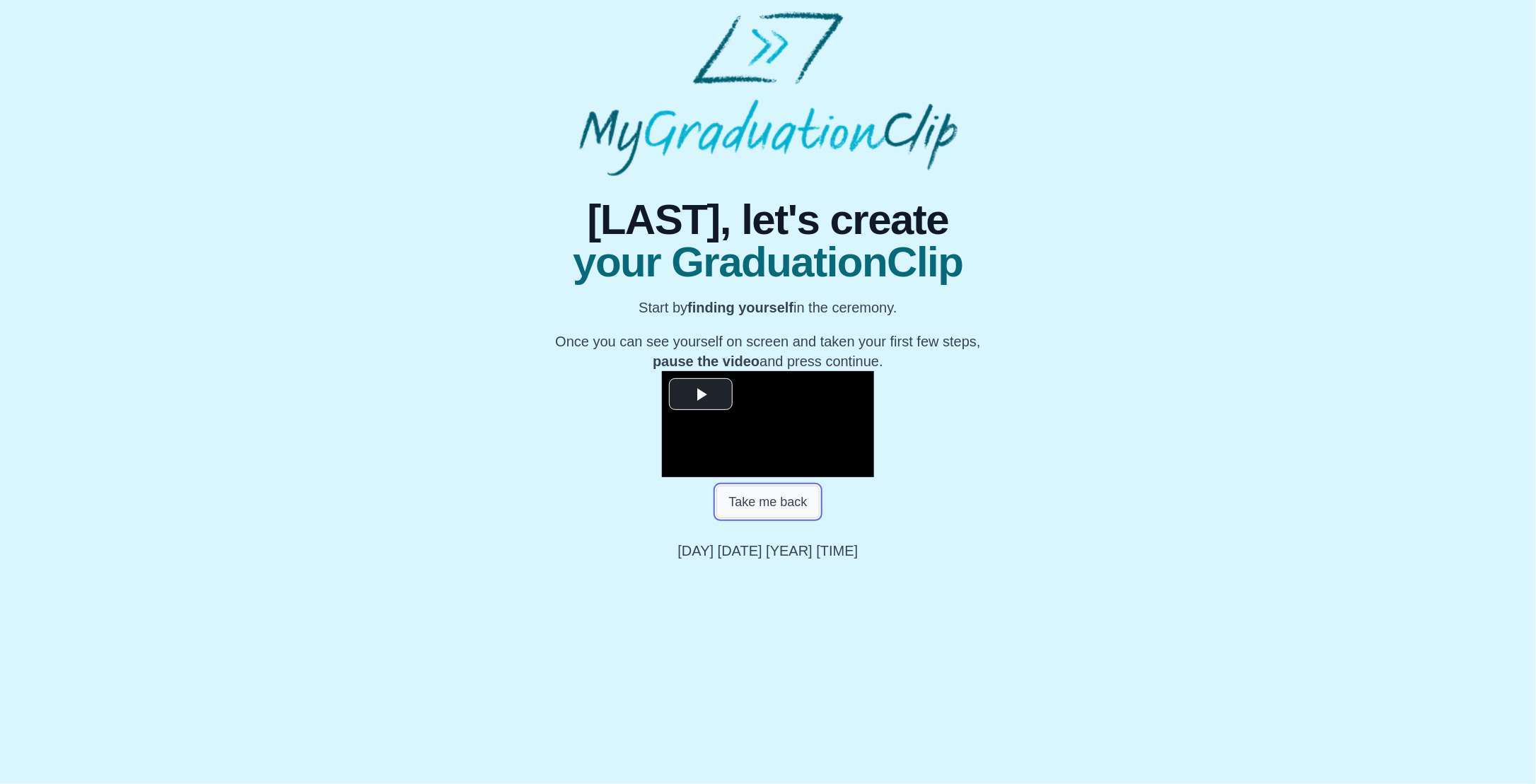 click on "Take me back" at bounding box center (767, 502) 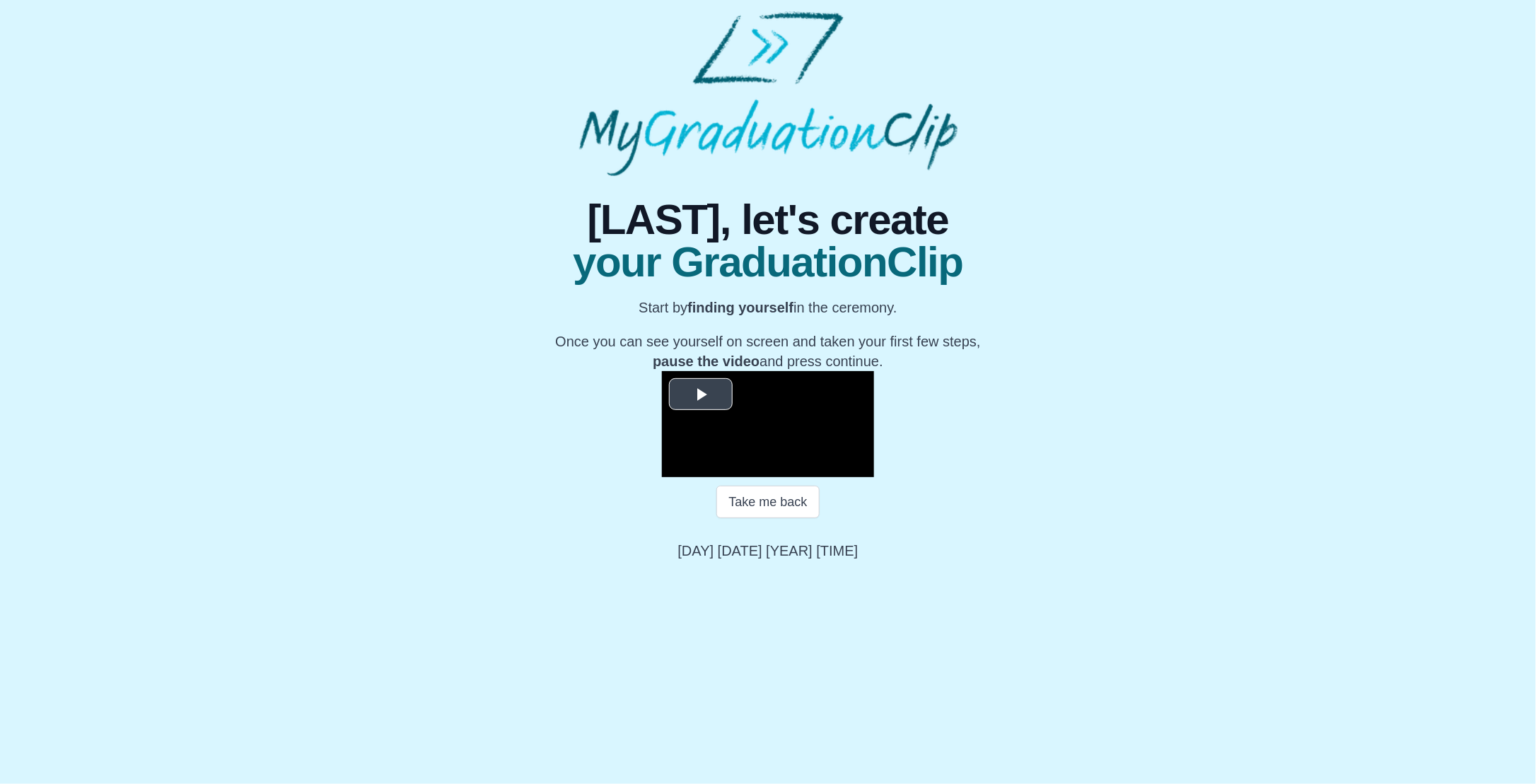 click at bounding box center [701, 394] 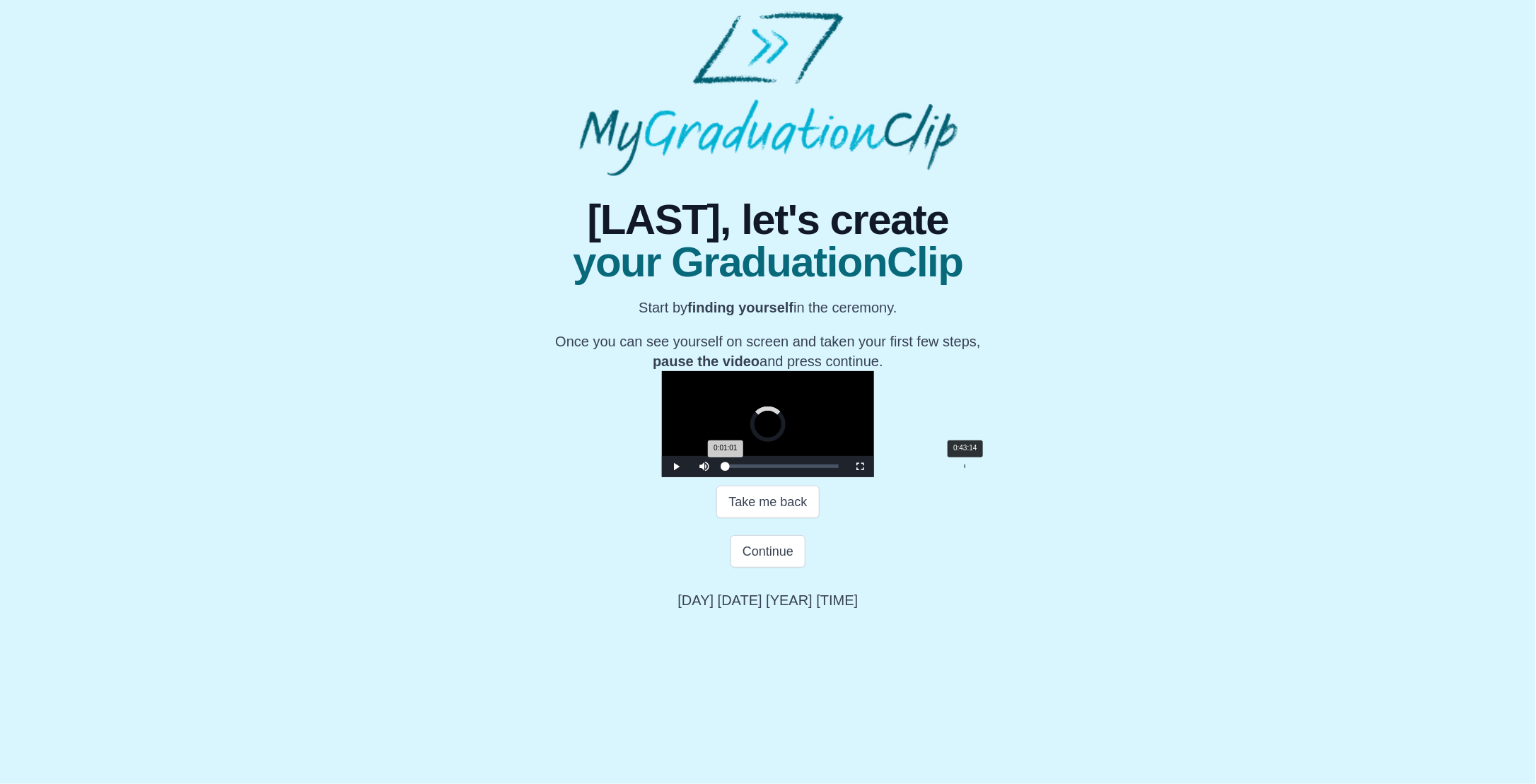 drag, startPoint x: 536, startPoint y: 697, endPoint x: 769, endPoint y: 694, distance: 233.01931 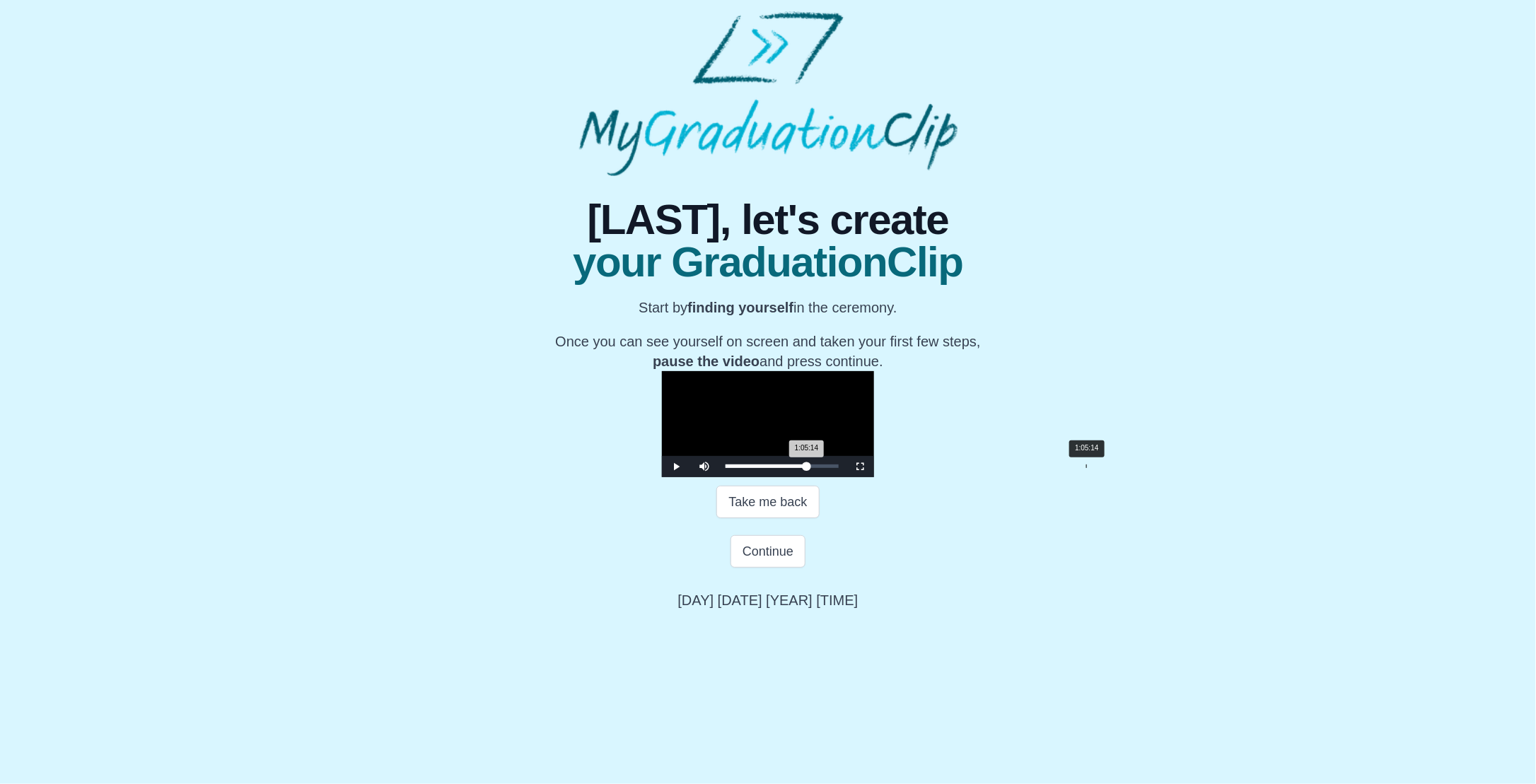 drag, startPoint x: 769, startPoint y: 694, endPoint x: 891, endPoint y: 689, distance: 122.10242 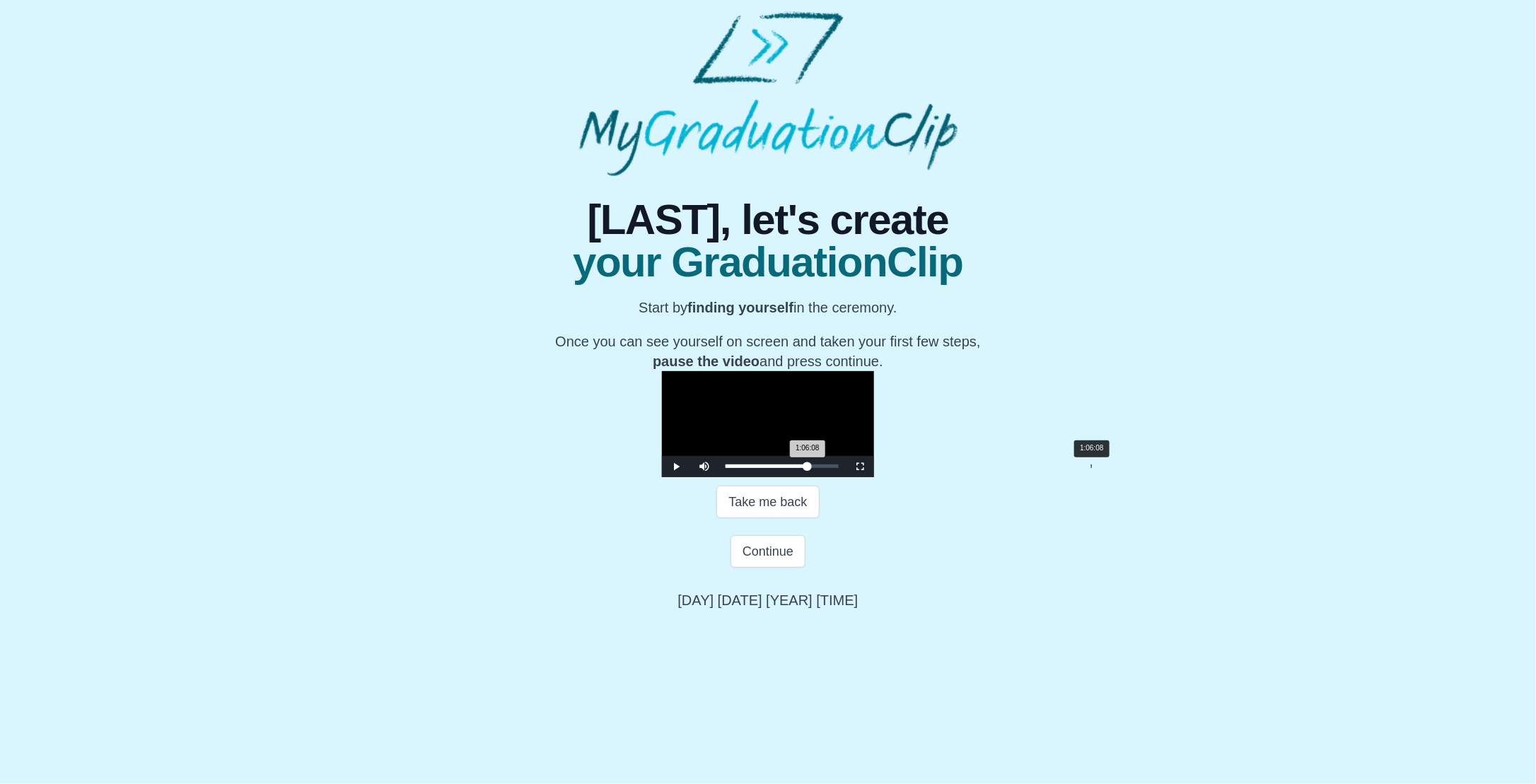 click on "1:06:08 Progress : 0%" at bounding box center (767, 466) 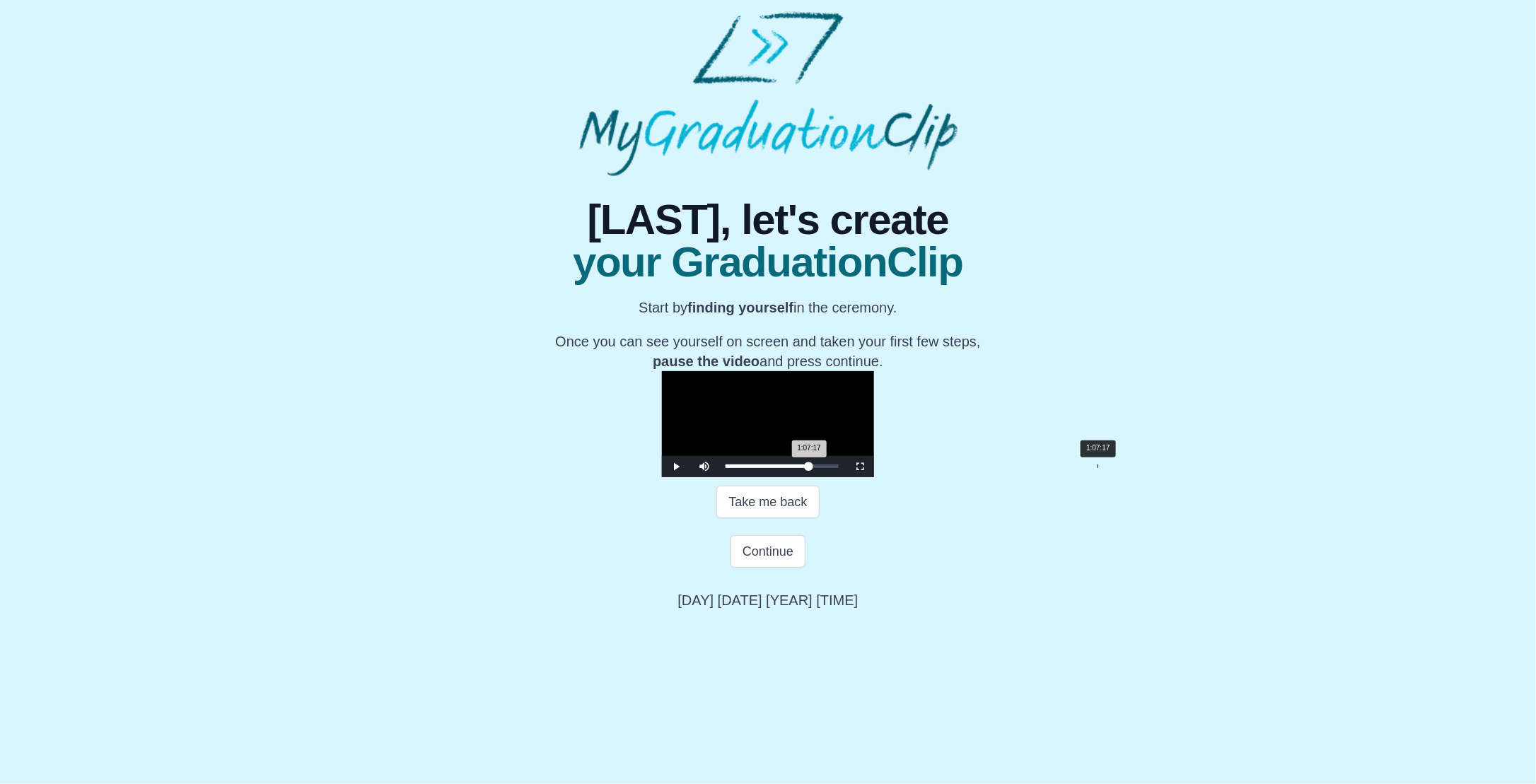 click on "1:07:17 Progress : 0%" at bounding box center (767, 466) 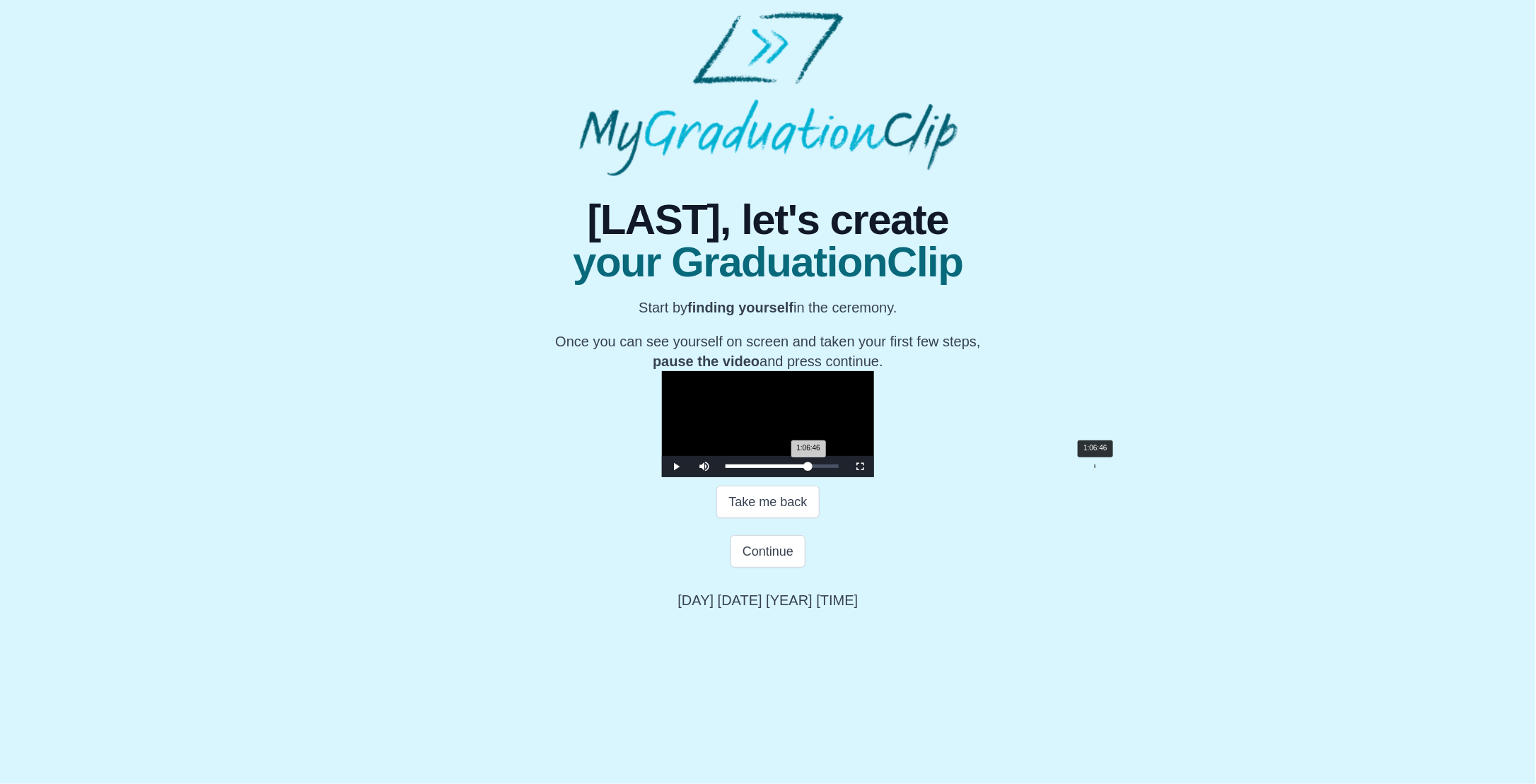 click on "1:06:46 Progress : 0%" at bounding box center (767, 466) 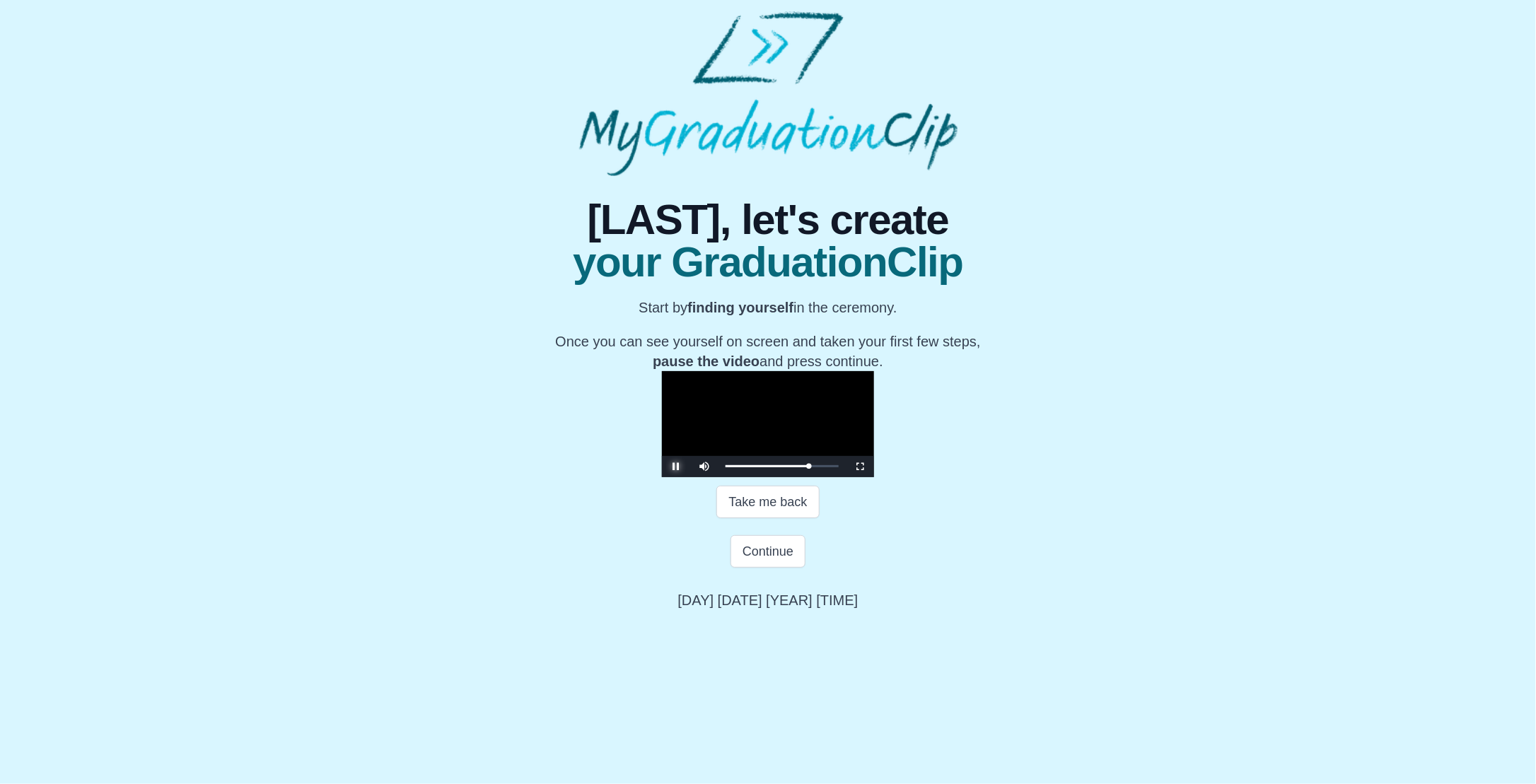 click at bounding box center [676, 467] 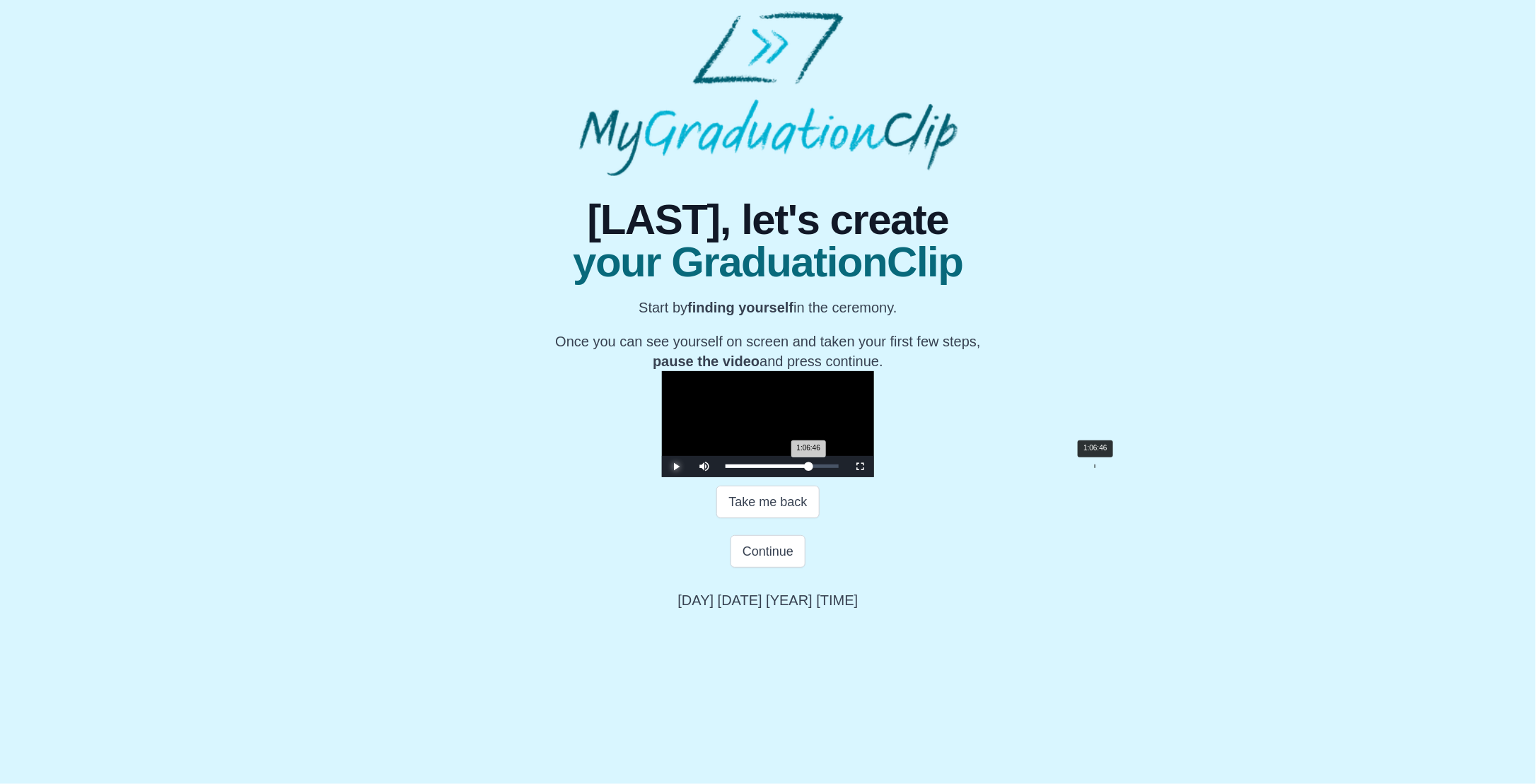 click on "1:06:46 Progress : 0%" at bounding box center (767, 466) 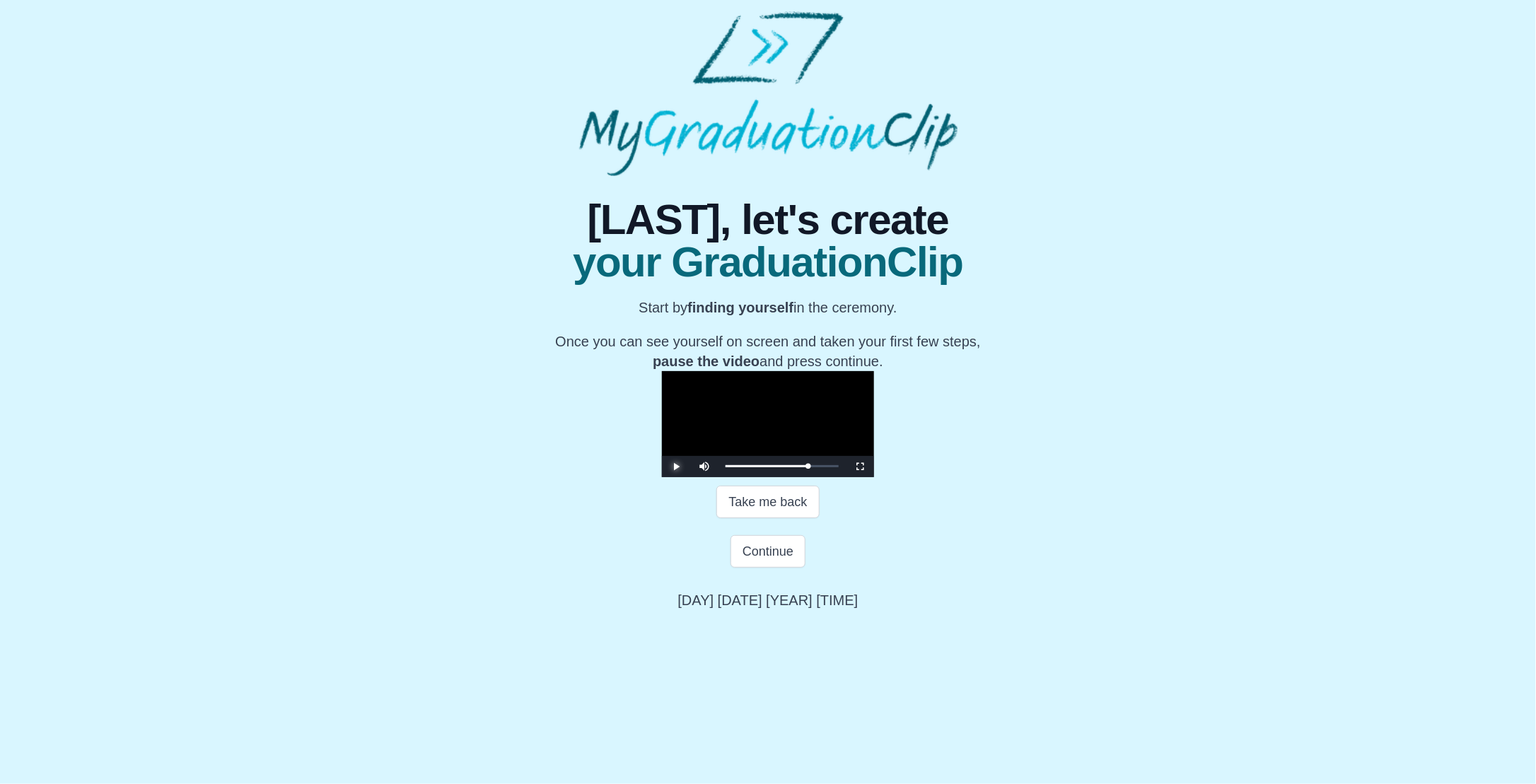 click at bounding box center [676, 467] 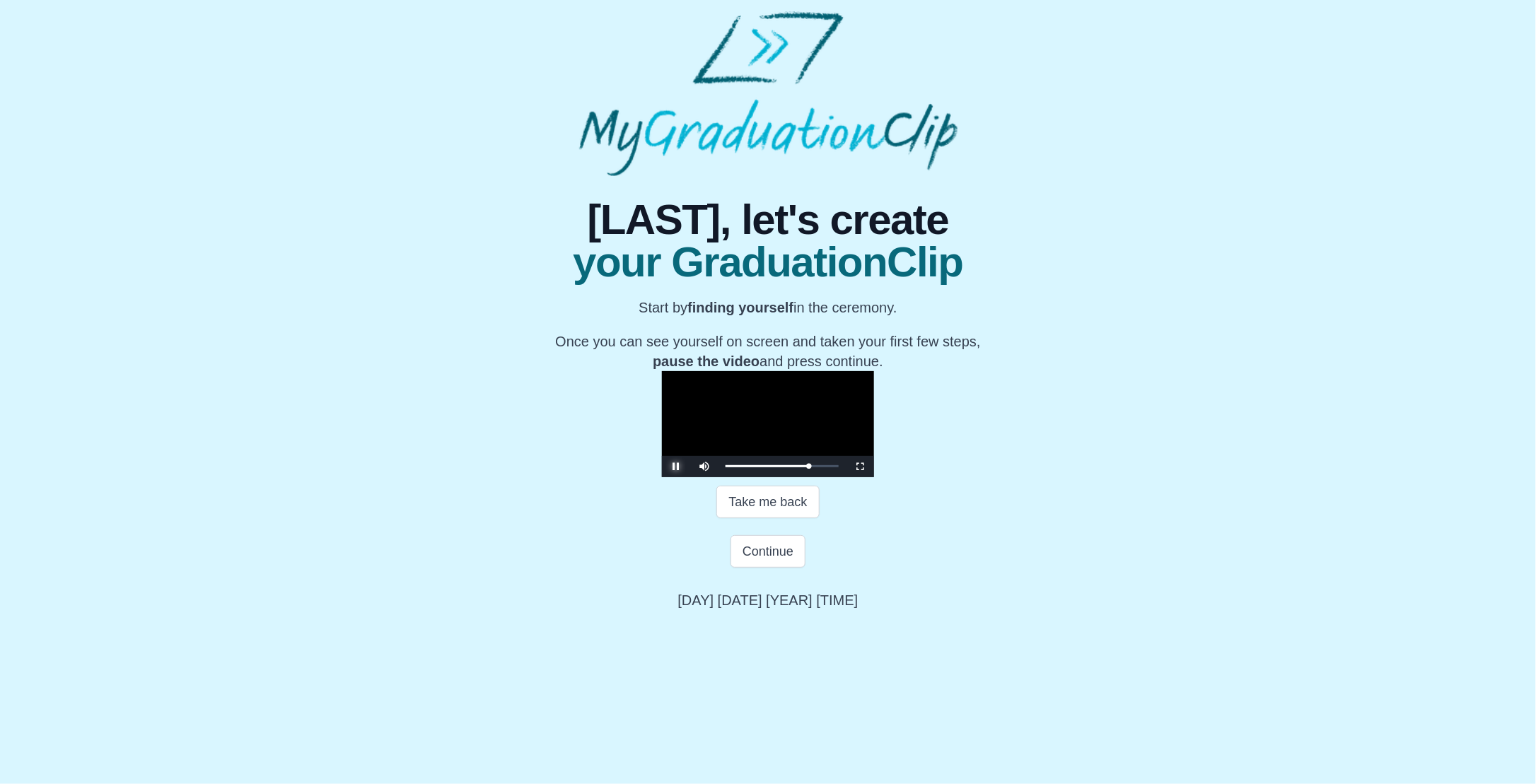 click at bounding box center [676, 467] 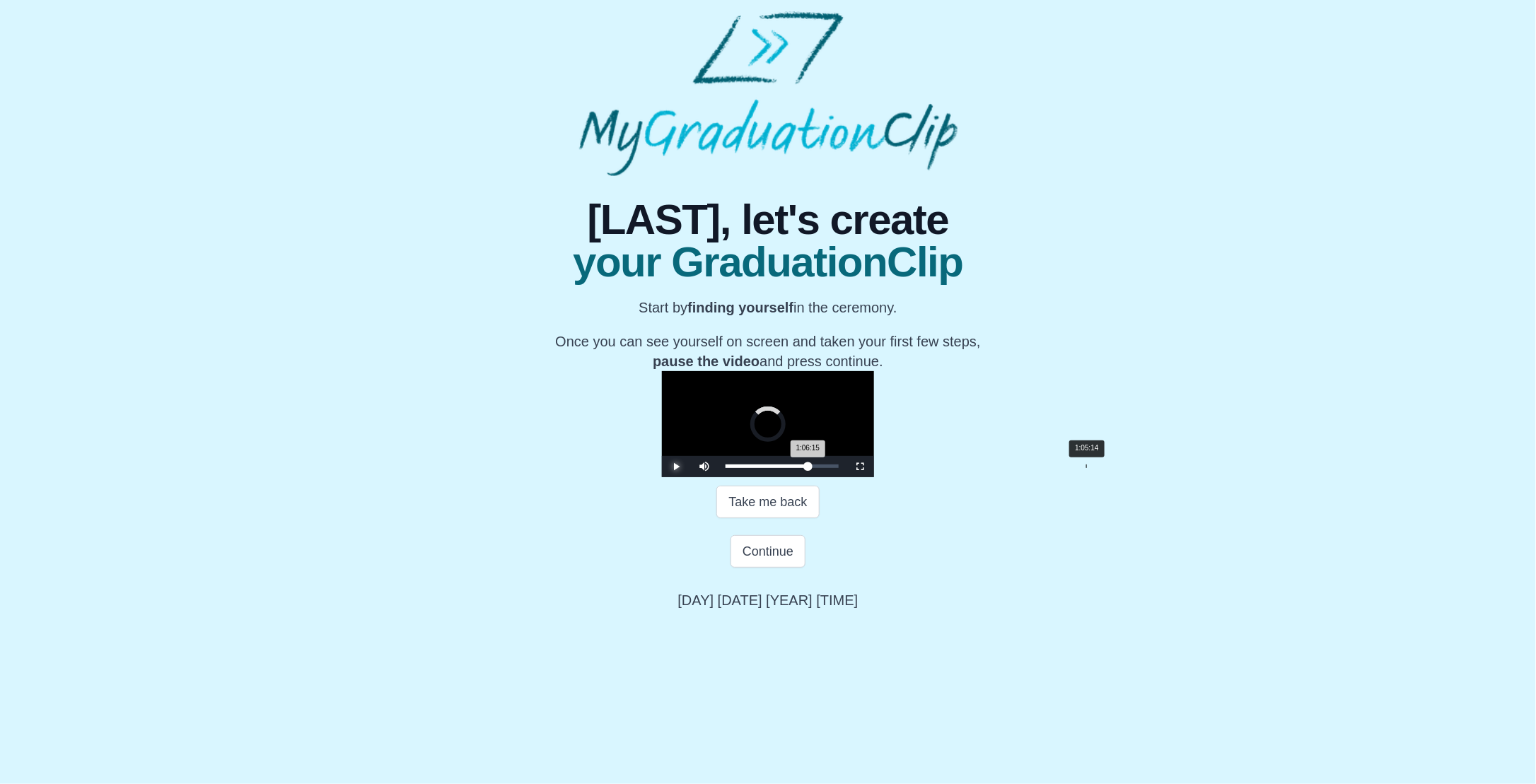 drag, startPoint x: 902, startPoint y: 700, endPoint x: 891, endPoint y: 700, distance: 11 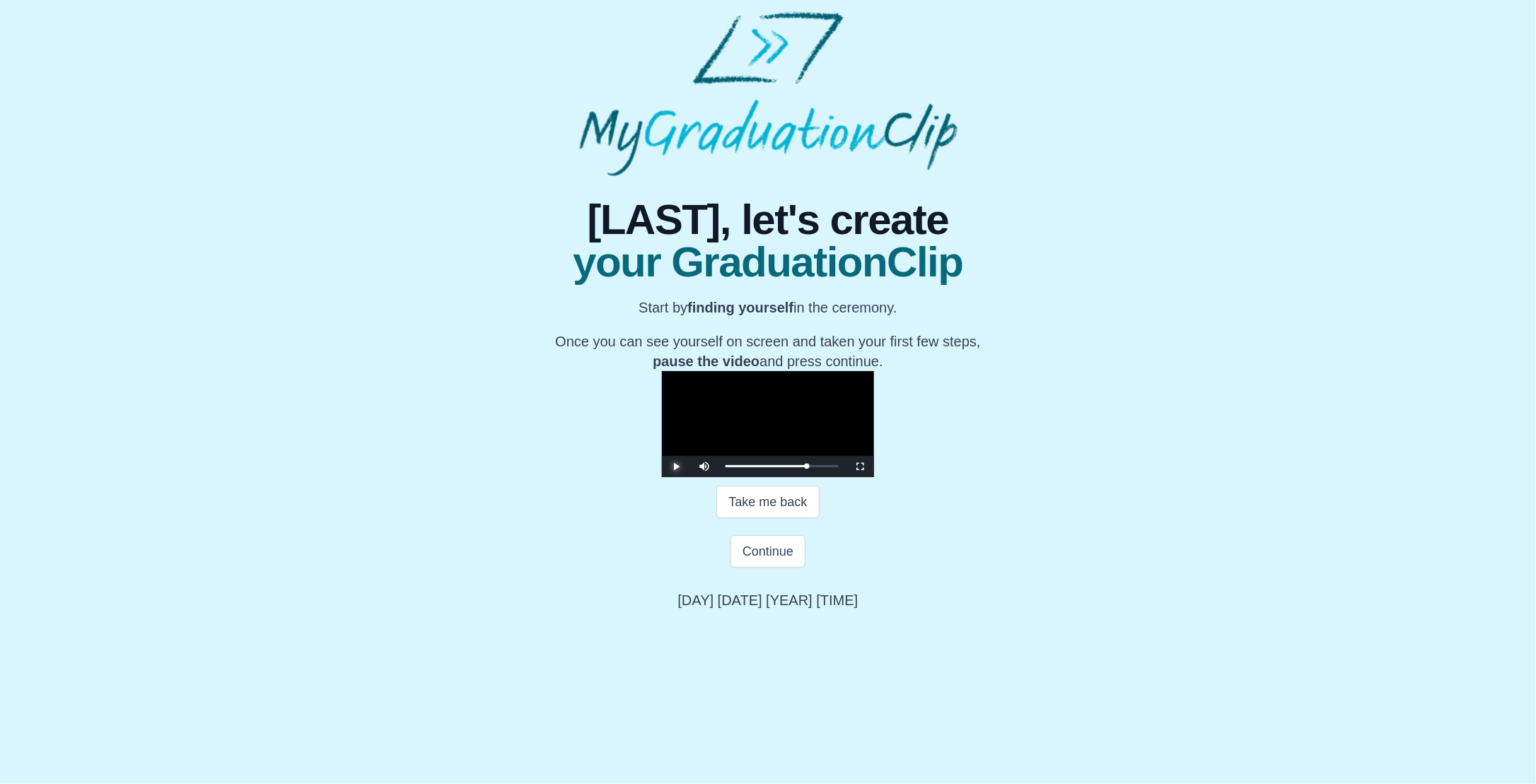 click at bounding box center [676, 467] 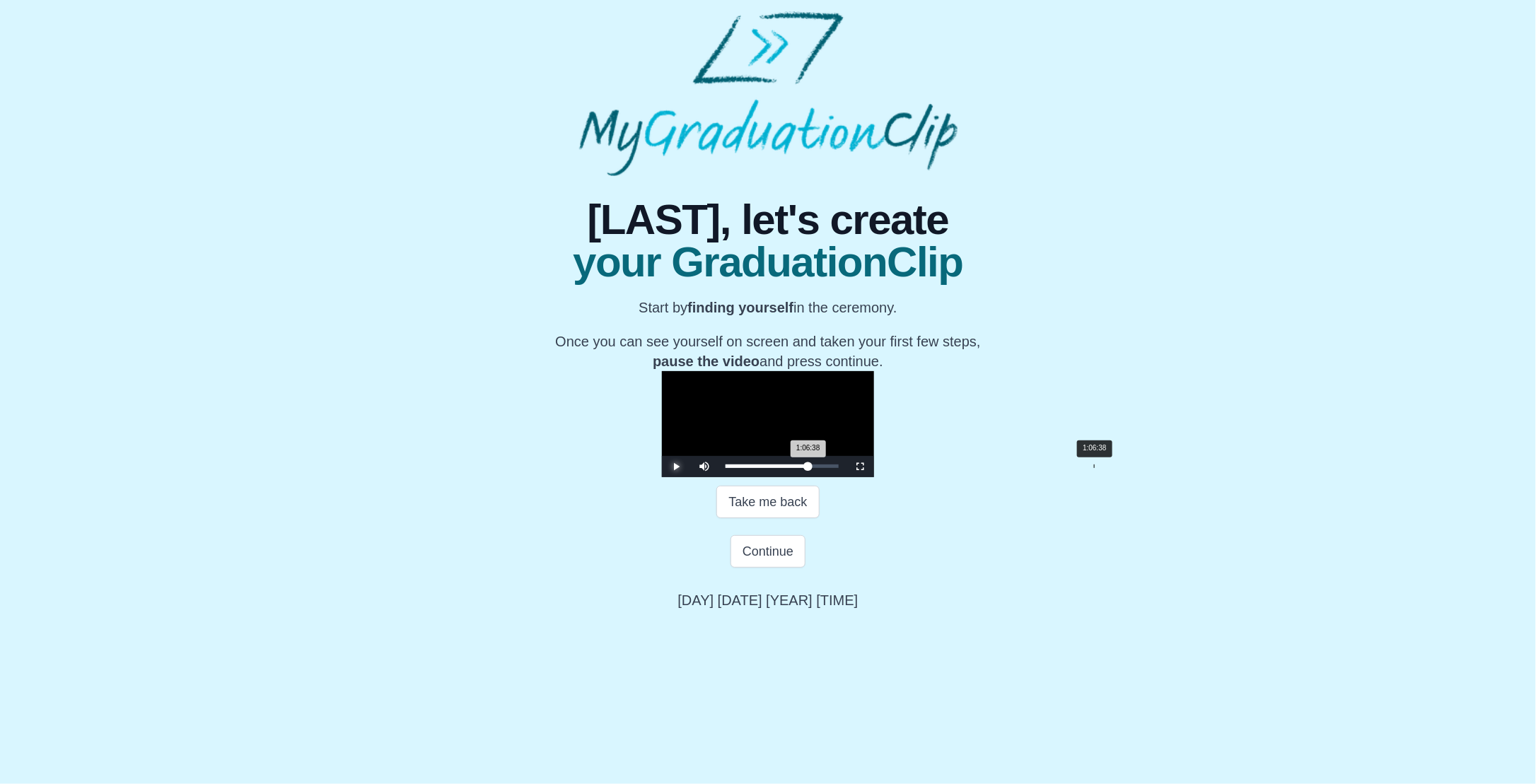 click on "1:06:38 Progress : 0%" at bounding box center (767, 466) 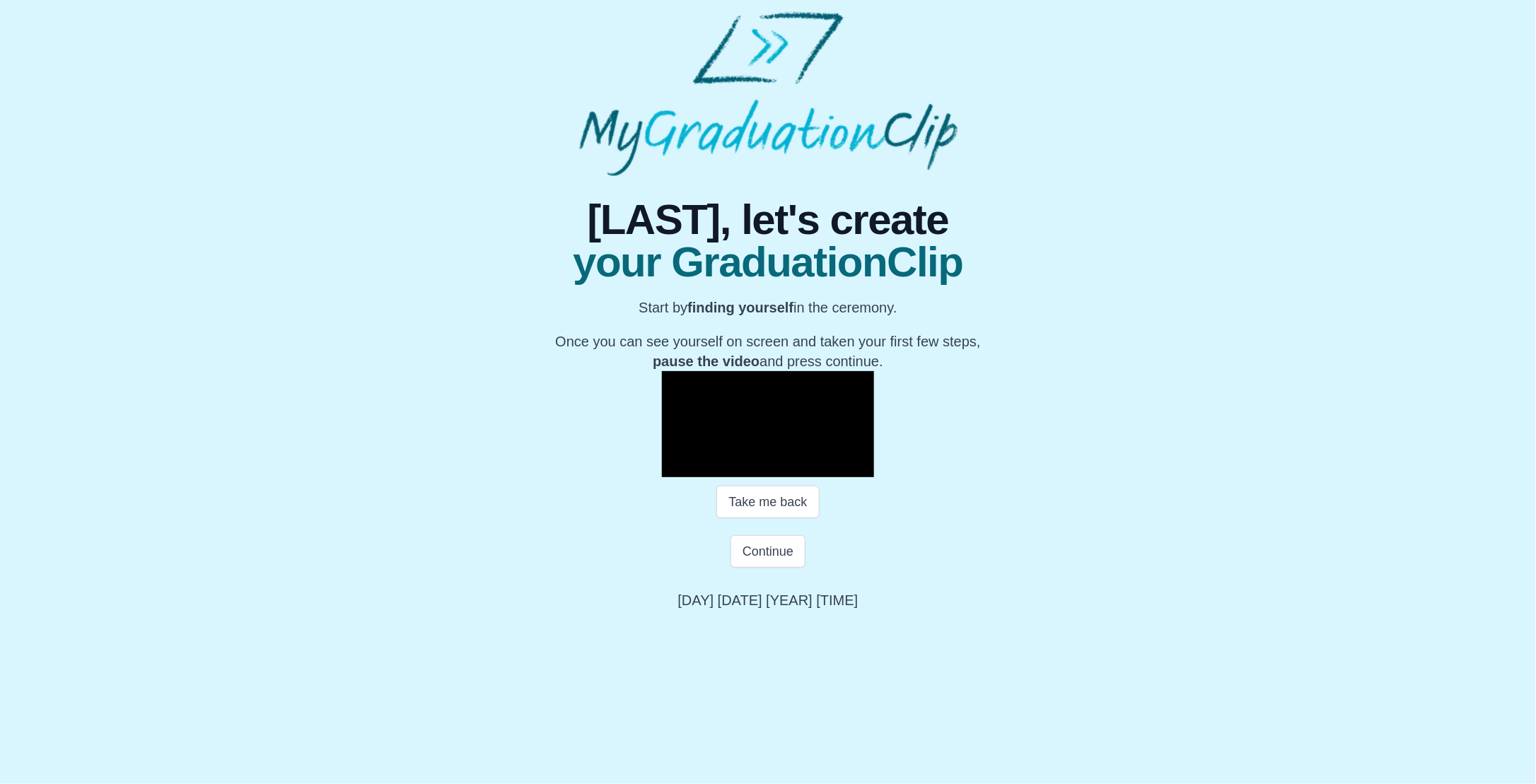 click at bounding box center (676, 467) 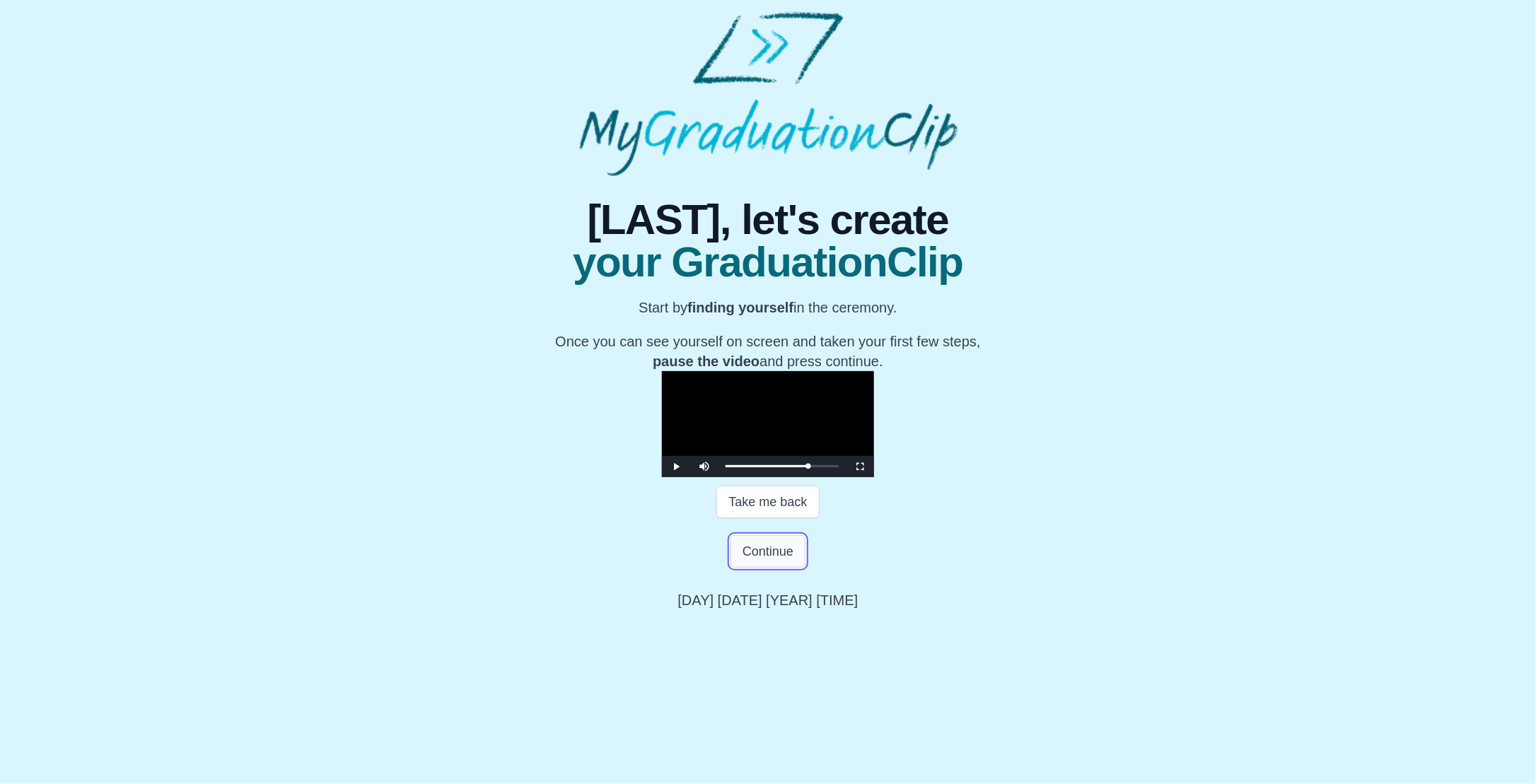 click on "Continue" at bounding box center (768, 551) 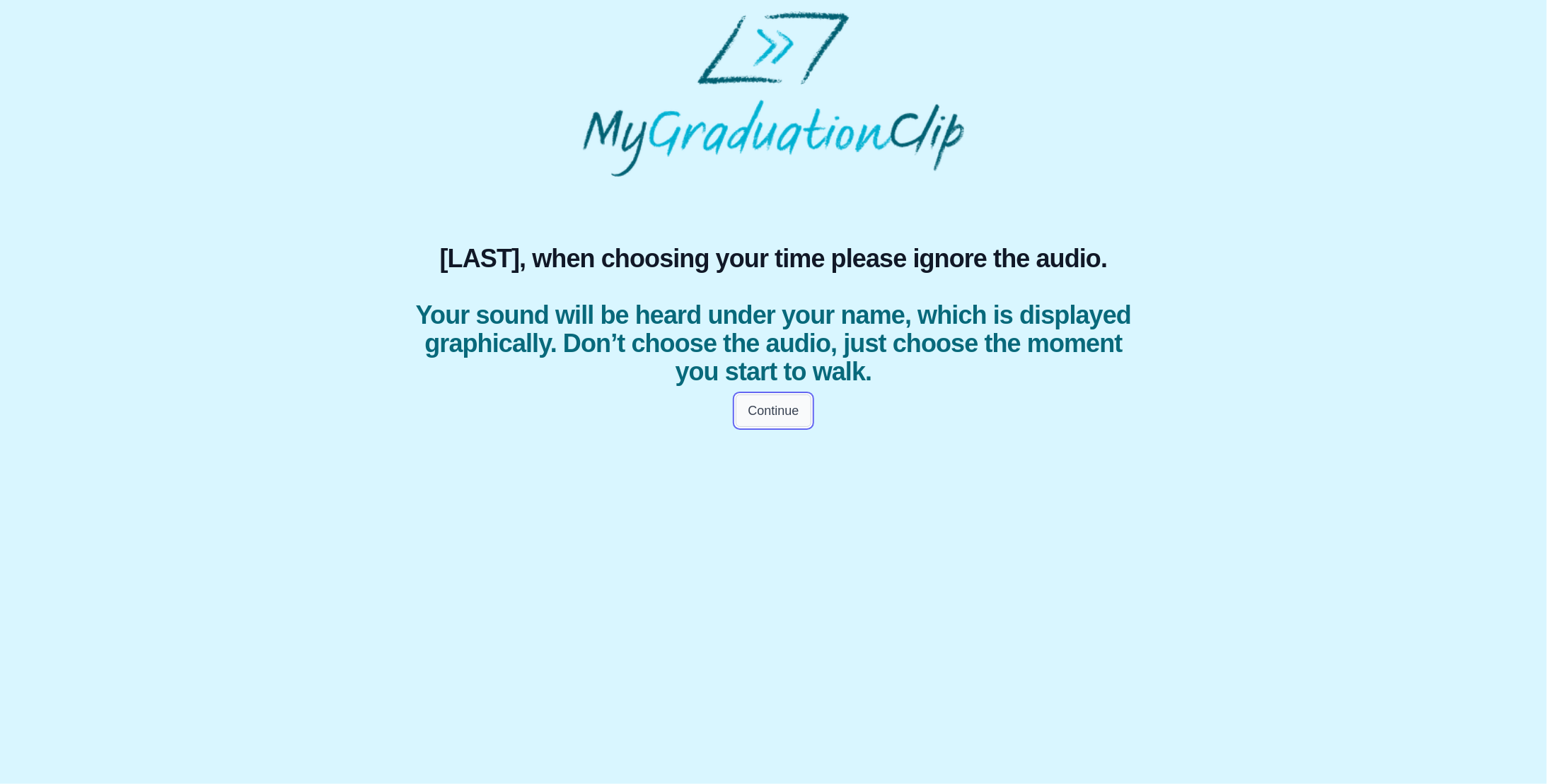 click on "Continue" at bounding box center (773, 411) 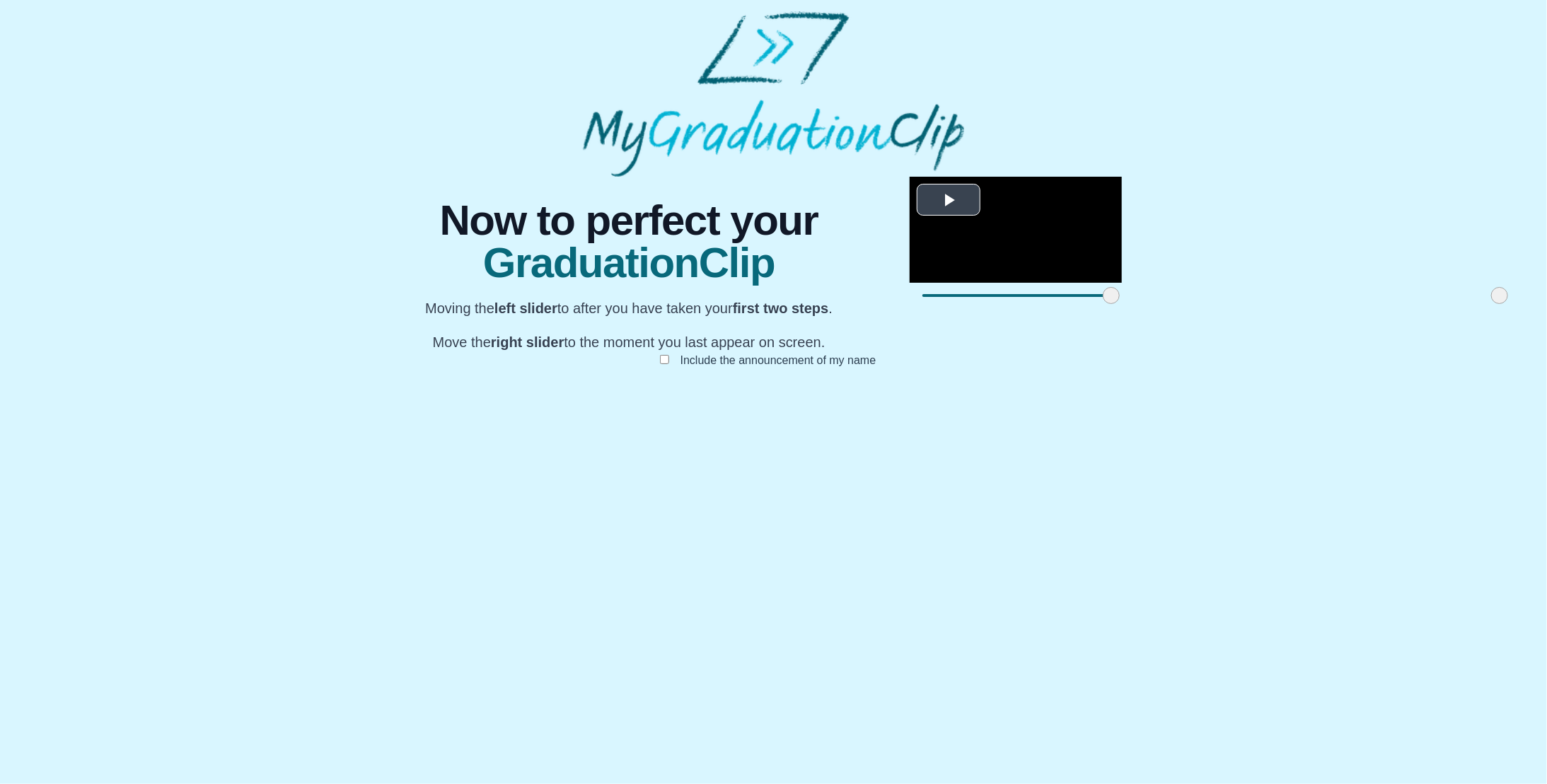 drag, startPoint x: 489, startPoint y: 704, endPoint x: 678, endPoint y: 687, distance: 189.76301 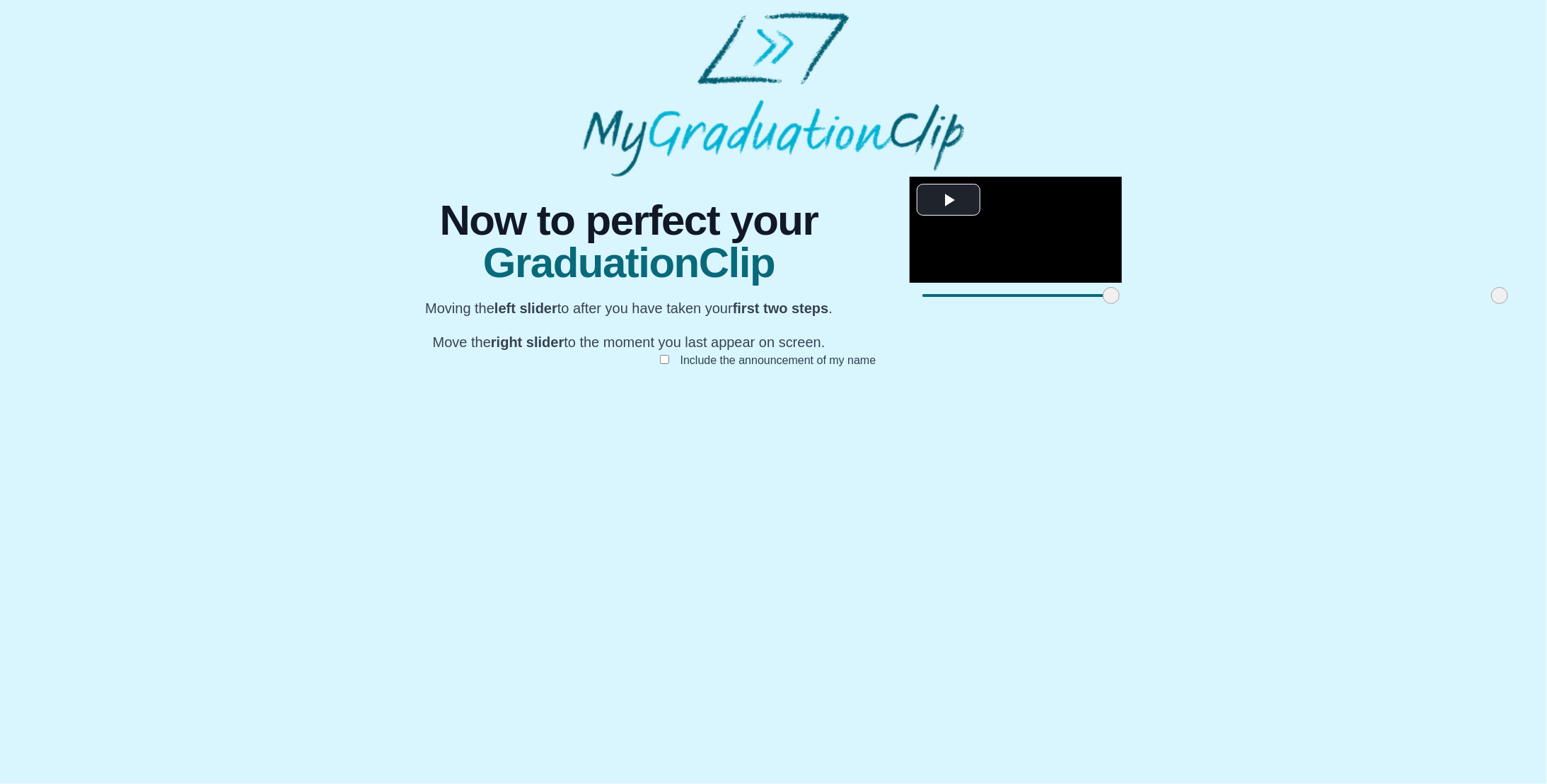 click on "**********" at bounding box center (773, 286) 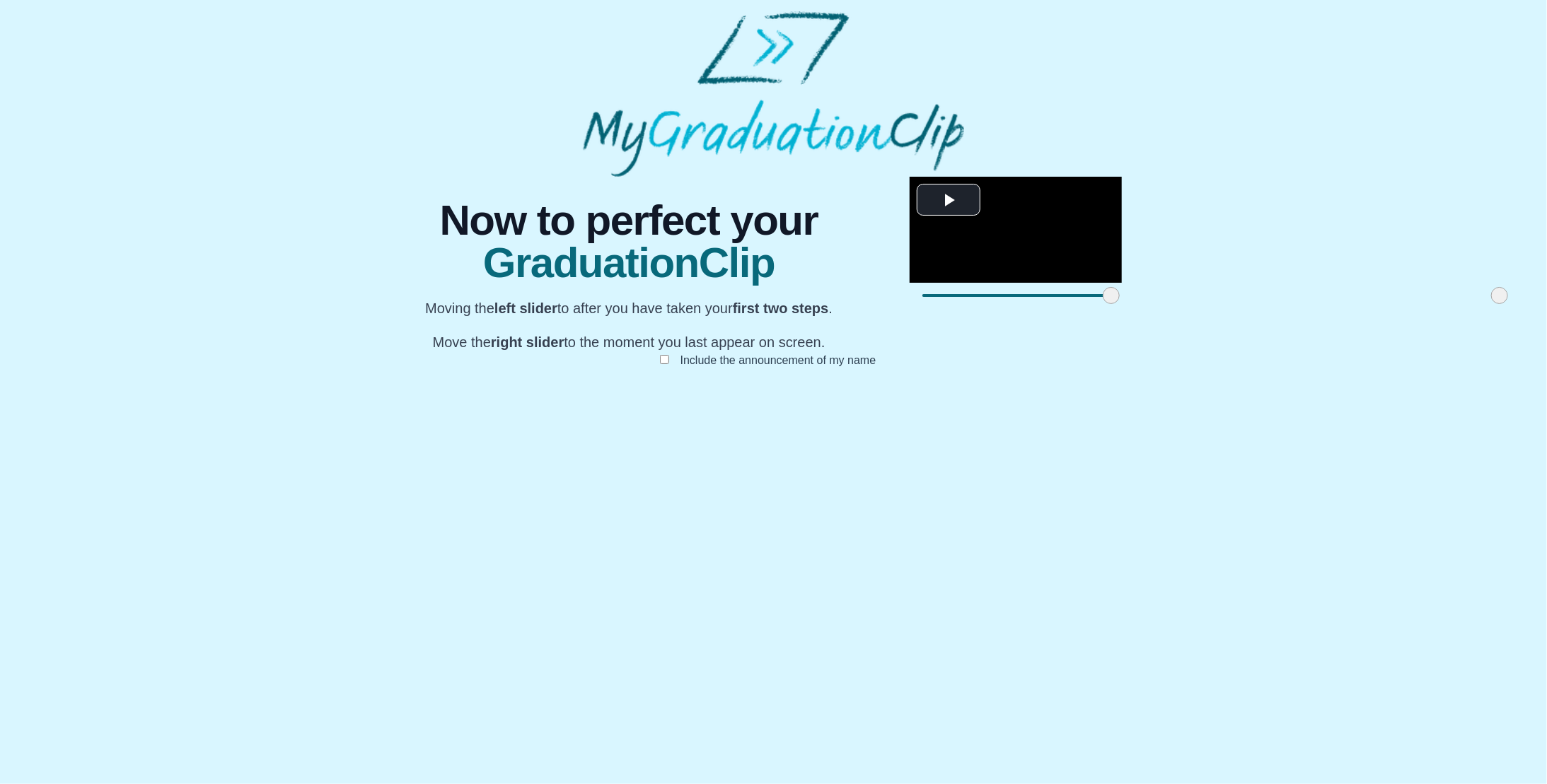 click on "**********" at bounding box center (773, 286) 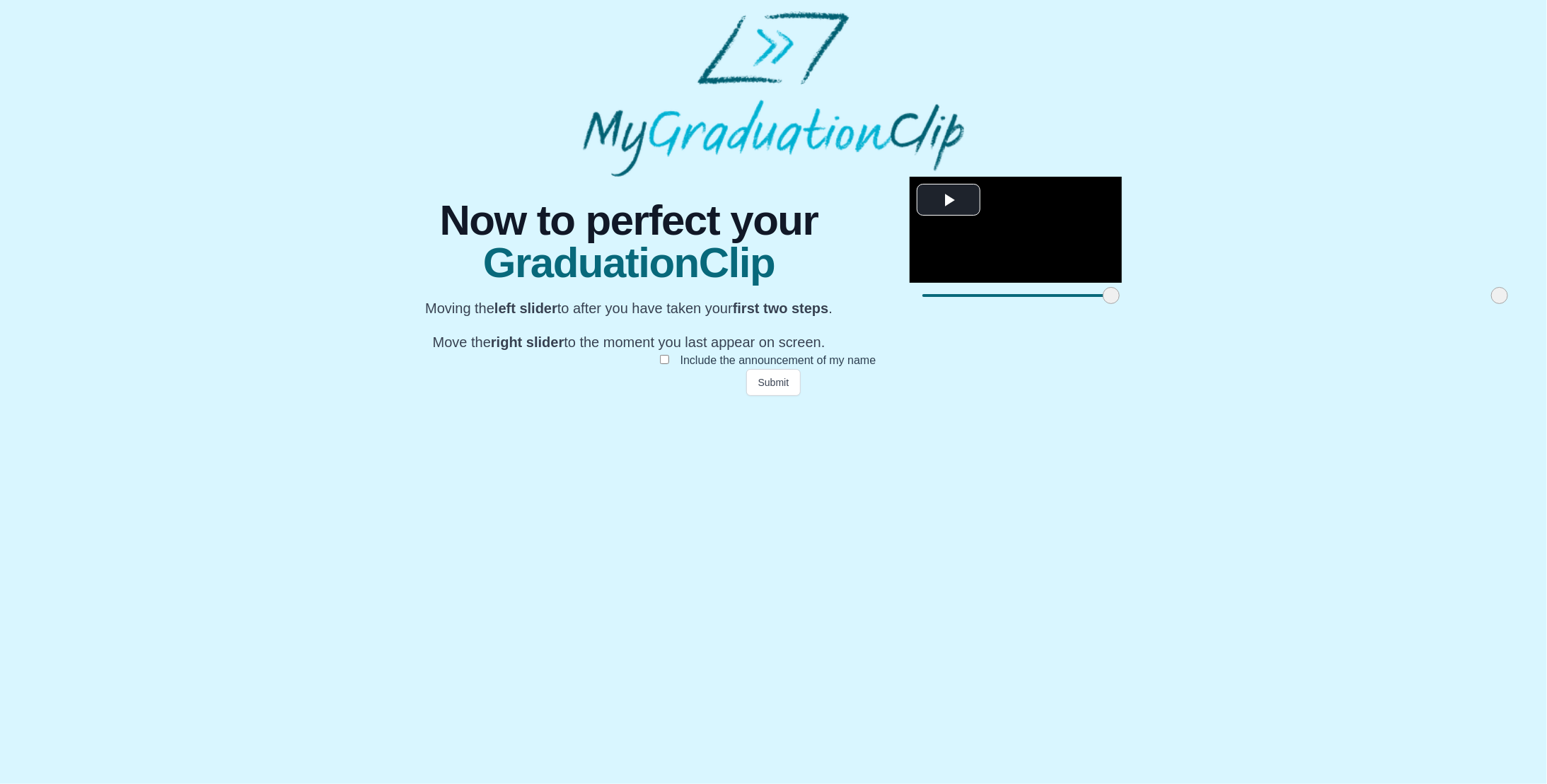 drag, startPoint x: 1056, startPoint y: 700, endPoint x: 1106, endPoint y: 698, distance: 50.039984 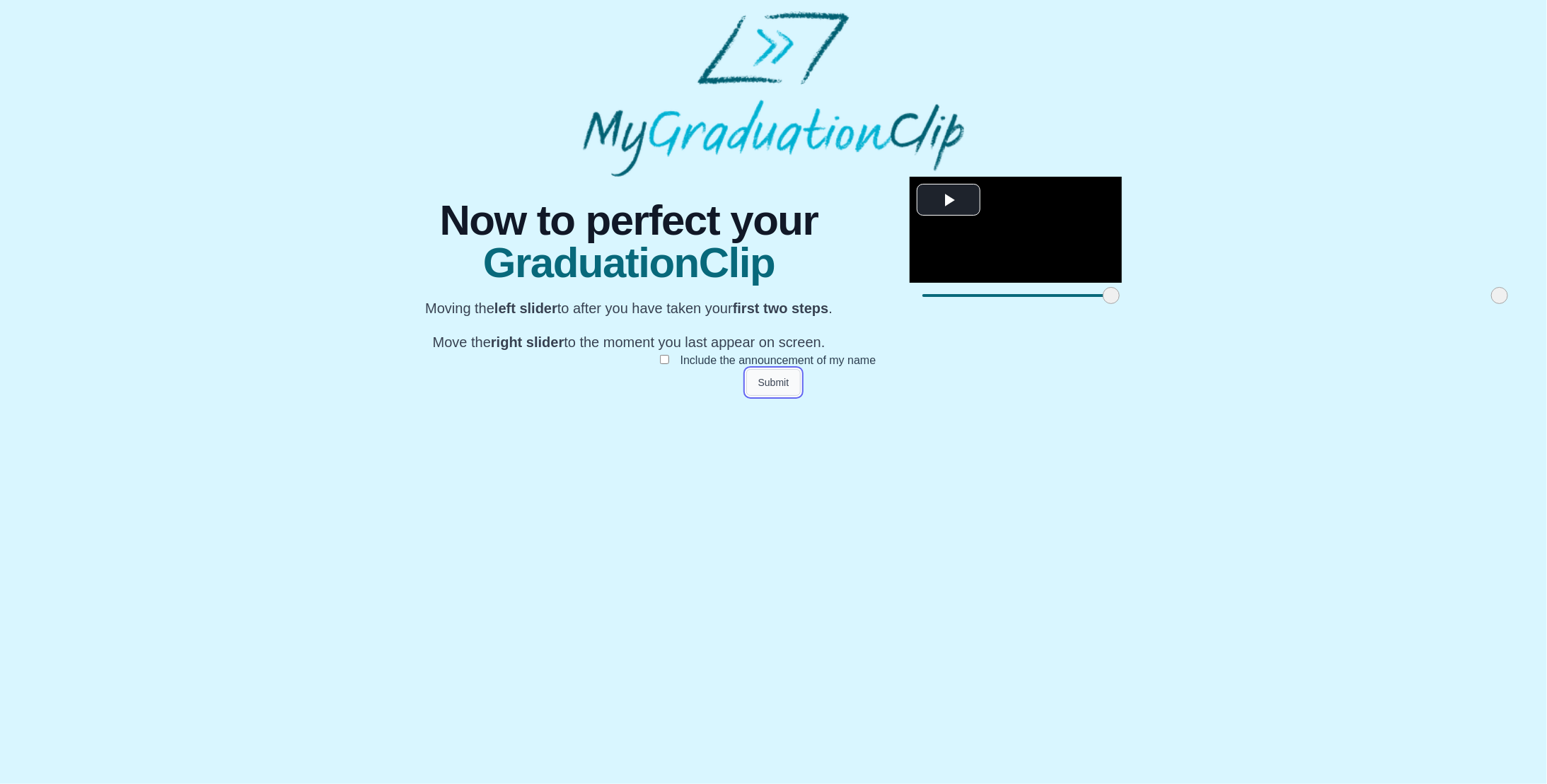 click on "Submit" at bounding box center [774, 382] 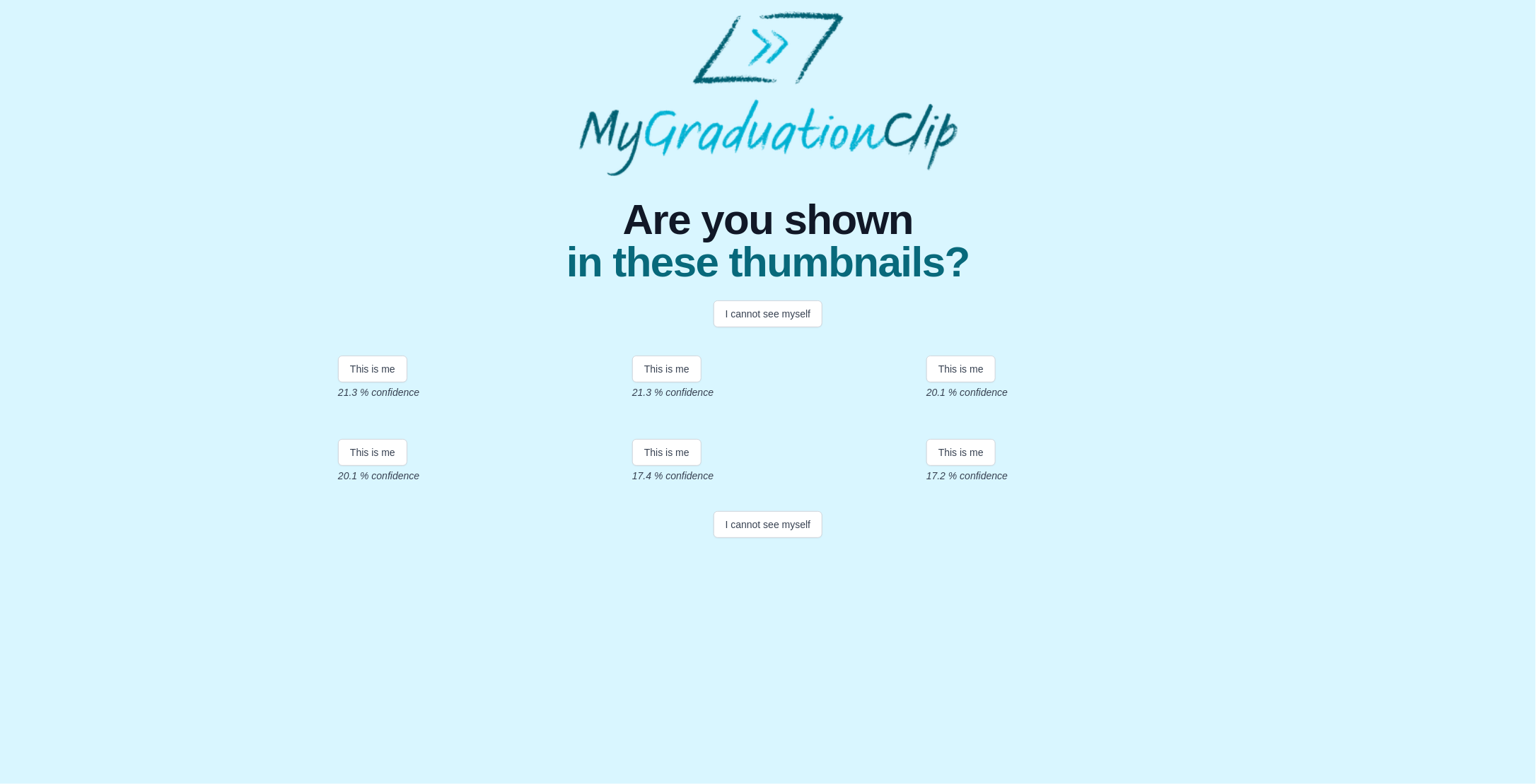 scroll, scrollTop: 74, scrollLeft: 0, axis: vertical 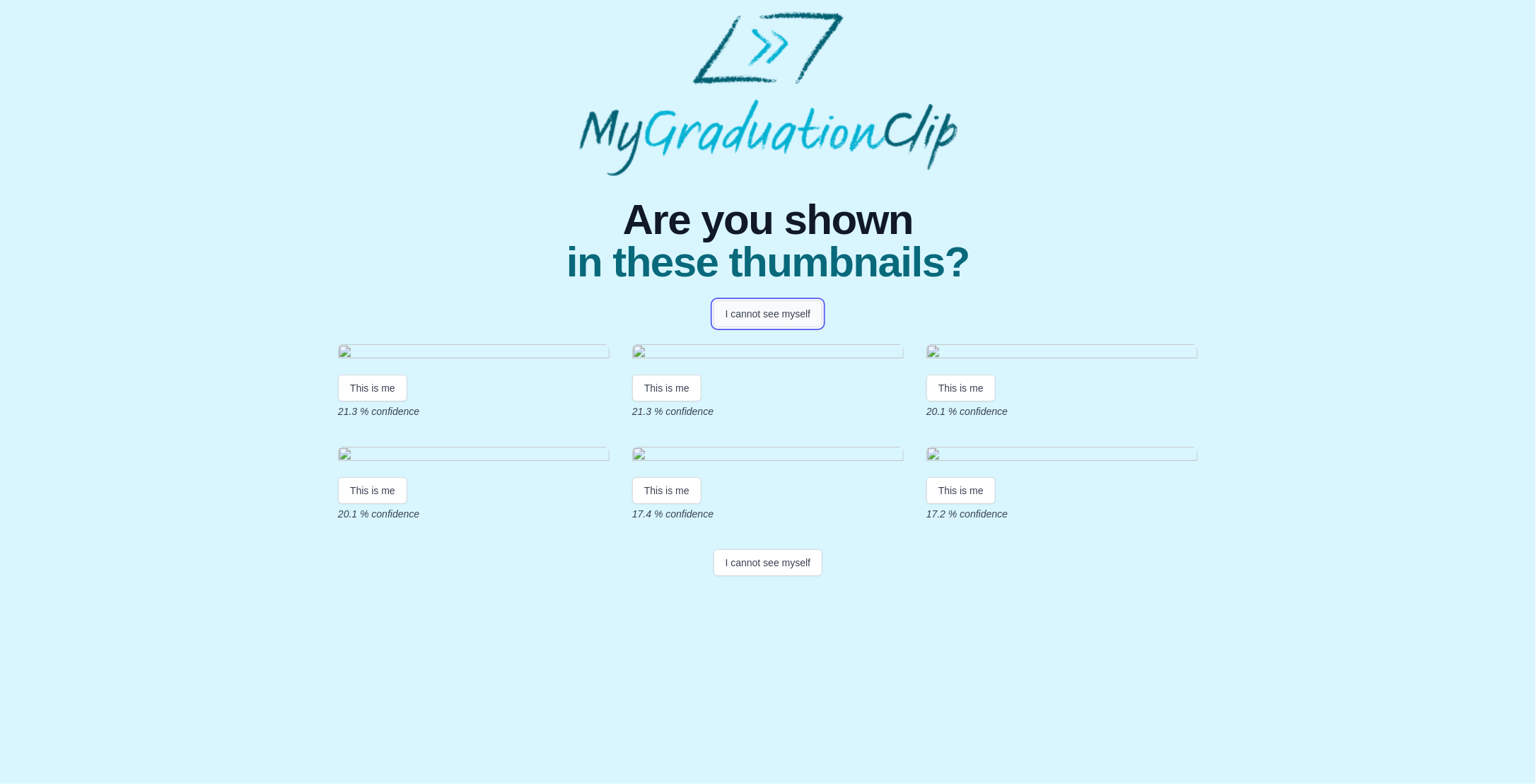 click on "I cannot see myself" at bounding box center (768, 314) 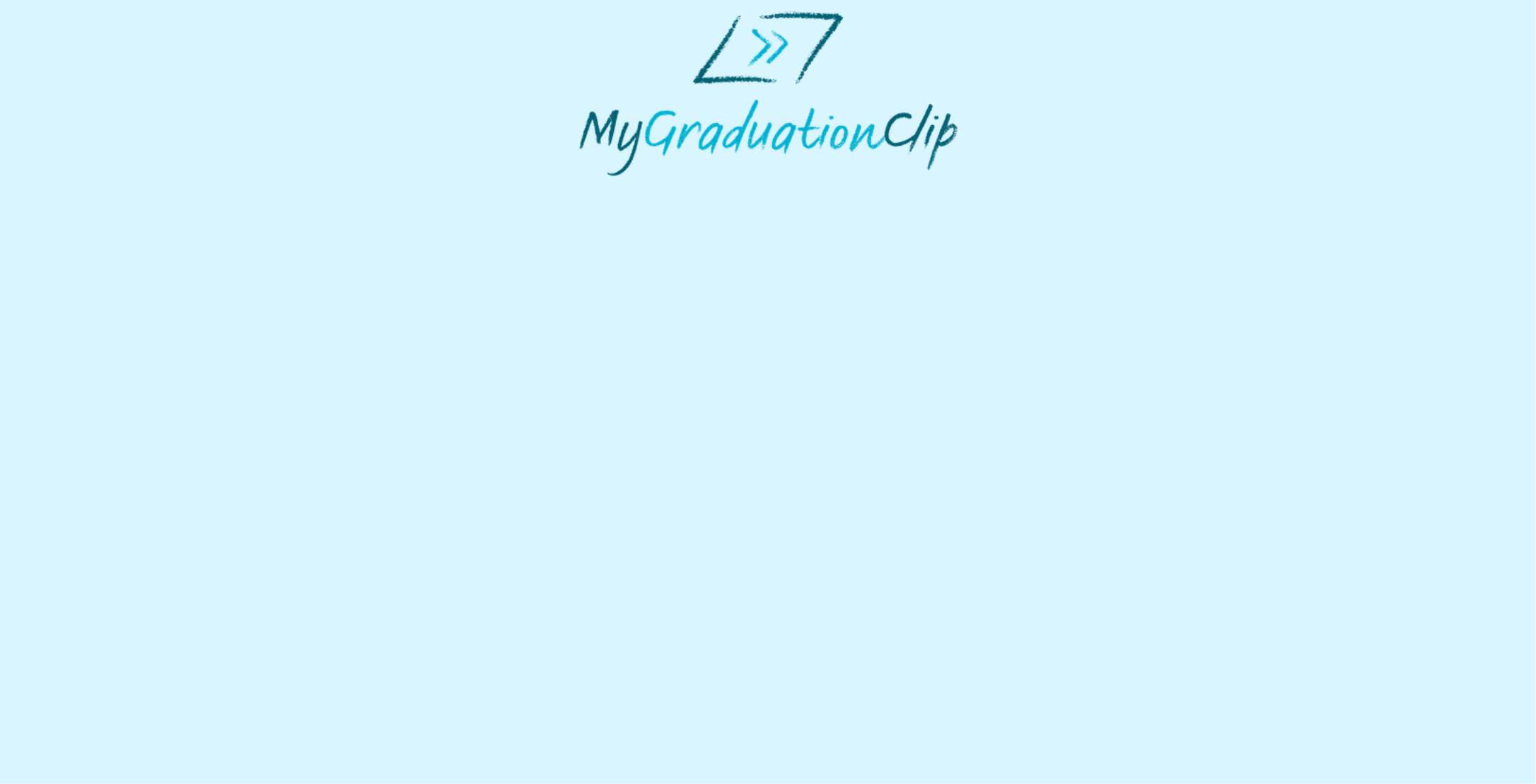scroll, scrollTop: 0, scrollLeft: 0, axis: both 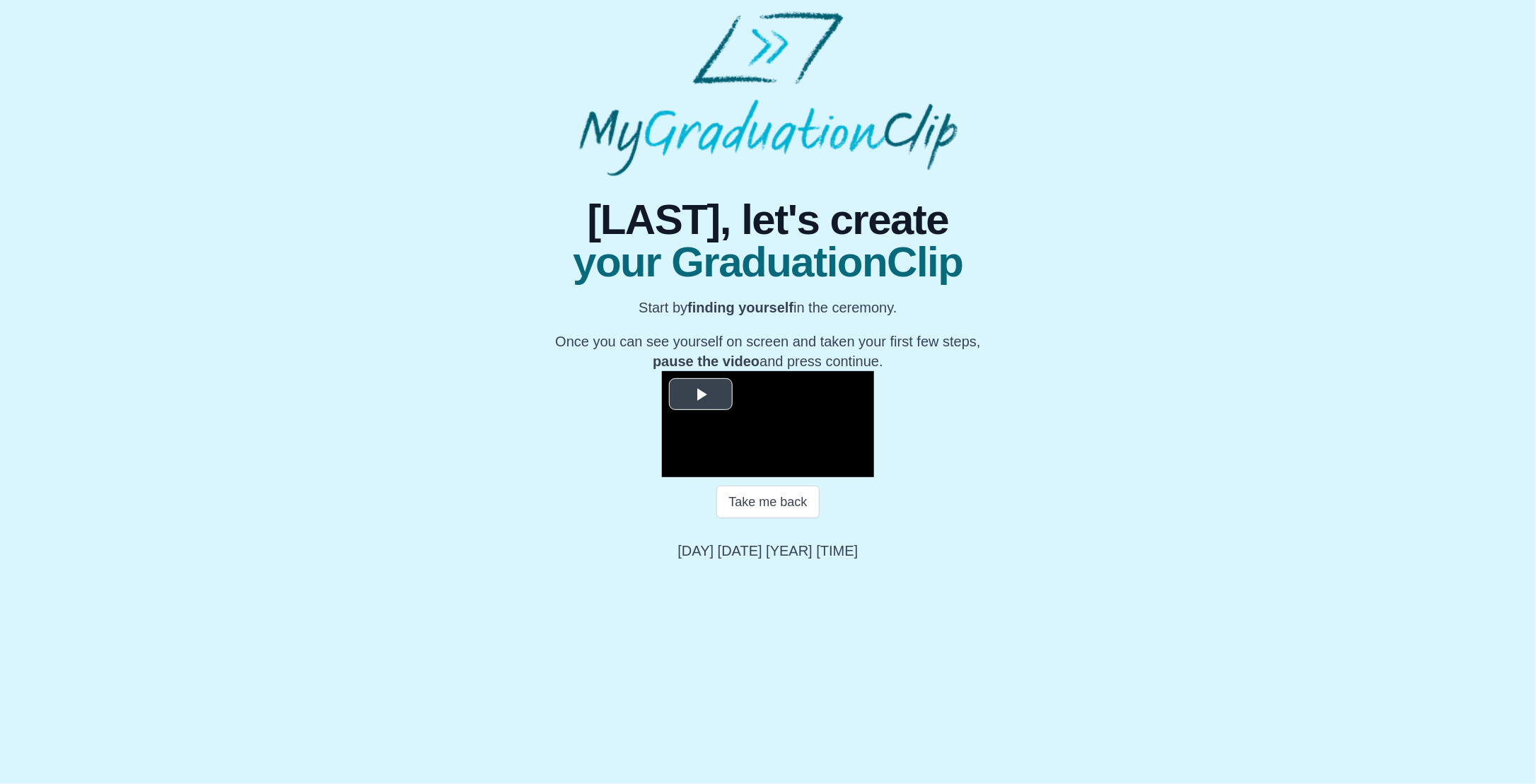 click at bounding box center (701, 394) 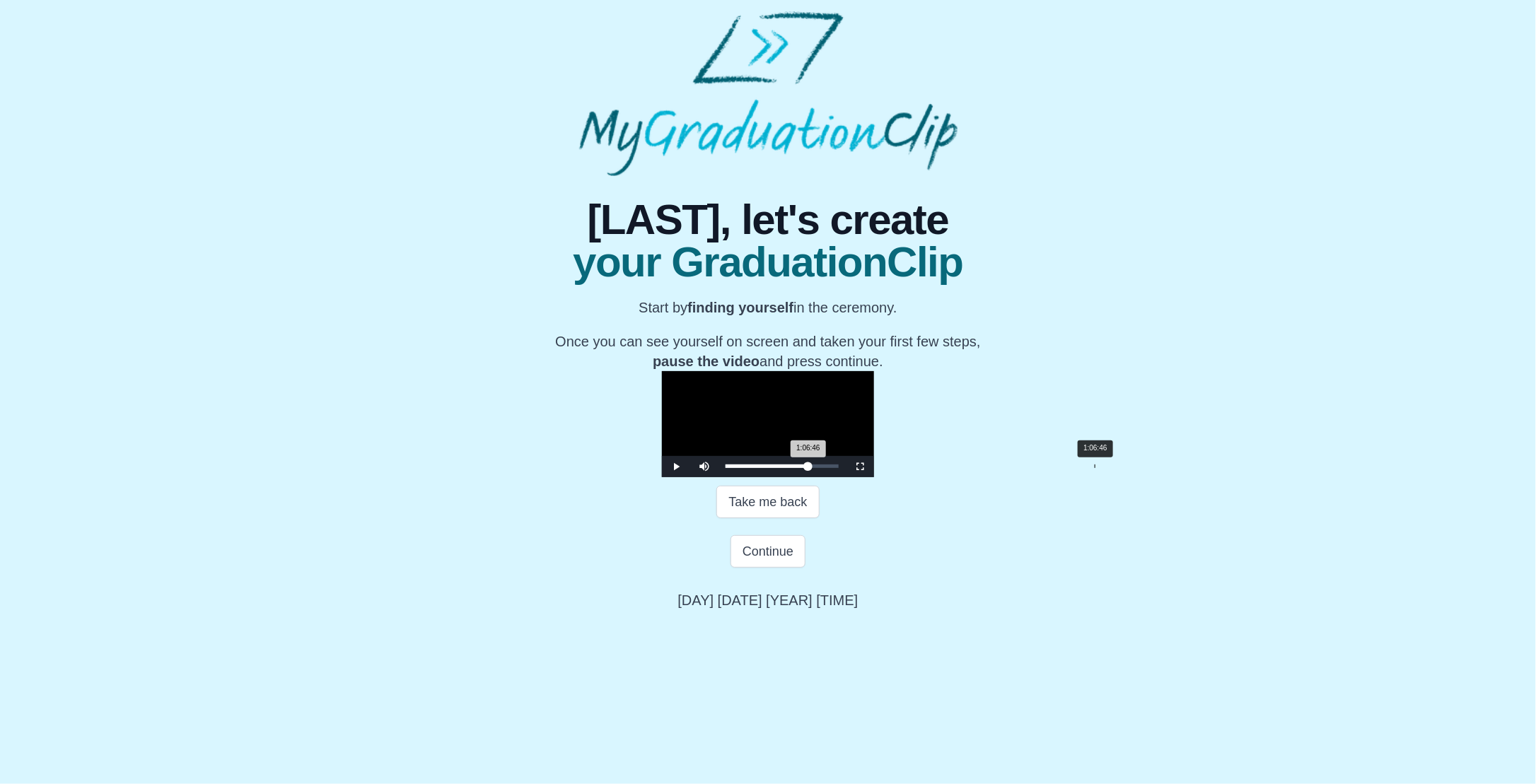 drag, startPoint x: 535, startPoint y: 700, endPoint x: 900, endPoint y: 700, distance: 365 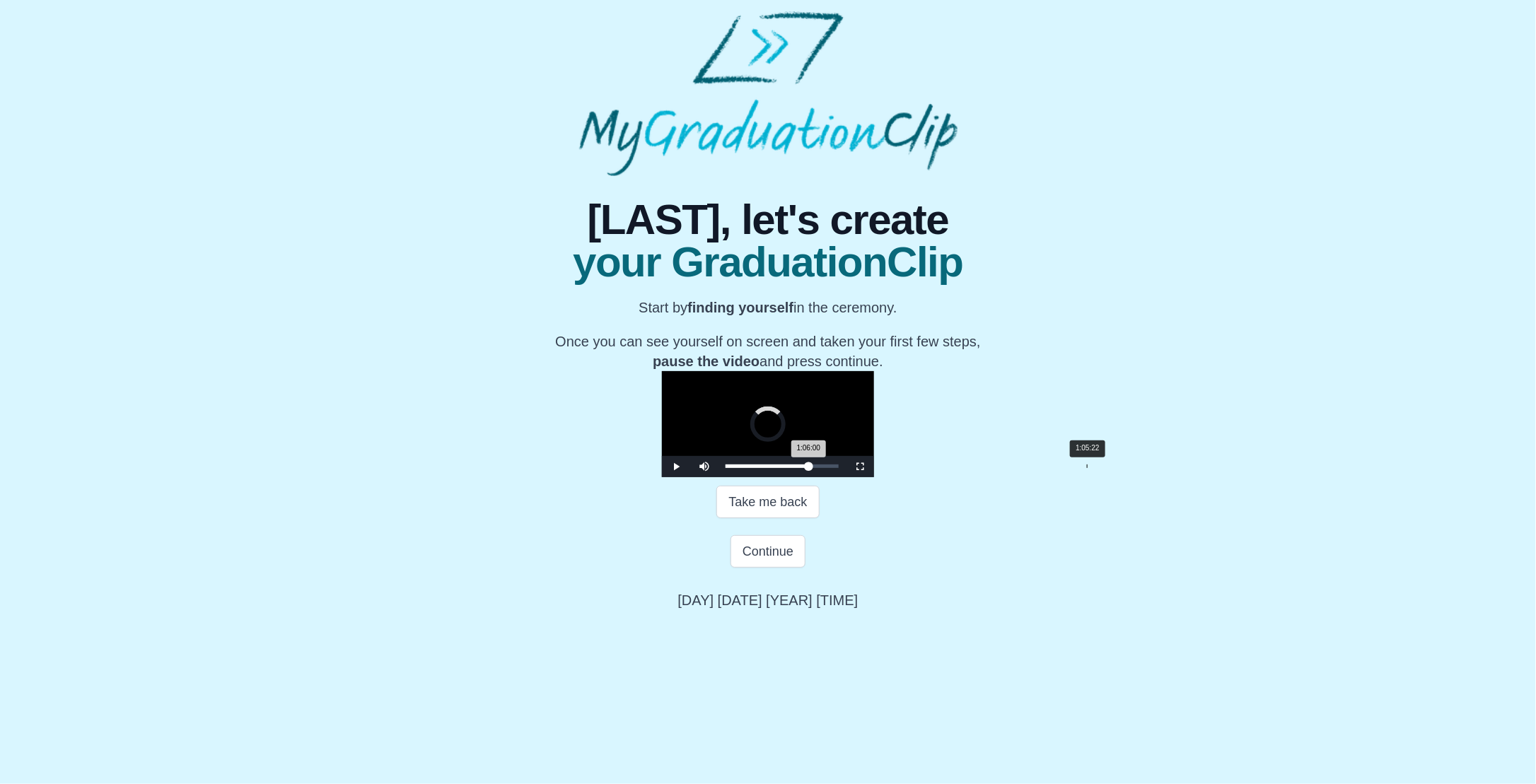 click on "1:06:00 Progress : 0%" at bounding box center [767, 466] 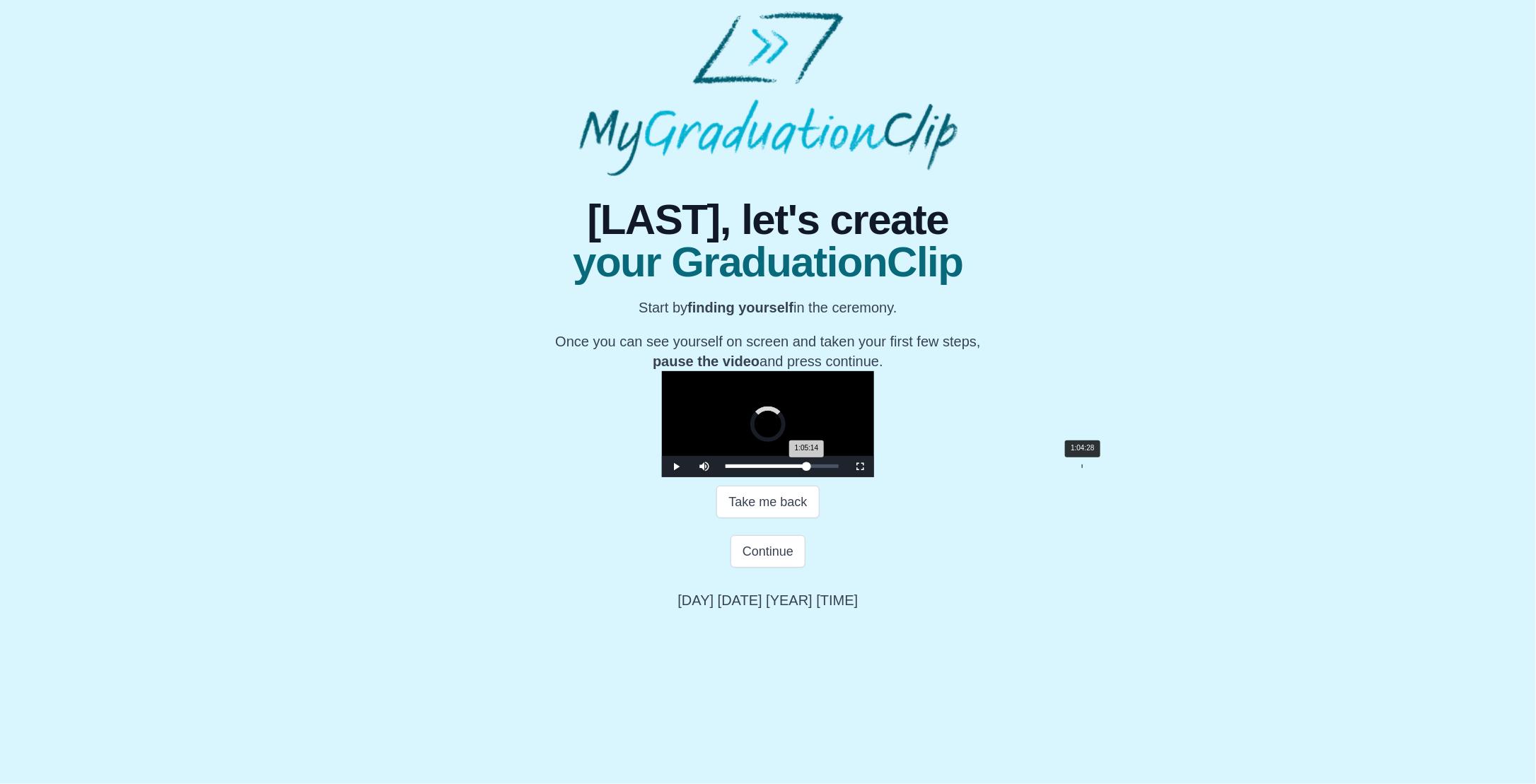 click on "1:05:14 Progress : 0%" at bounding box center (766, 466) 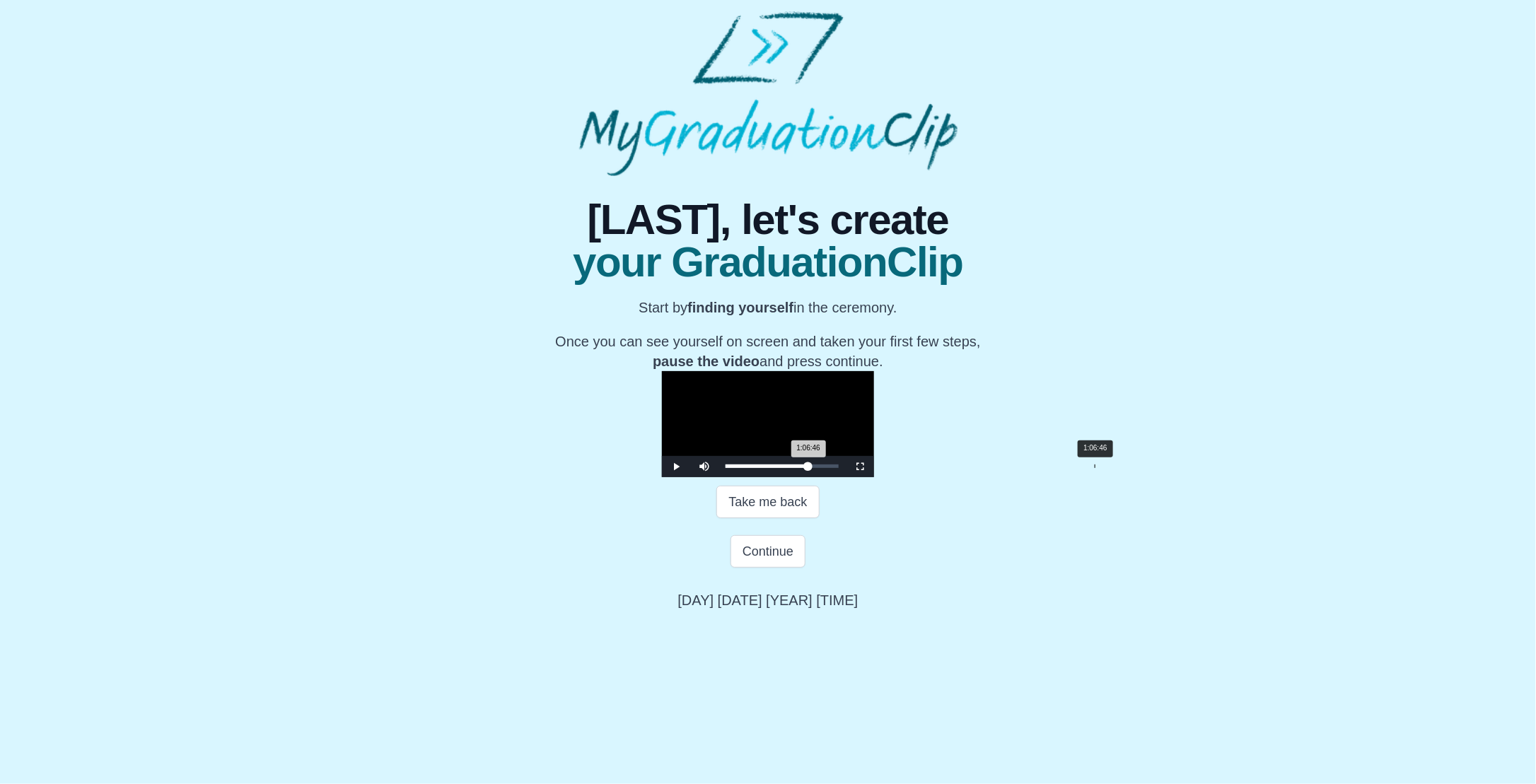 drag, startPoint x: 887, startPoint y: 697, endPoint x: 900, endPoint y: 698, distance: 13.038405 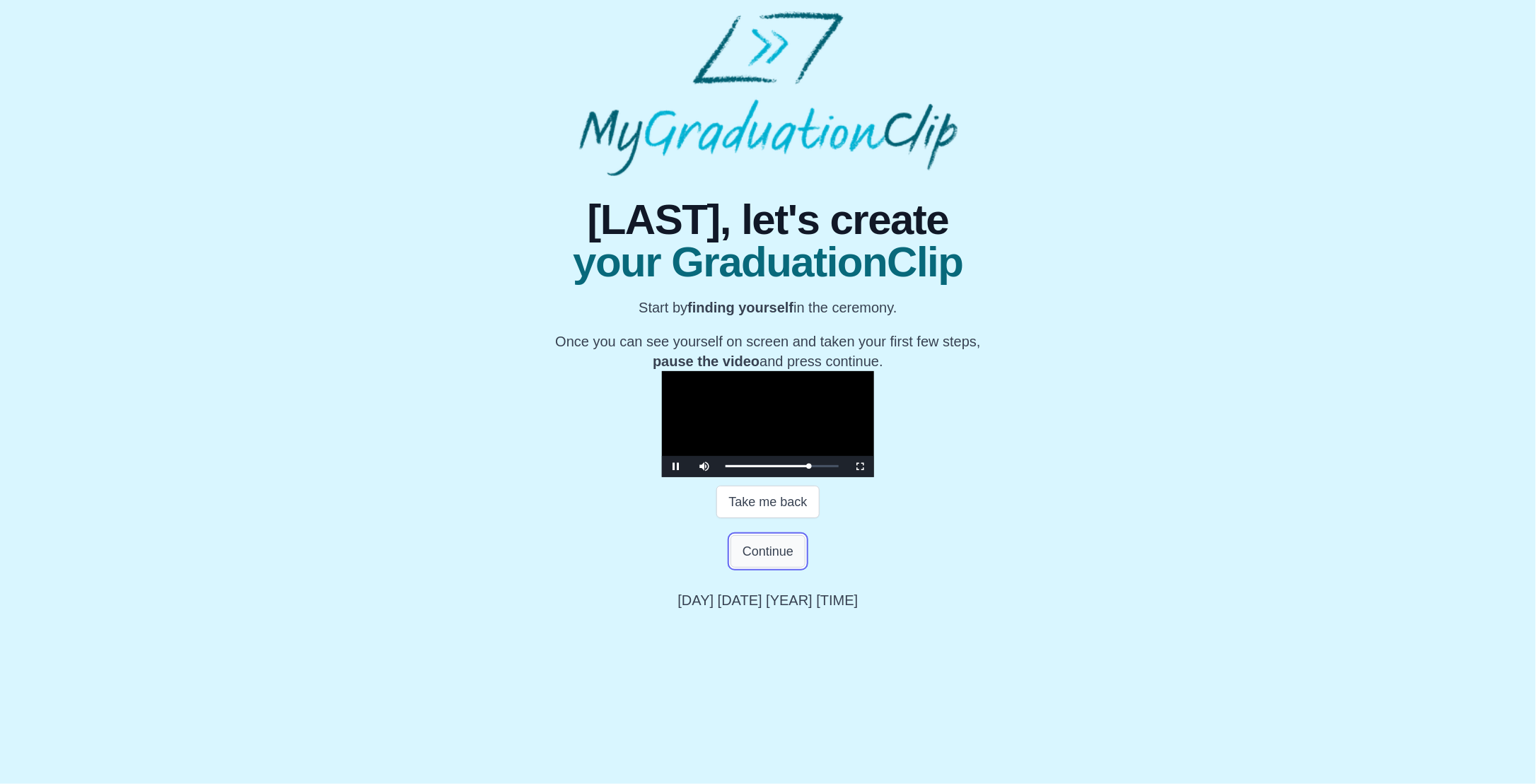 click on "Continue" at bounding box center (768, 551) 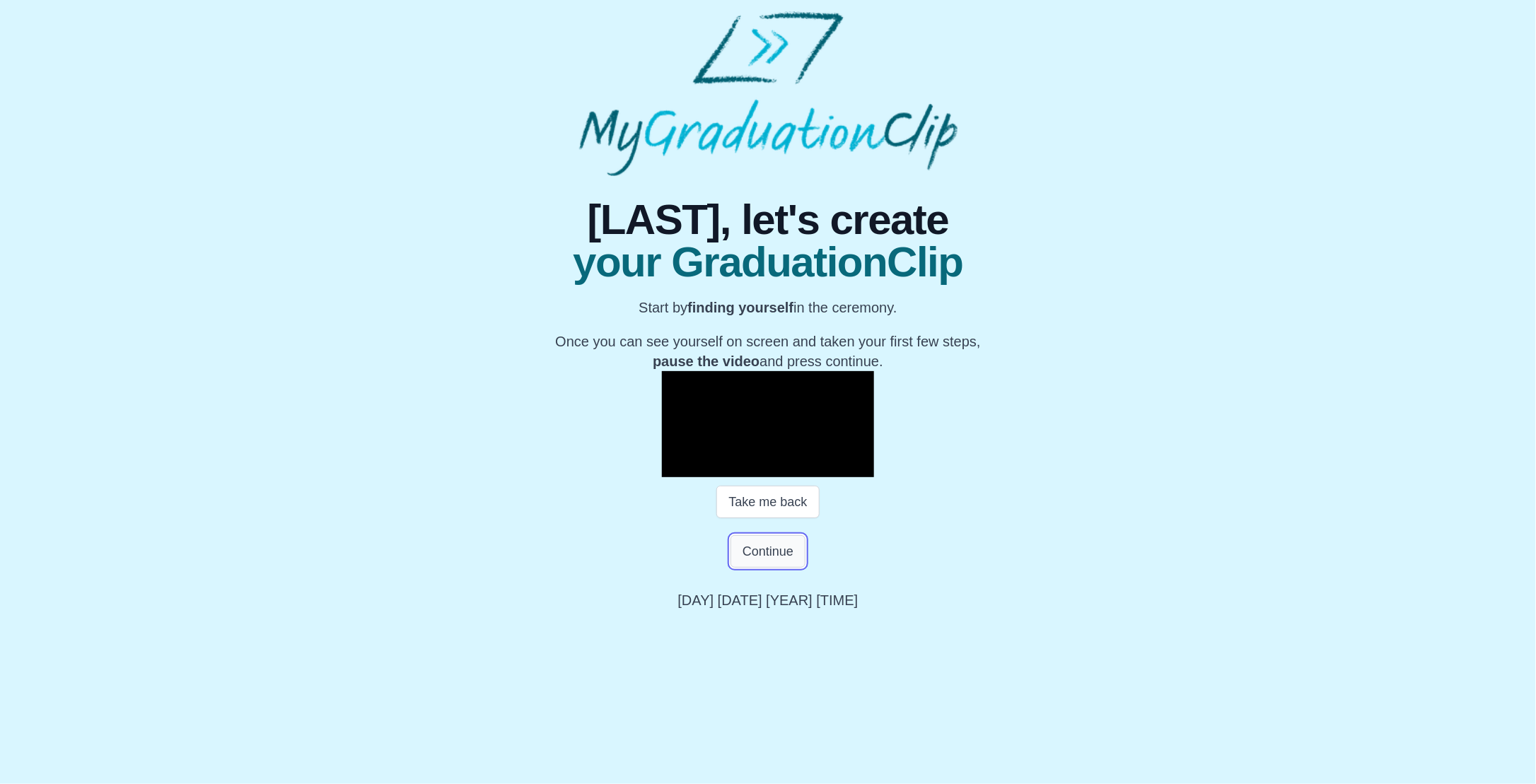 click on "Continue" at bounding box center (768, 551) 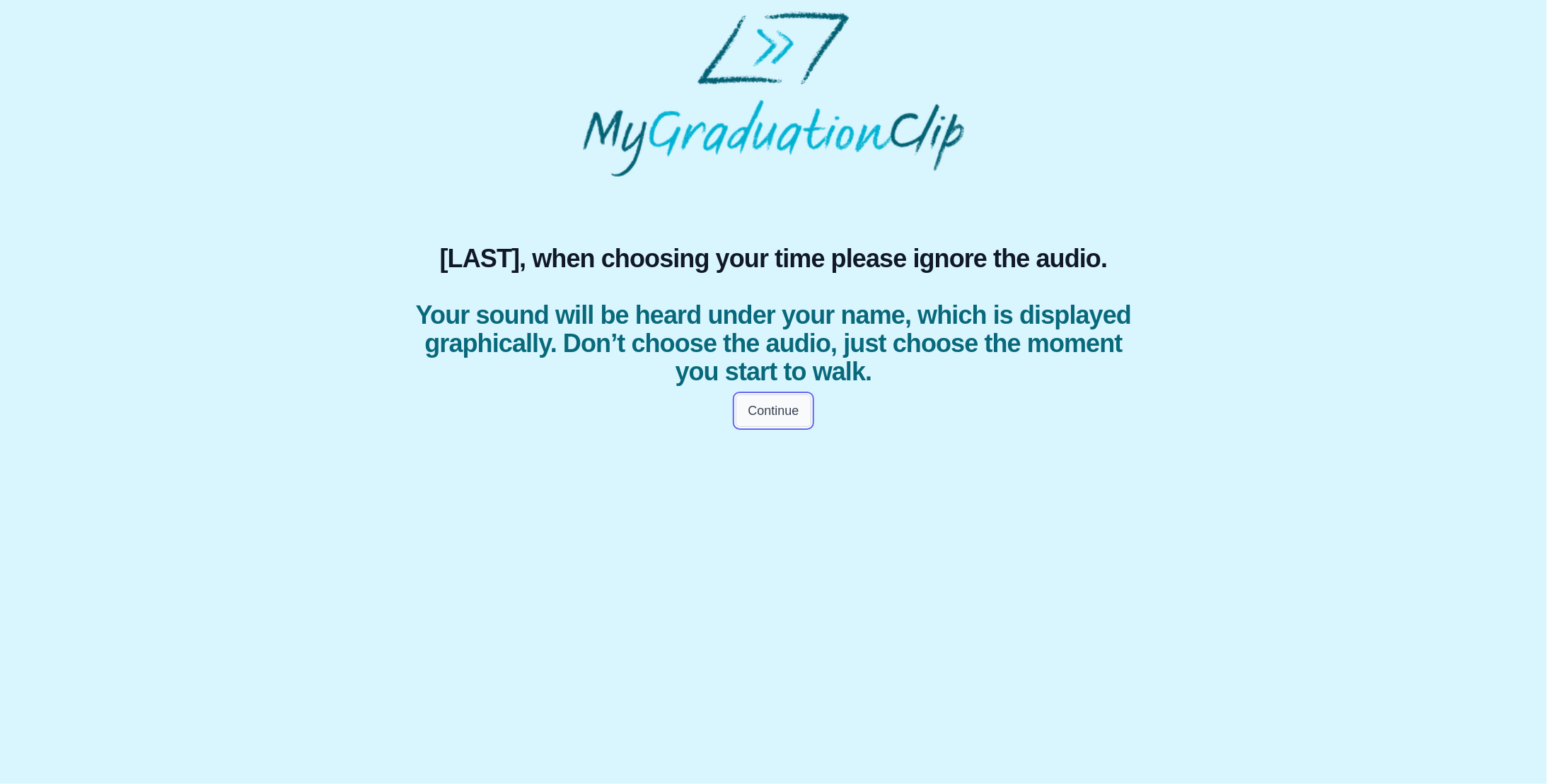 click on "Continue" at bounding box center [773, 411] 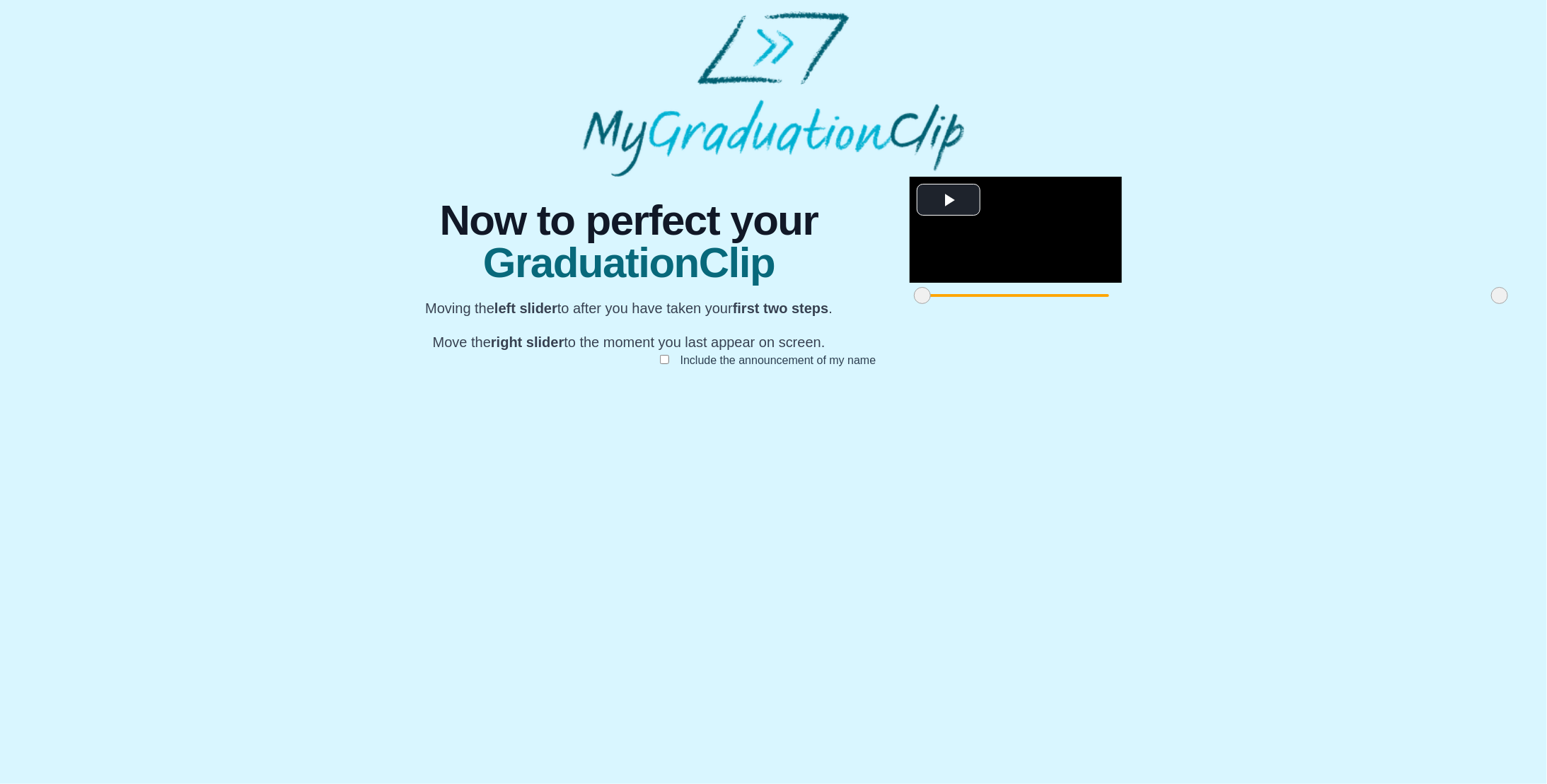 drag, startPoint x: 486, startPoint y: 706, endPoint x: 471, endPoint y: 705, distance: 15.033296 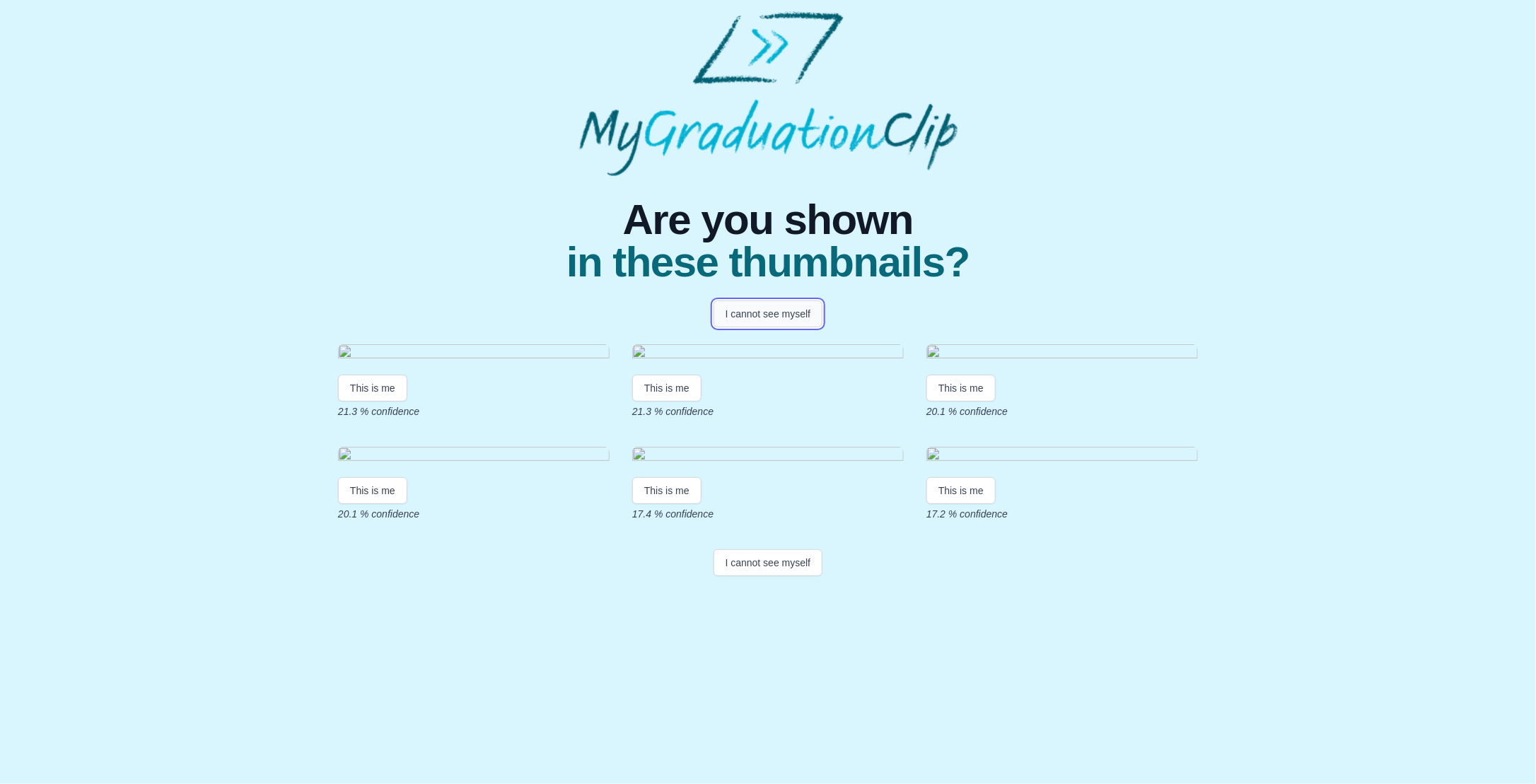 click on "I cannot see myself" at bounding box center (768, 314) 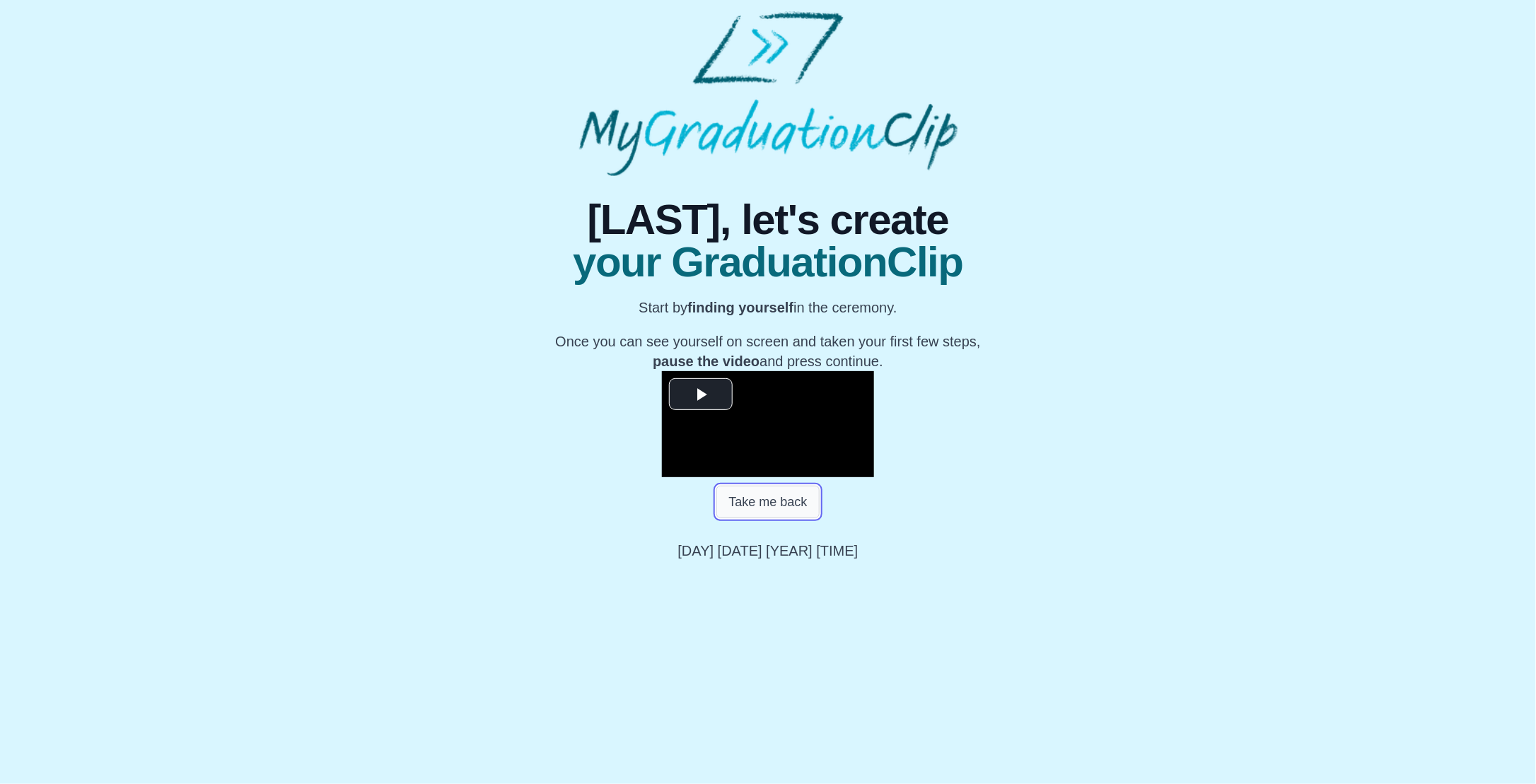 click on "Take me back" at bounding box center (767, 502) 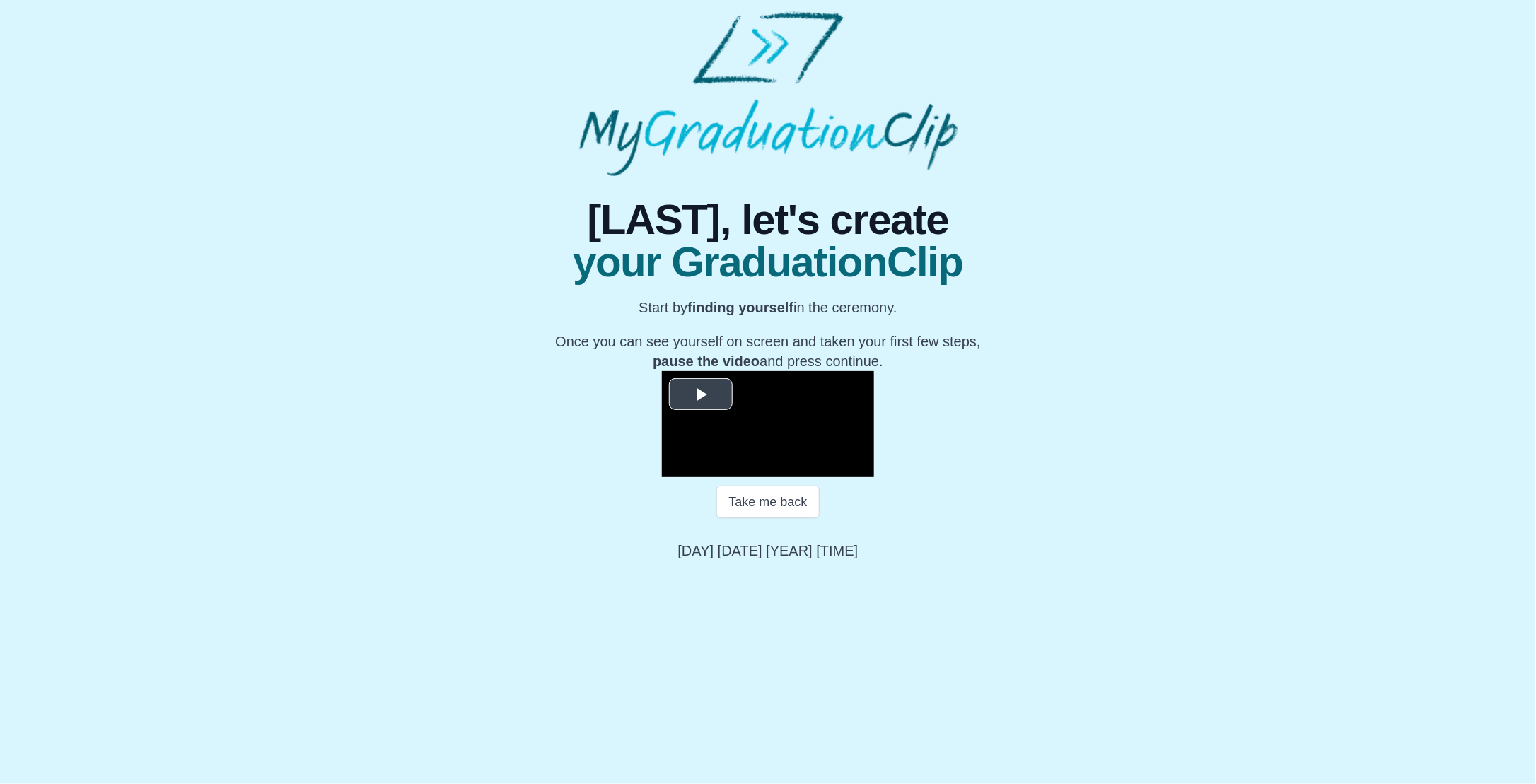 click at bounding box center [701, 394] 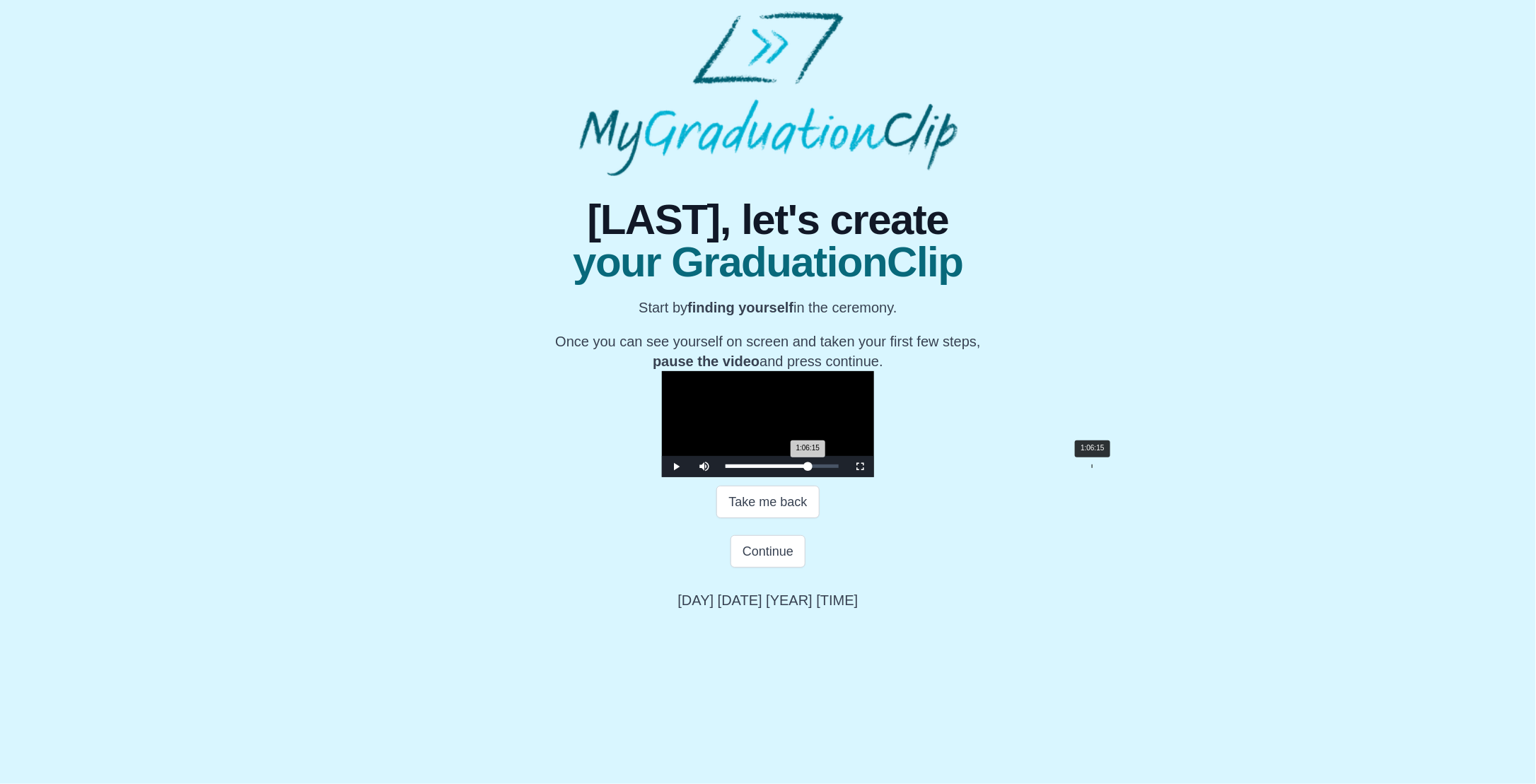drag, startPoint x: 536, startPoint y: 700, endPoint x: 897, endPoint y: 694, distance: 361.0499 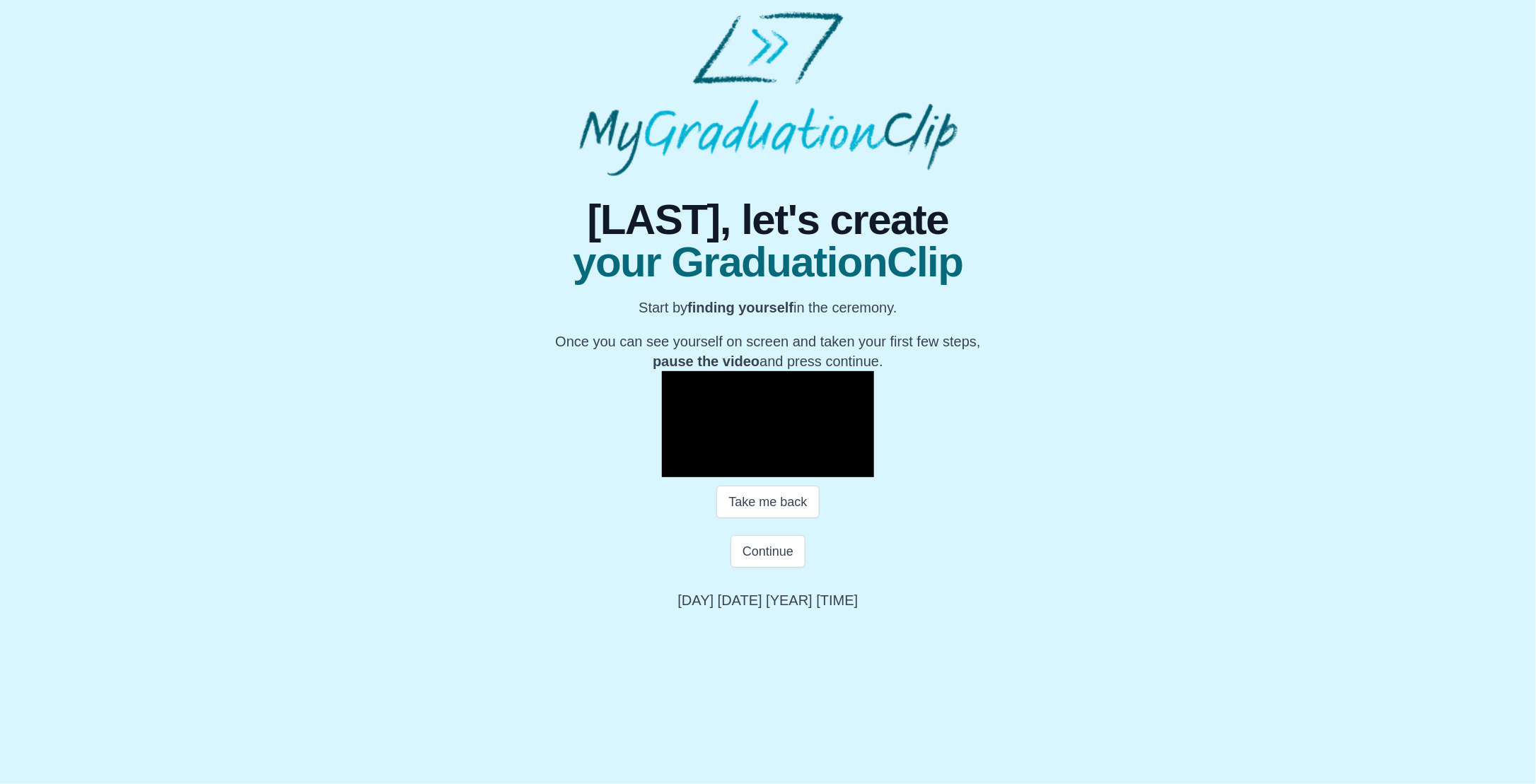 click at bounding box center [676, 467] 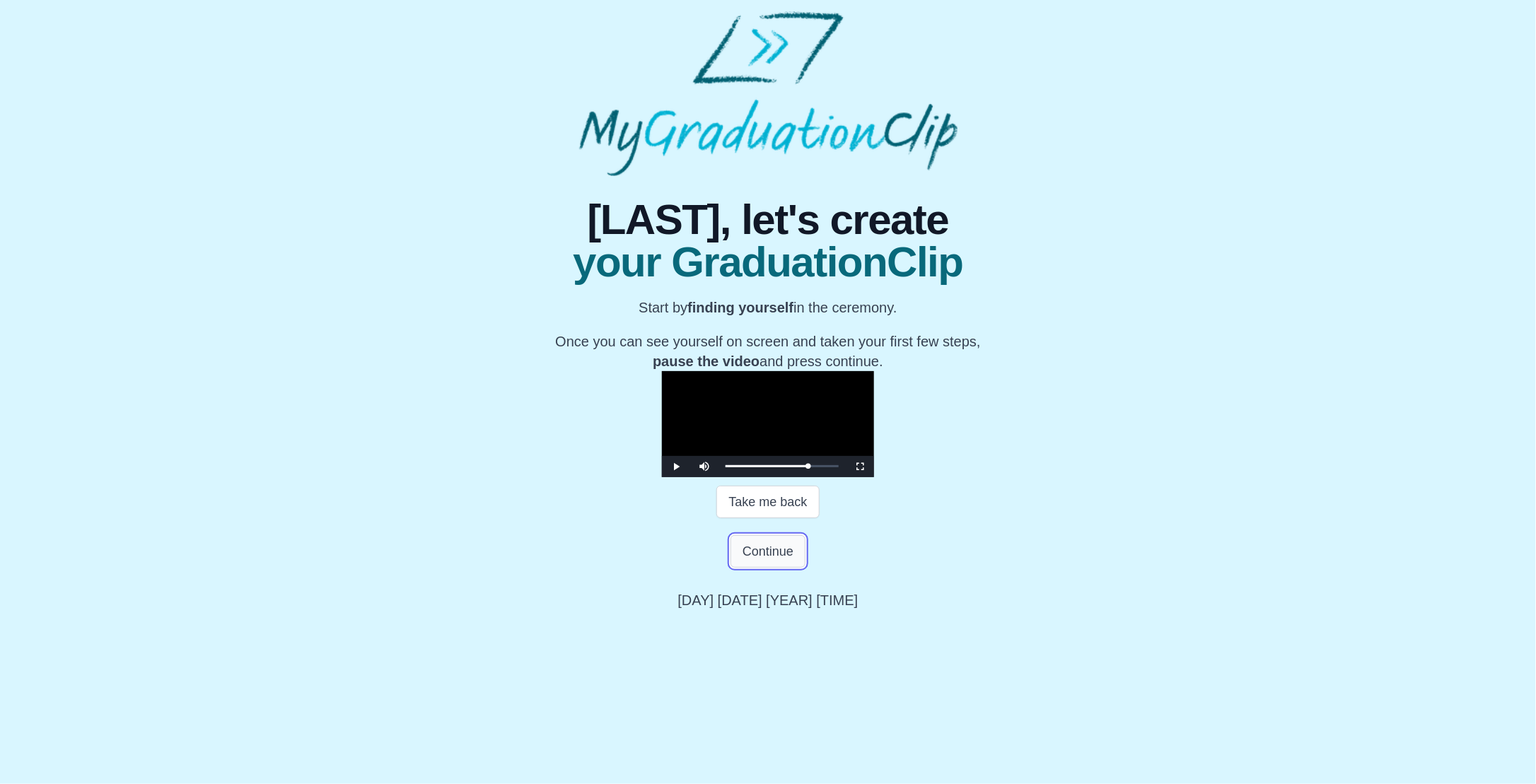 click on "Continue" at bounding box center (768, 551) 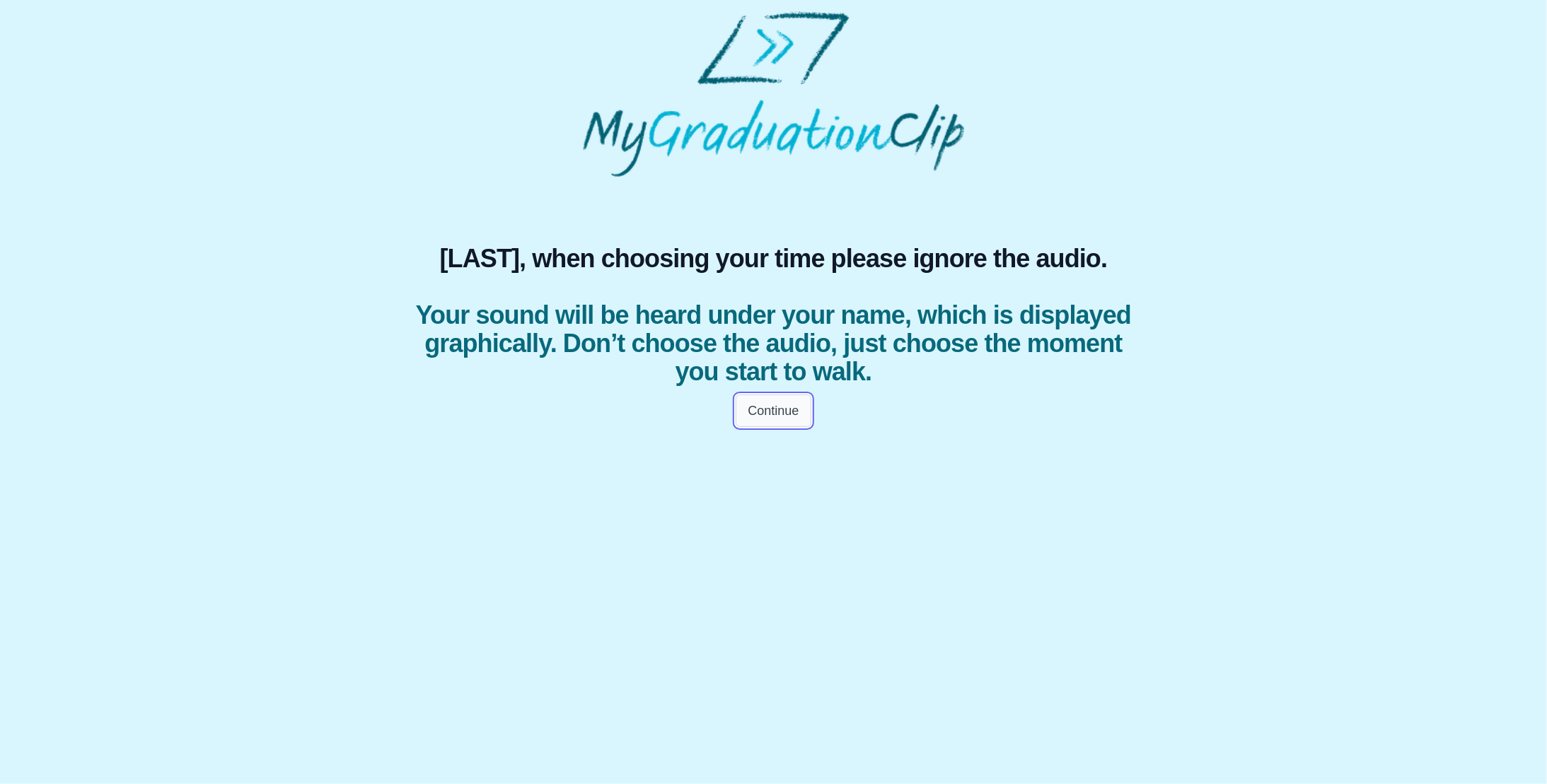 click on "Continue" at bounding box center (773, 411) 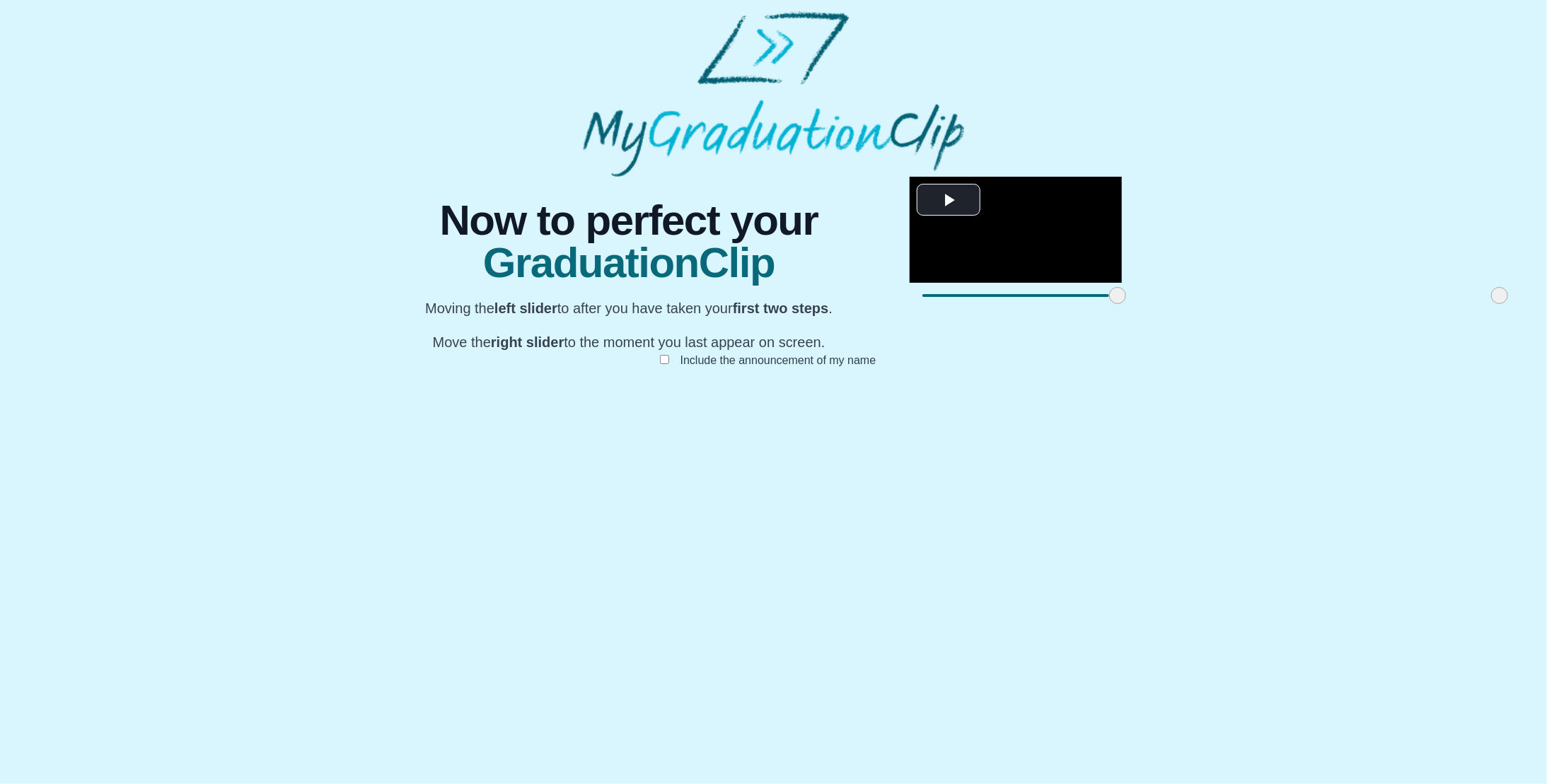 drag, startPoint x: 488, startPoint y: 703, endPoint x: 683, endPoint y: 700, distance: 195.023 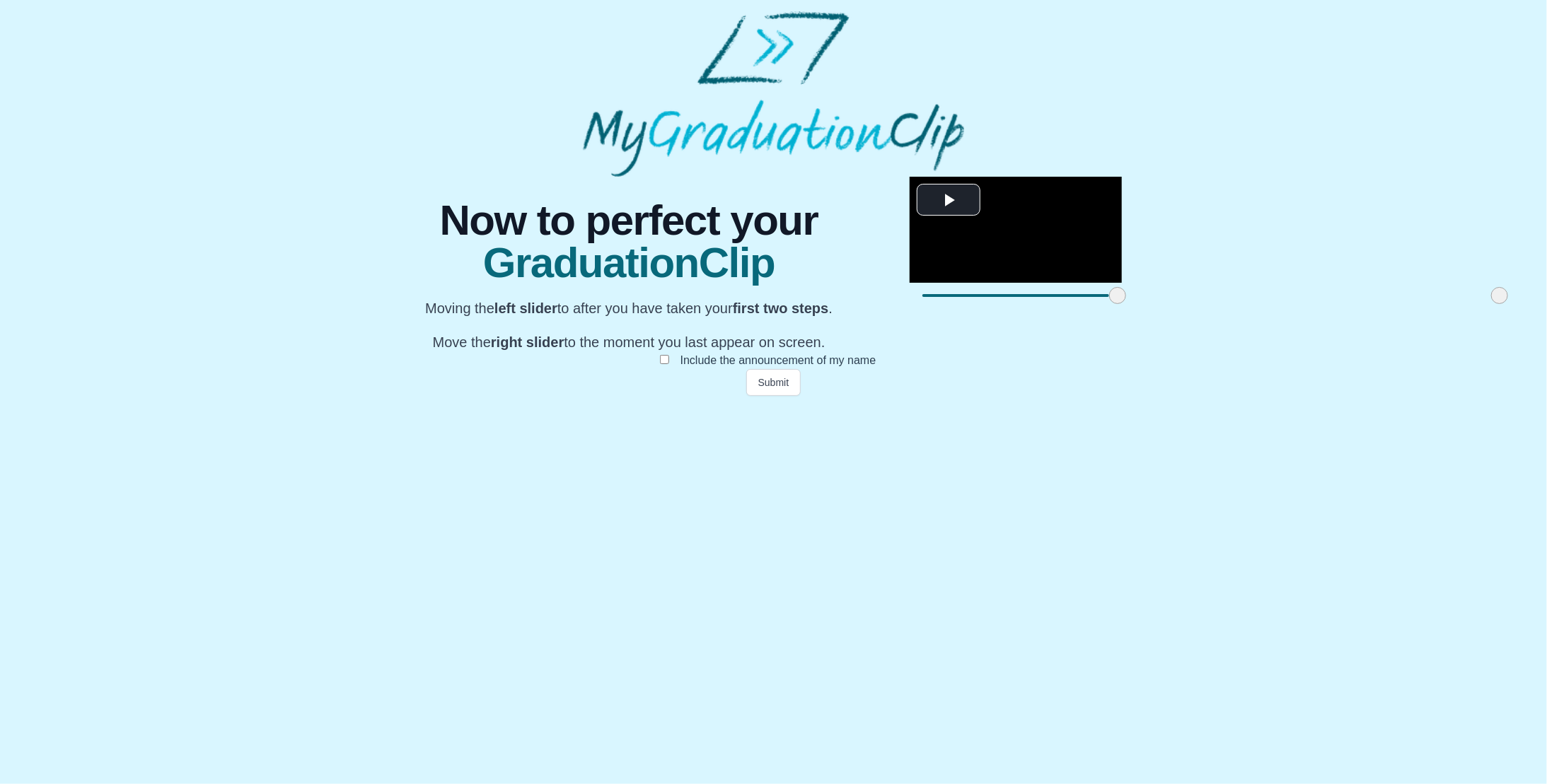 drag, startPoint x: 1071, startPoint y: 703, endPoint x: 1103, endPoint y: 705, distance: 32.062439 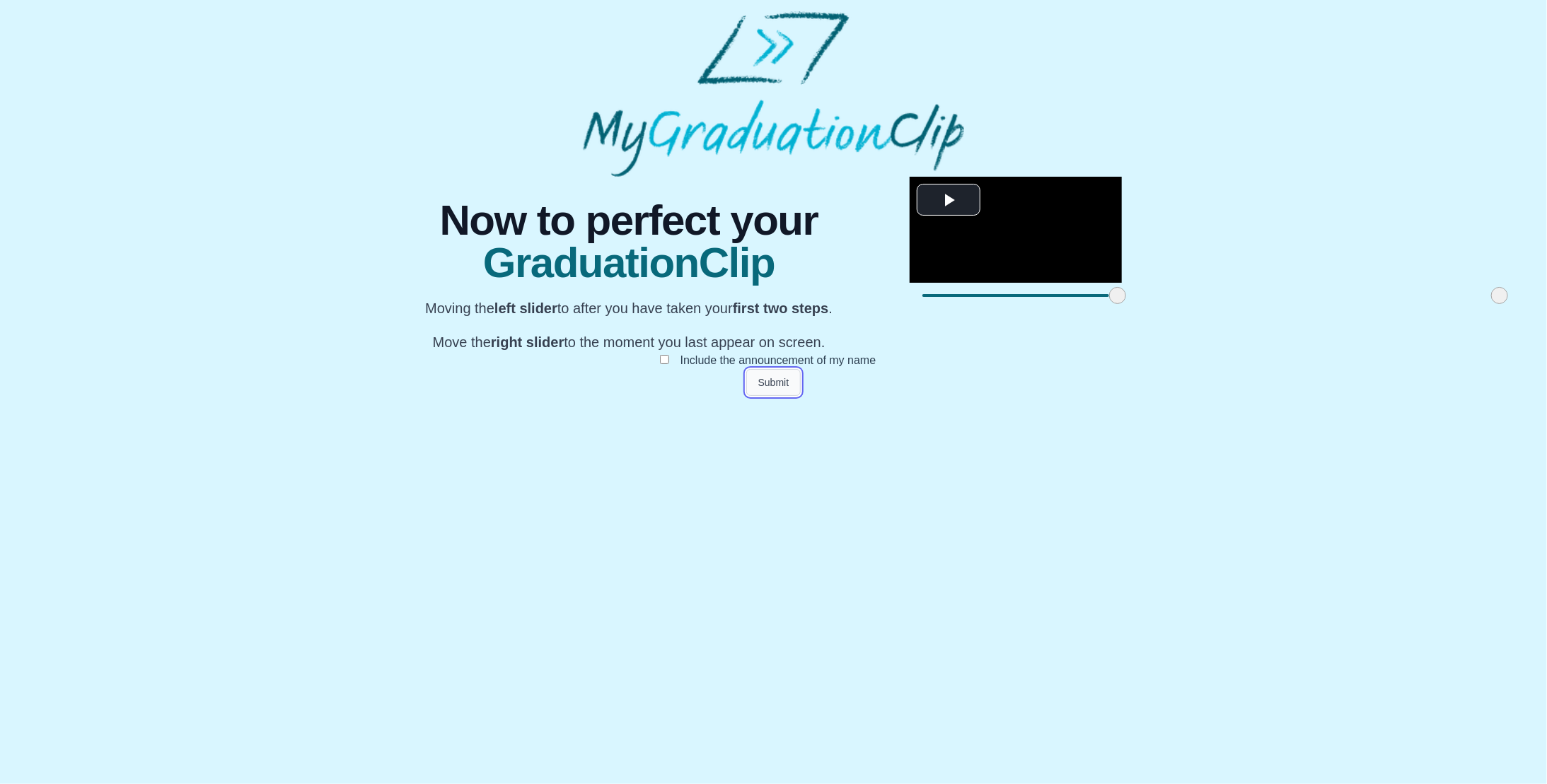 click on "Submit" at bounding box center (774, 382) 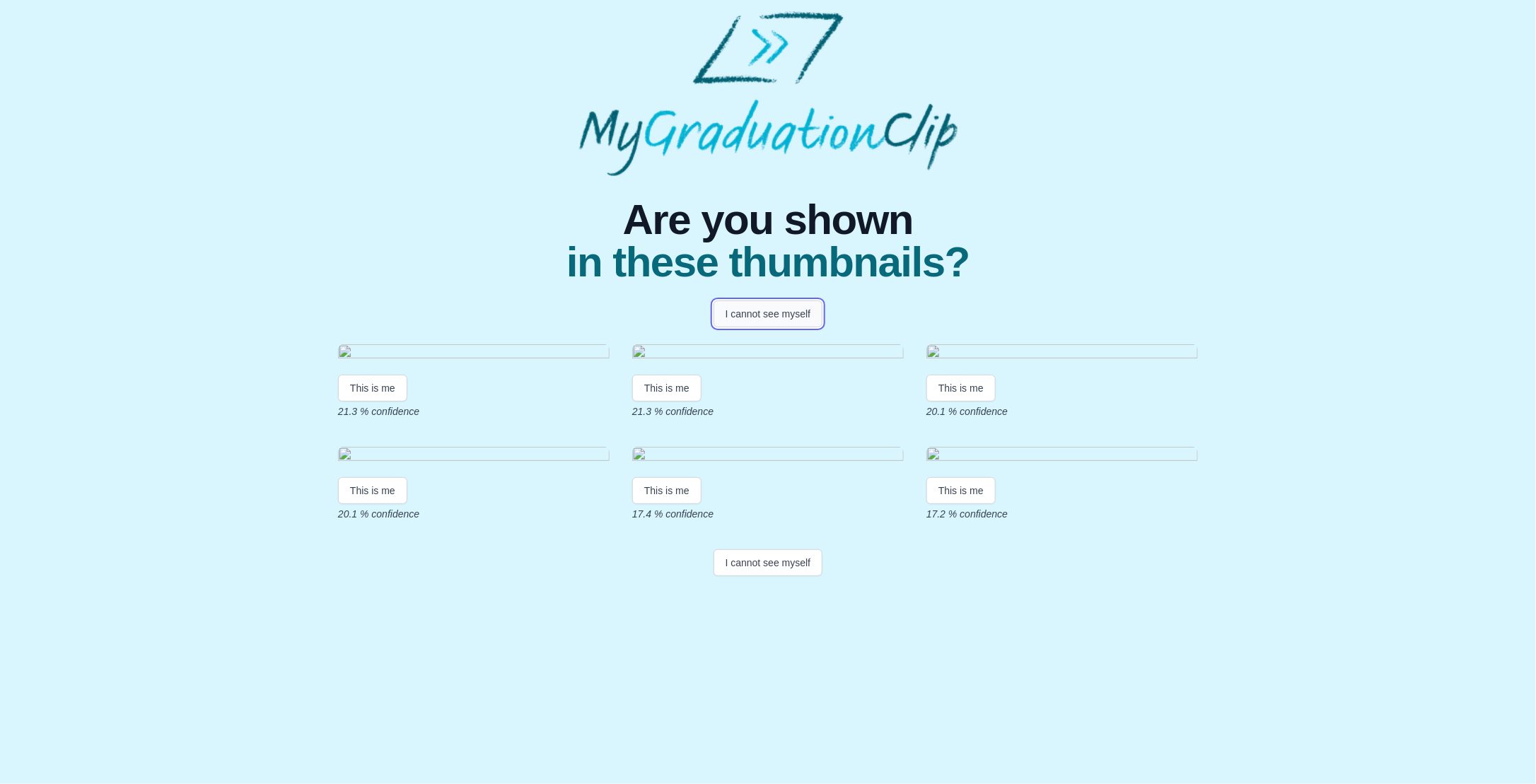 click on "I cannot see myself" at bounding box center (768, 314) 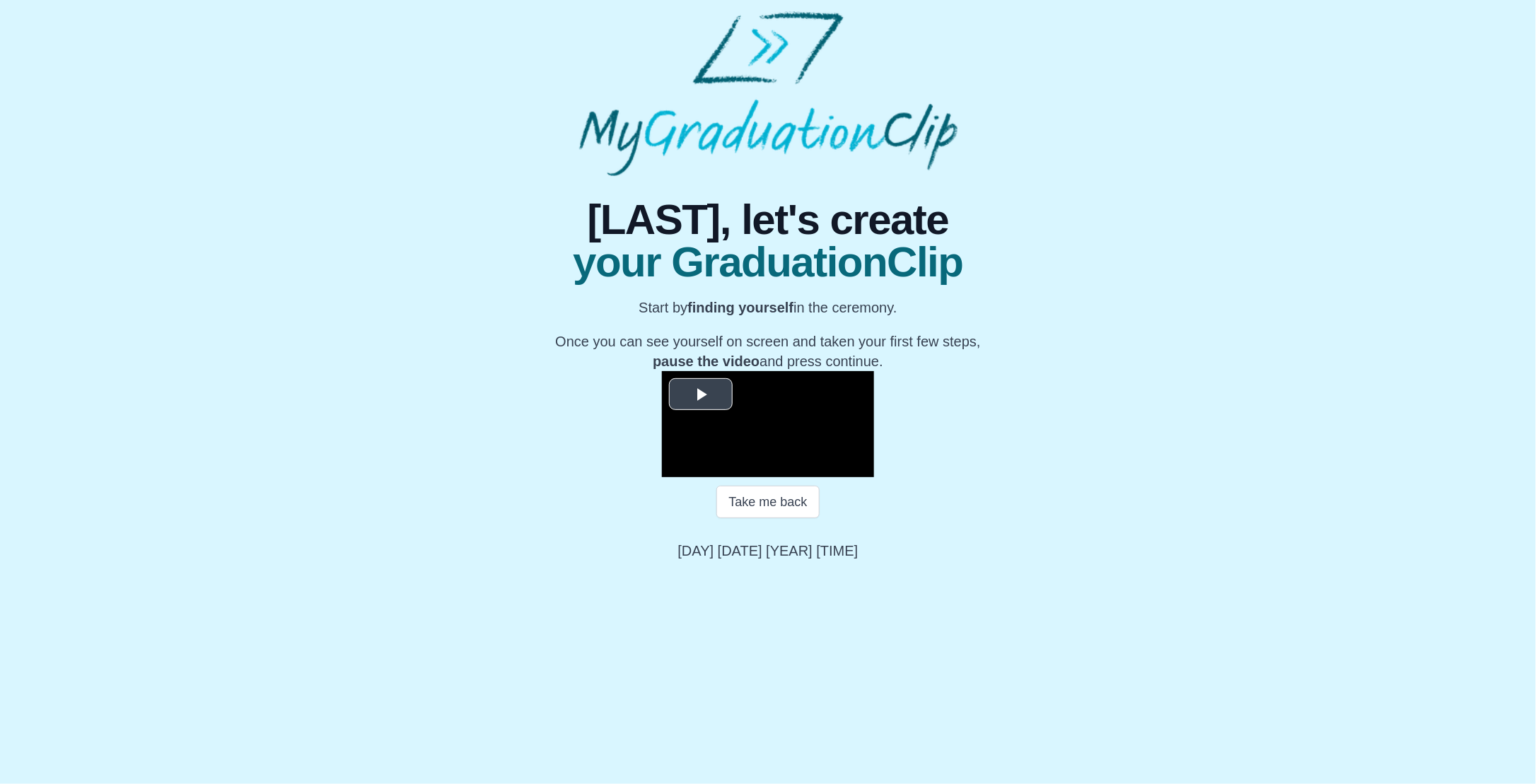 click at bounding box center (701, 394) 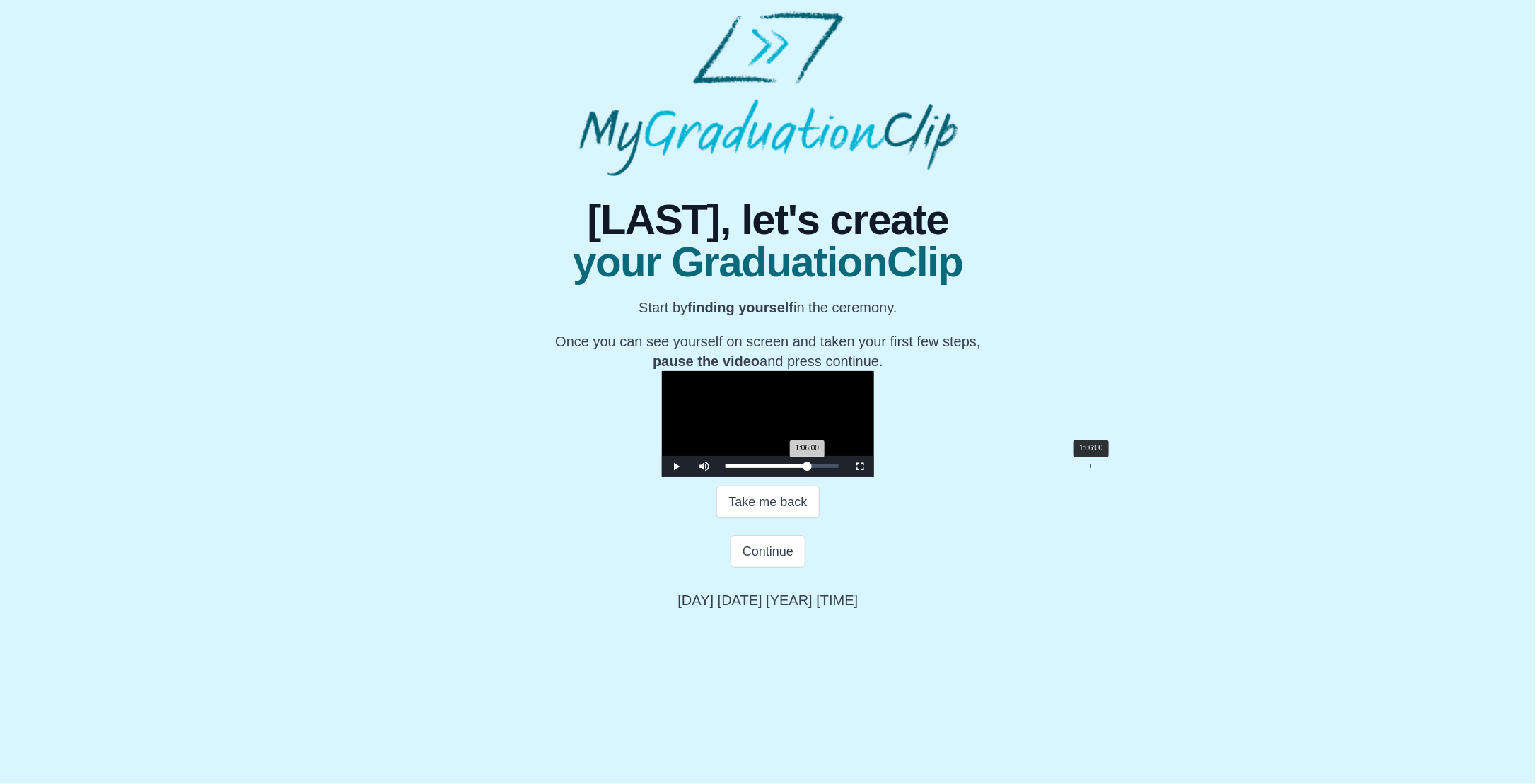 drag, startPoint x: 533, startPoint y: 700, endPoint x: 895, endPoint y: 696, distance: 362.0221 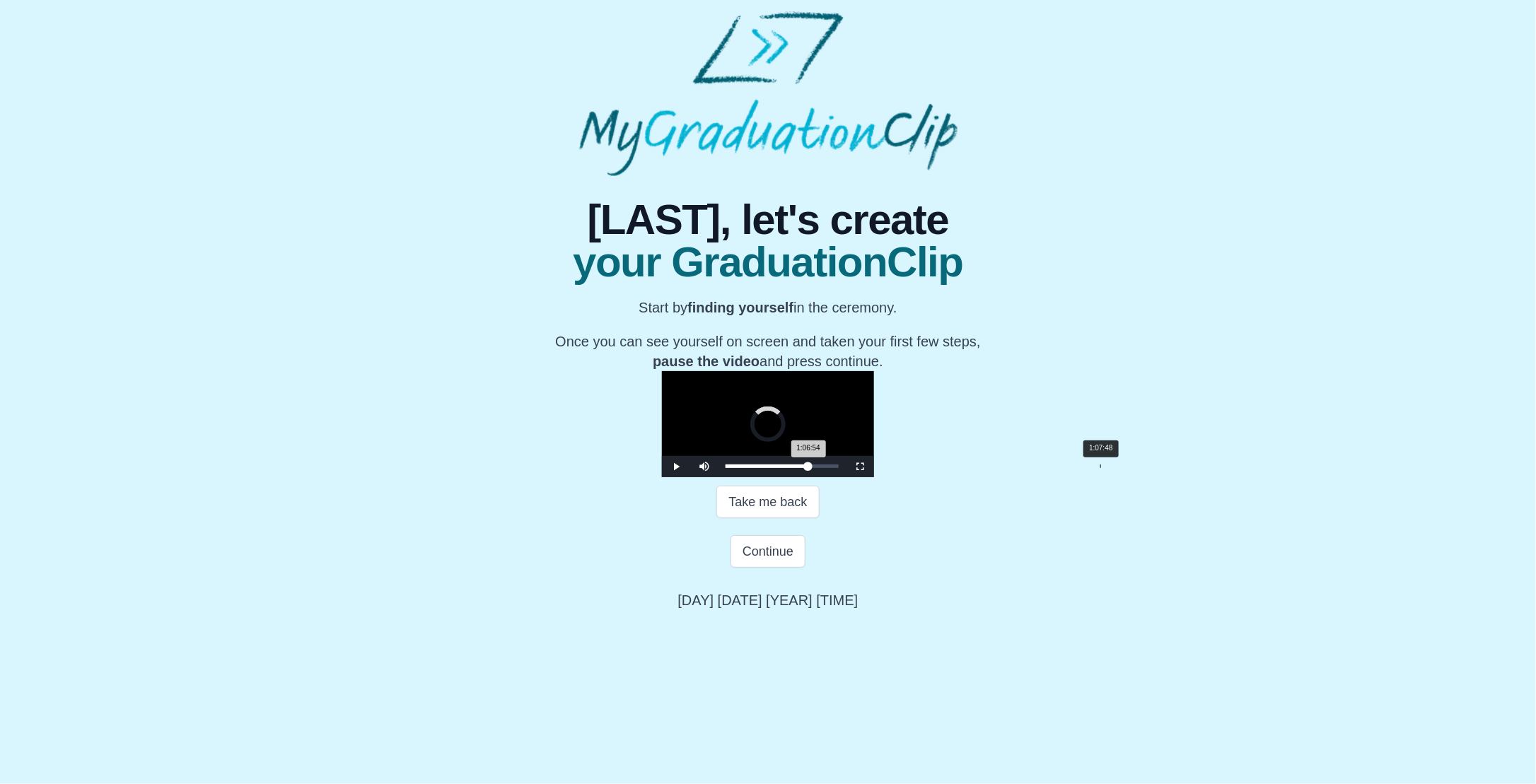 click on "1:06:54 Progress : 0%" at bounding box center [767, 466] 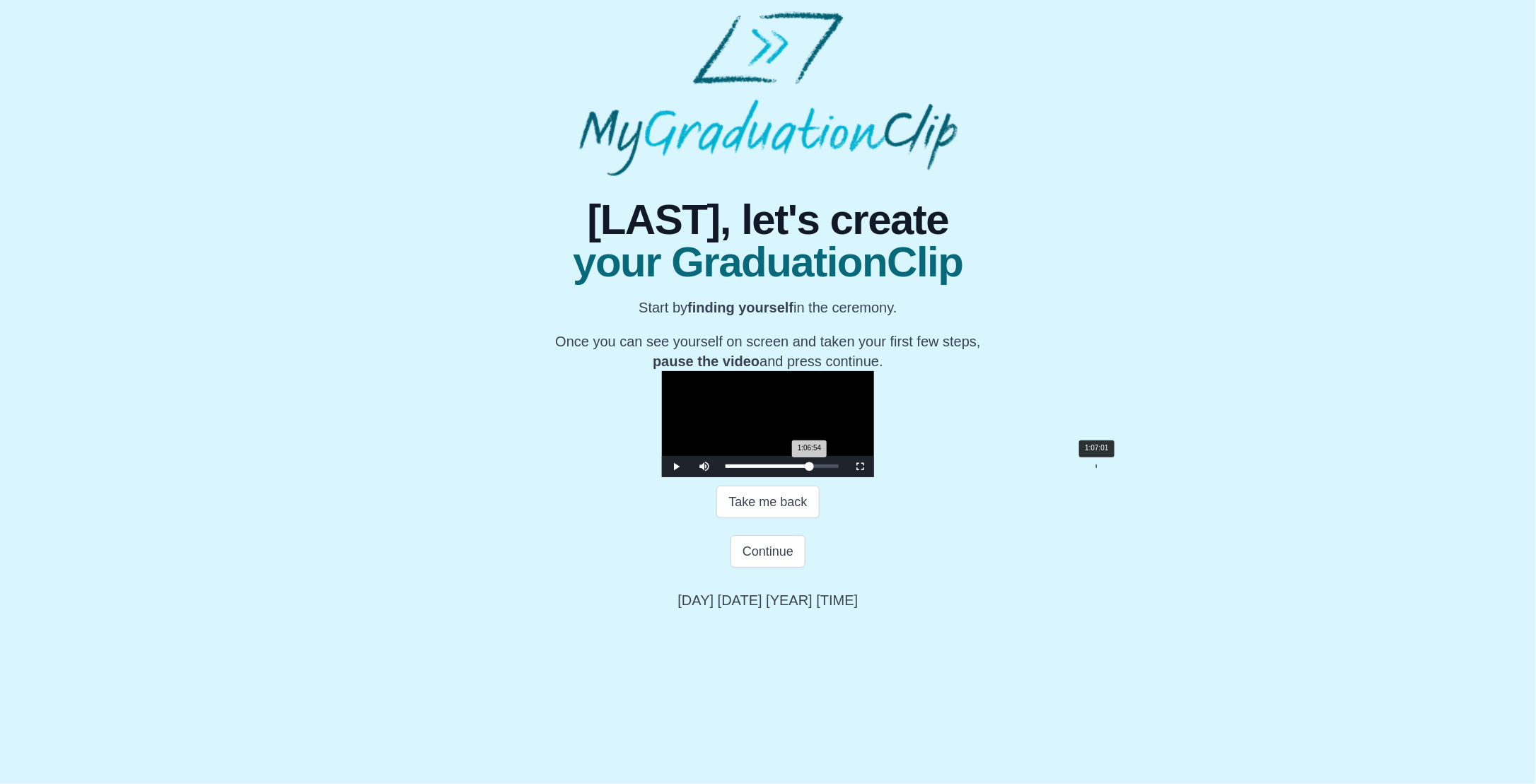 click on "1:06:54 Progress : 0%" at bounding box center [767, 466] 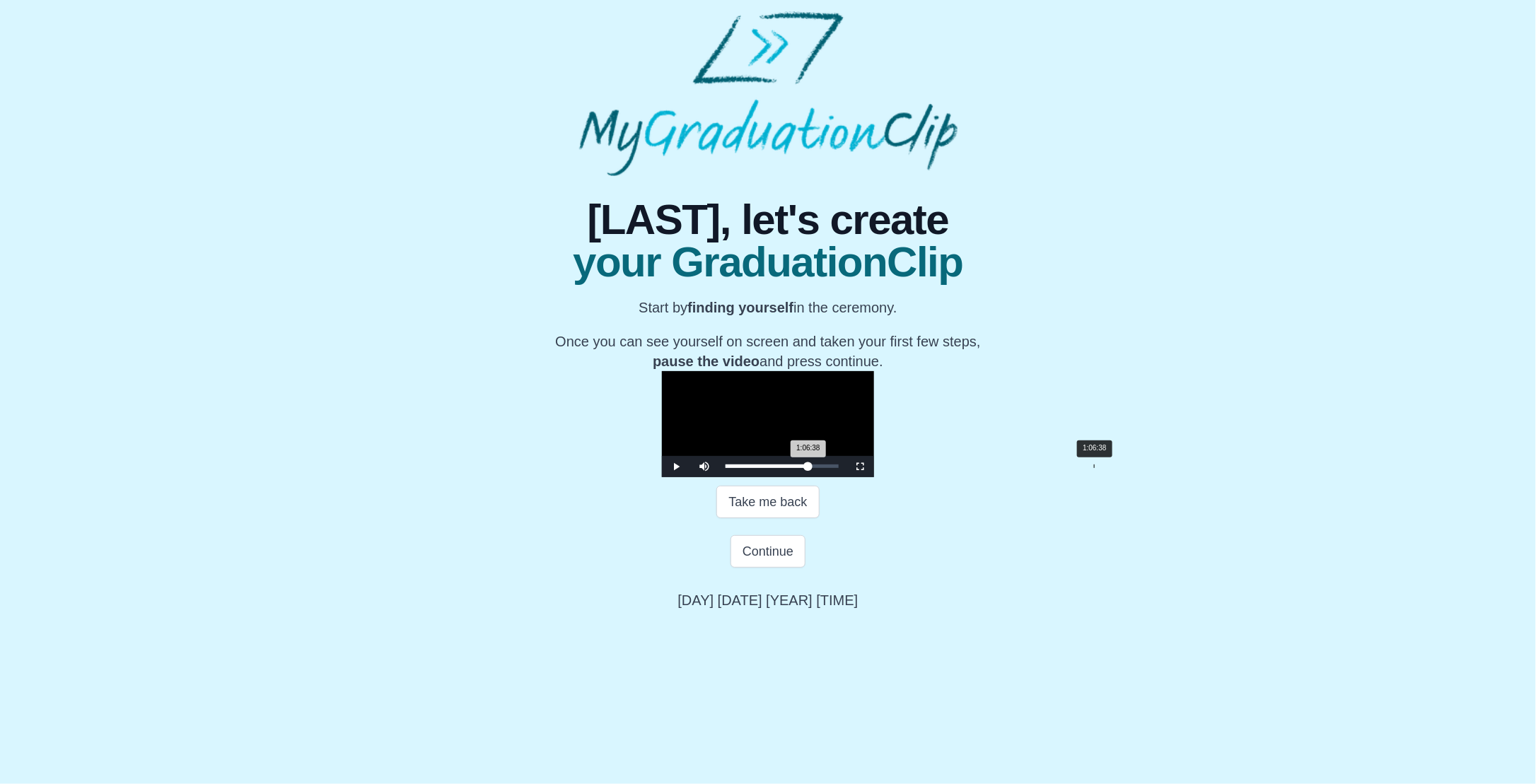 click on "1:06:38 Progress : 0%" at bounding box center (767, 466) 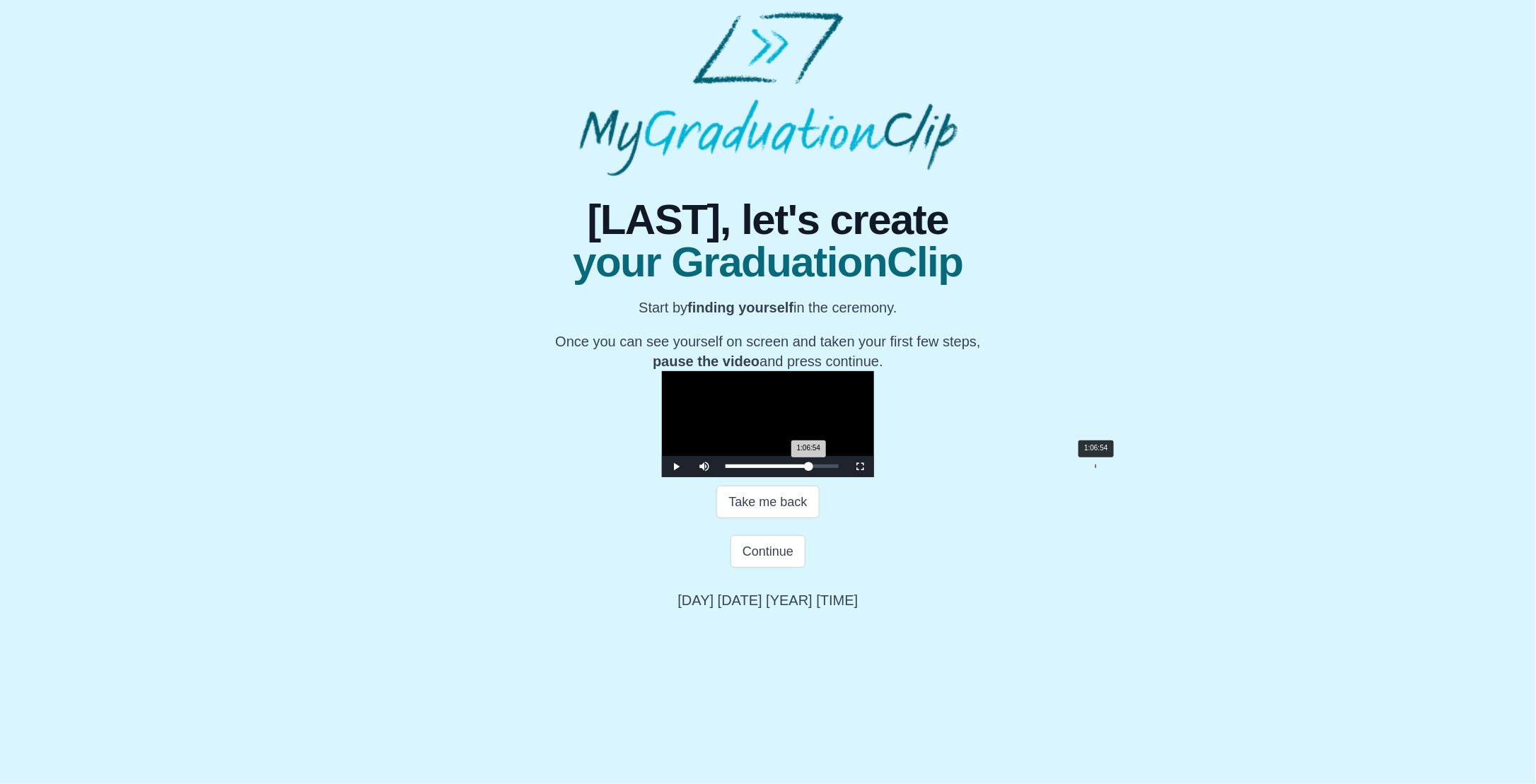 click on "1:06:54 Progress : 0%" at bounding box center [767, 466] 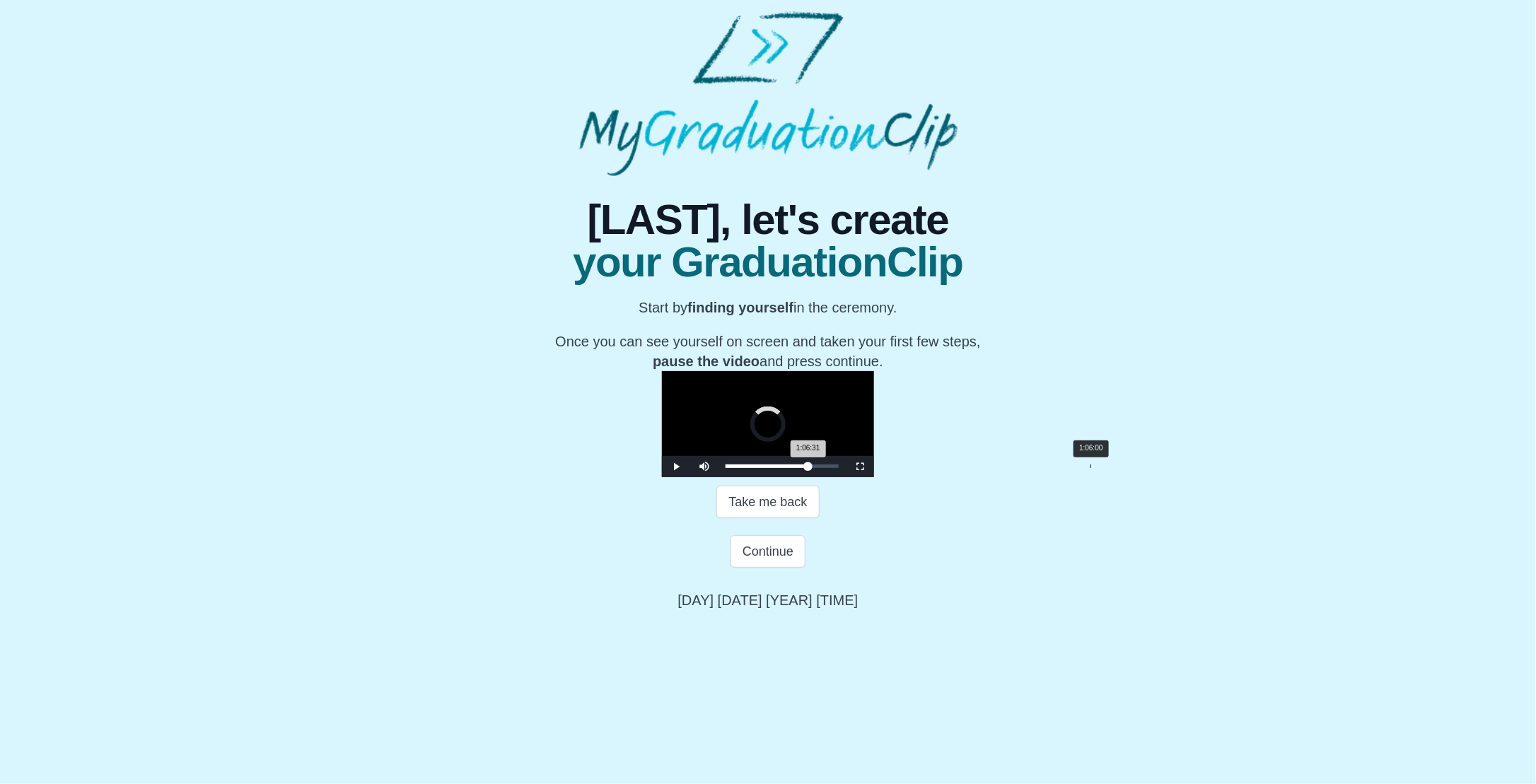 click on "1:06:31 Progress : 0%" at bounding box center (767, 466) 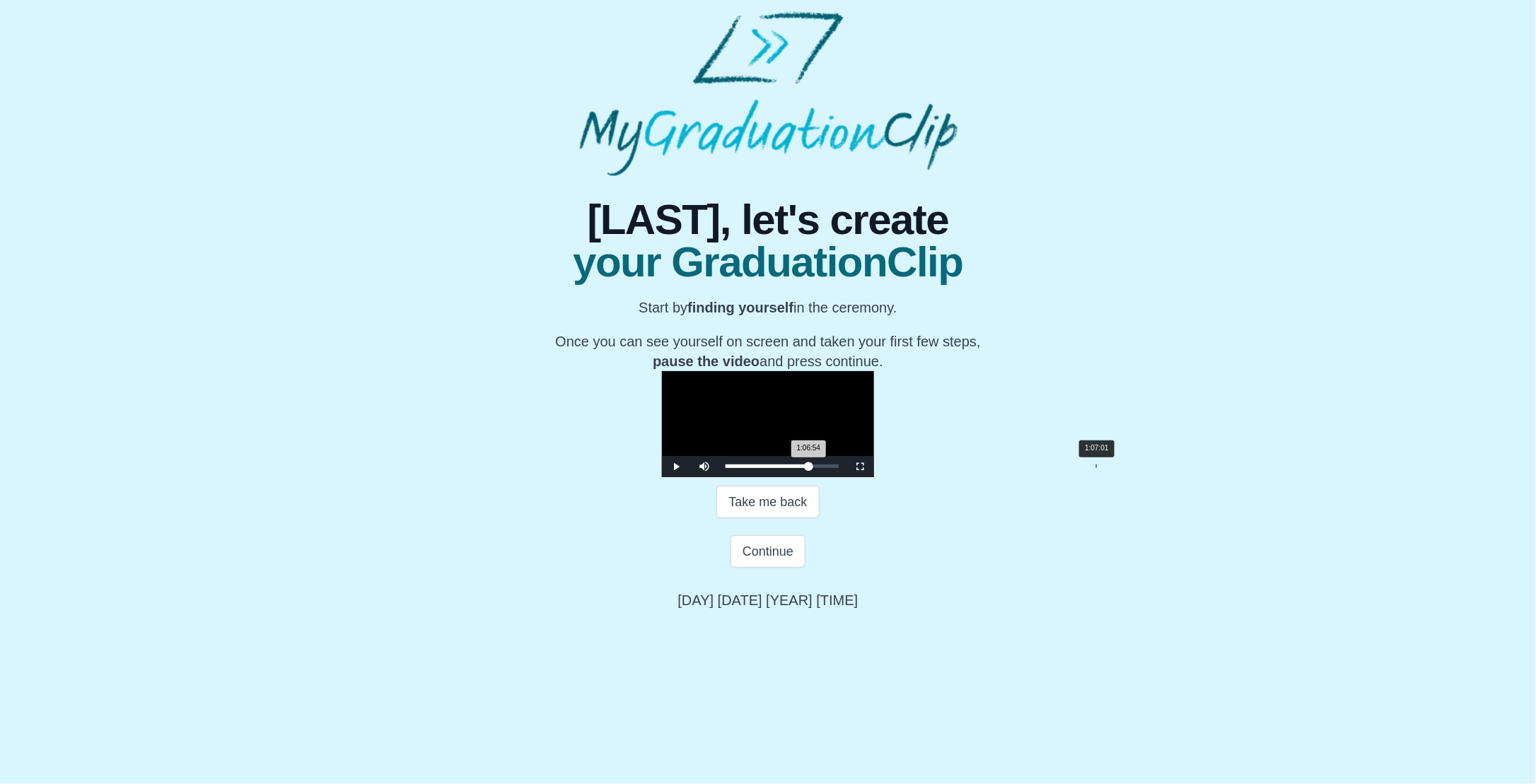 click on "1:06:54 Progress : 0%" at bounding box center [767, 466] 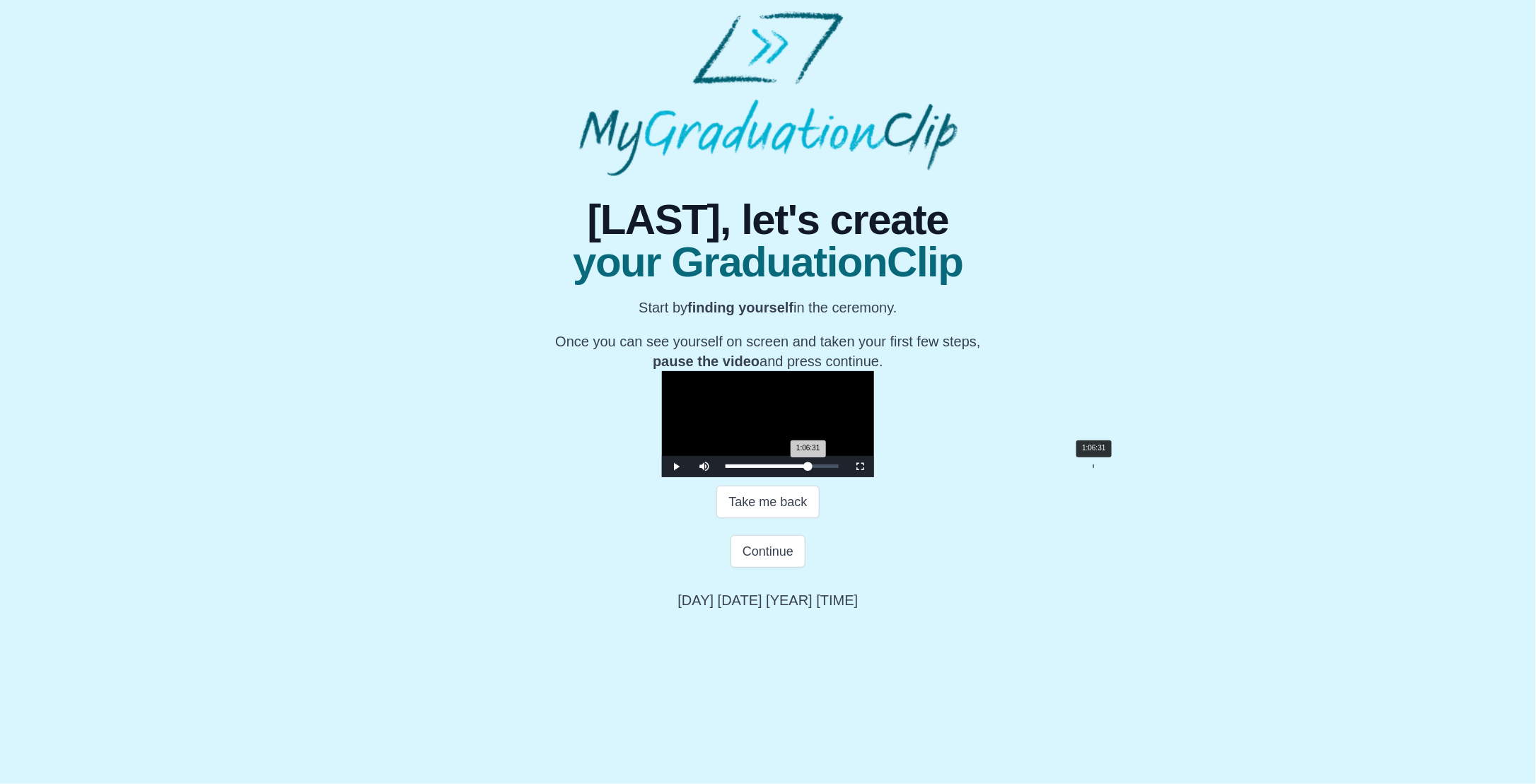 click on "1:06:31 Progress : 0%" at bounding box center [767, 466] 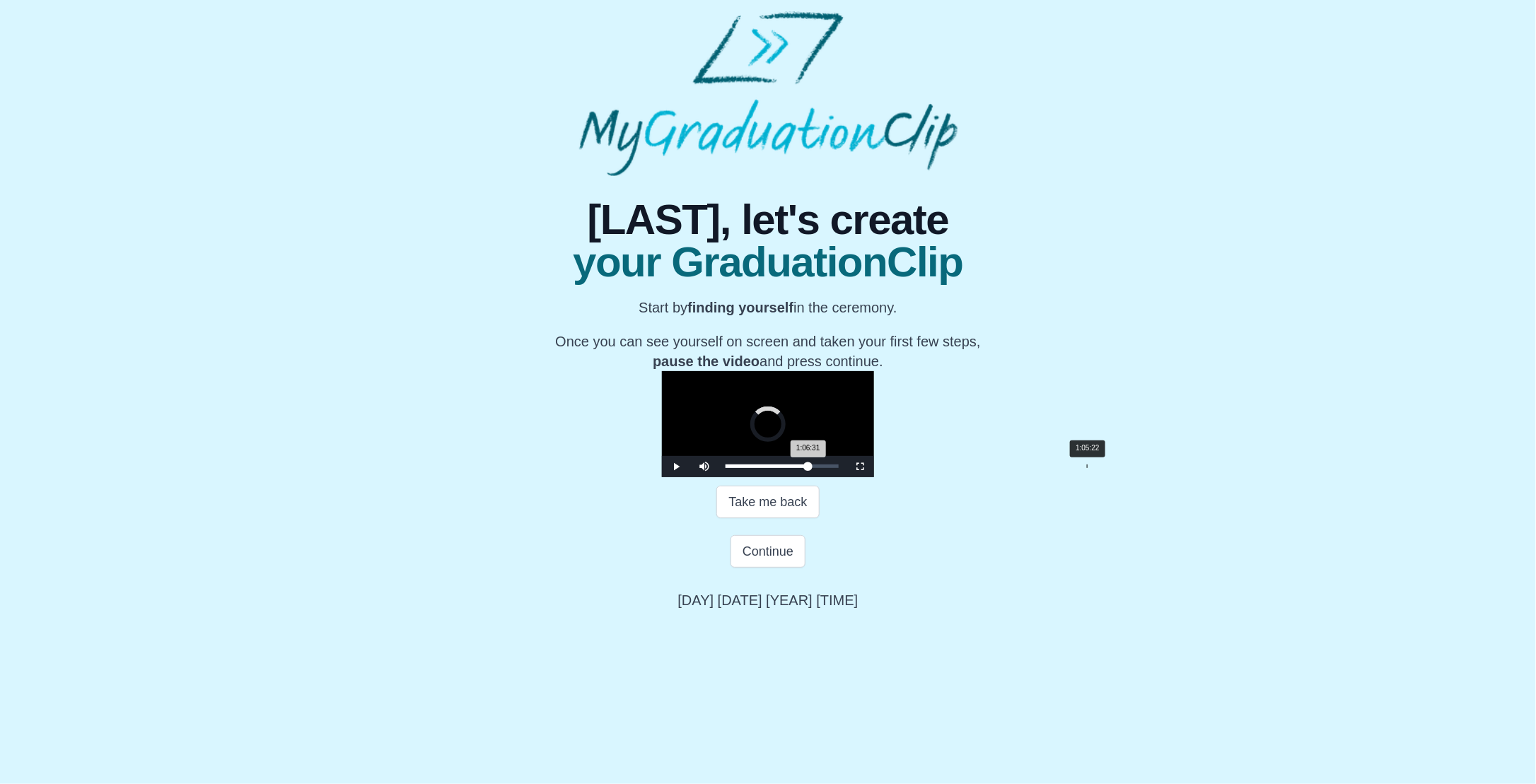 click on "1:06:31 Progress : 0%" at bounding box center [767, 466] 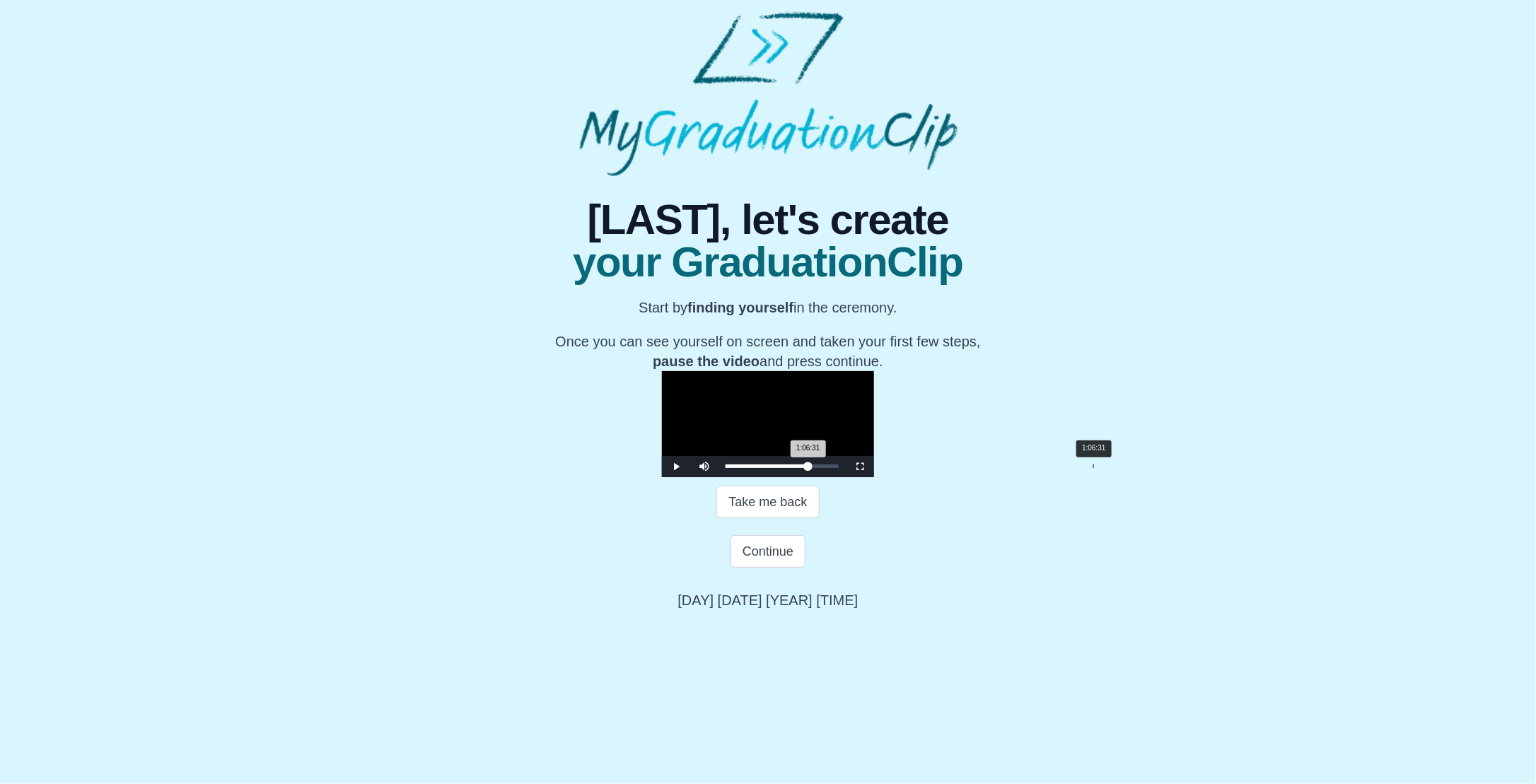 click on "1:06:31 Progress : 0%" at bounding box center (767, 466) 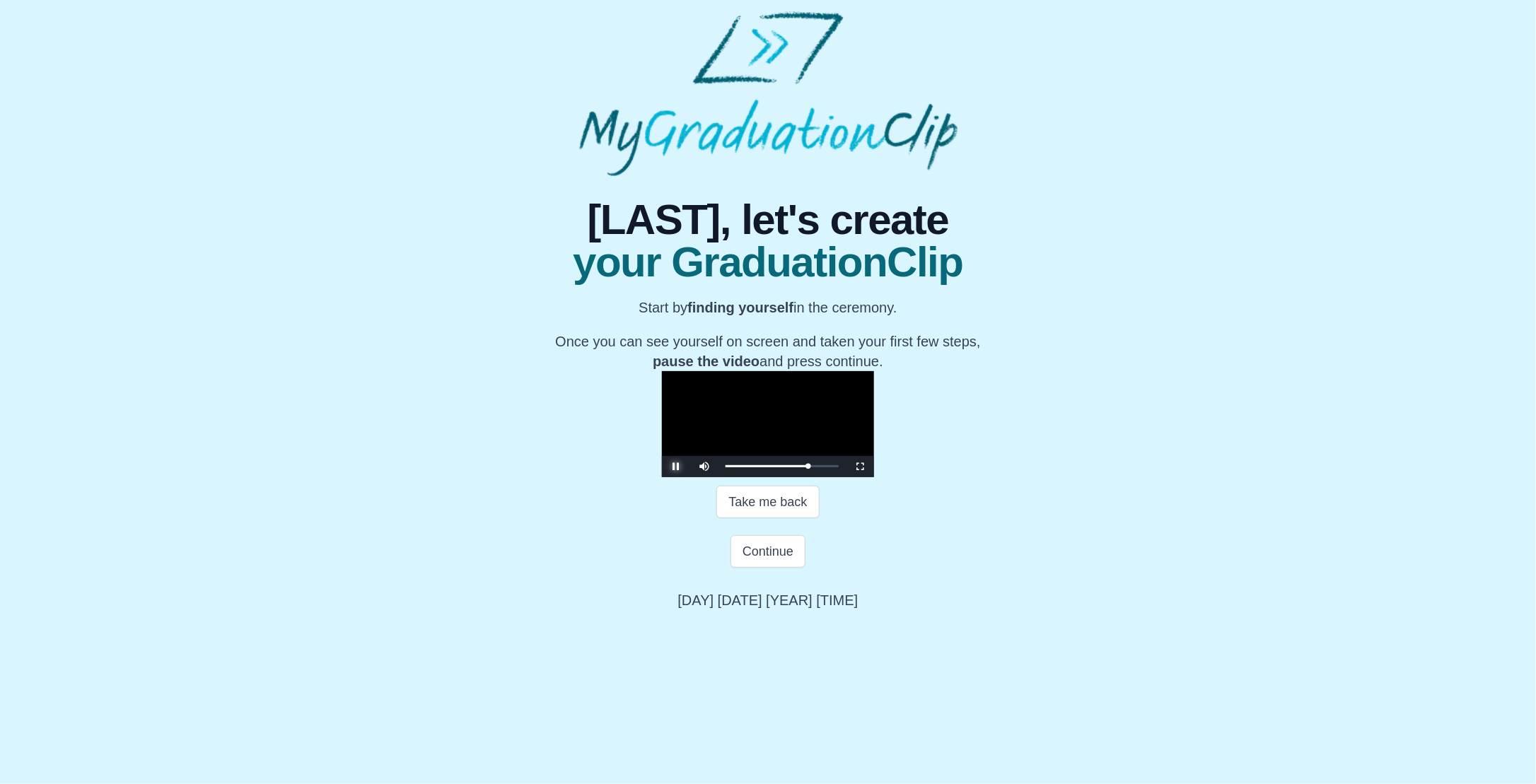 click at bounding box center (676, 467) 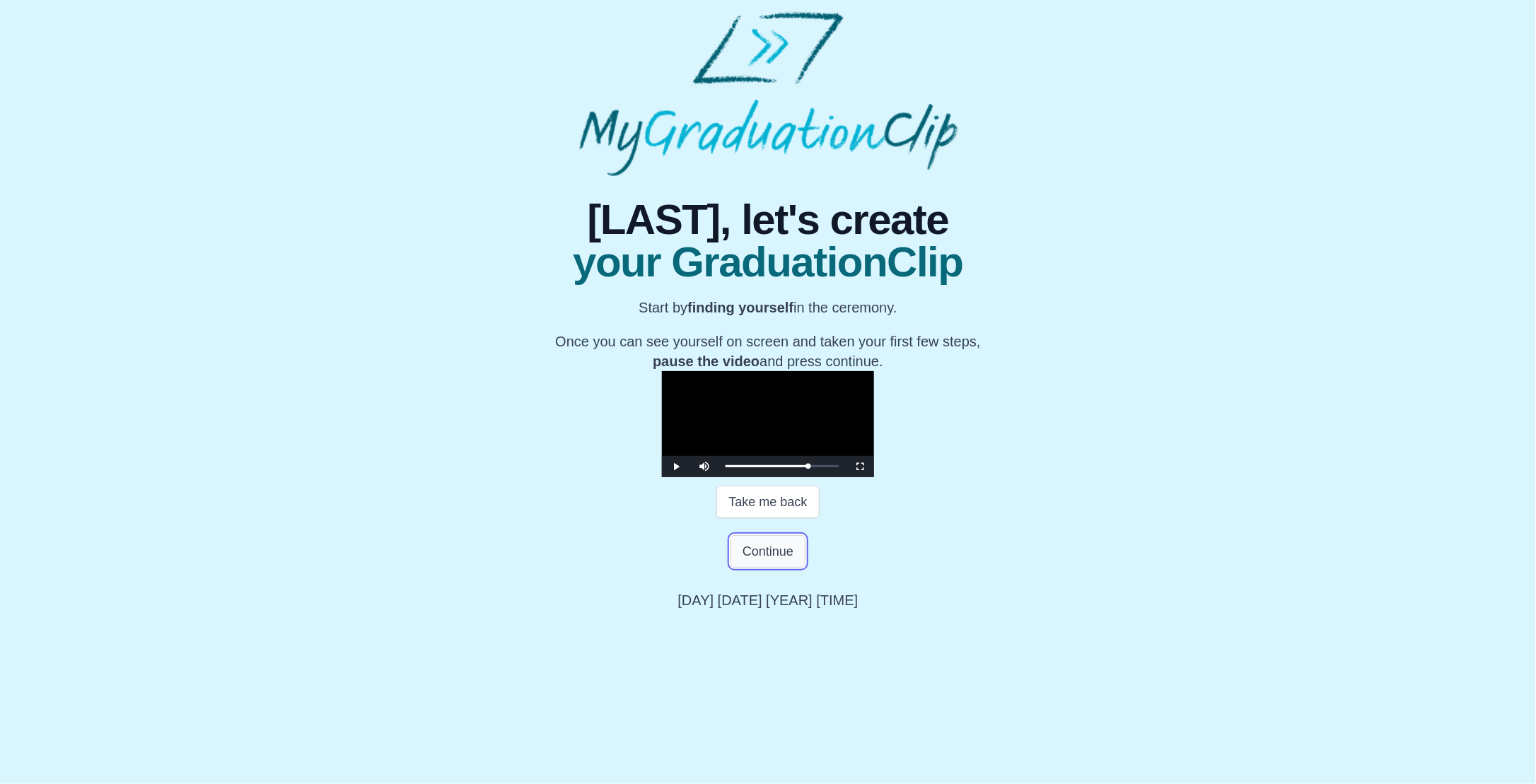 click on "Continue" at bounding box center (768, 551) 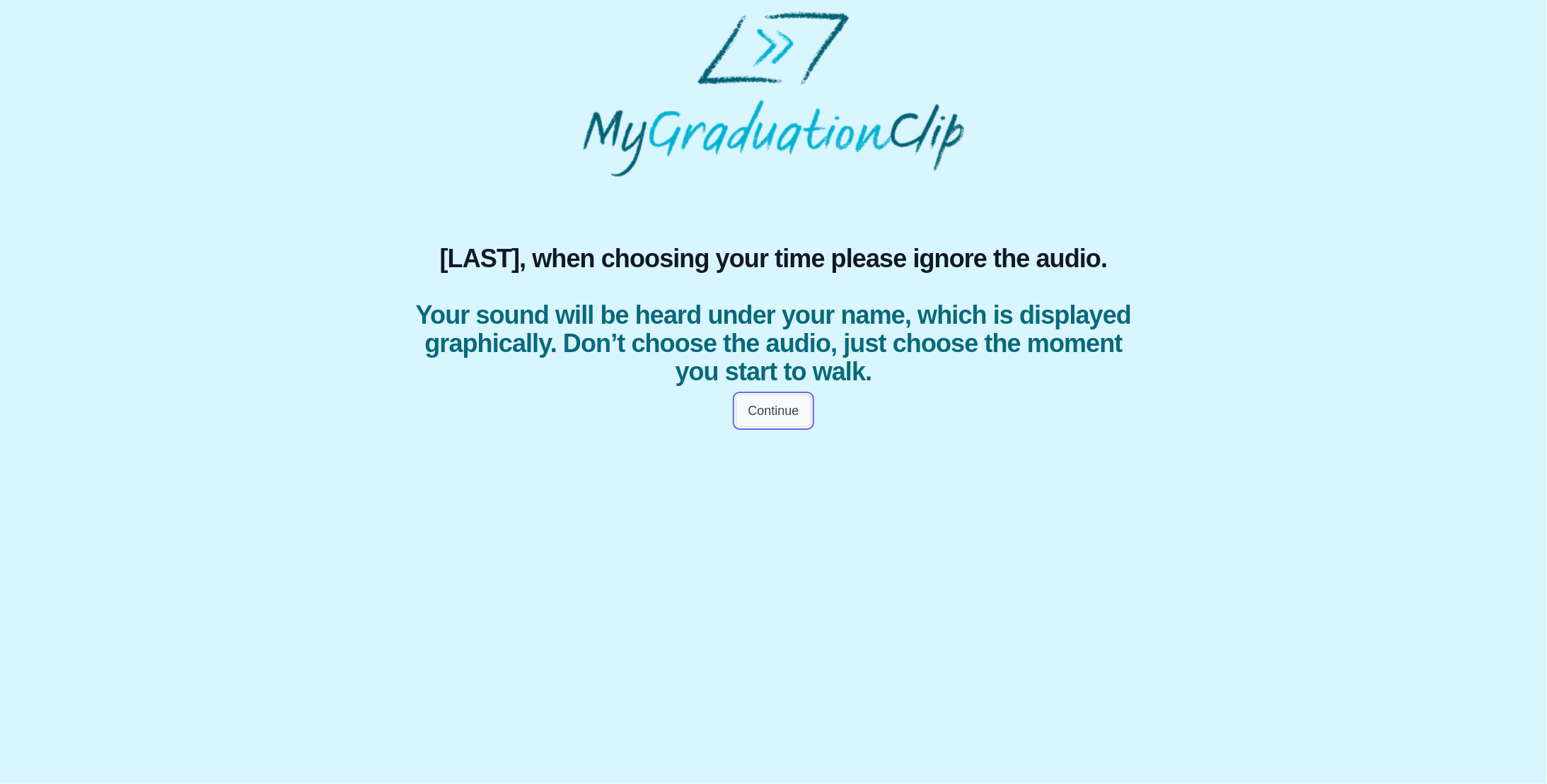 click on "Continue" at bounding box center [773, 411] 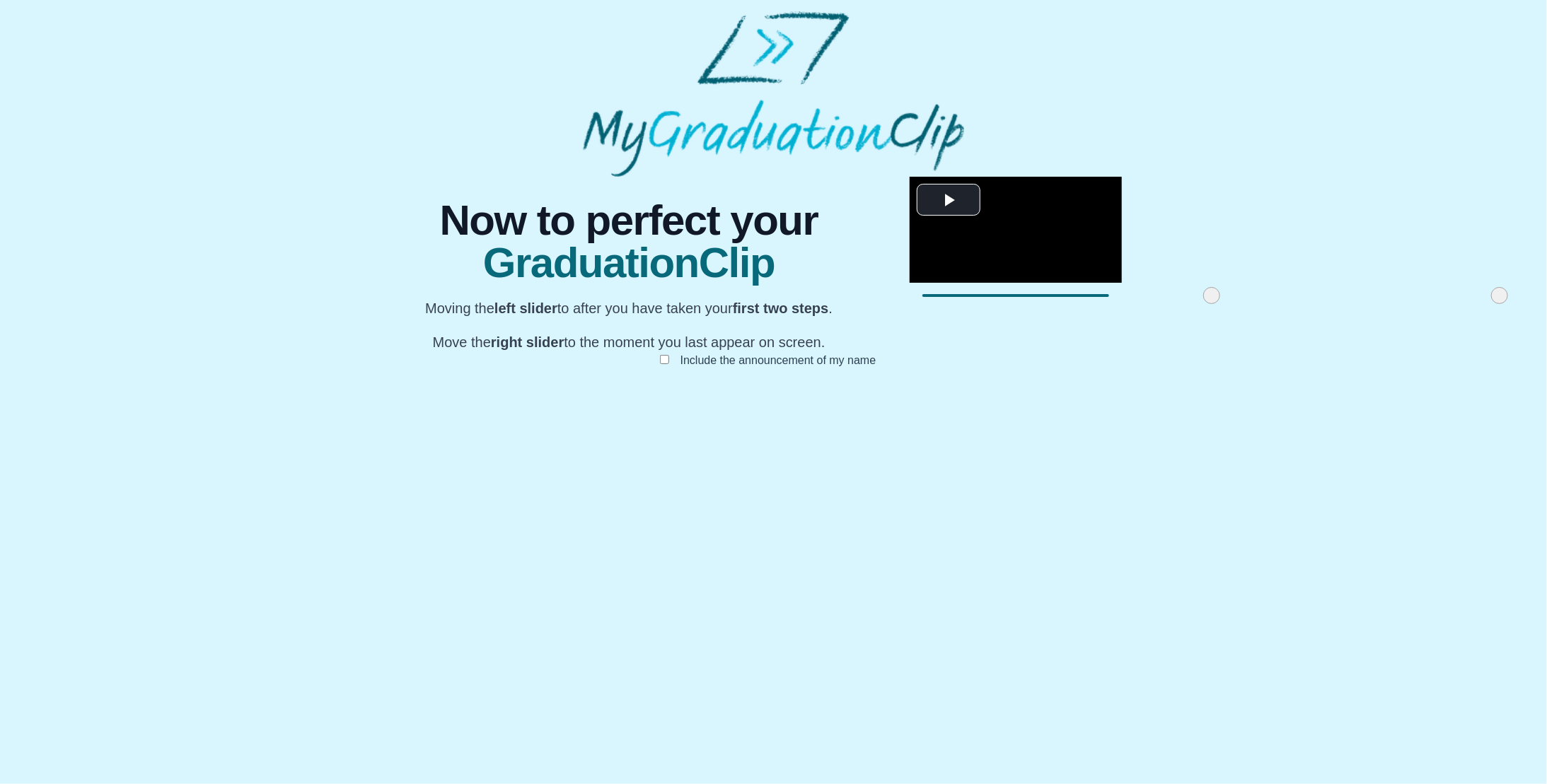 drag, startPoint x: 485, startPoint y: 700, endPoint x: 765, endPoint y: 698, distance: 280.00714 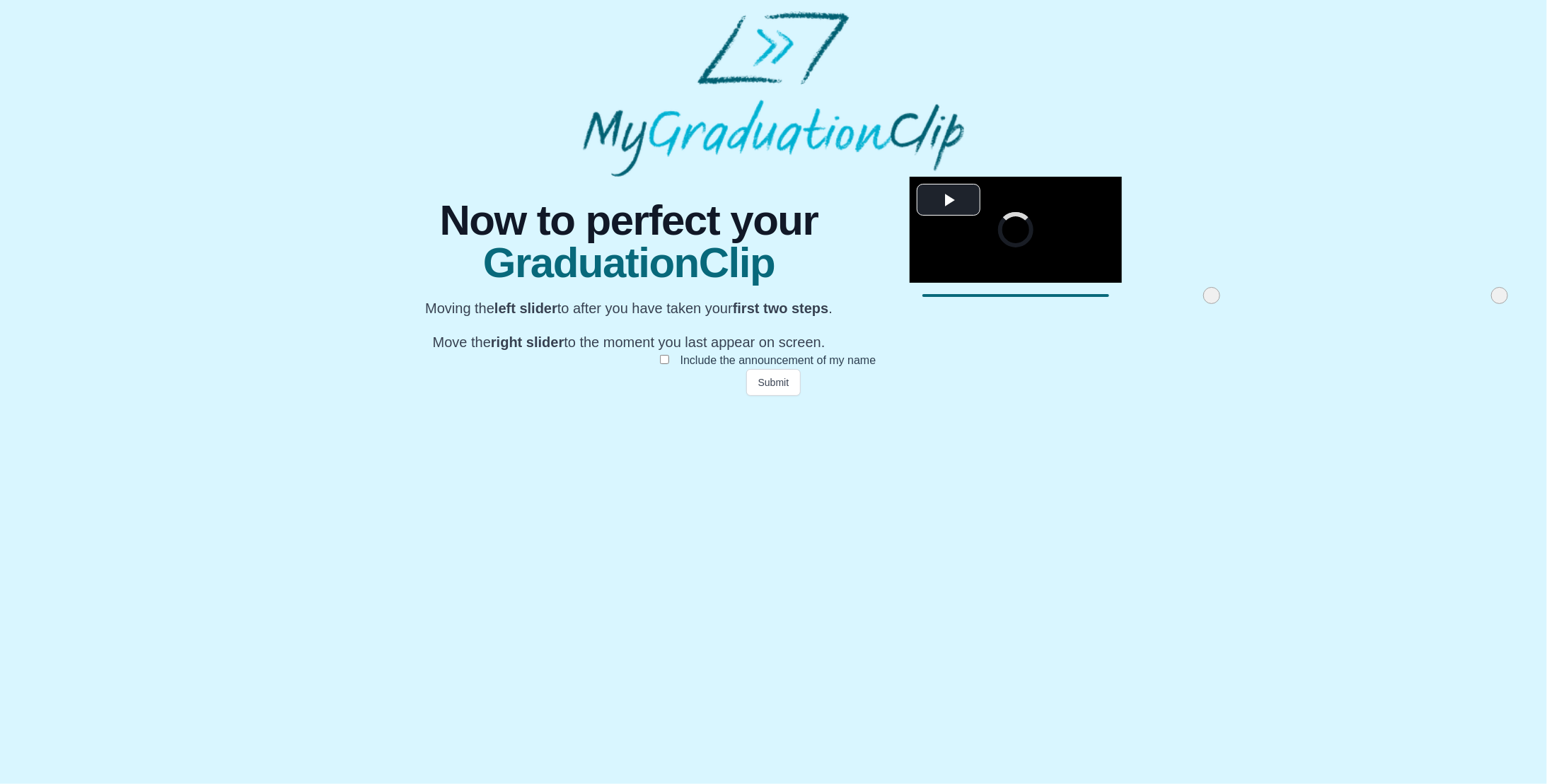 drag, startPoint x: 1065, startPoint y: 706, endPoint x: 1077, endPoint y: 705, distance: 12.041595 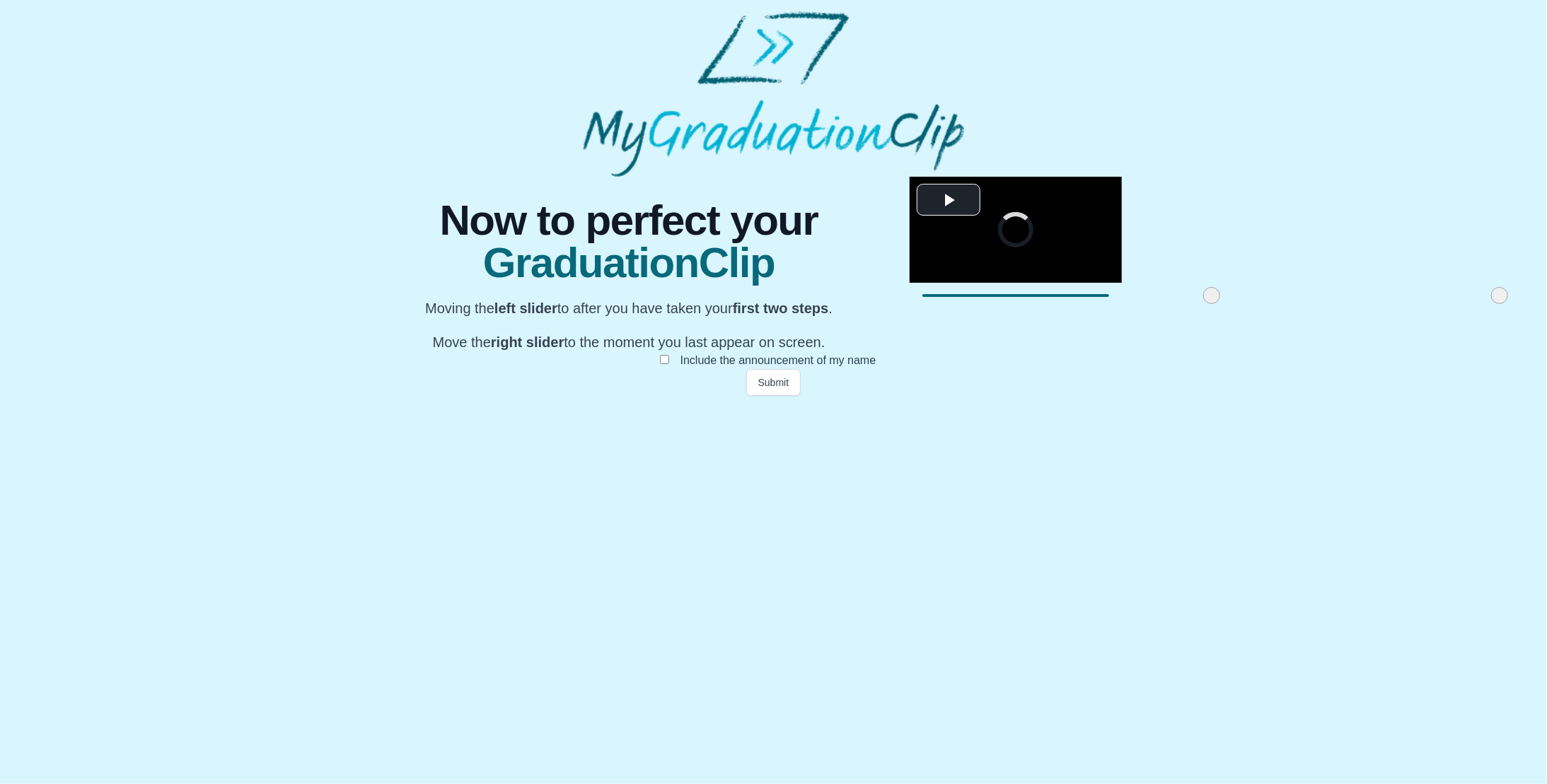 click on "**********" at bounding box center [774, 286] 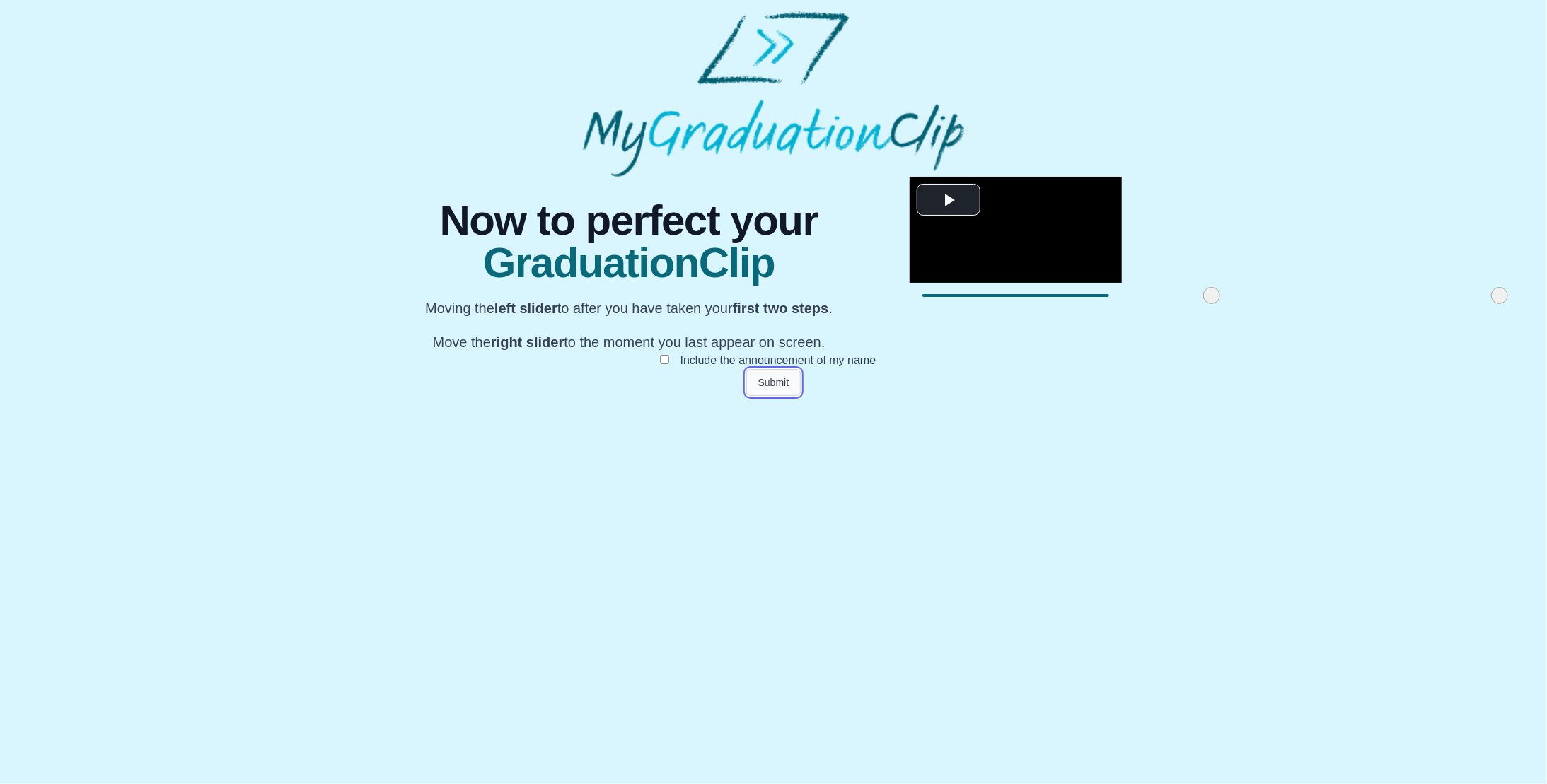 click on "Submit" at bounding box center [774, 382] 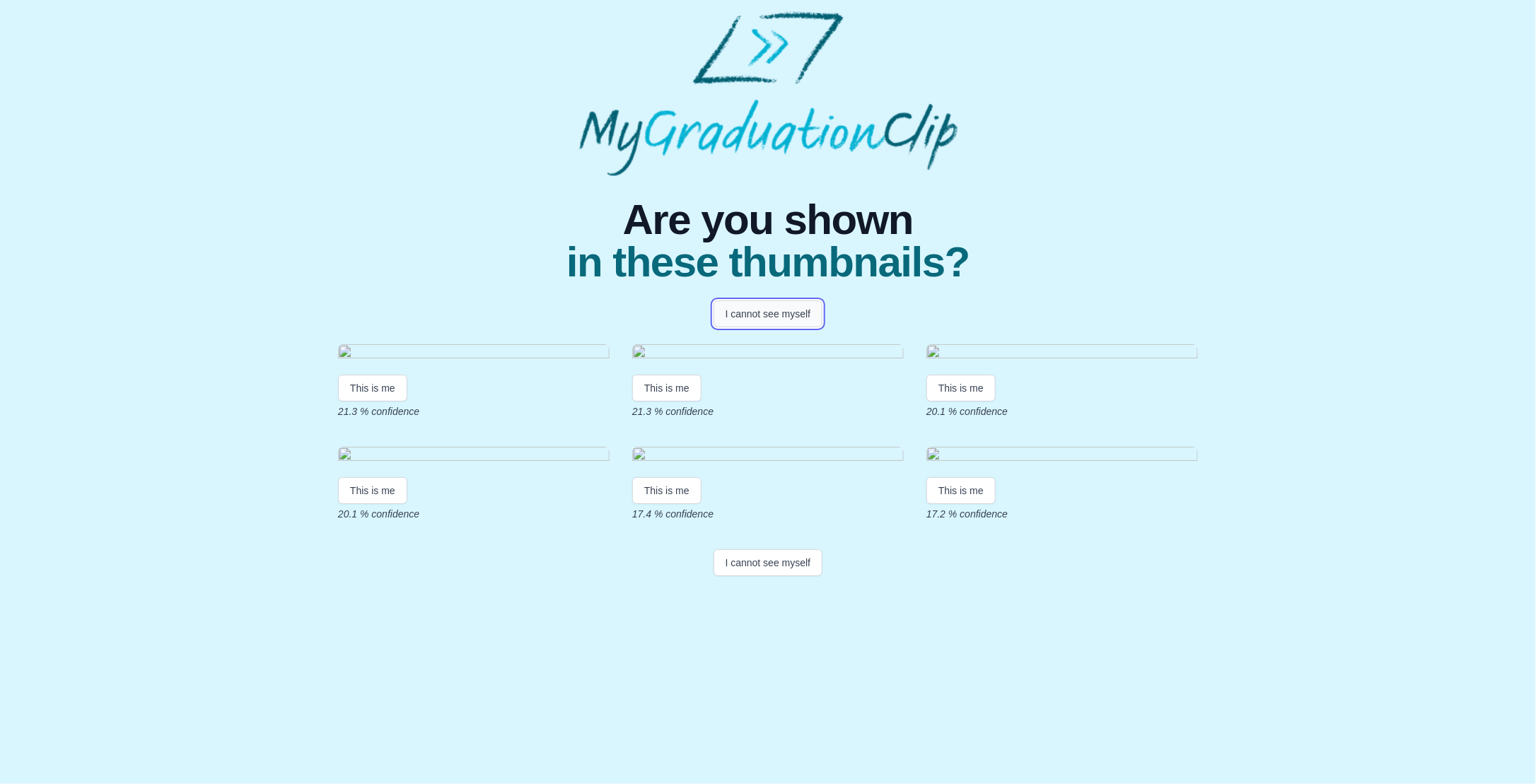 click on "I cannot see myself" at bounding box center [768, 314] 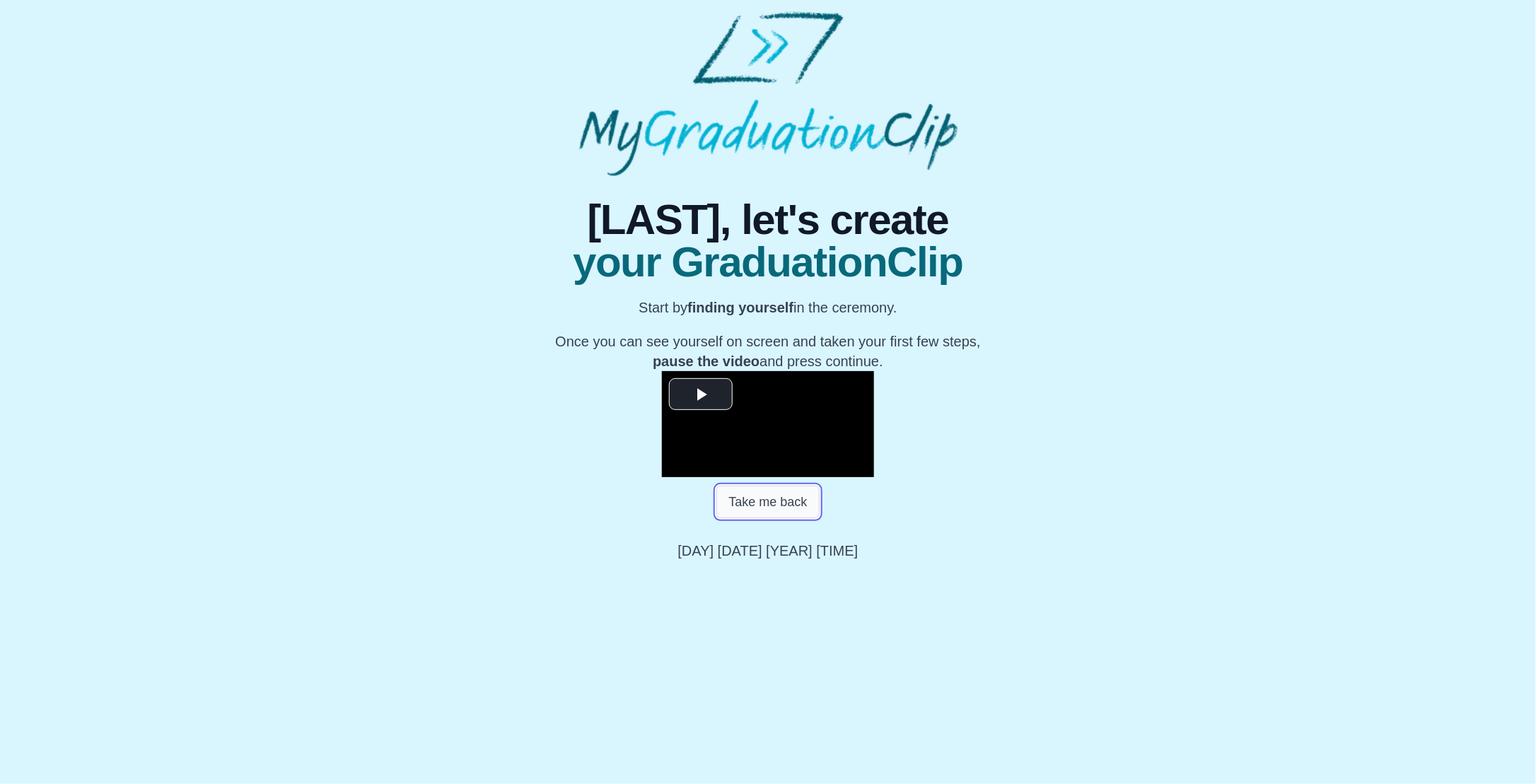 click on "Take me back" at bounding box center [767, 502] 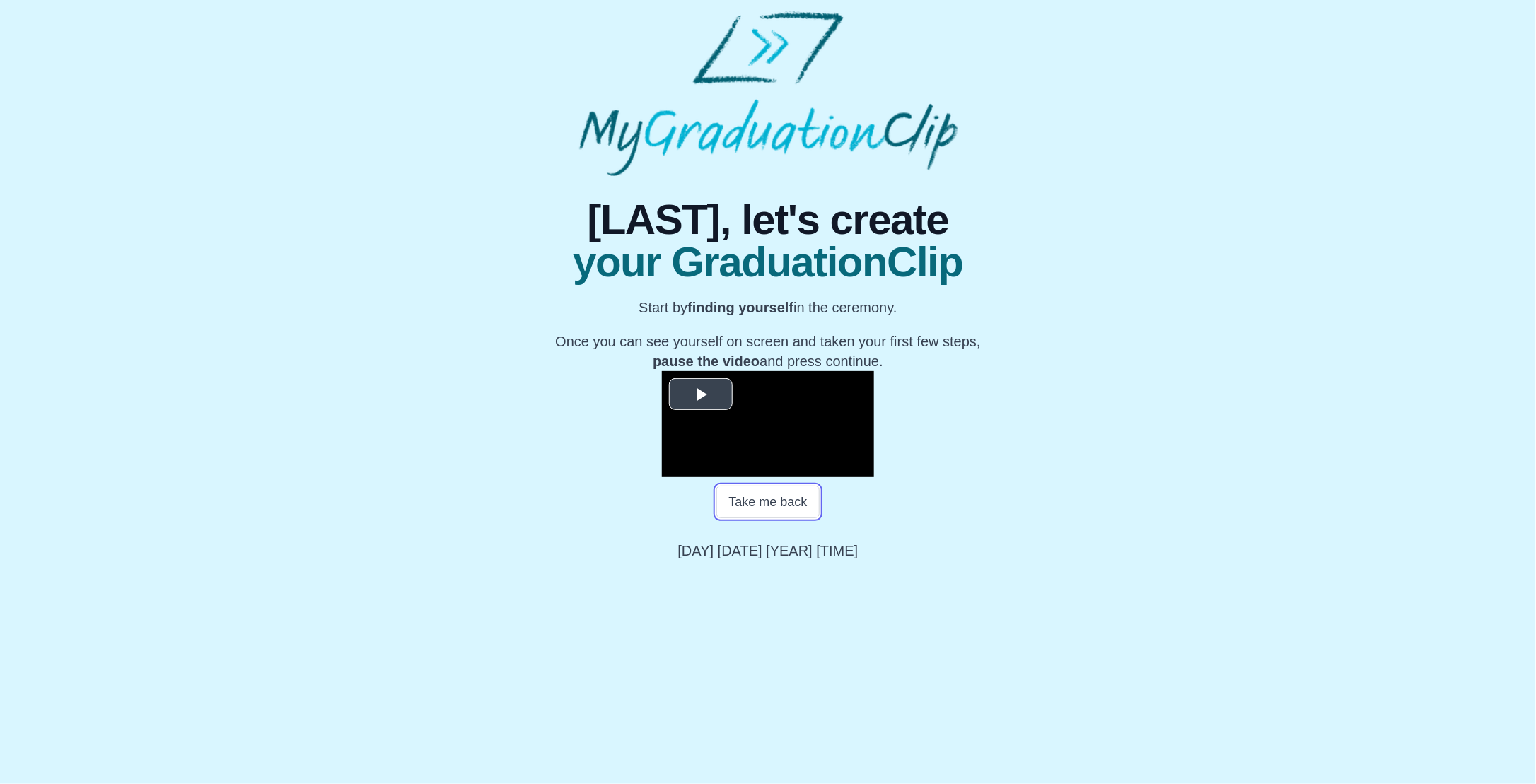 scroll, scrollTop: 20, scrollLeft: 0, axis: vertical 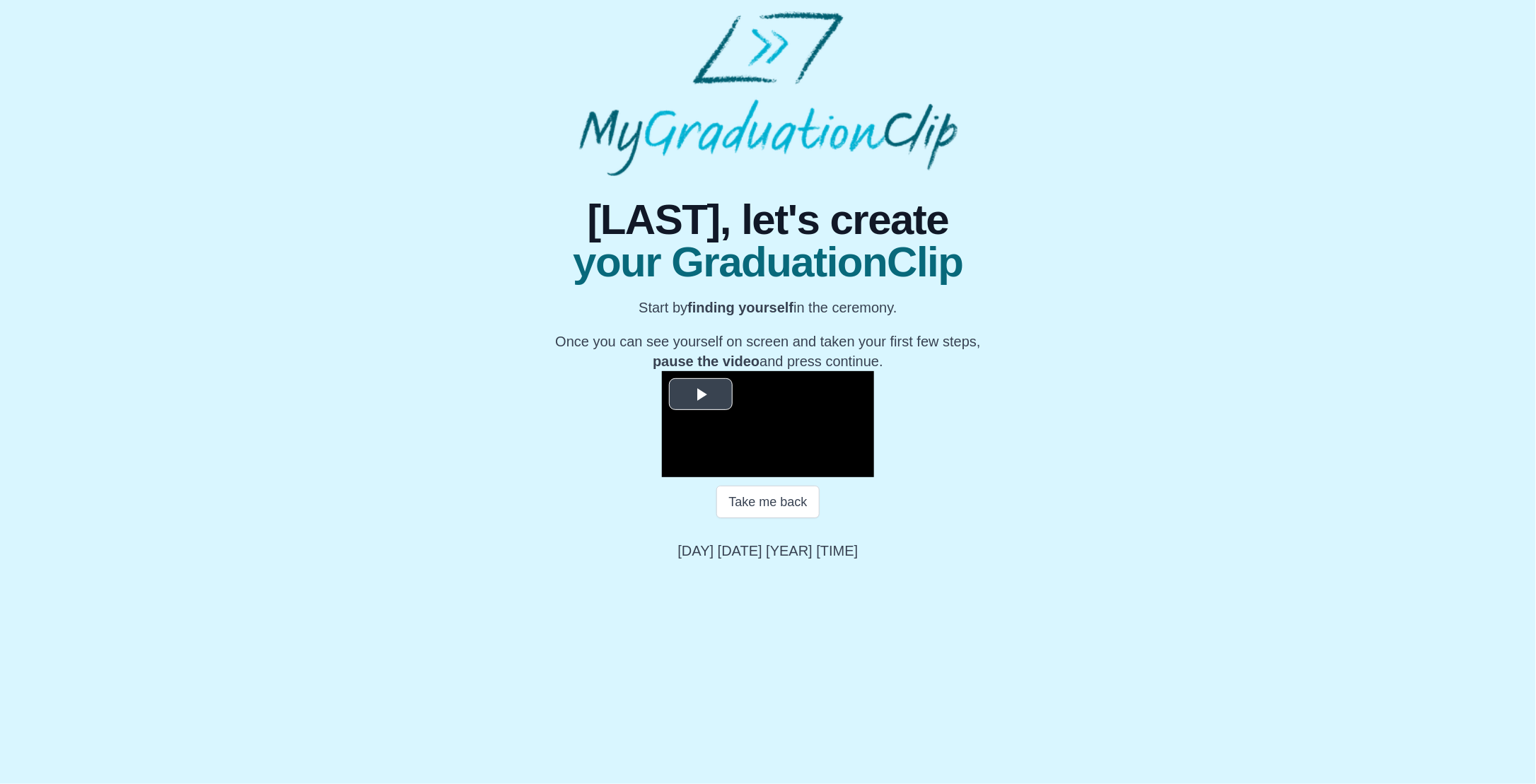 click at bounding box center [701, 394] 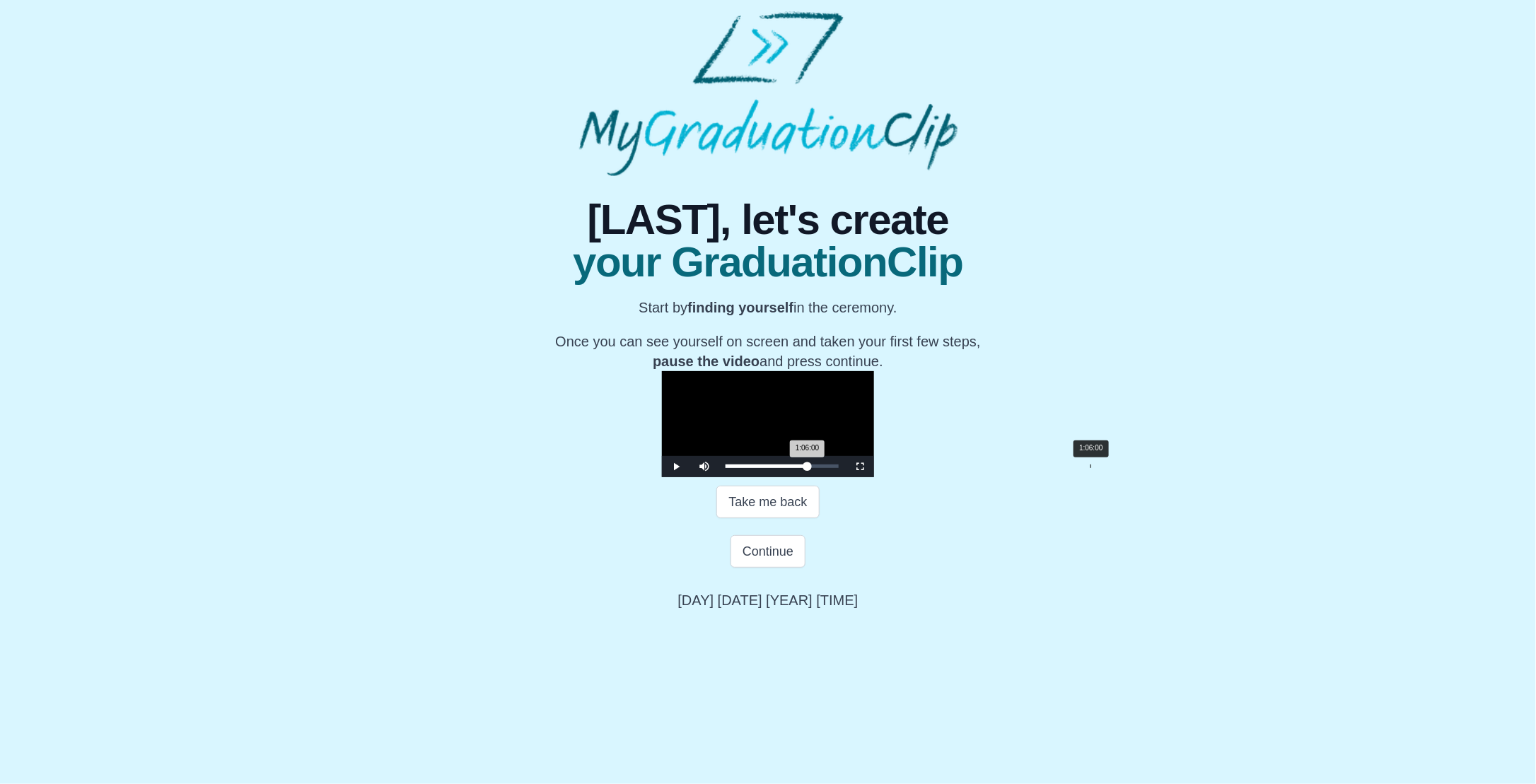 drag, startPoint x: 529, startPoint y: 683, endPoint x: 895, endPoint y: 674, distance: 366.111 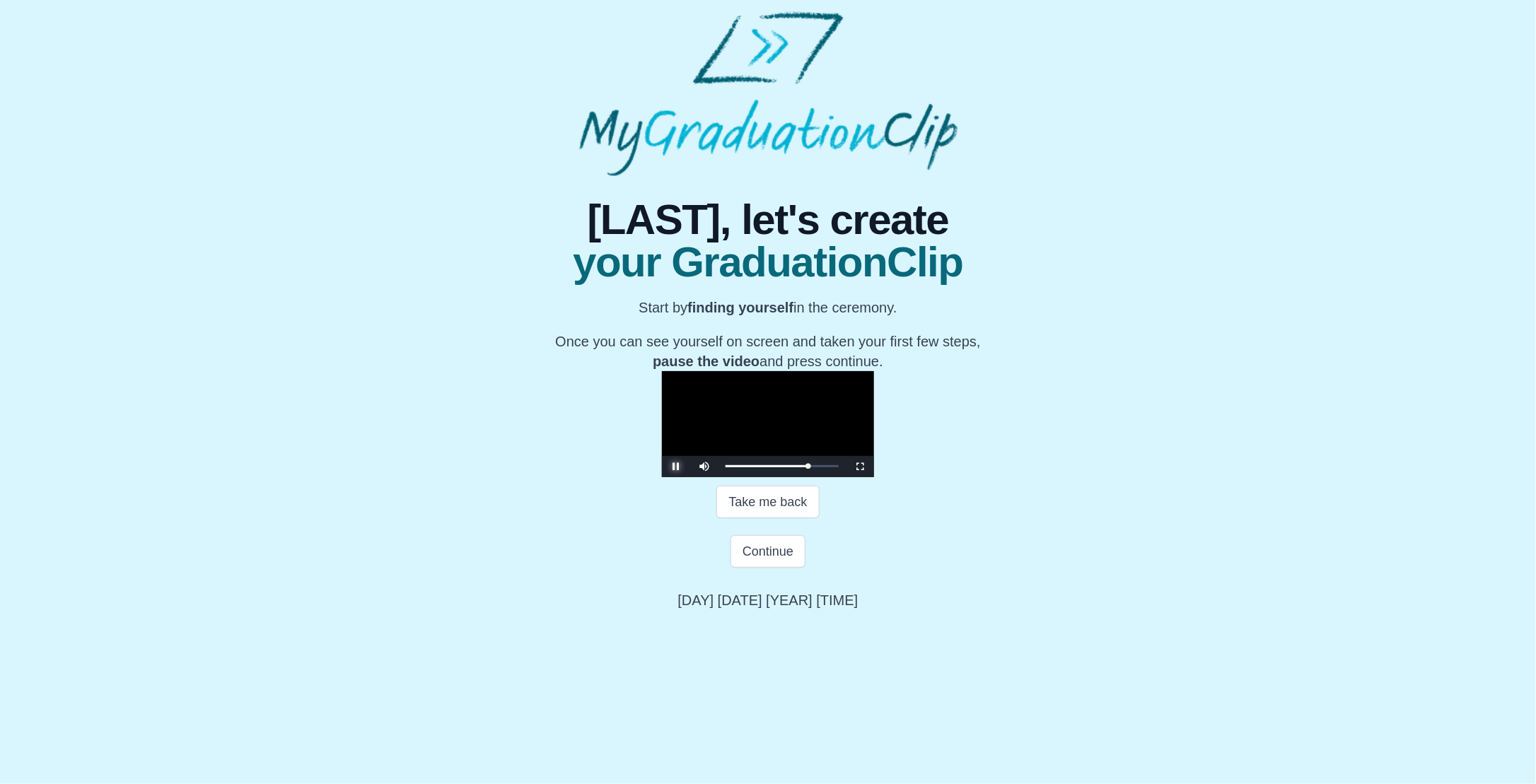 click at bounding box center (676, 467) 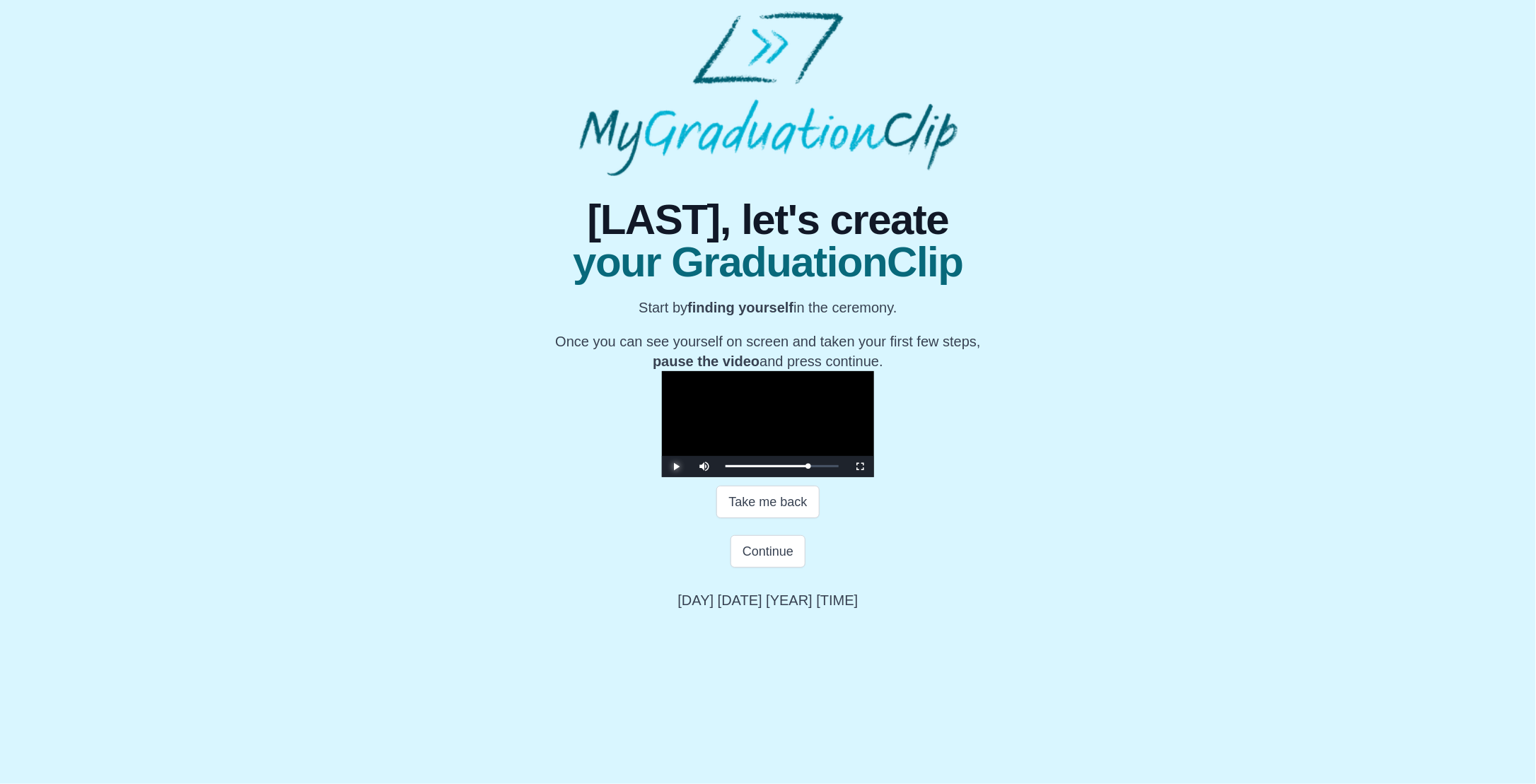 click at bounding box center (676, 467) 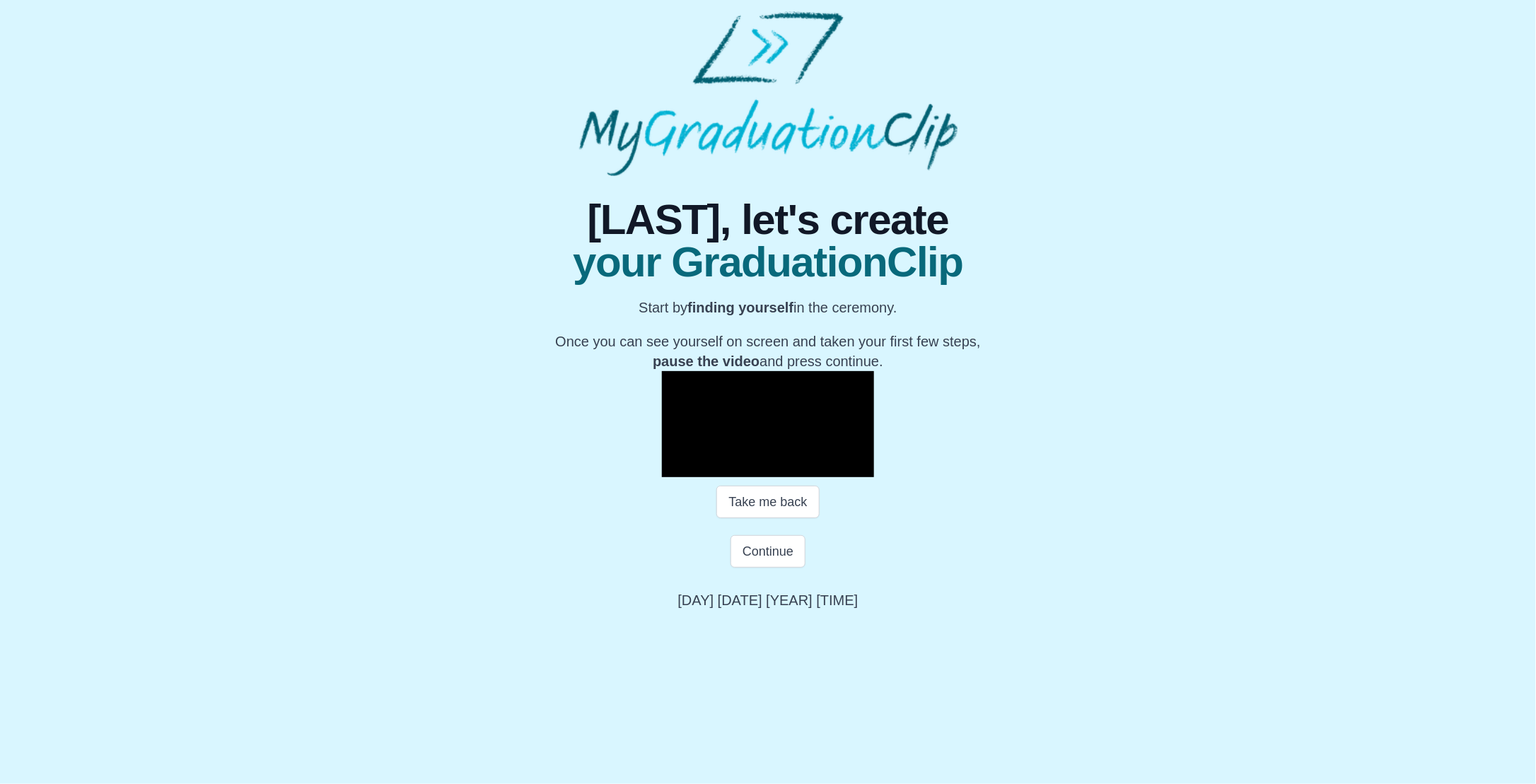 click at bounding box center (676, 467) 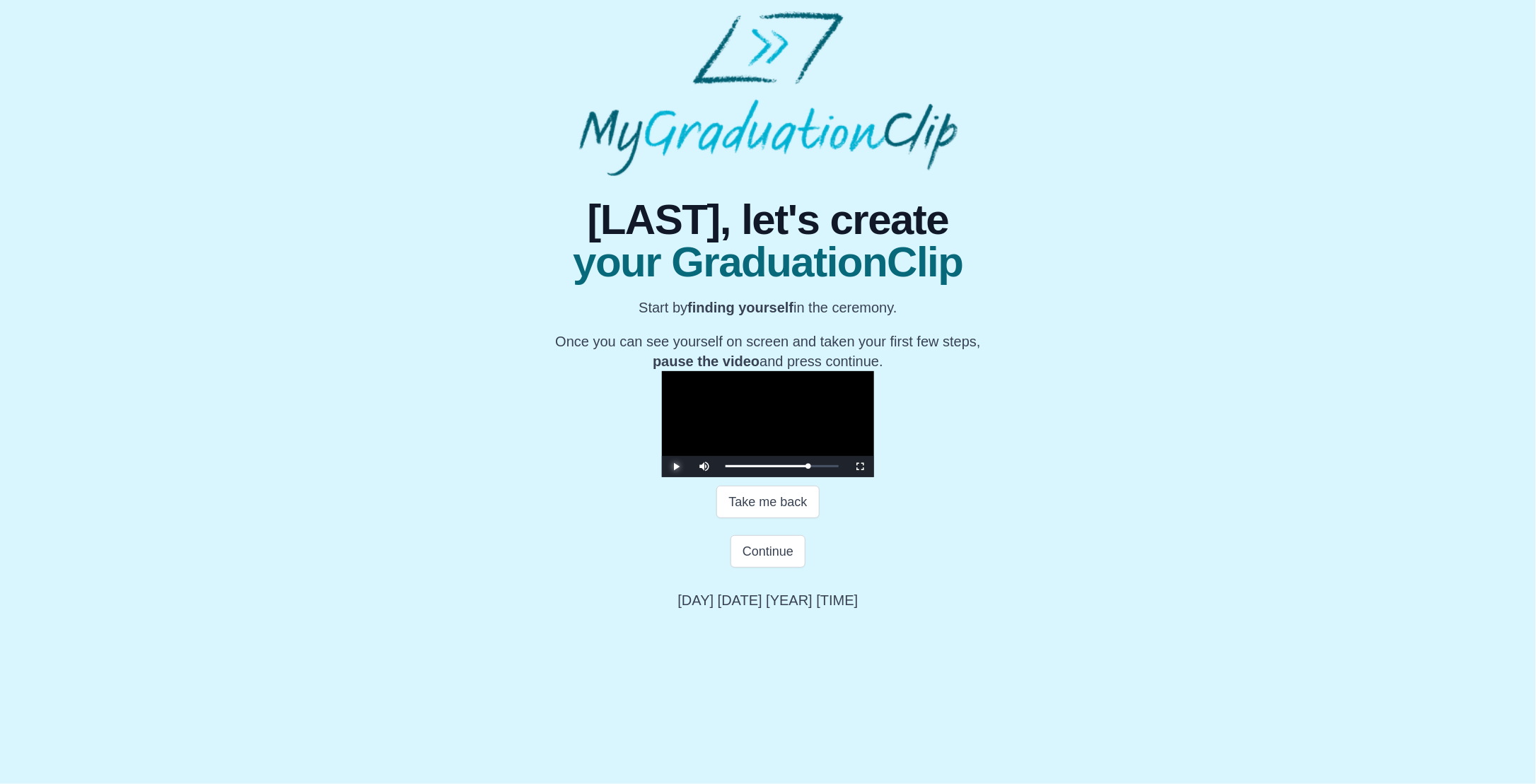 click at bounding box center (676, 467) 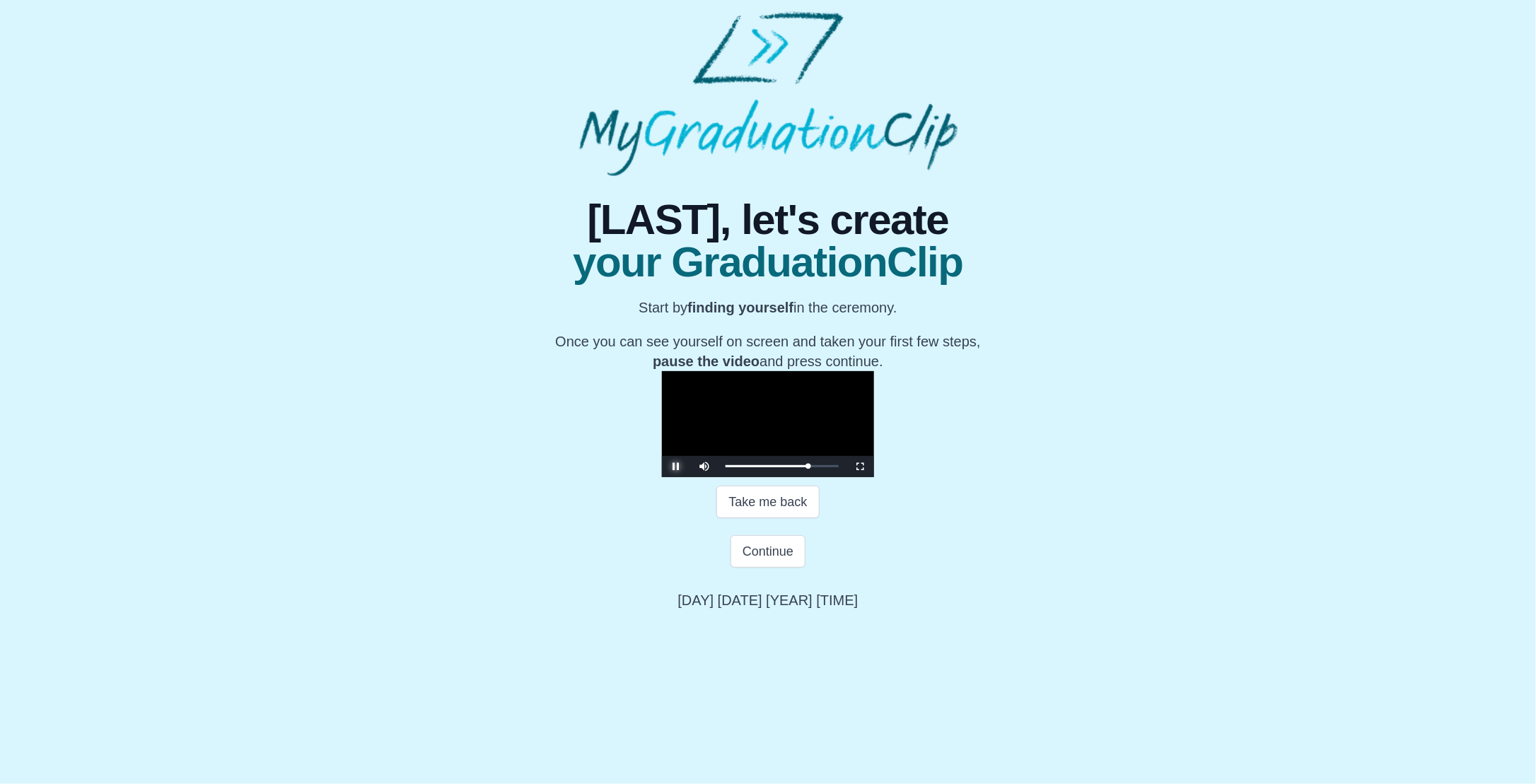 click at bounding box center [676, 467] 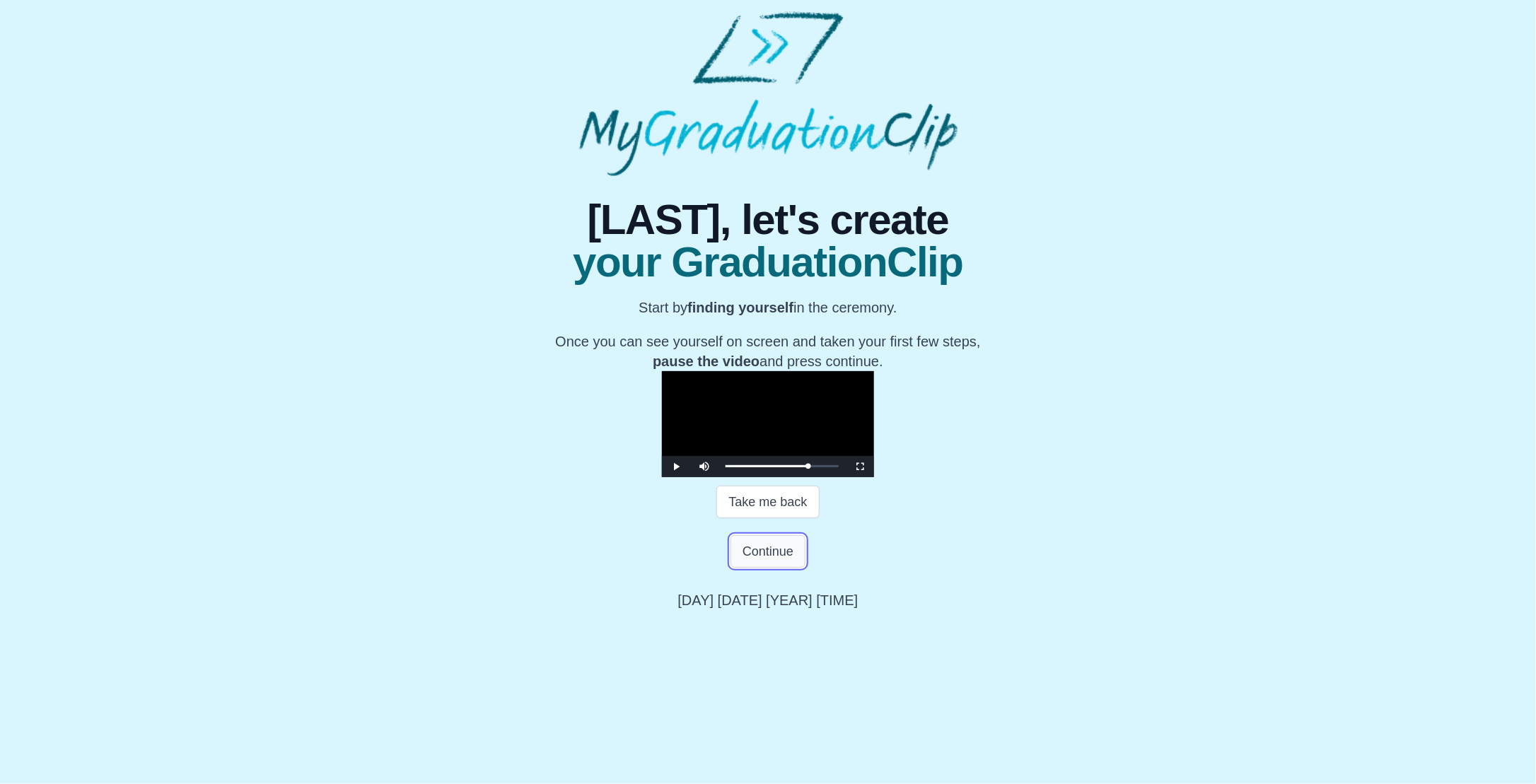 click on "Continue" at bounding box center (768, 551) 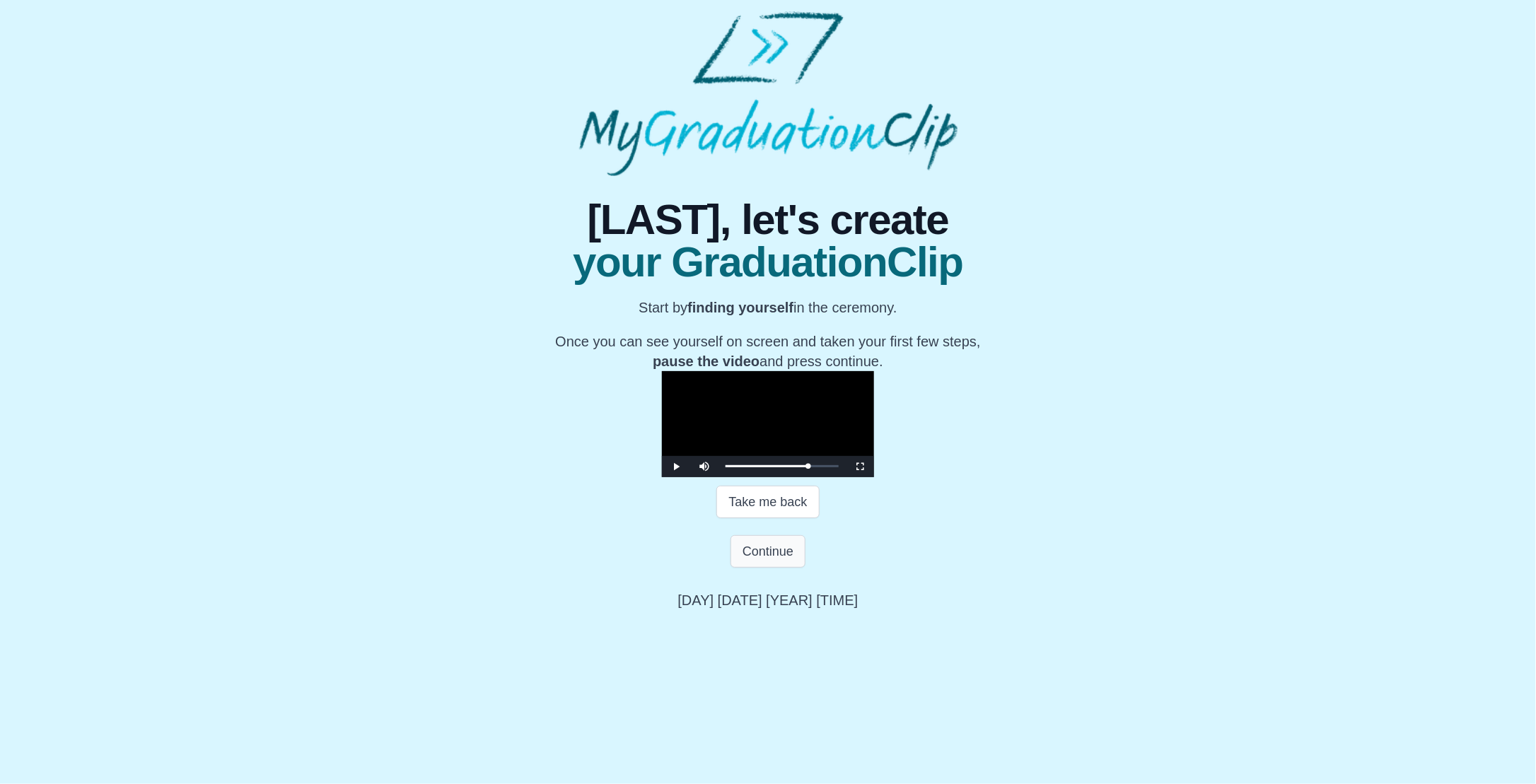 scroll, scrollTop: 0, scrollLeft: 0, axis: both 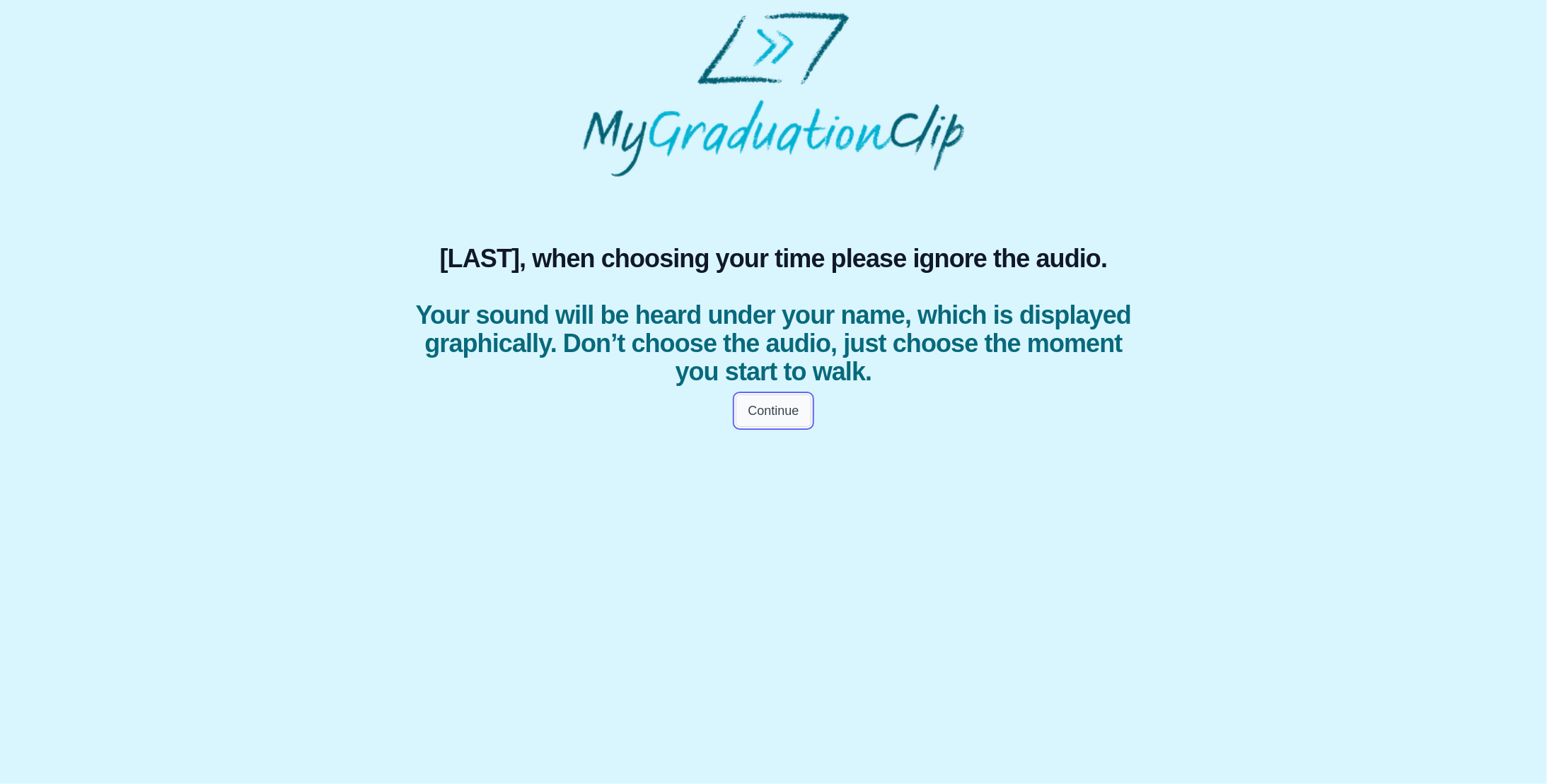 click on "Continue" at bounding box center (773, 411) 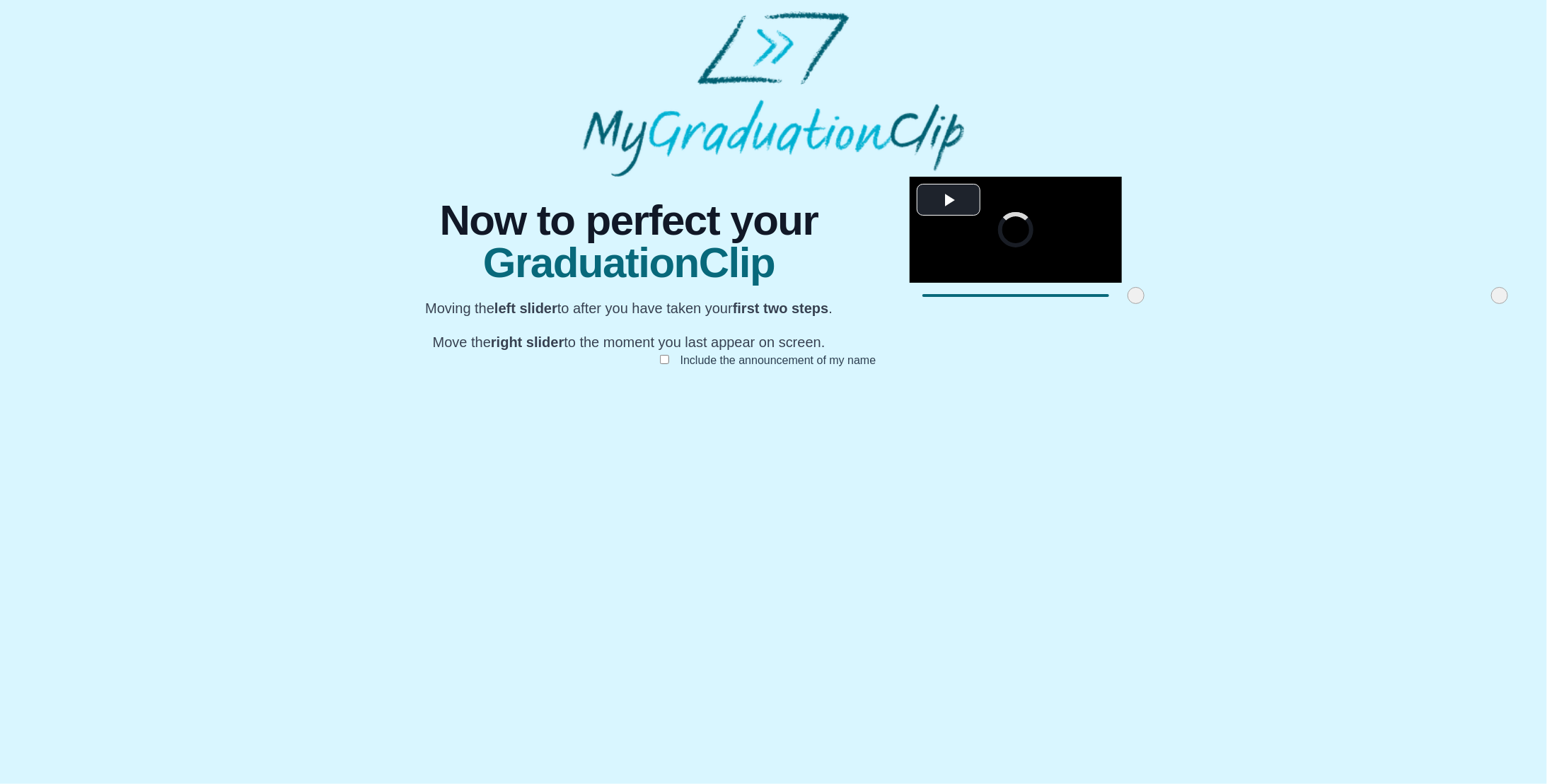 drag, startPoint x: 492, startPoint y: 702, endPoint x: 706, endPoint y: 698, distance: 214.03738 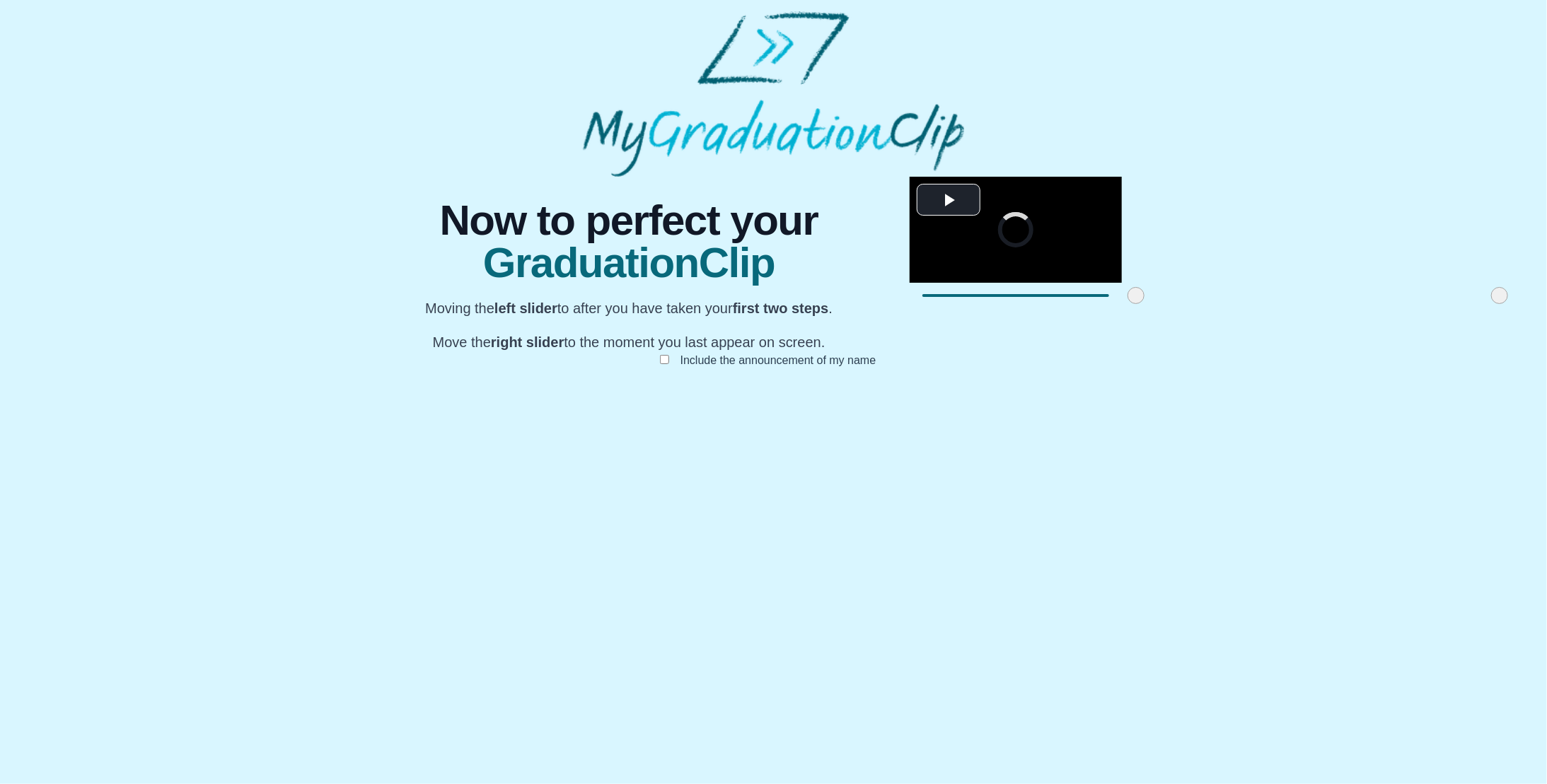 click at bounding box center (1136, 296) 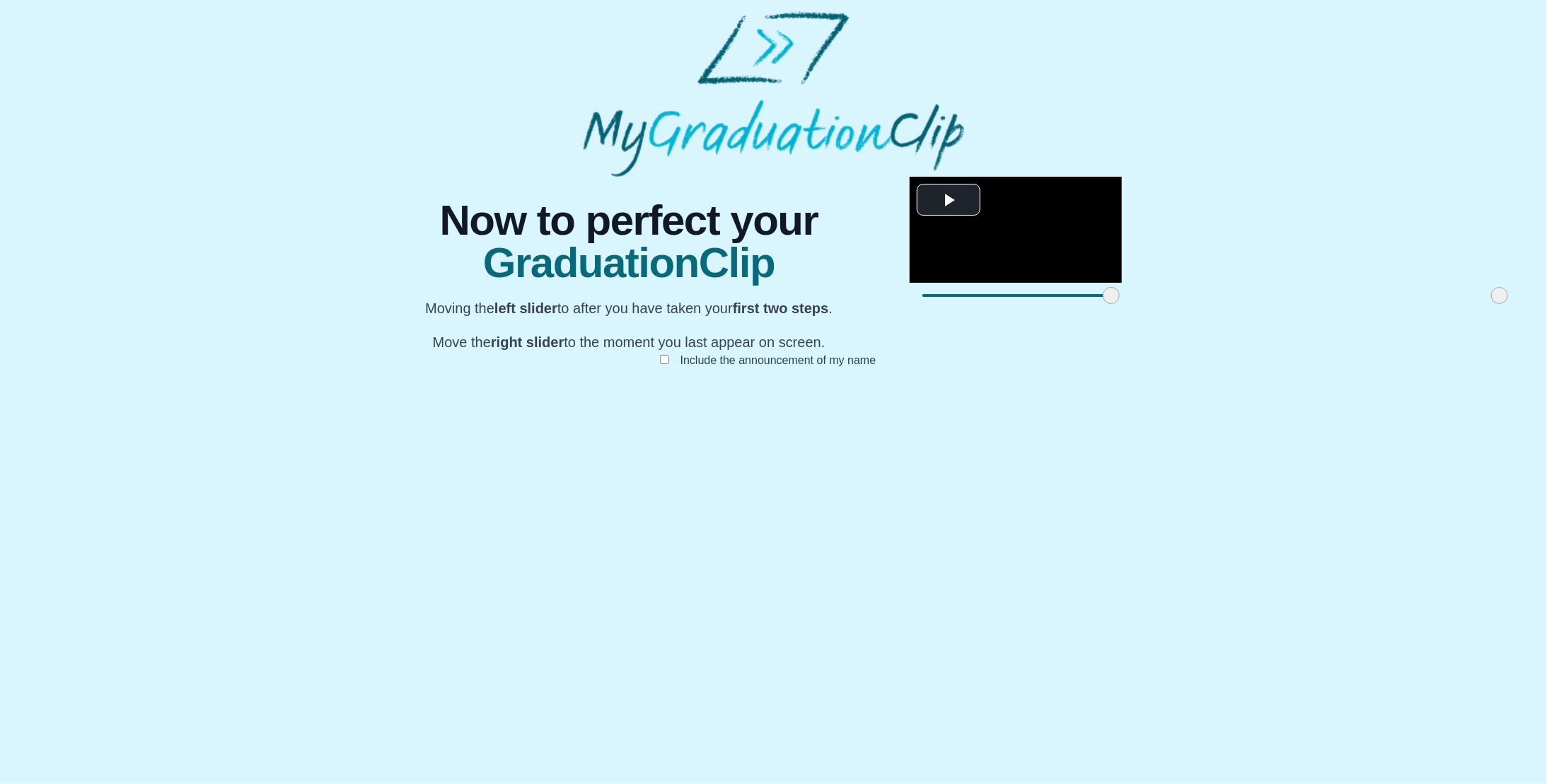 drag, startPoint x: 701, startPoint y: 701, endPoint x: 676, endPoint y: 701, distance: 25 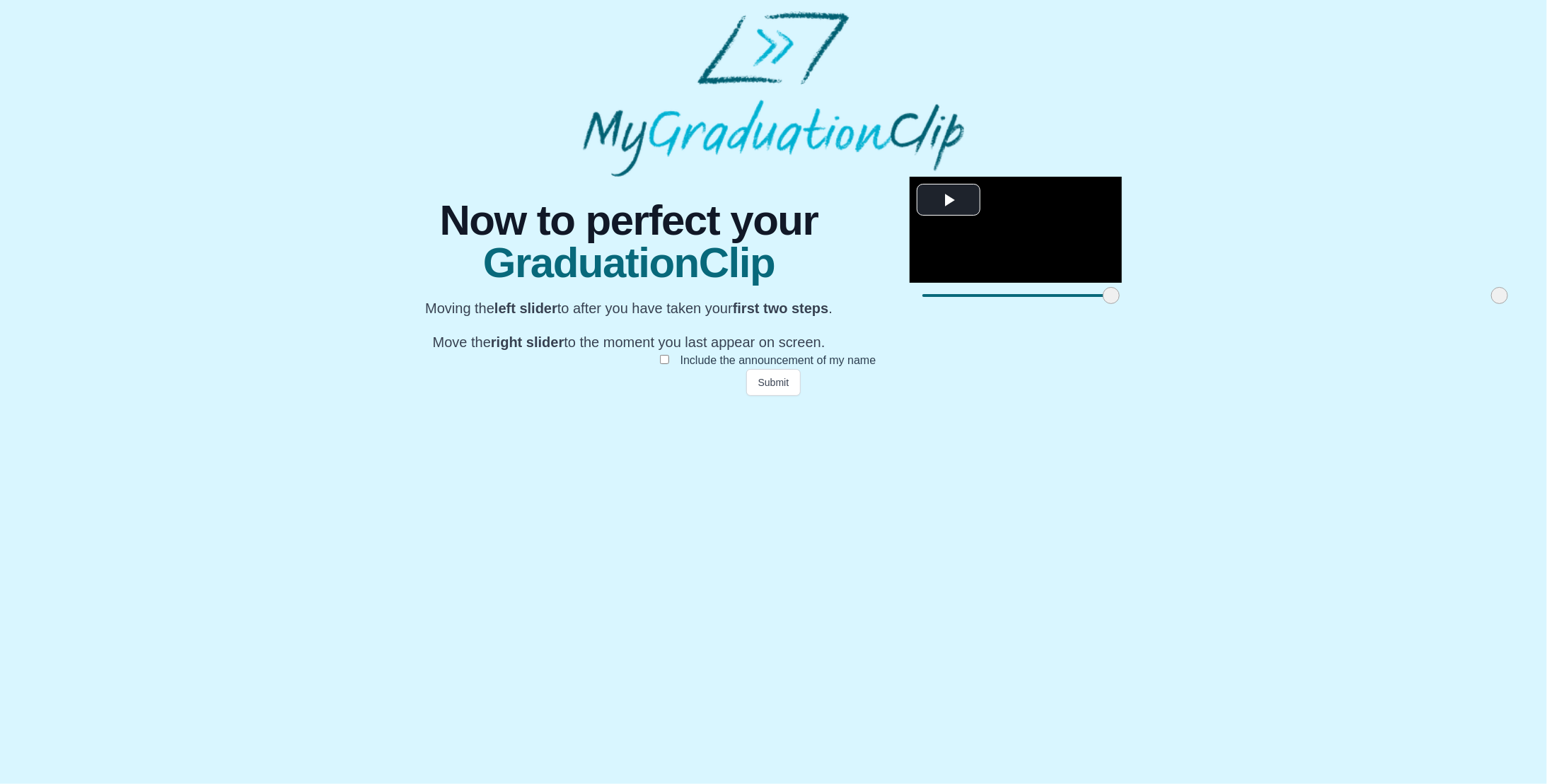 drag, startPoint x: 1057, startPoint y: 705, endPoint x: 1234, endPoint y: 706, distance: 177.00282 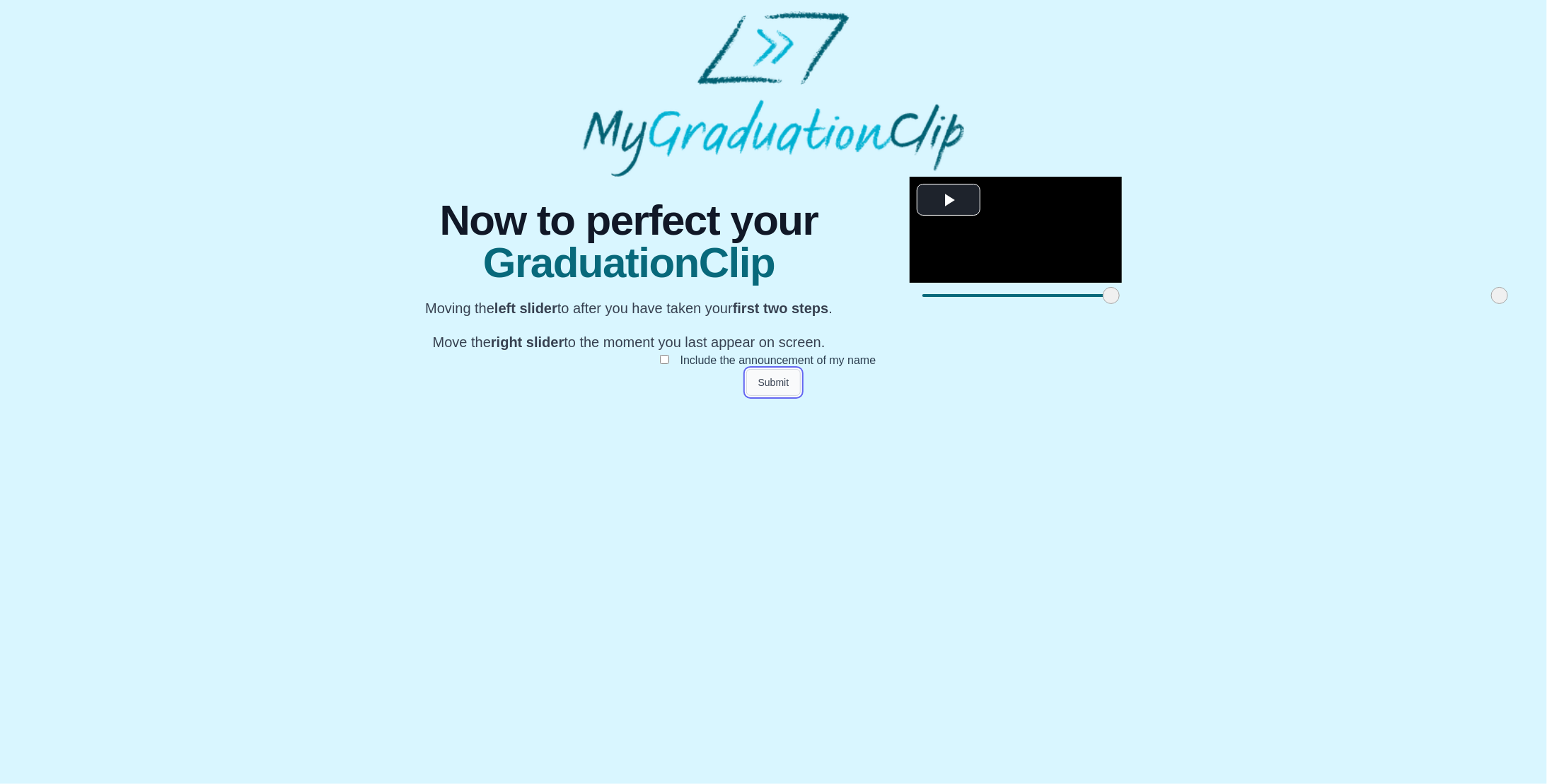 click on "Submit" at bounding box center [774, 382] 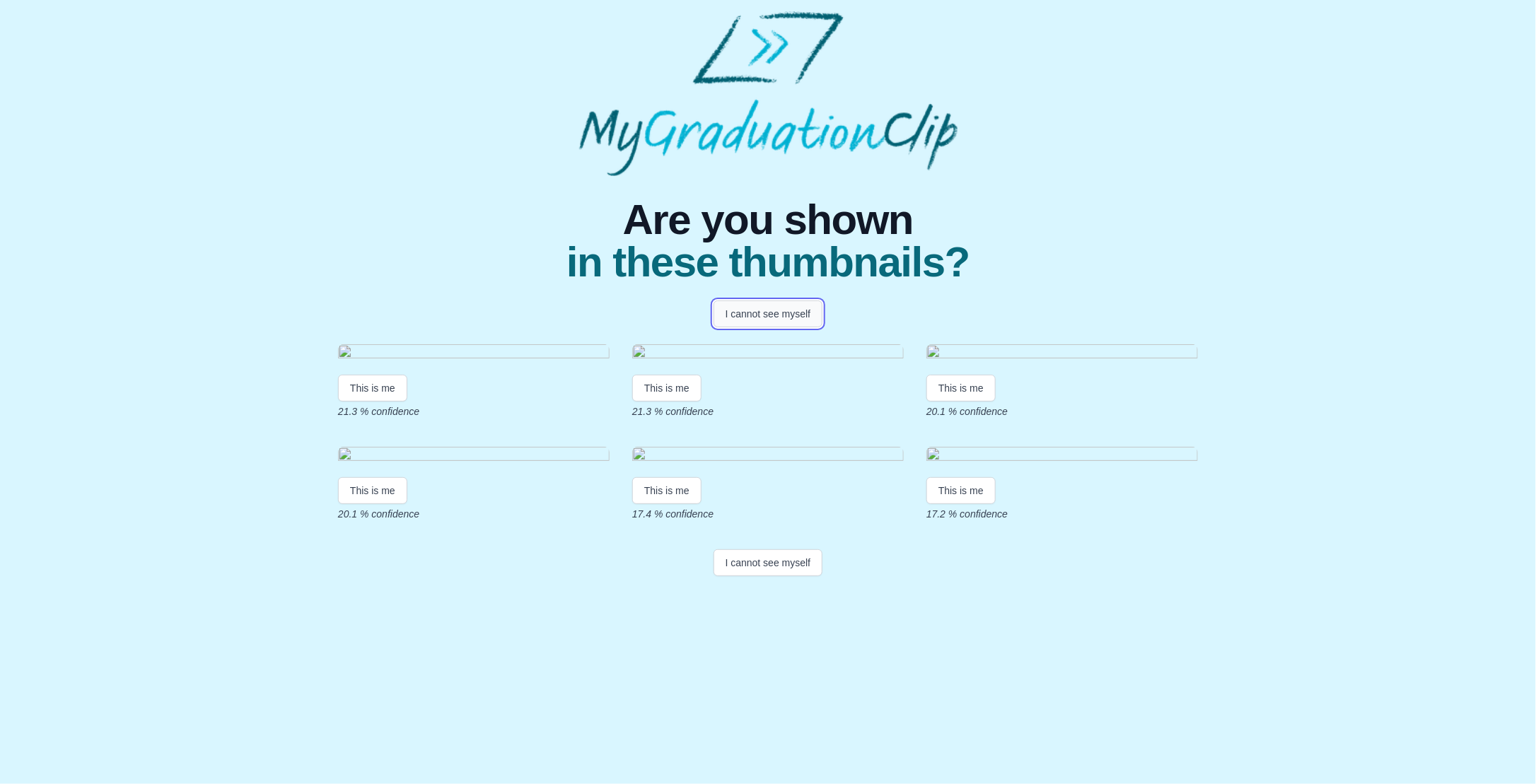 click on "I cannot see myself" at bounding box center (768, 314) 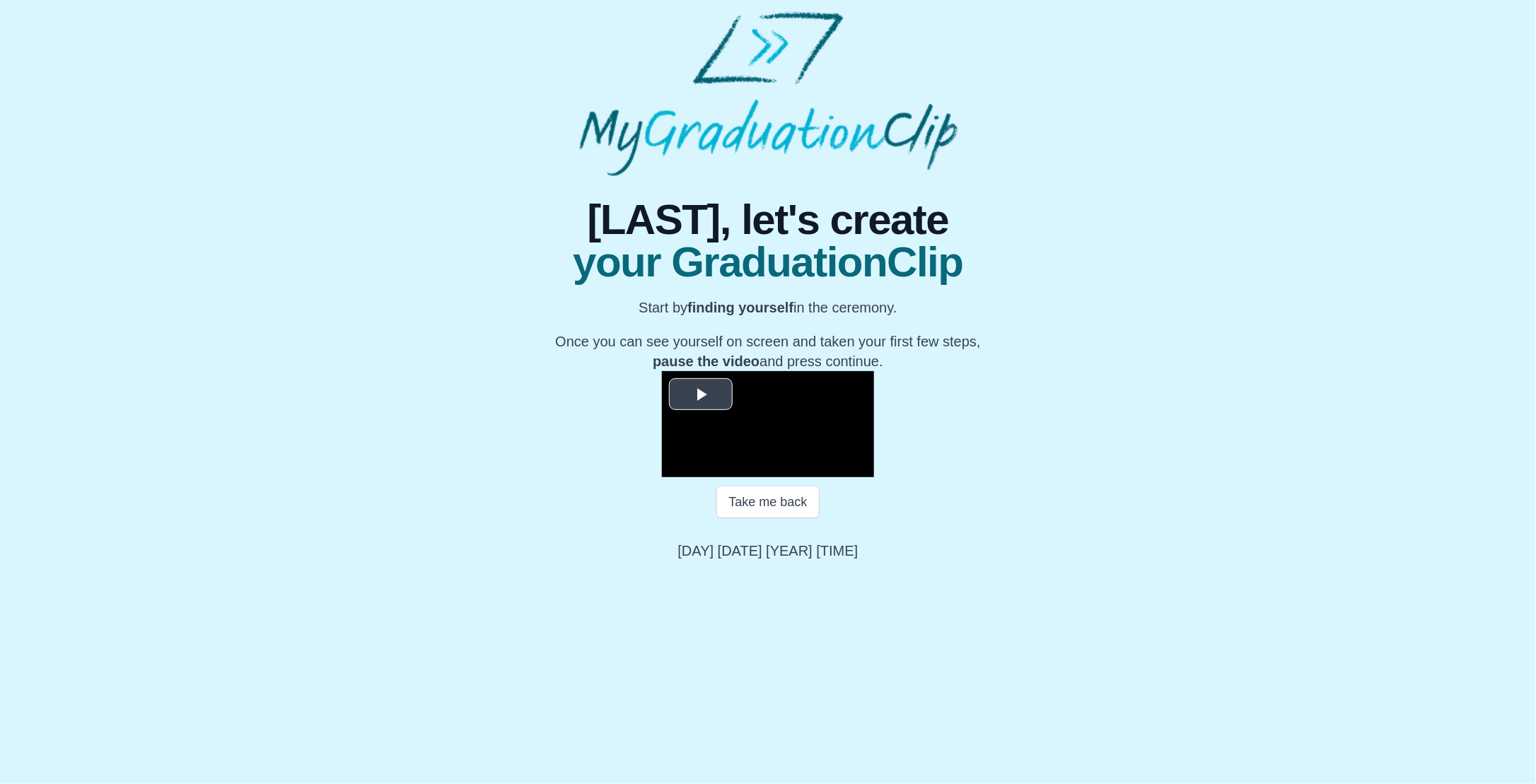 scroll, scrollTop: 20, scrollLeft: 0, axis: vertical 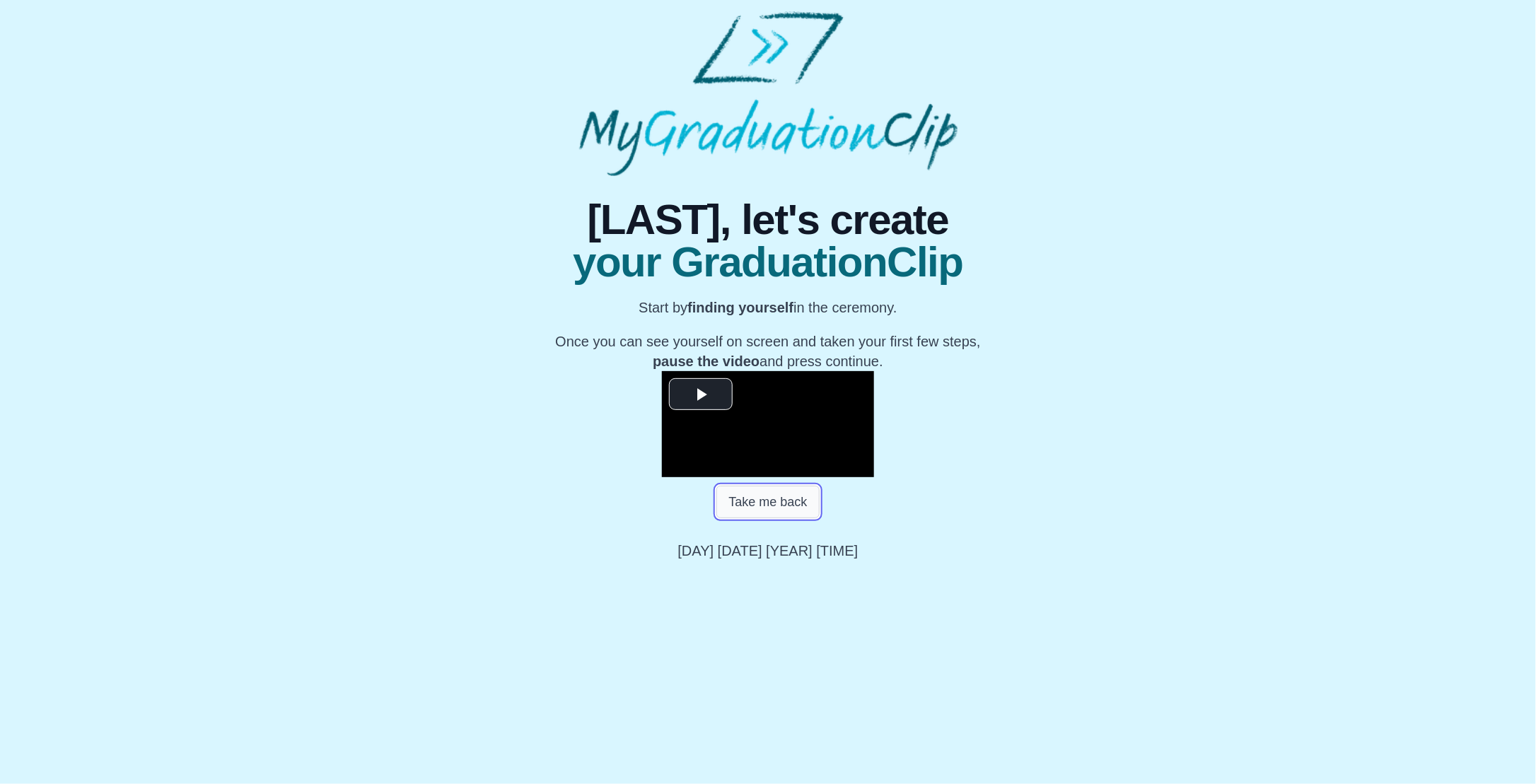 click on "Take me back" at bounding box center [767, 502] 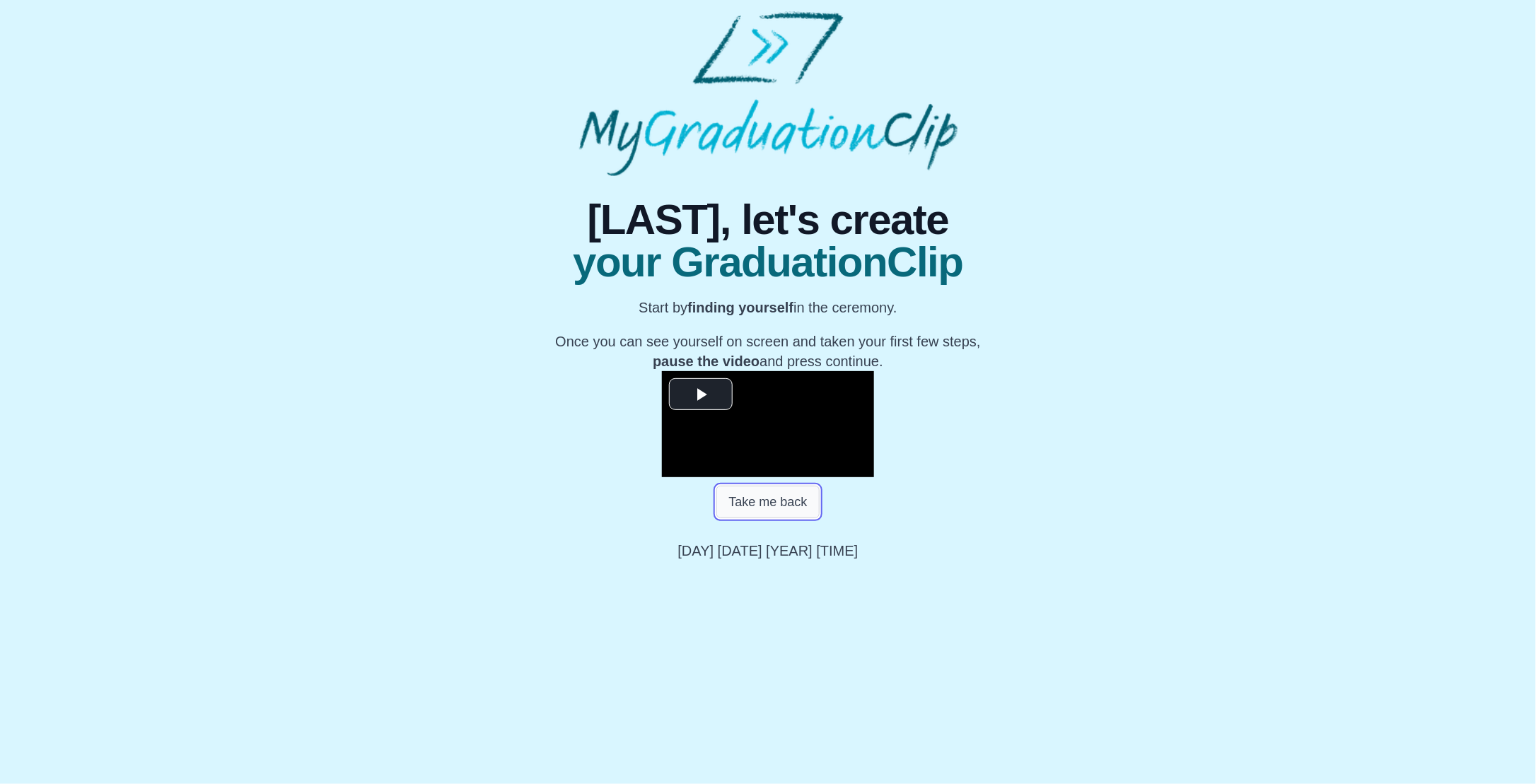 click on "Take me back" at bounding box center [767, 502] 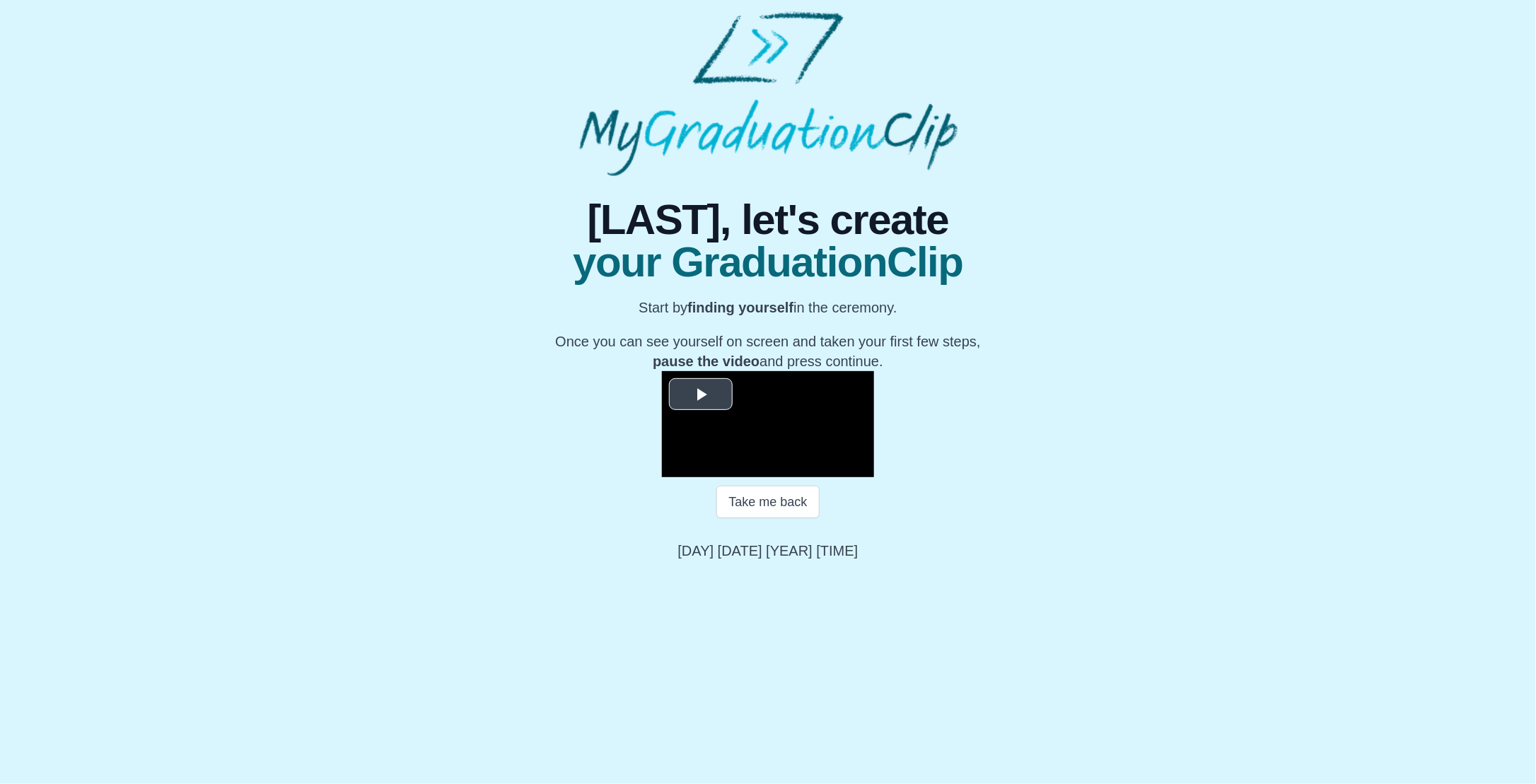 click on "Play Video" at bounding box center (701, 394) 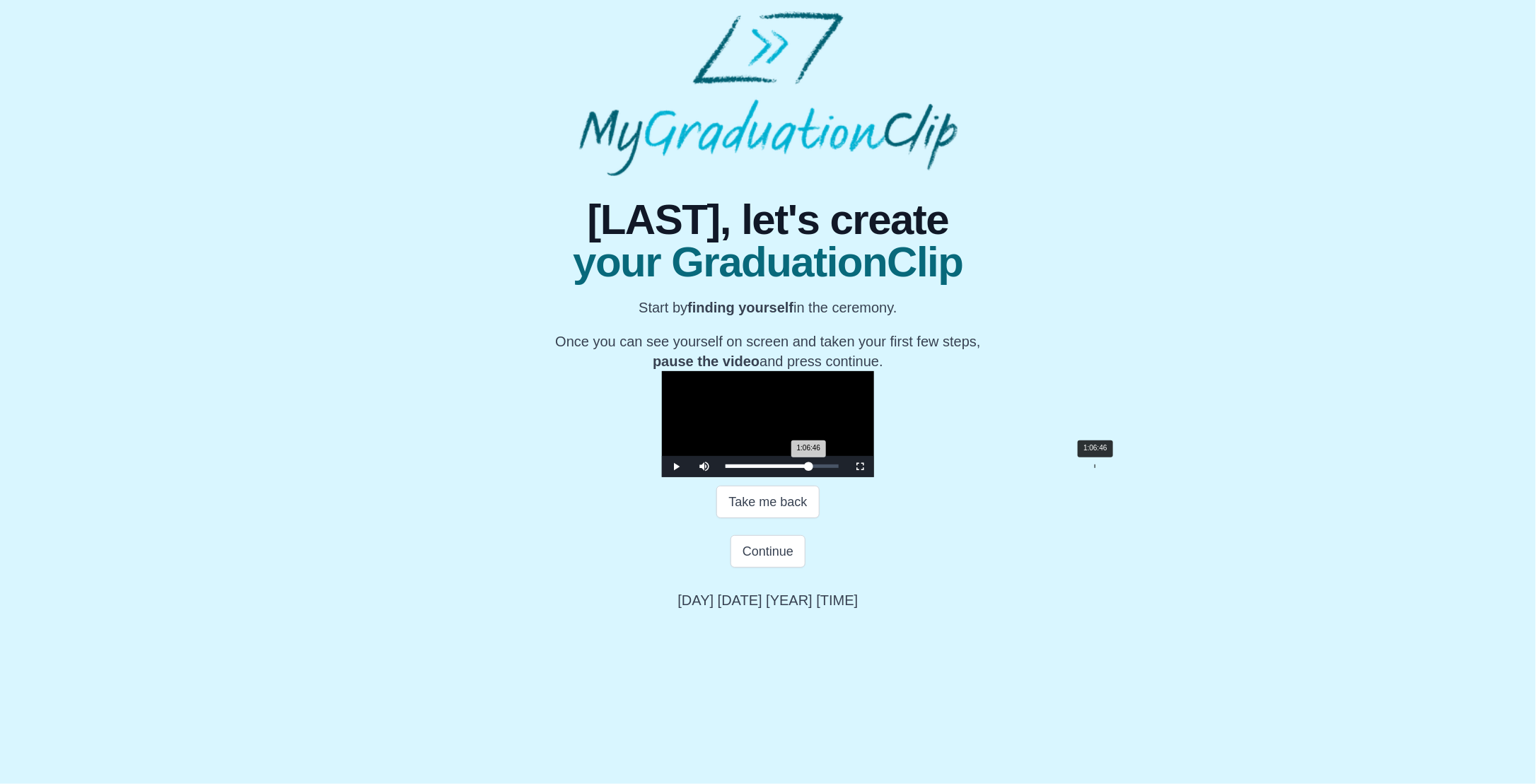 drag, startPoint x: 530, startPoint y: 681, endPoint x: 900, endPoint y: 681, distance: 370 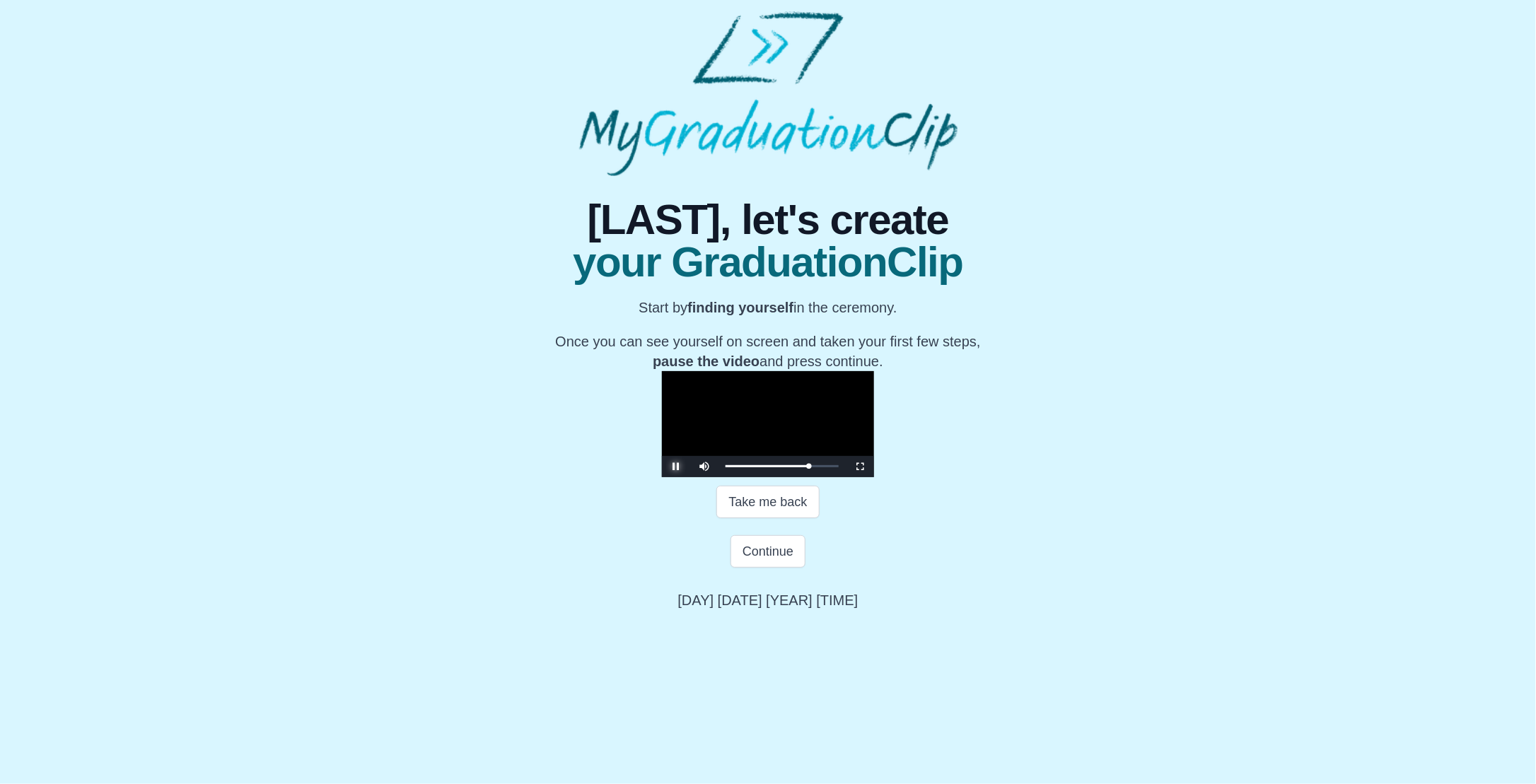click at bounding box center [676, 467] 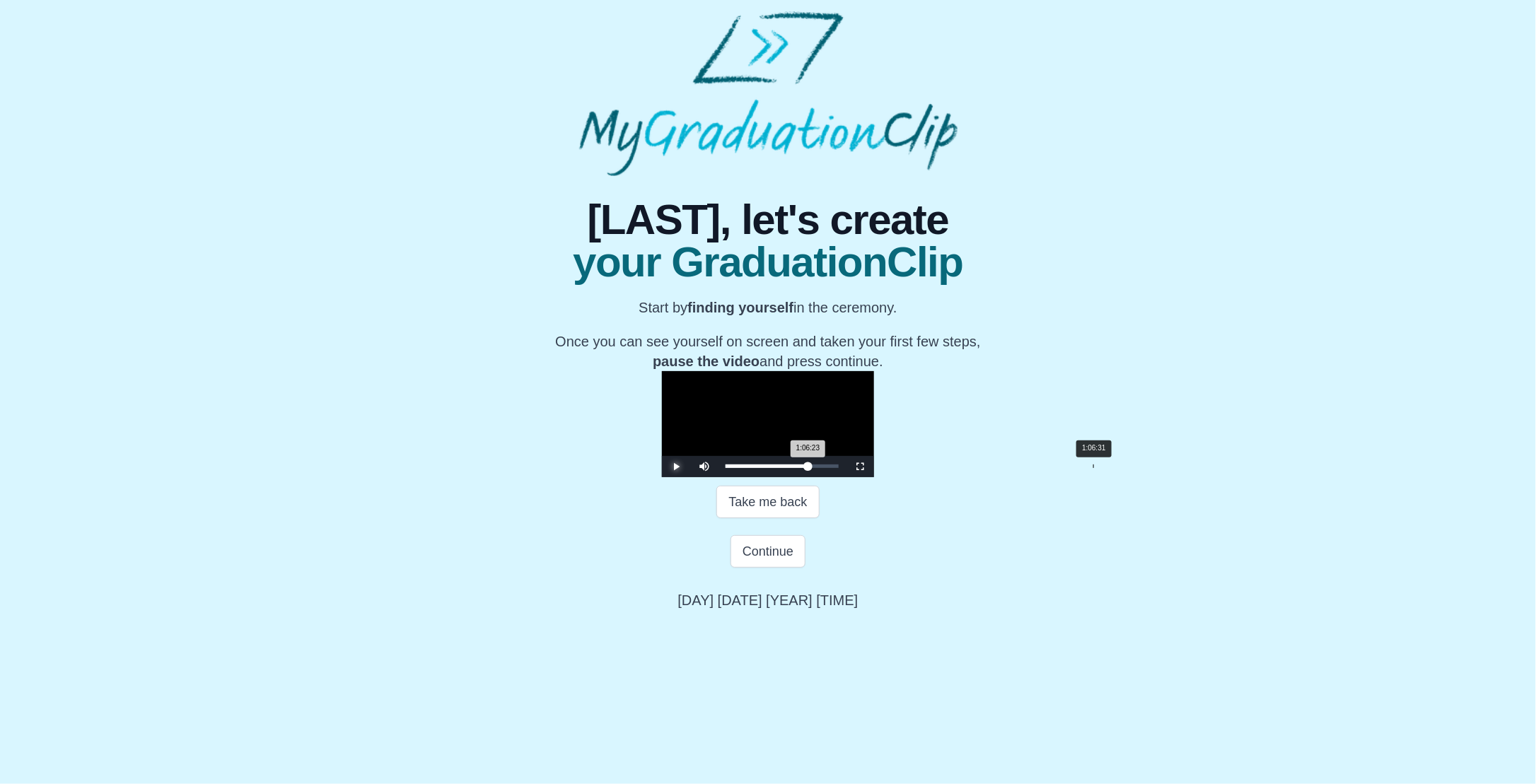 click on "1:06:23 Progress : 0%" at bounding box center [767, 466] 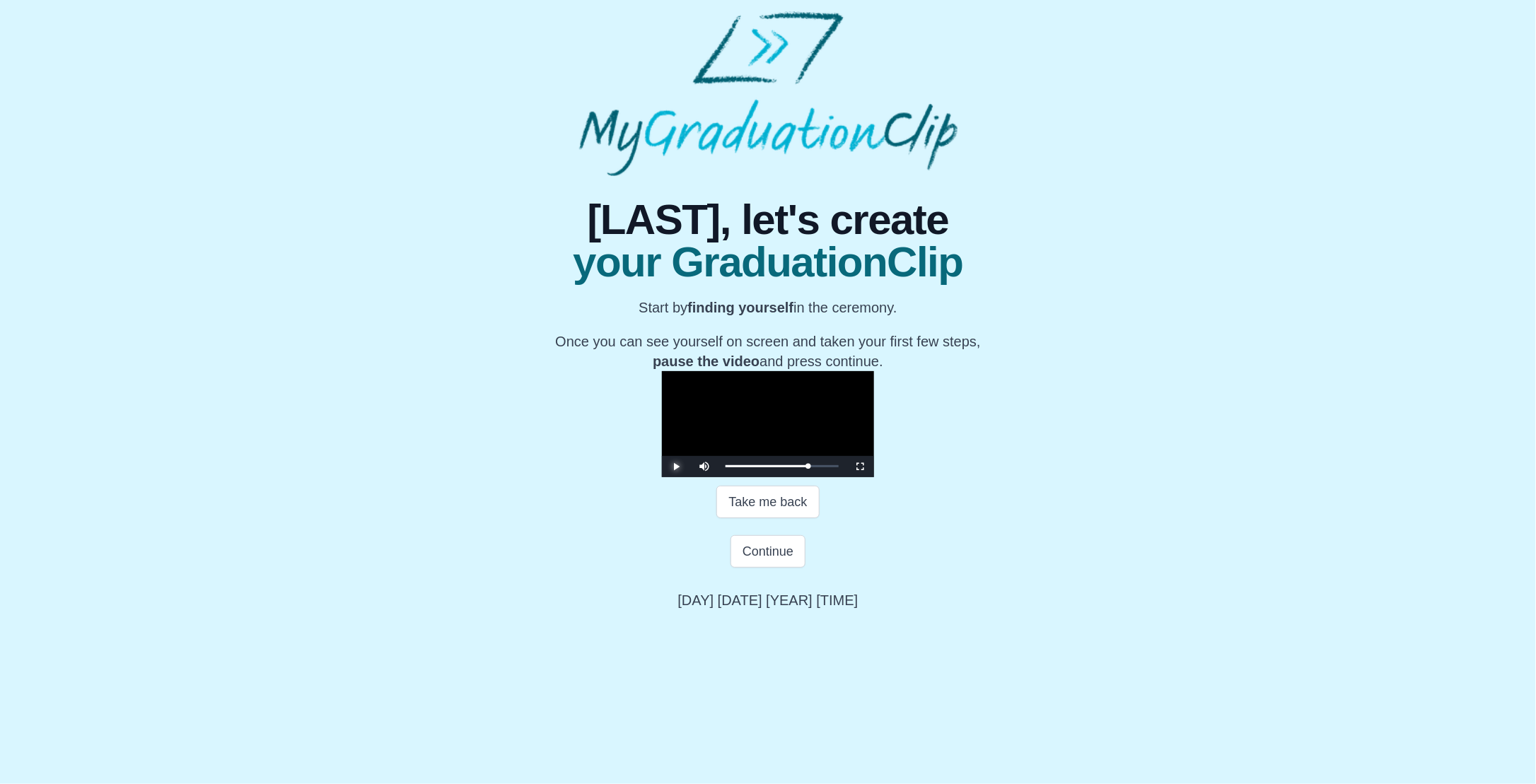 click at bounding box center (676, 467) 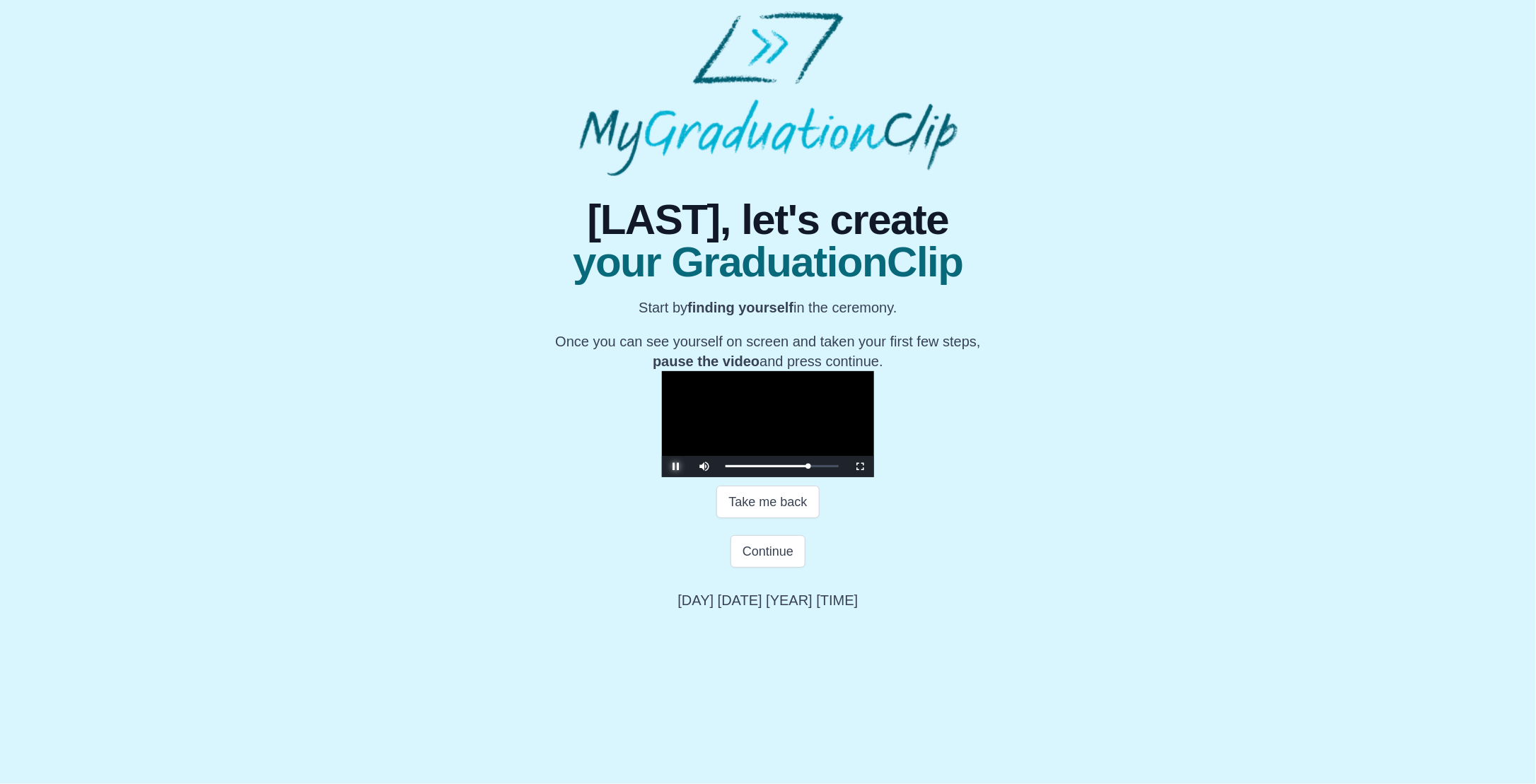 click at bounding box center [676, 467] 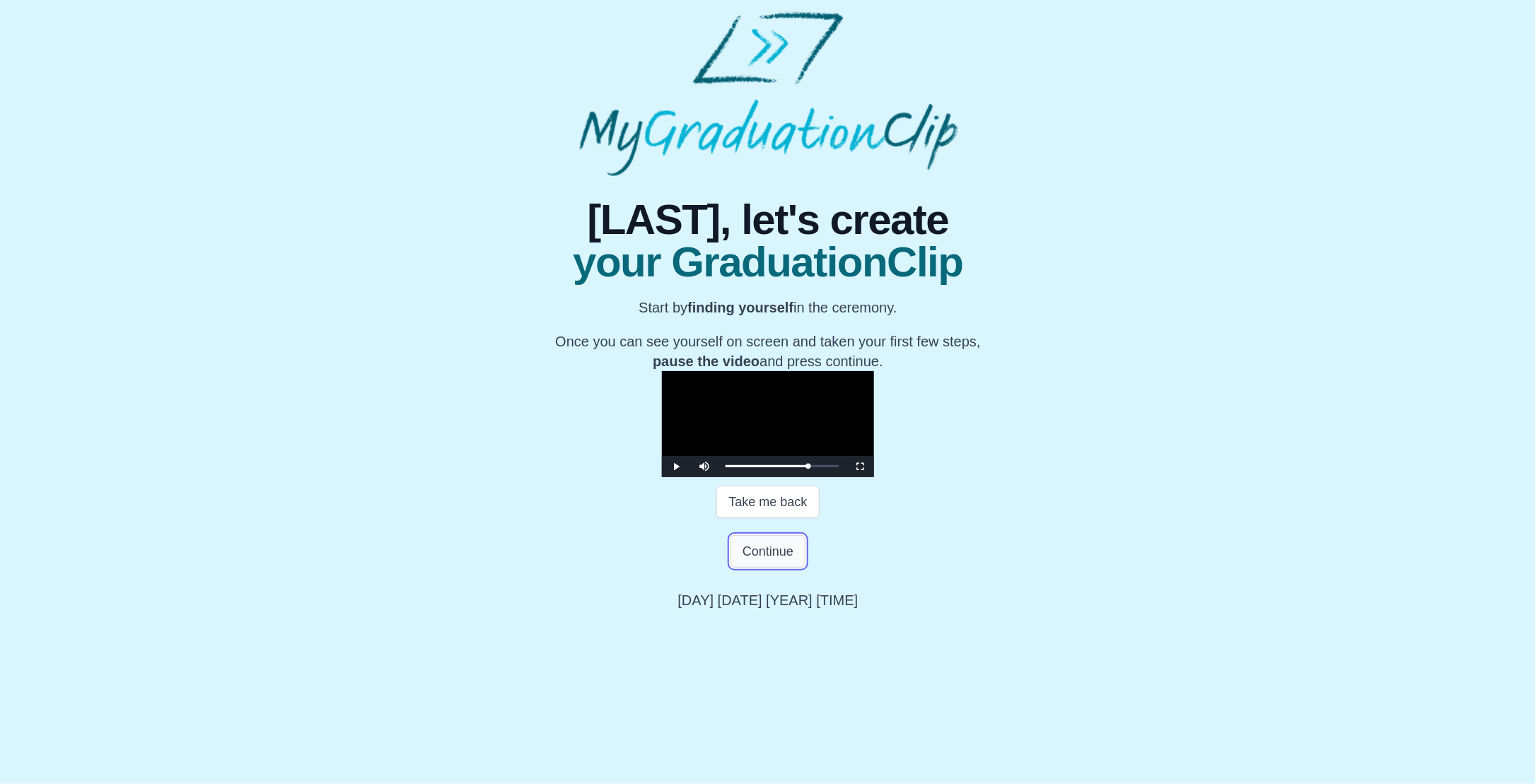 click on "Continue" at bounding box center [768, 551] 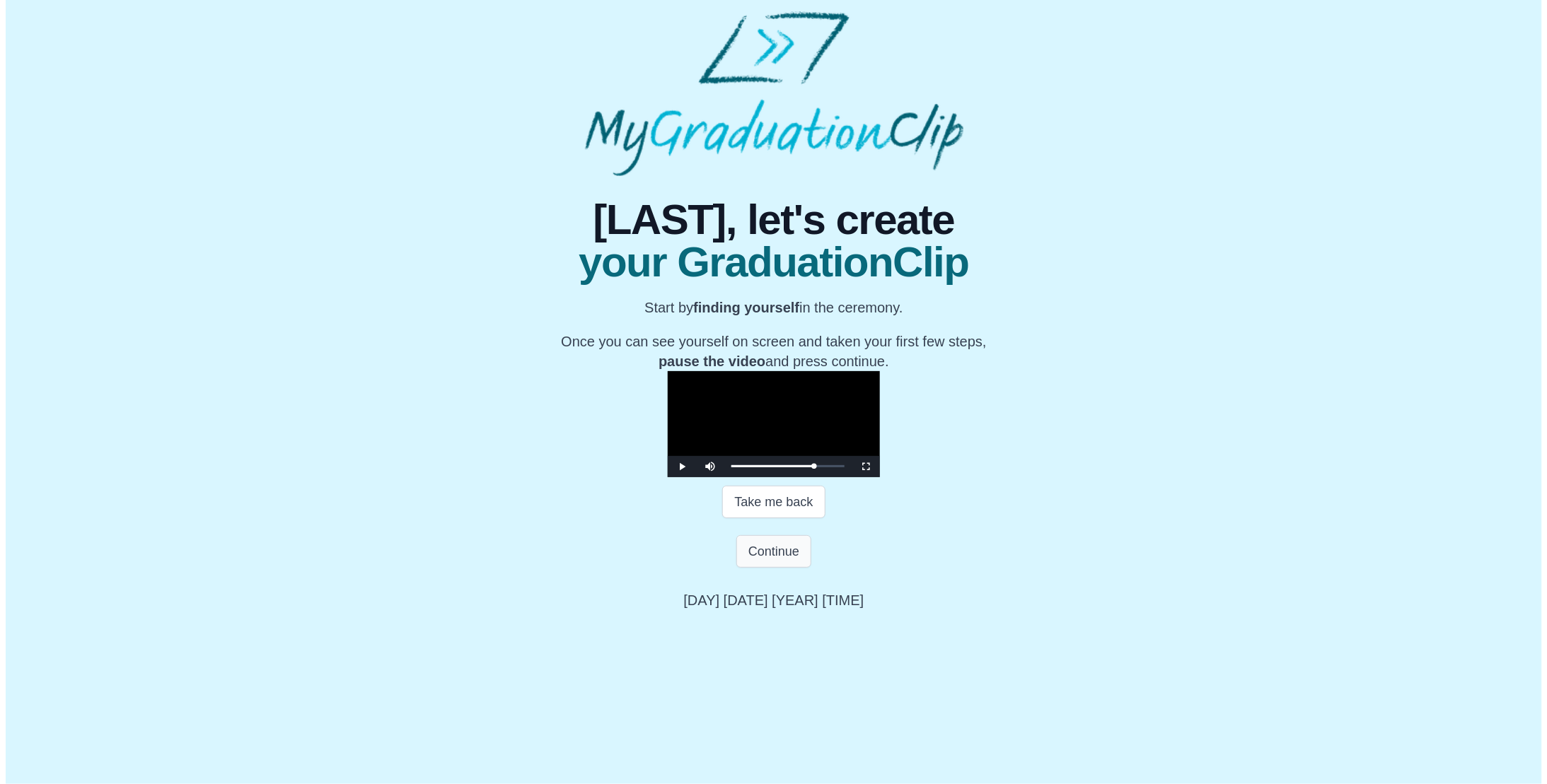 scroll, scrollTop: 0, scrollLeft: 0, axis: both 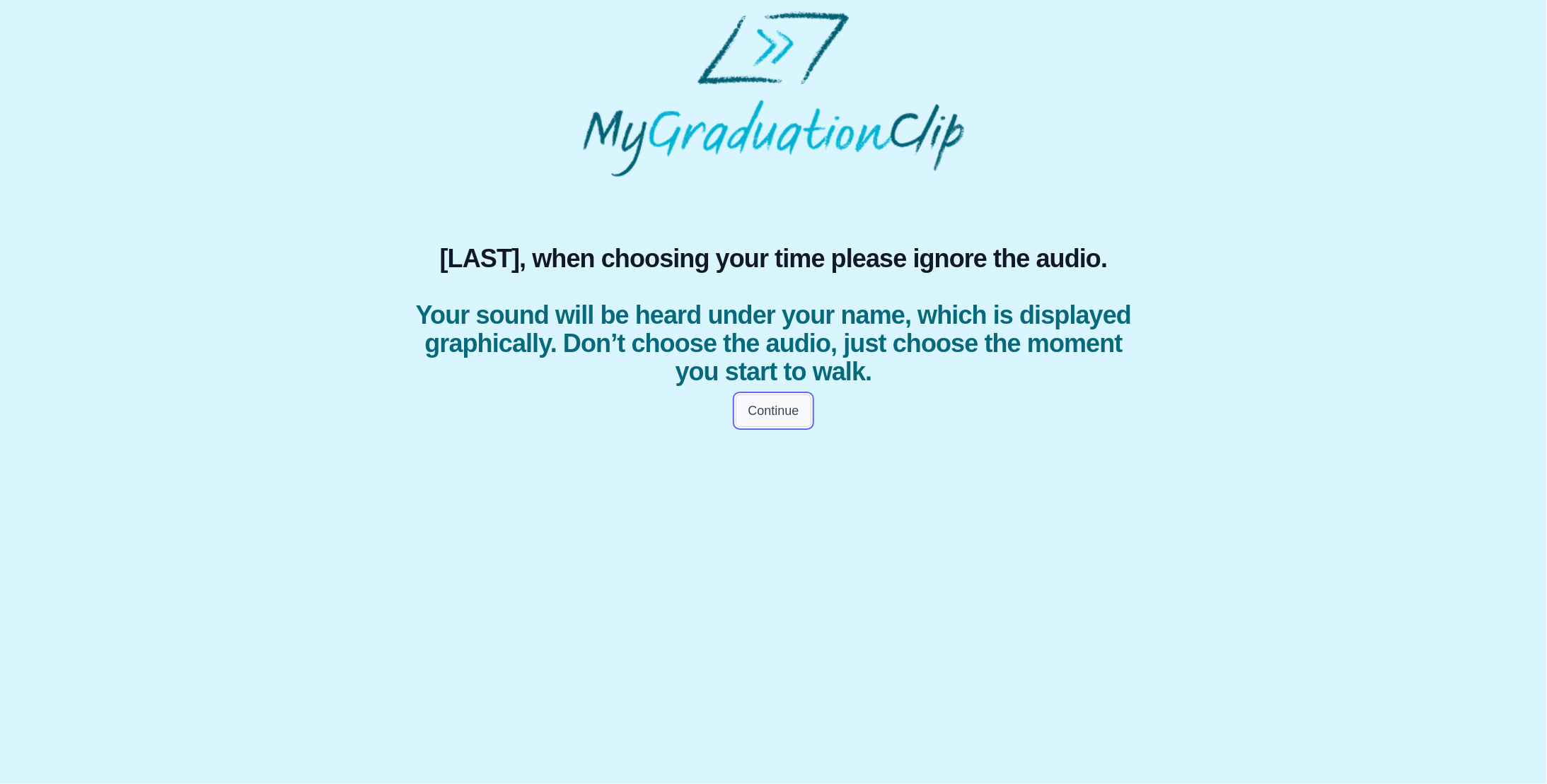click on "Continue" at bounding box center (773, 411) 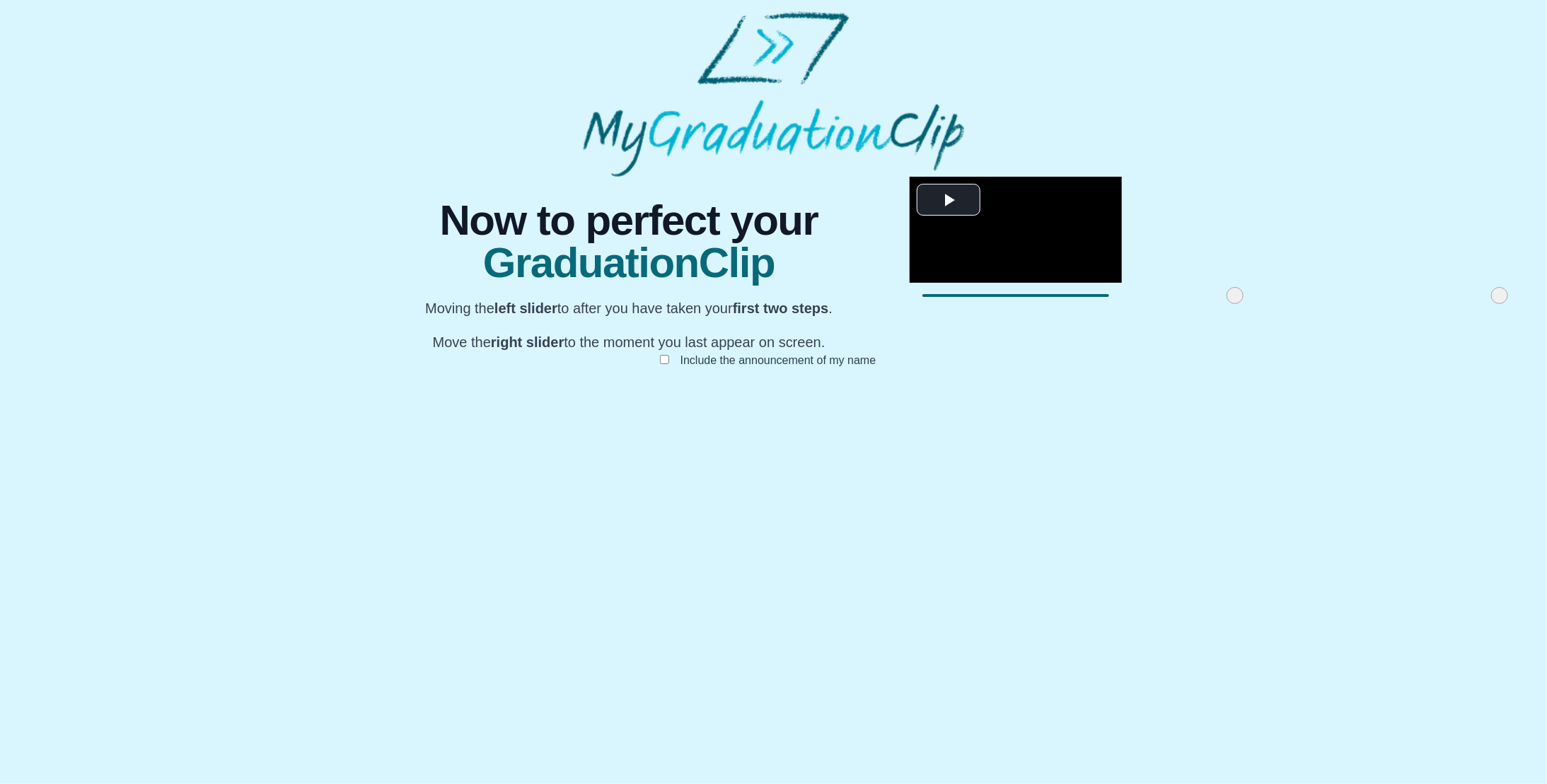 drag, startPoint x: 482, startPoint y: 703, endPoint x: 795, endPoint y: 703, distance: 313 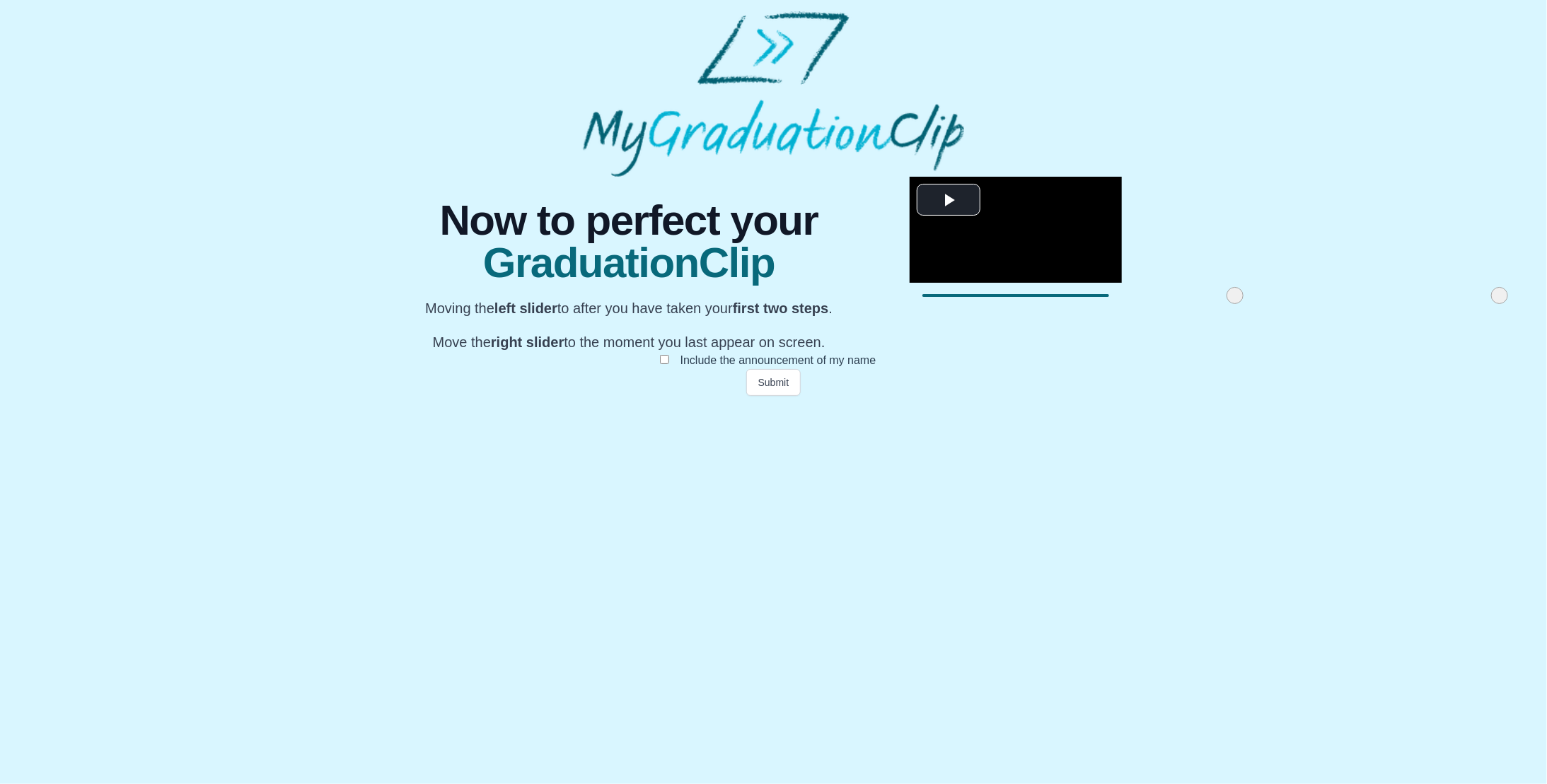 drag, startPoint x: 1064, startPoint y: 702, endPoint x: 1149, endPoint y: 708, distance: 85.2115 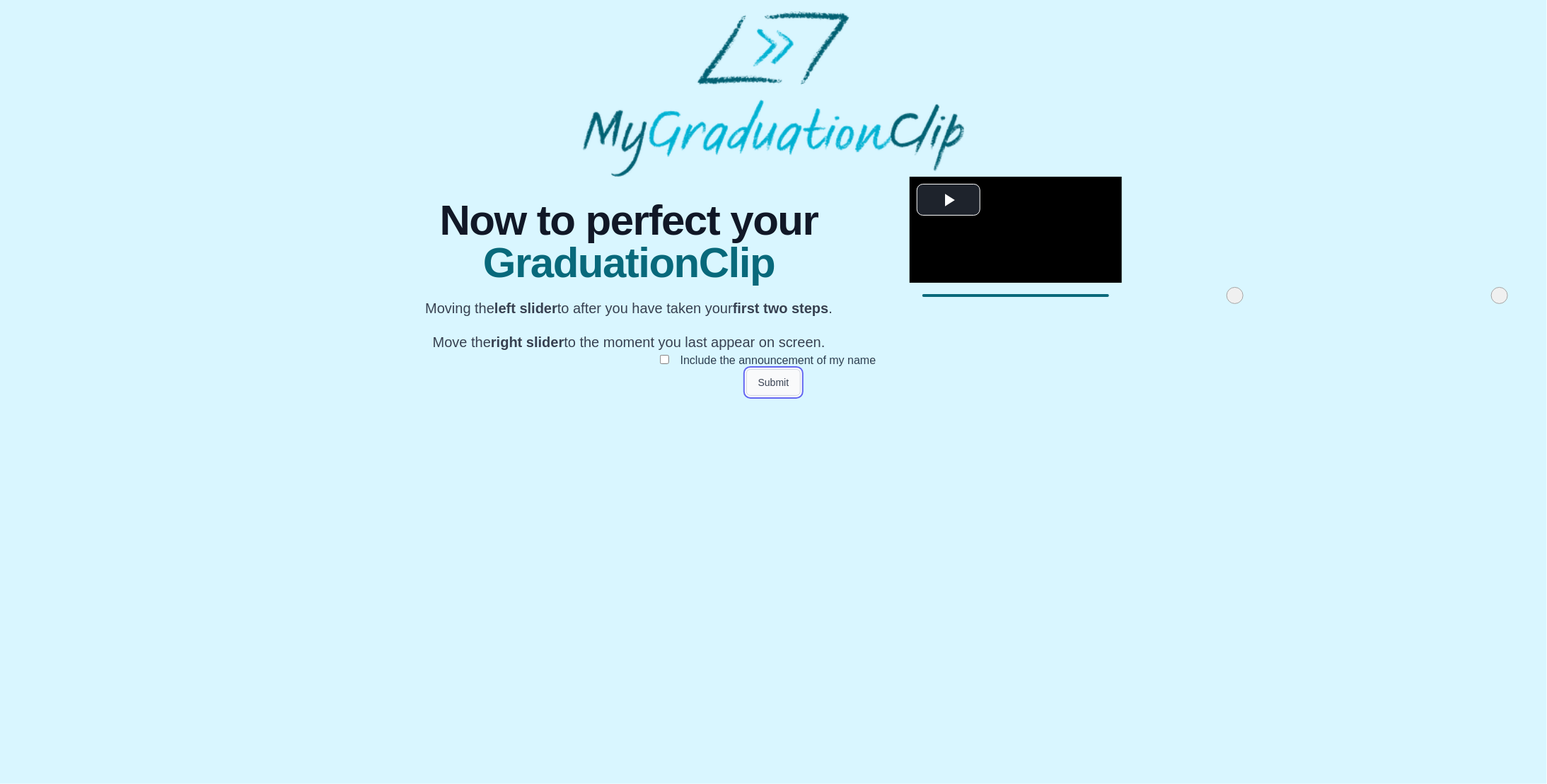 click on "Submit" at bounding box center (774, 382) 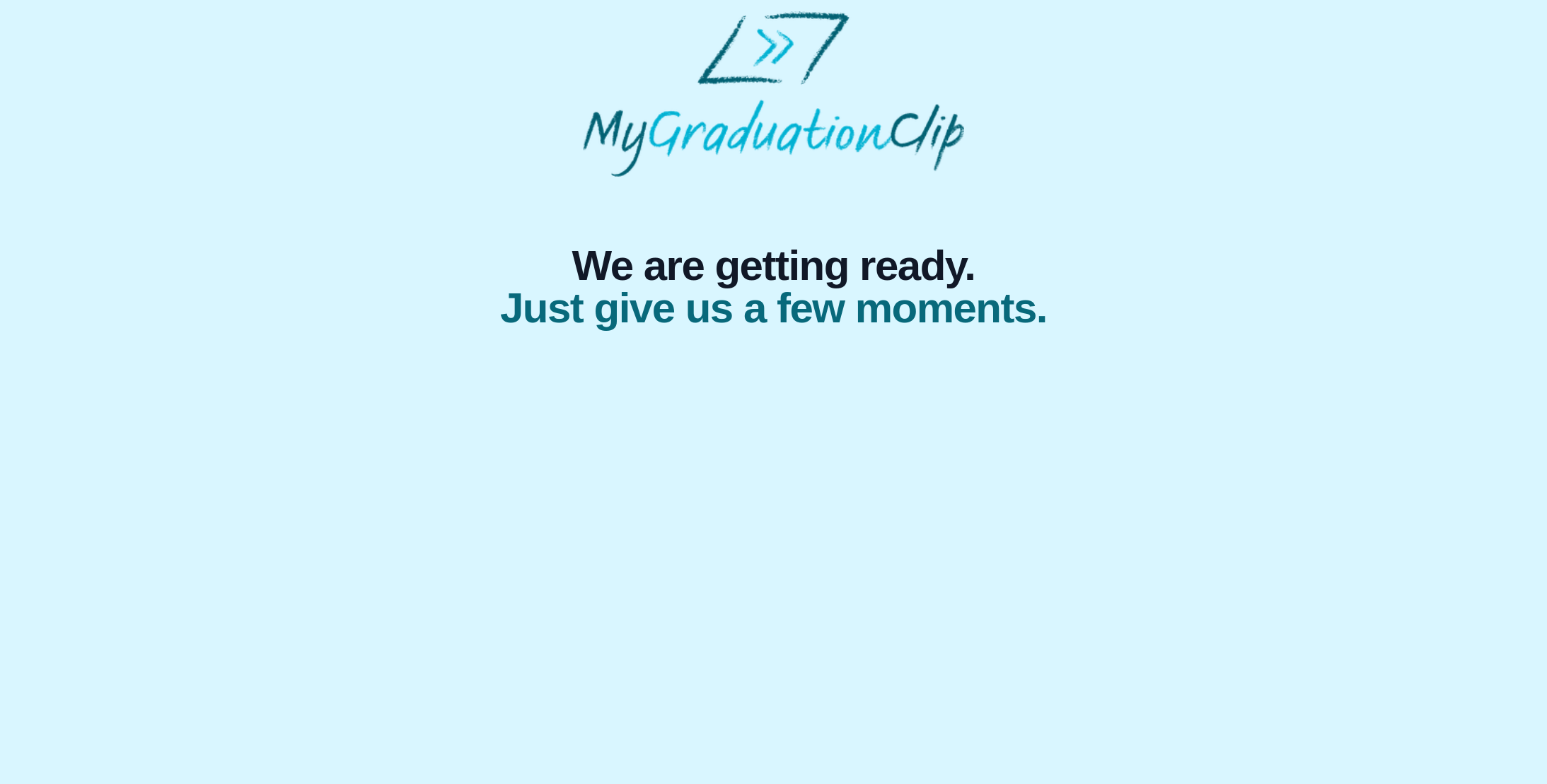 scroll, scrollTop: 0, scrollLeft: 0, axis: both 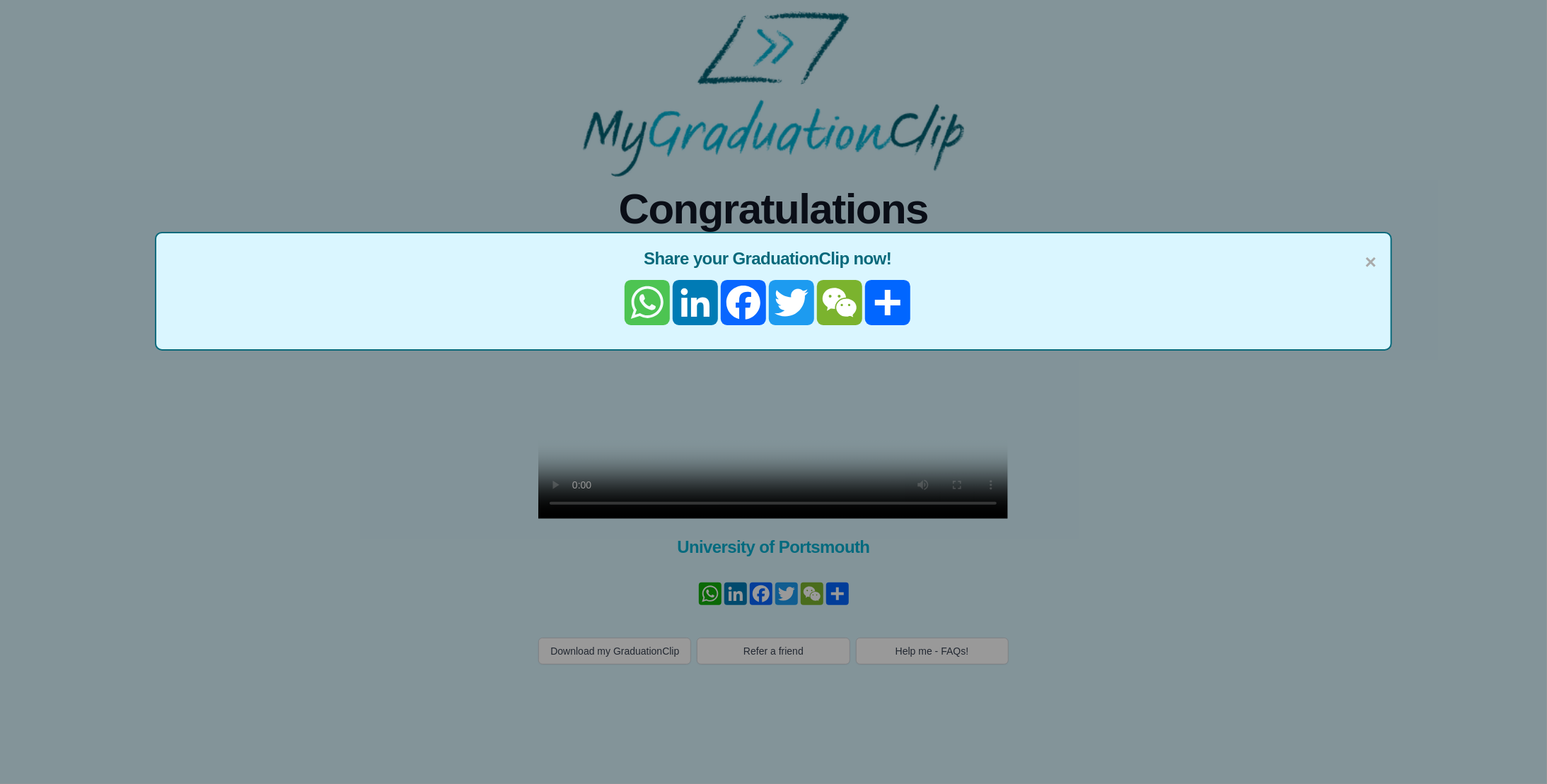 click on "WhatsApp" at bounding box center (647, 303) 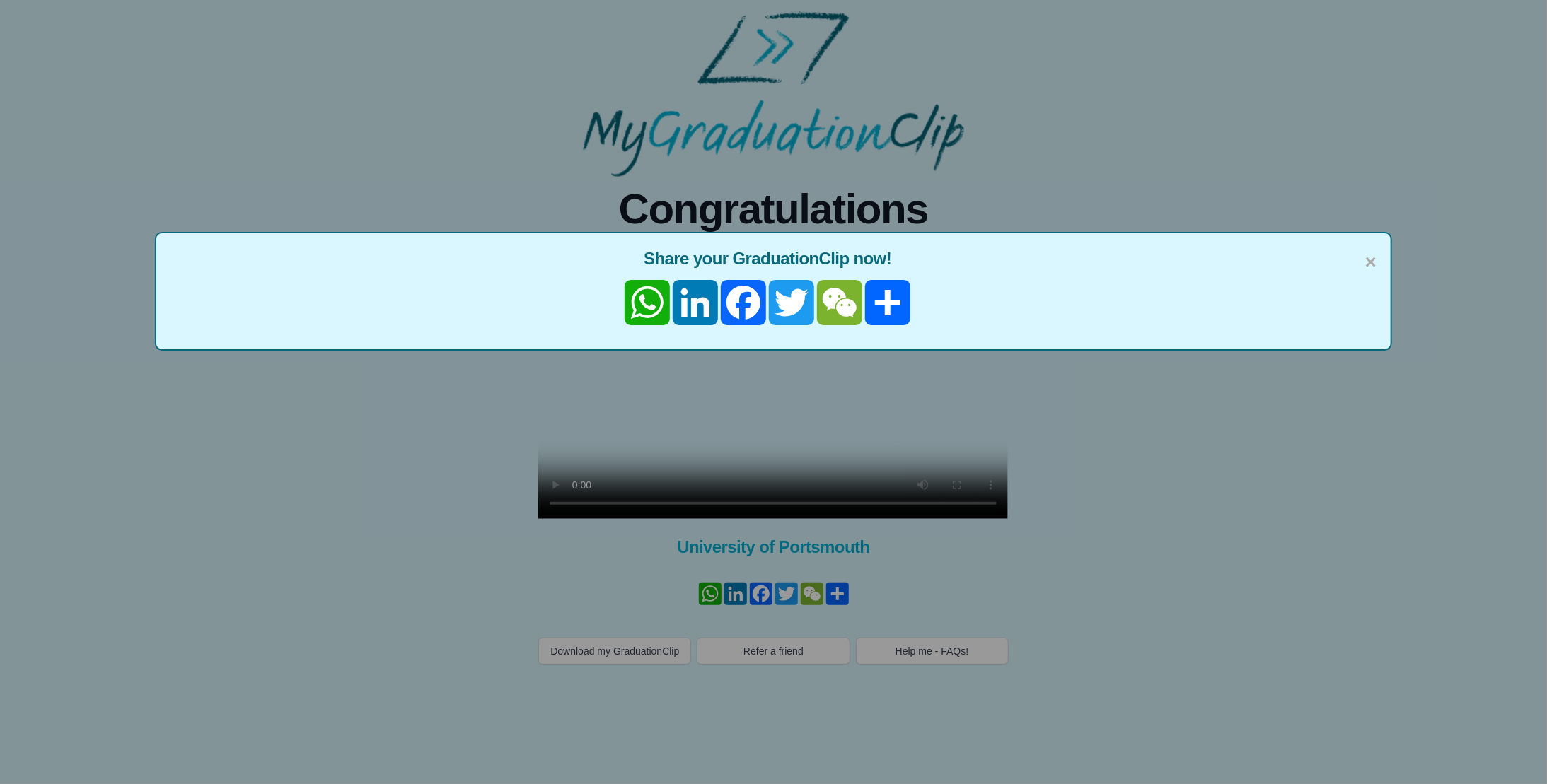 click on "Share your GraduationClip now!" at bounding box center (774, 259) 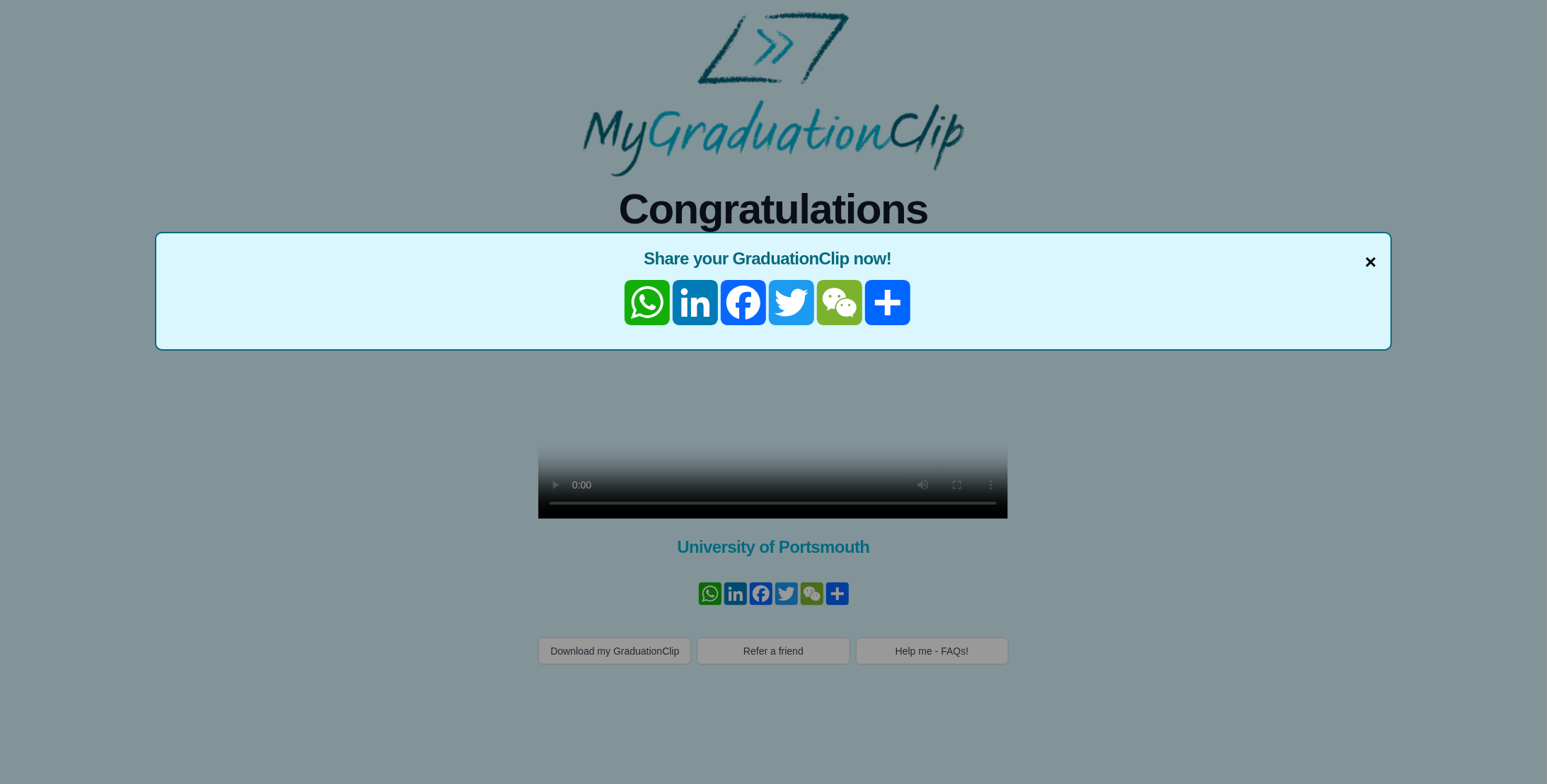 click on "×" at bounding box center [1371, 262] 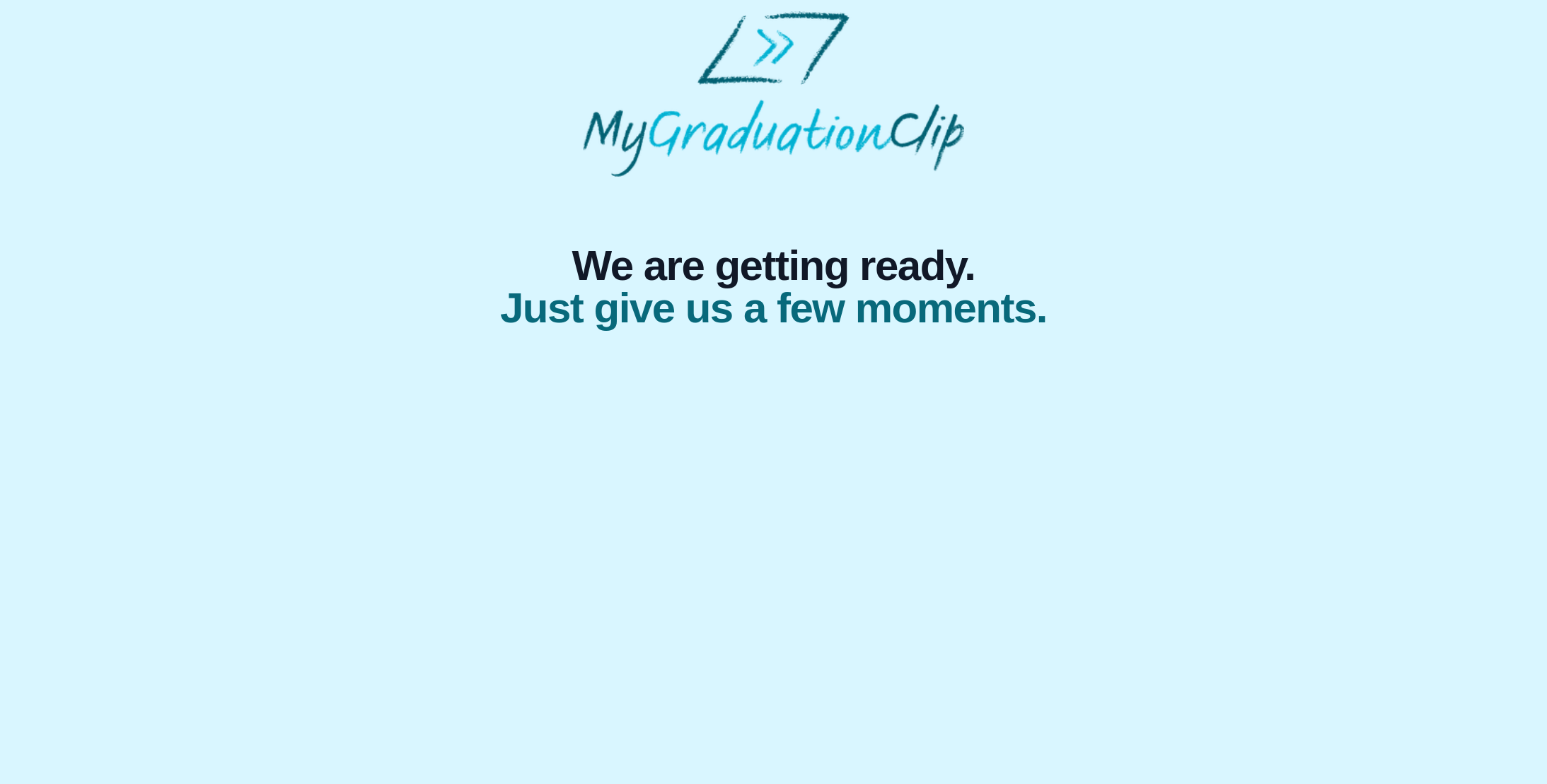 scroll, scrollTop: 0, scrollLeft: 0, axis: both 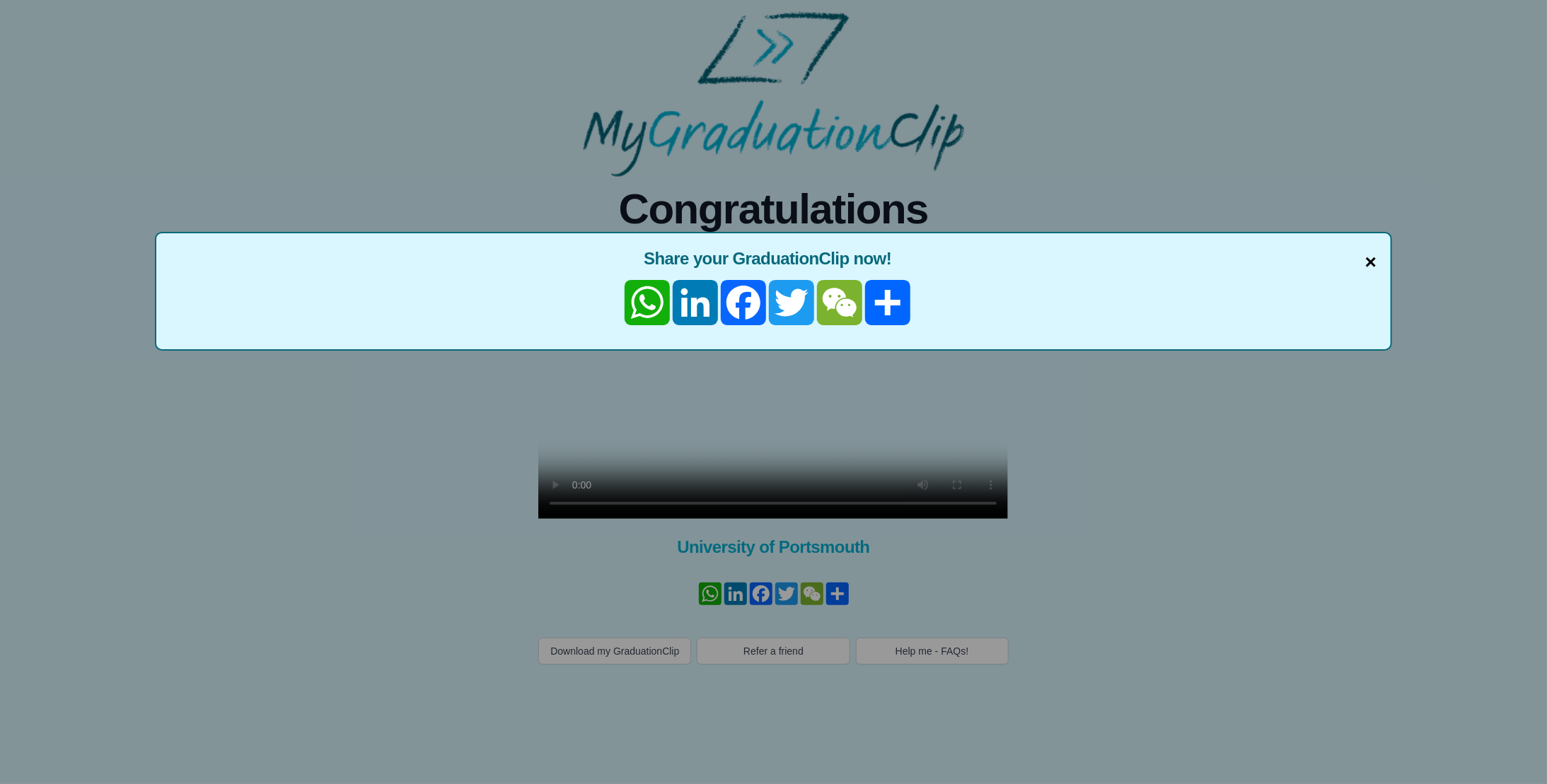click on "×" at bounding box center [1371, 262] 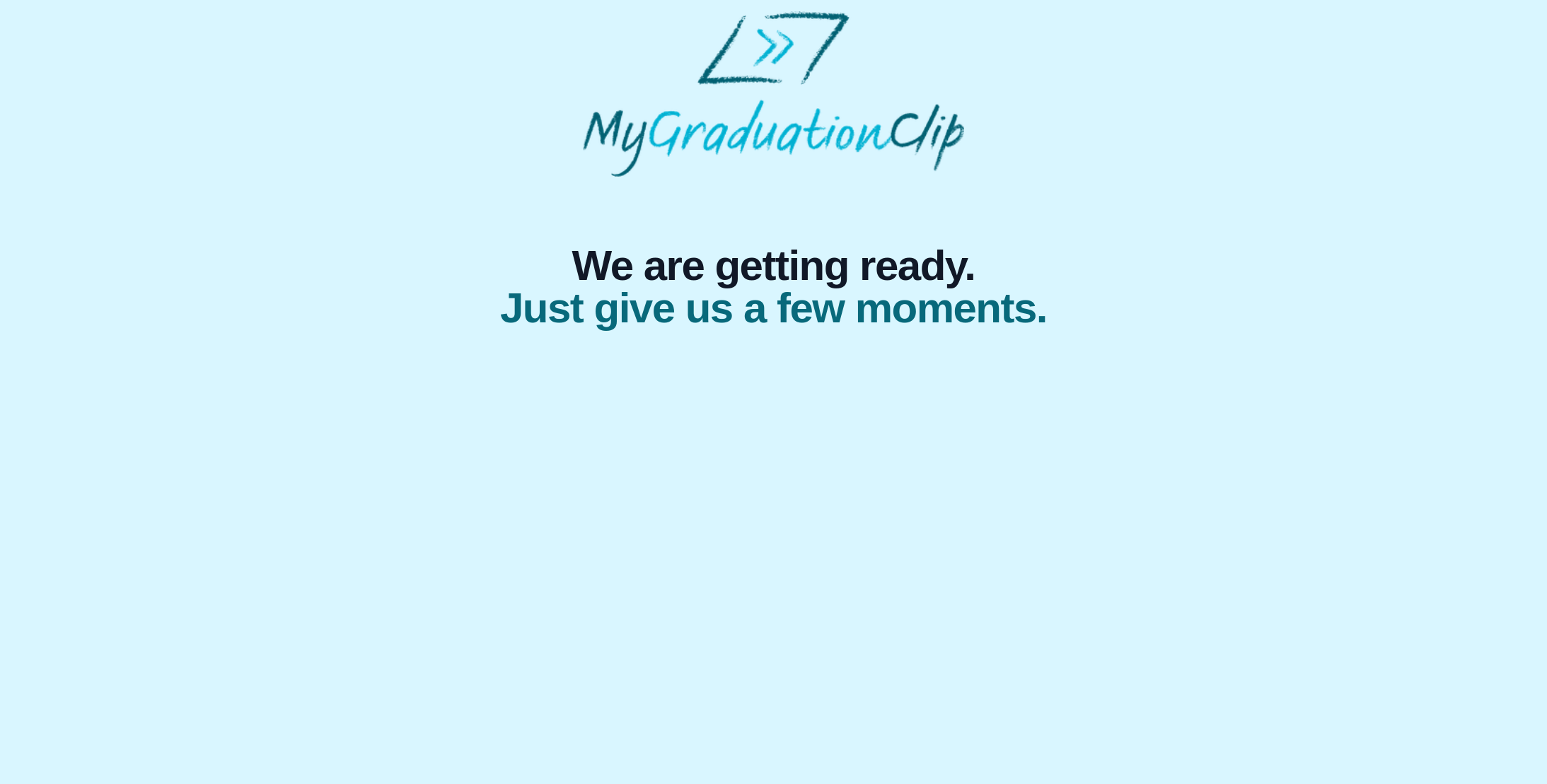 scroll, scrollTop: 0, scrollLeft: 0, axis: both 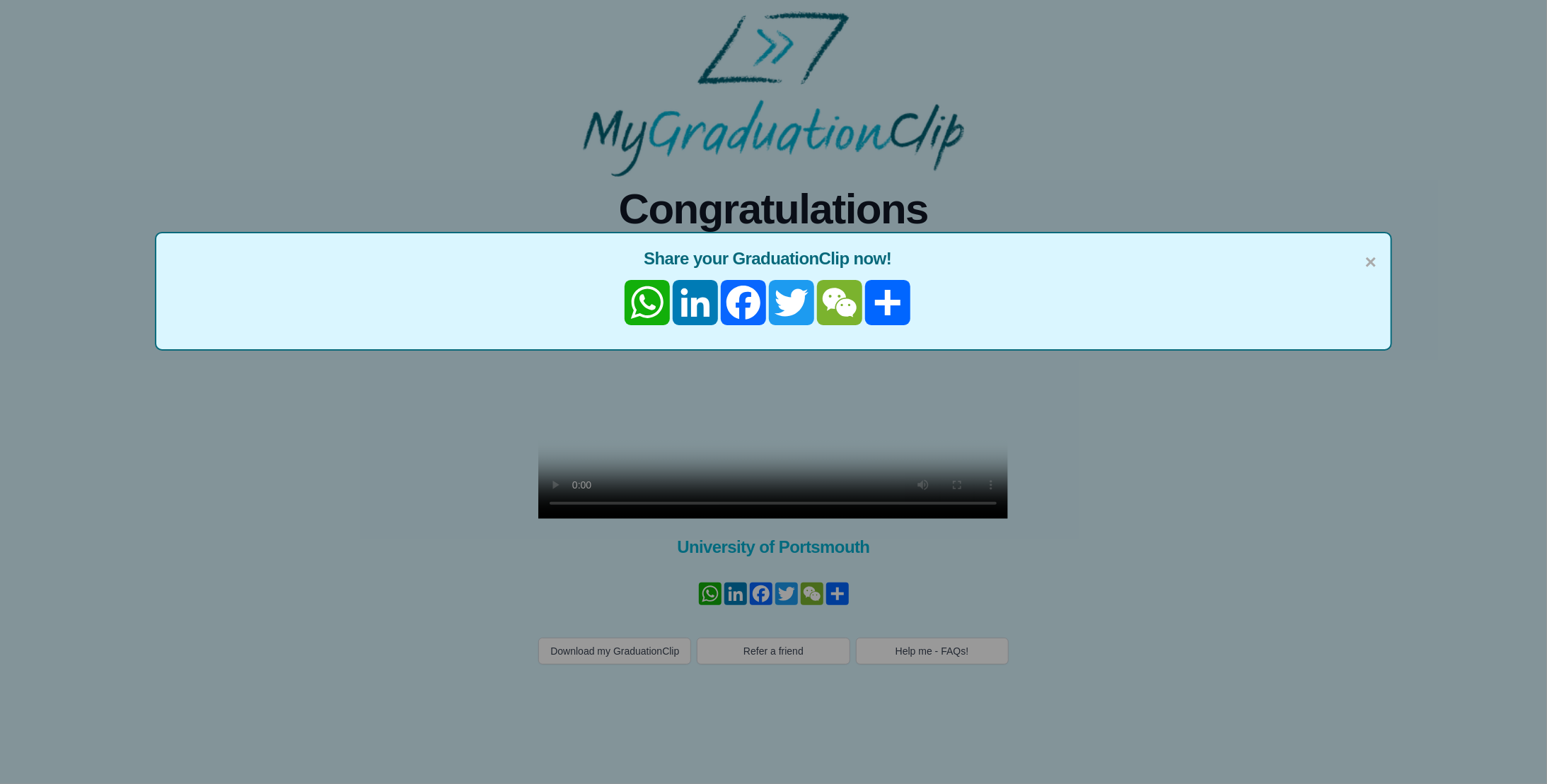drag, startPoint x: 1367, startPoint y: 257, endPoint x: 1357, endPoint y: 258, distance: 10.049876 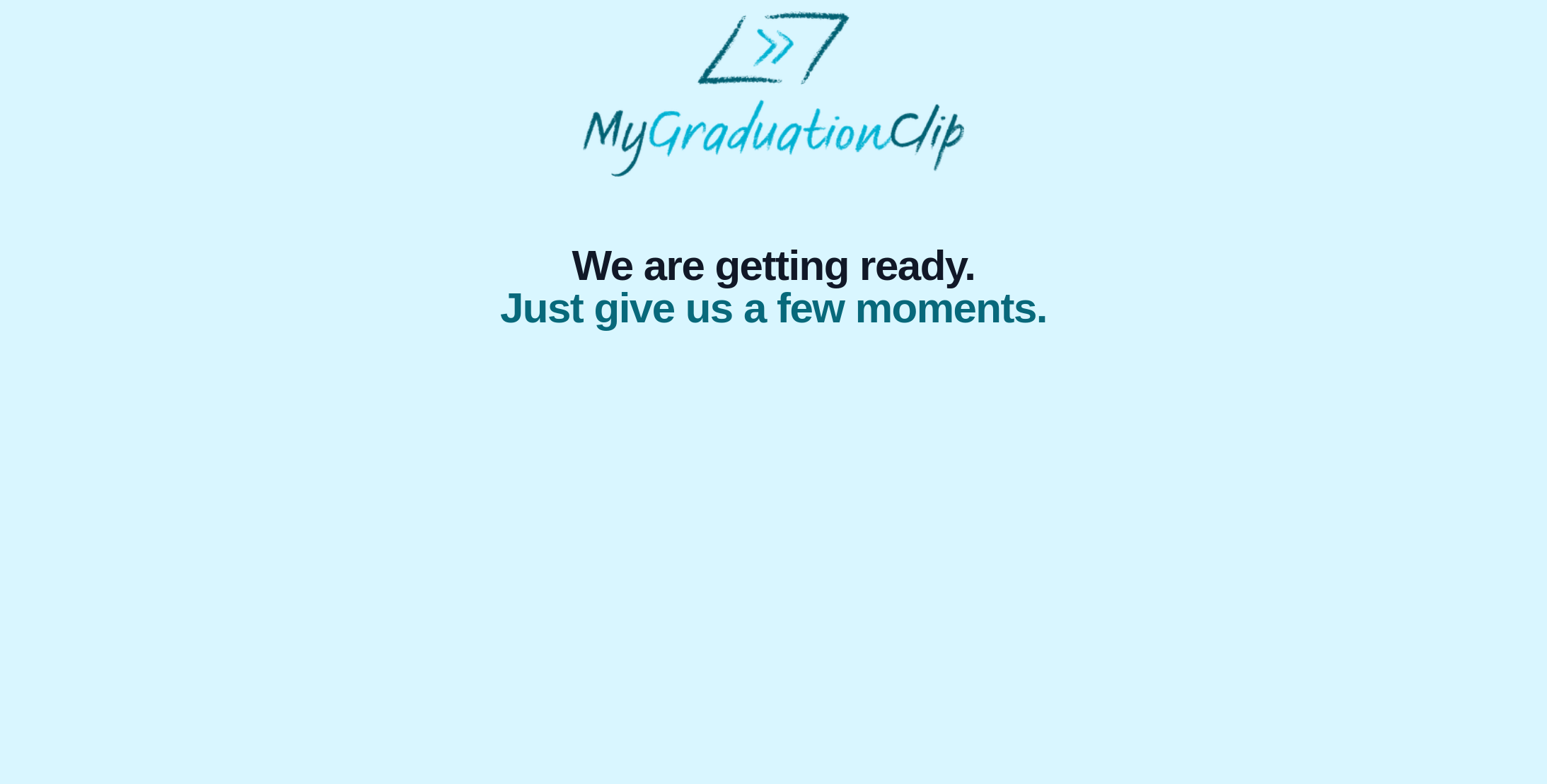 scroll, scrollTop: 0, scrollLeft: 0, axis: both 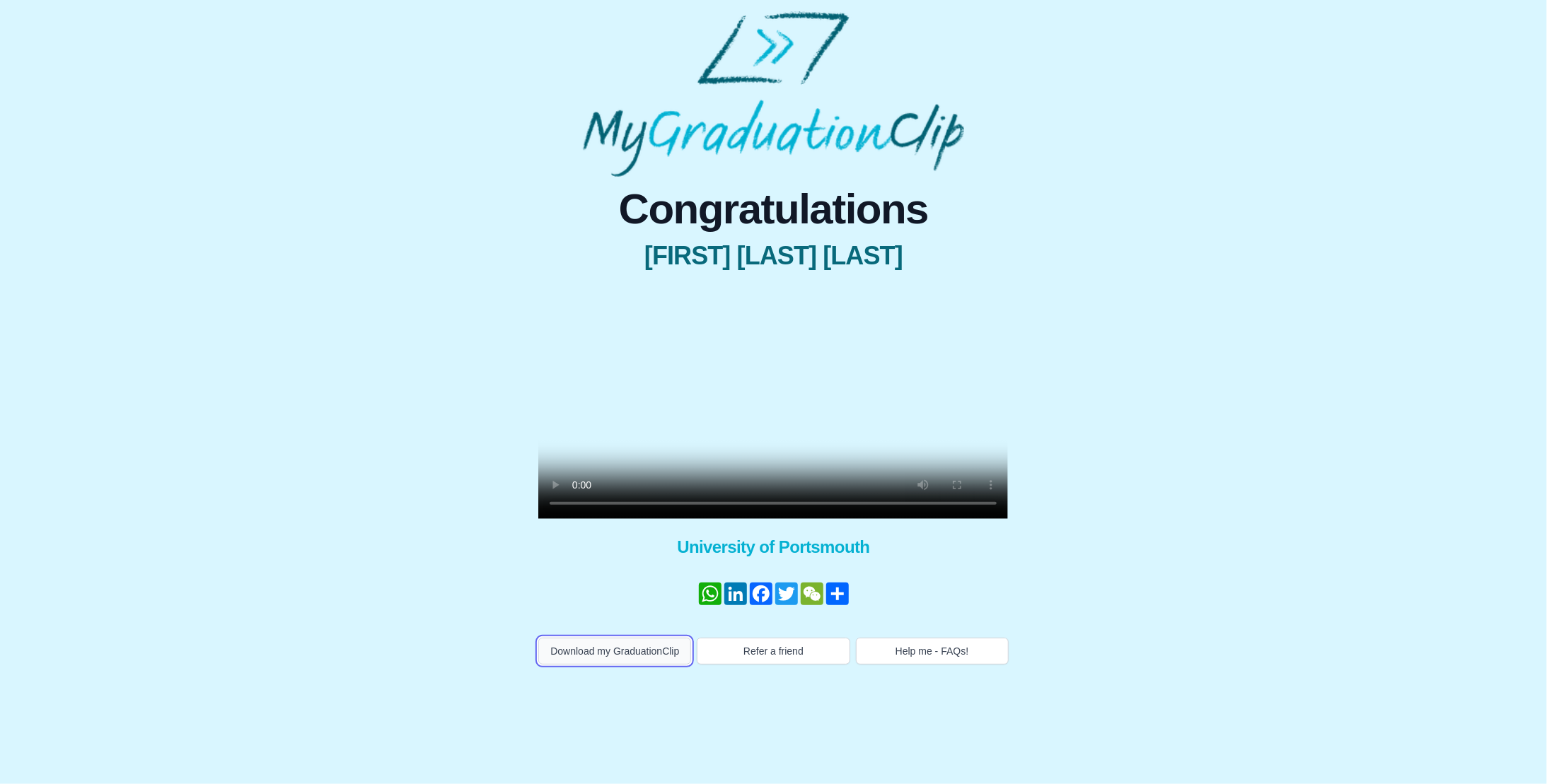 click on "Download my GraduationClip" at bounding box center [615, 651] 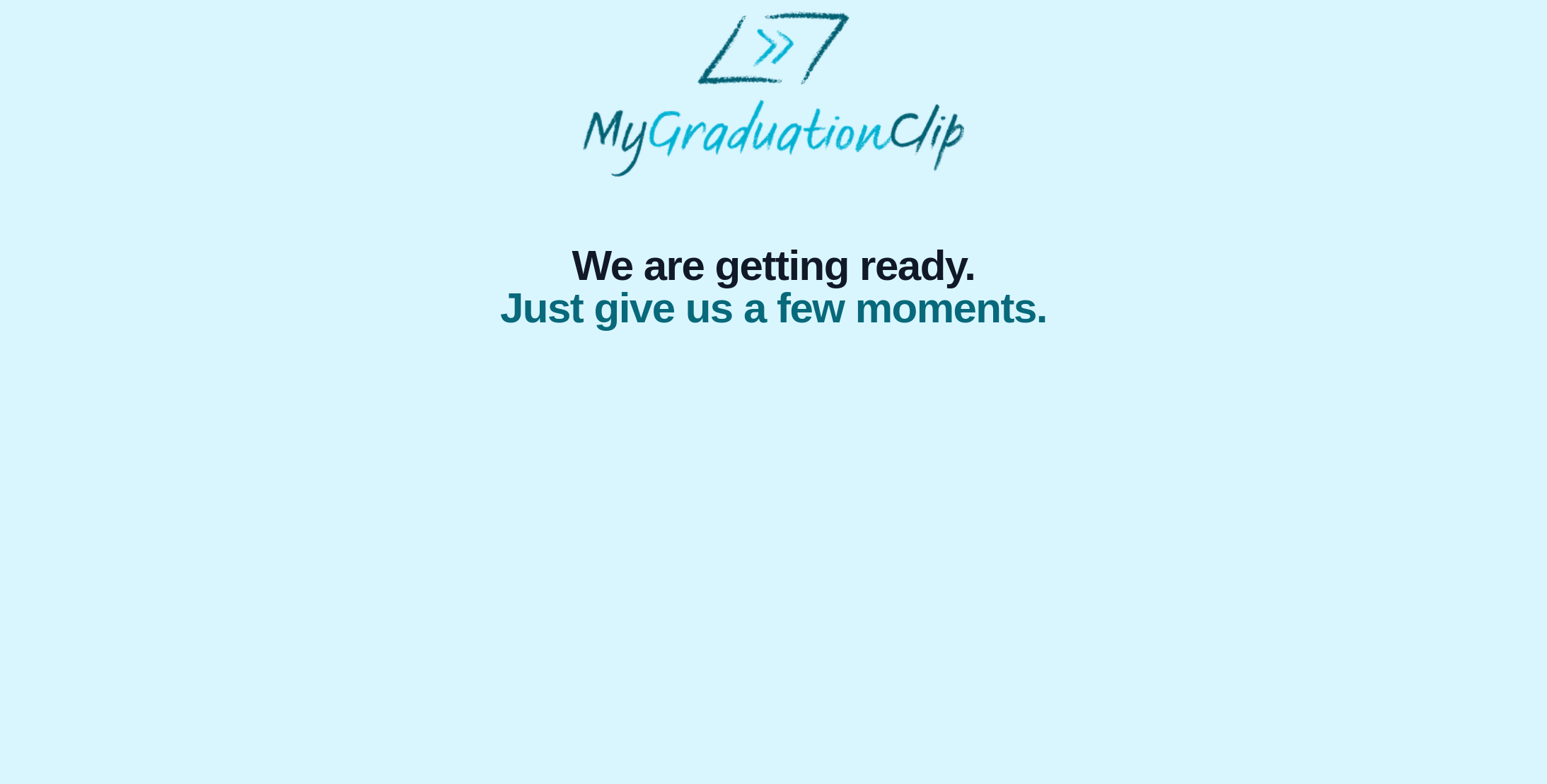 scroll, scrollTop: 0, scrollLeft: 0, axis: both 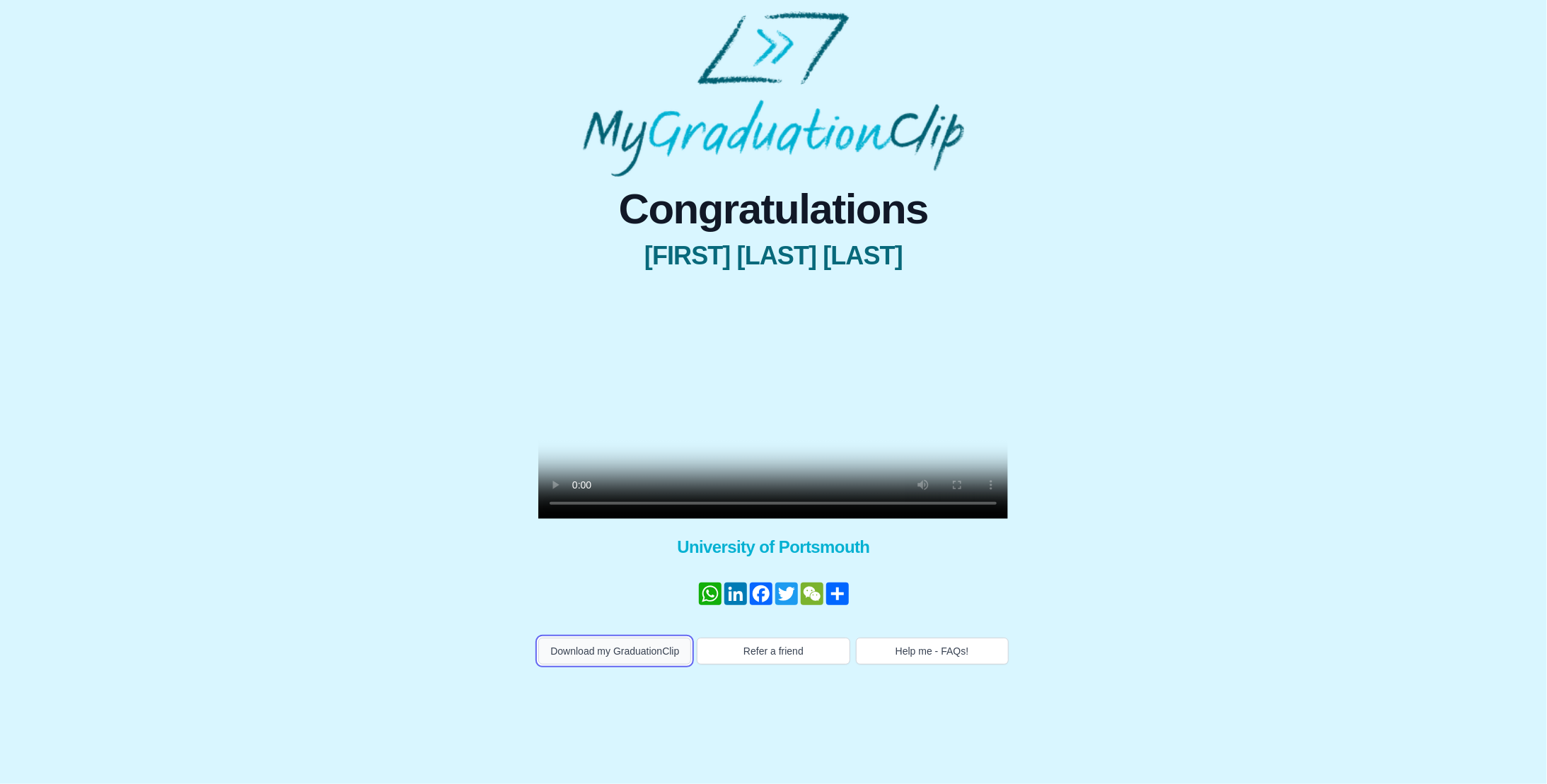 click on "Download my GraduationClip" at bounding box center (615, 651) 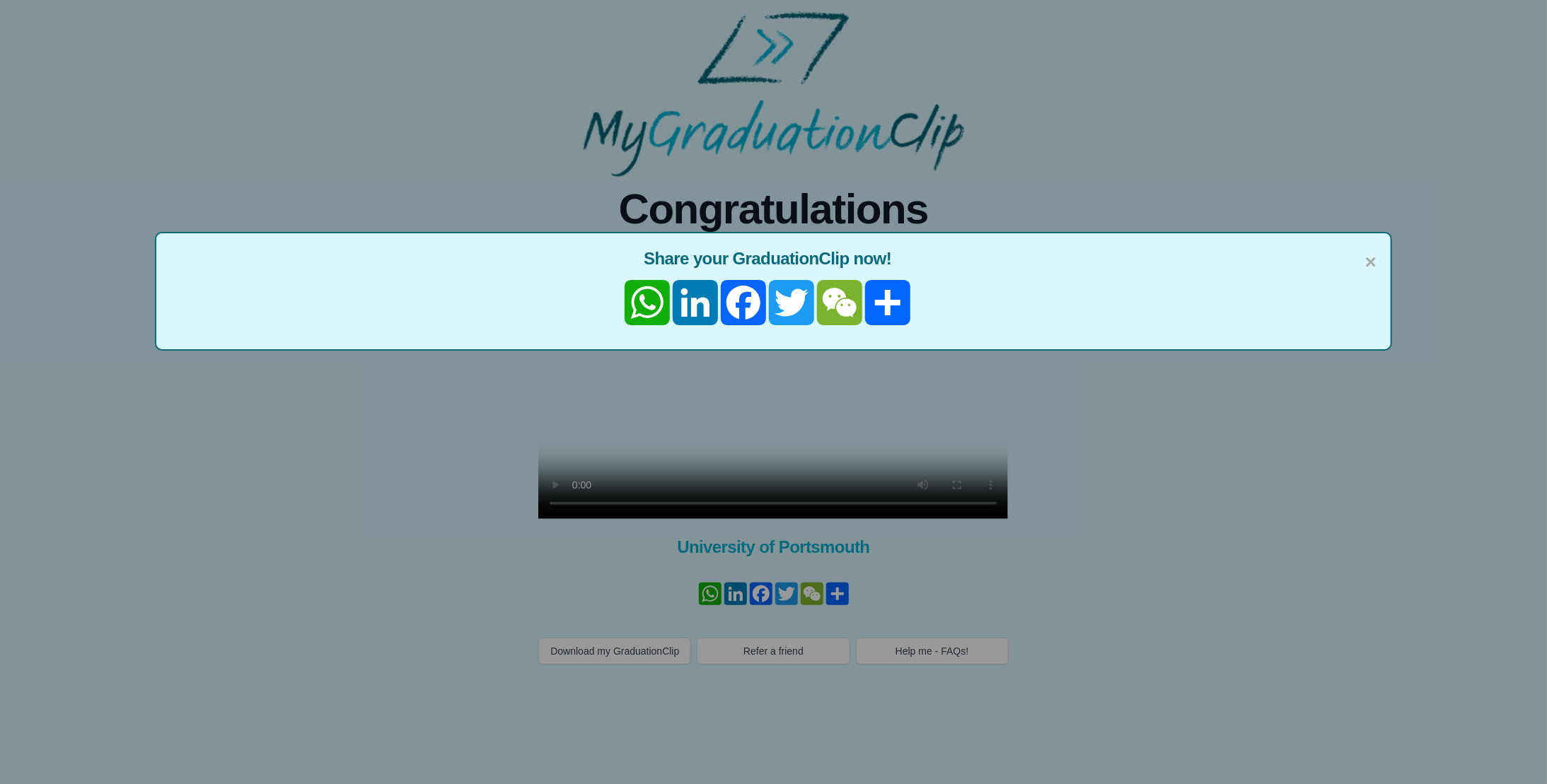 click on "× Share your GraduationClip now! WhatsApp LinkedIn Facebook Twitter WeChat Share" at bounding box center (773, 392) 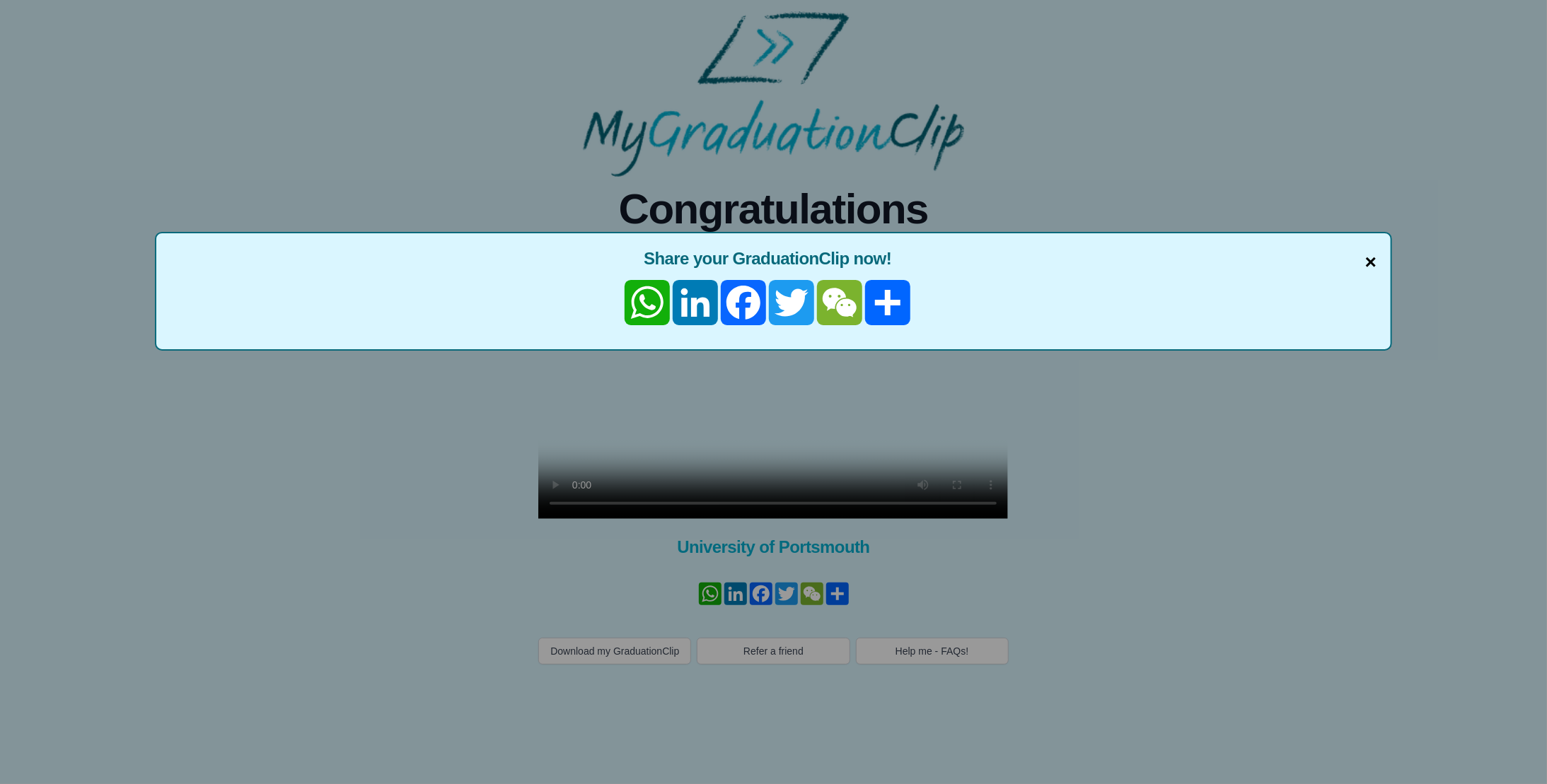 click on "×" at bounding box center [1371, 262] 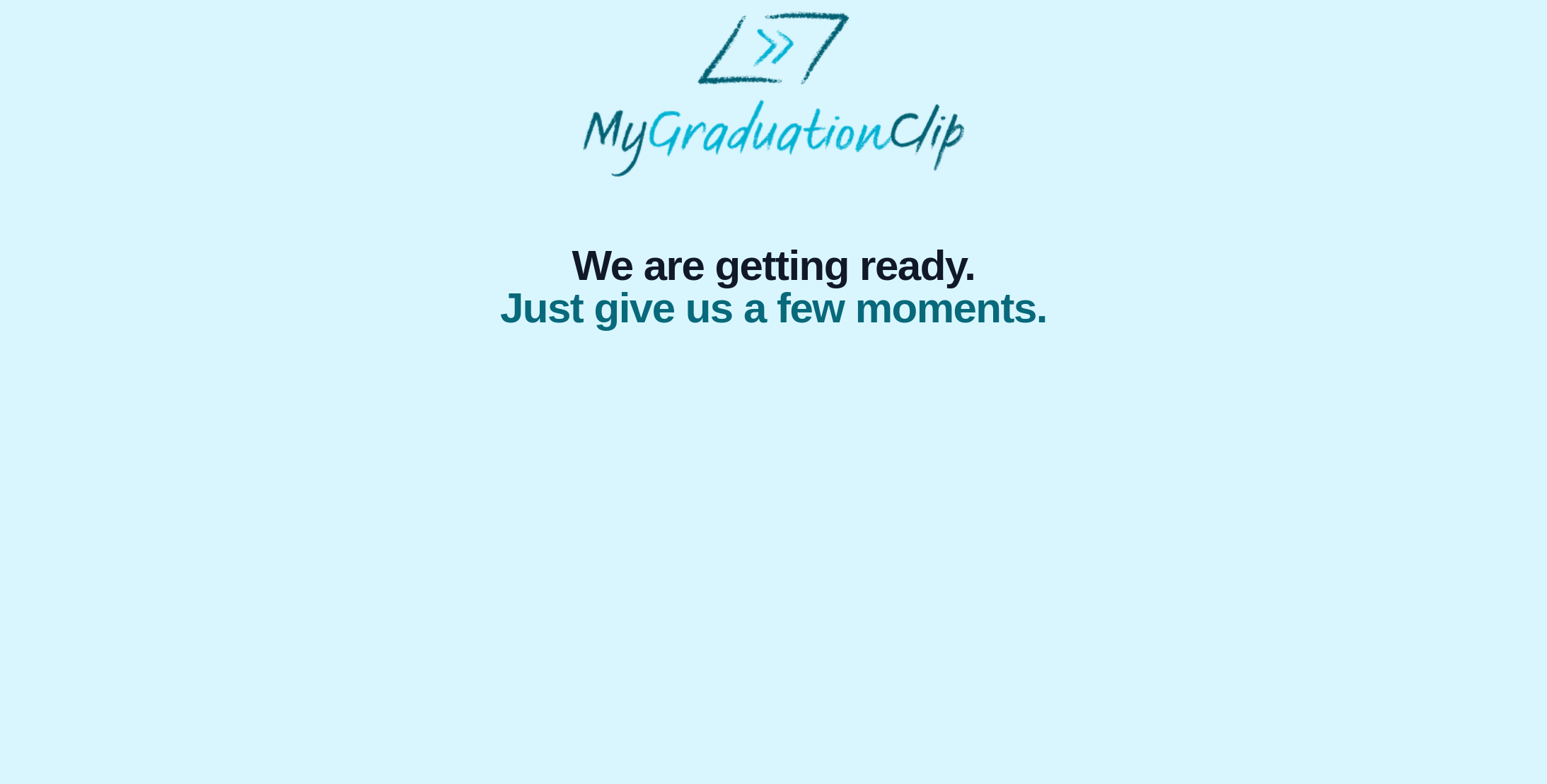 scroll, scrollTop: 0, scrollLeft: 0, axis: both 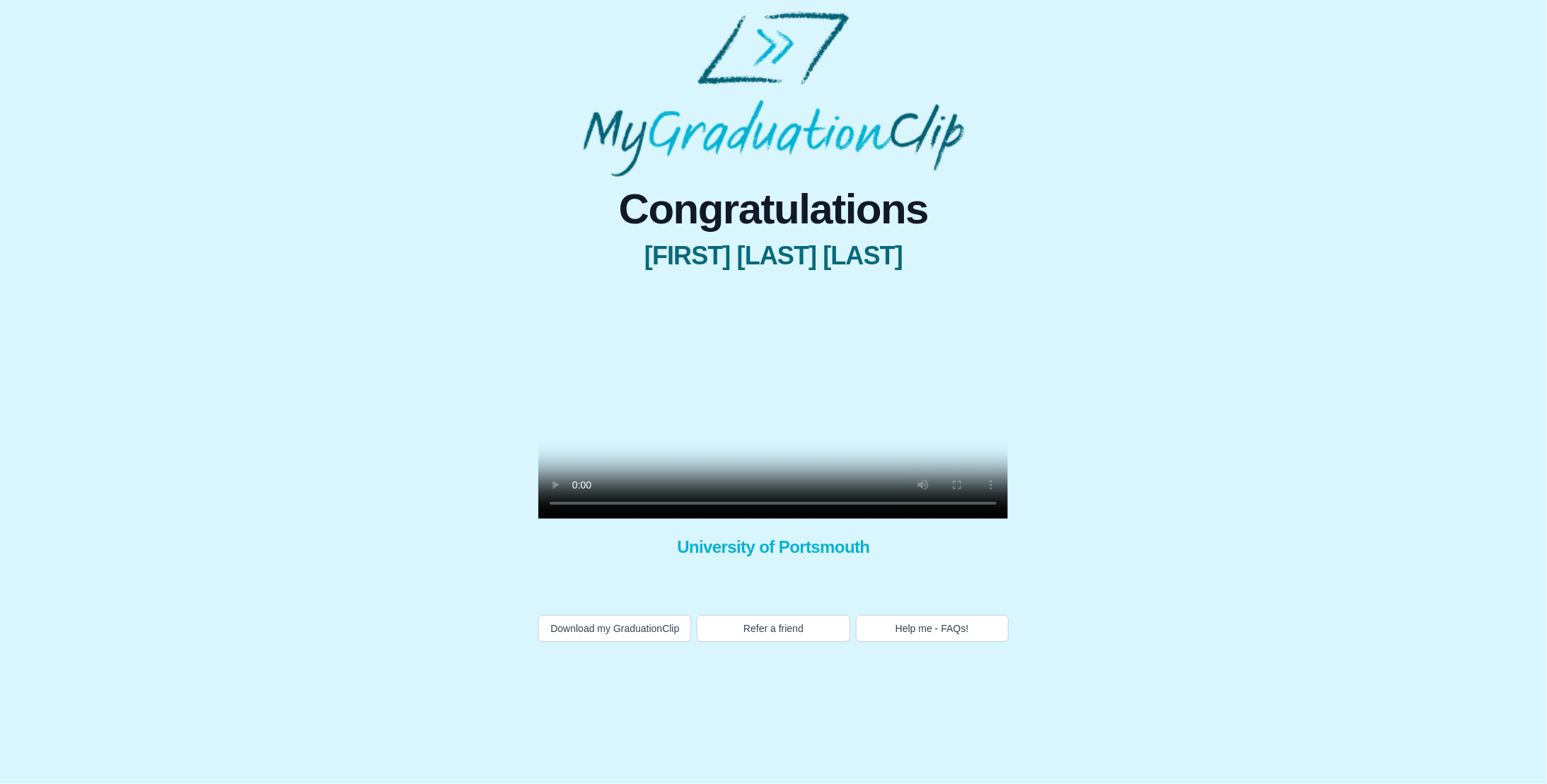 click at bounding box center (773, 402) 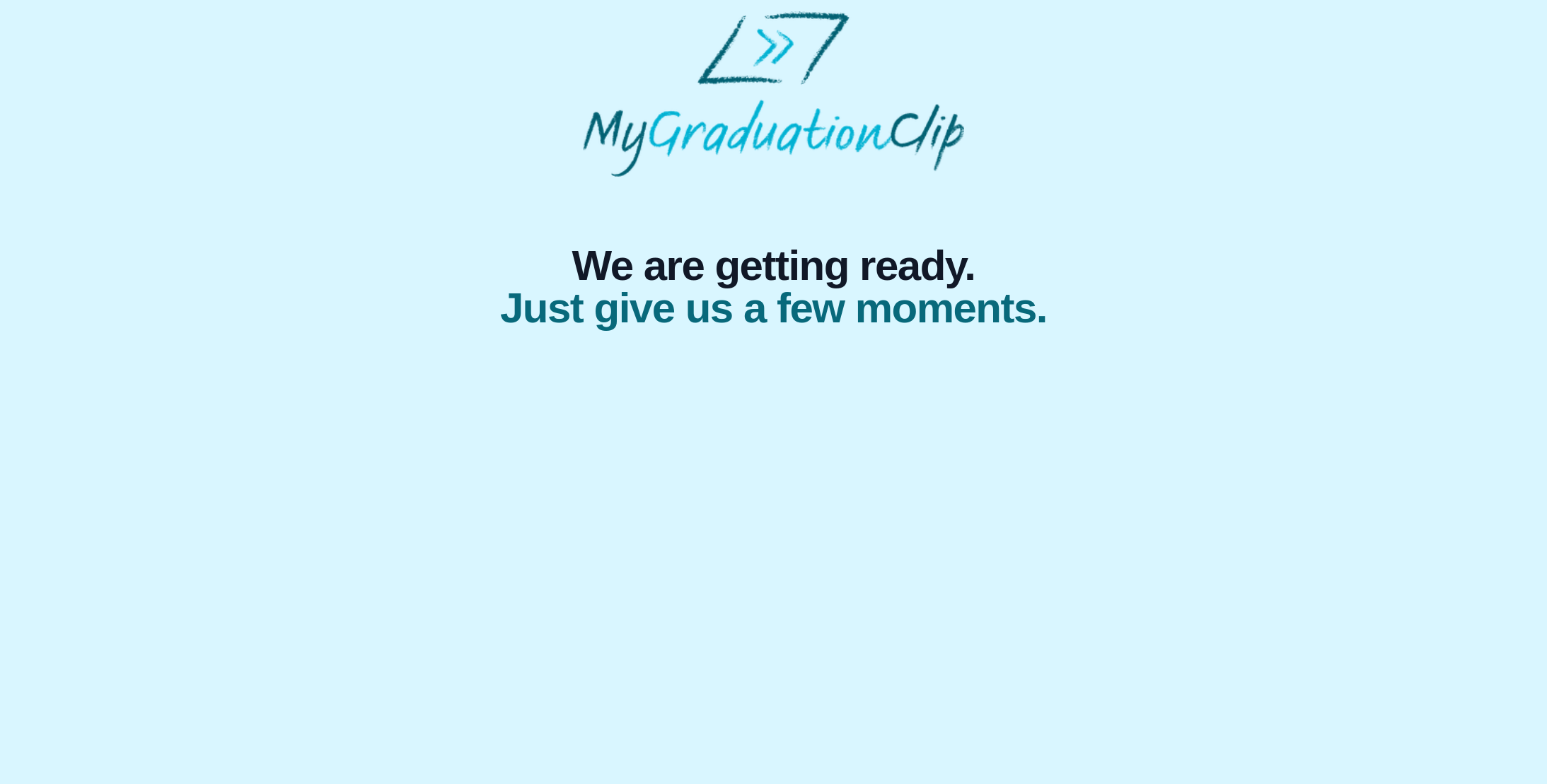scroll, scrollTop: 0, scrollLeft: 0, axis: both 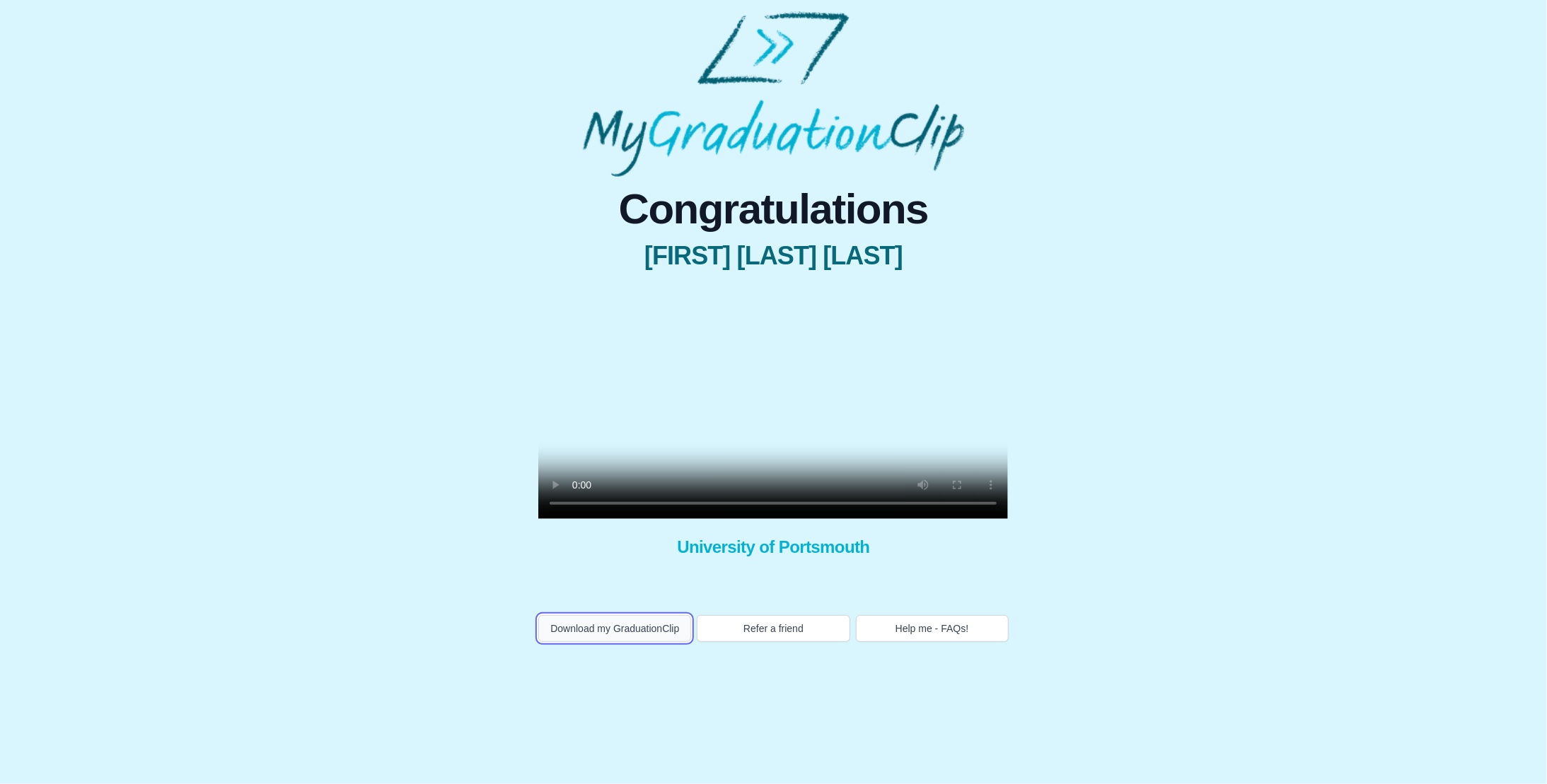 click on "Download my GraduationClip" at bounding box center [615, 628] 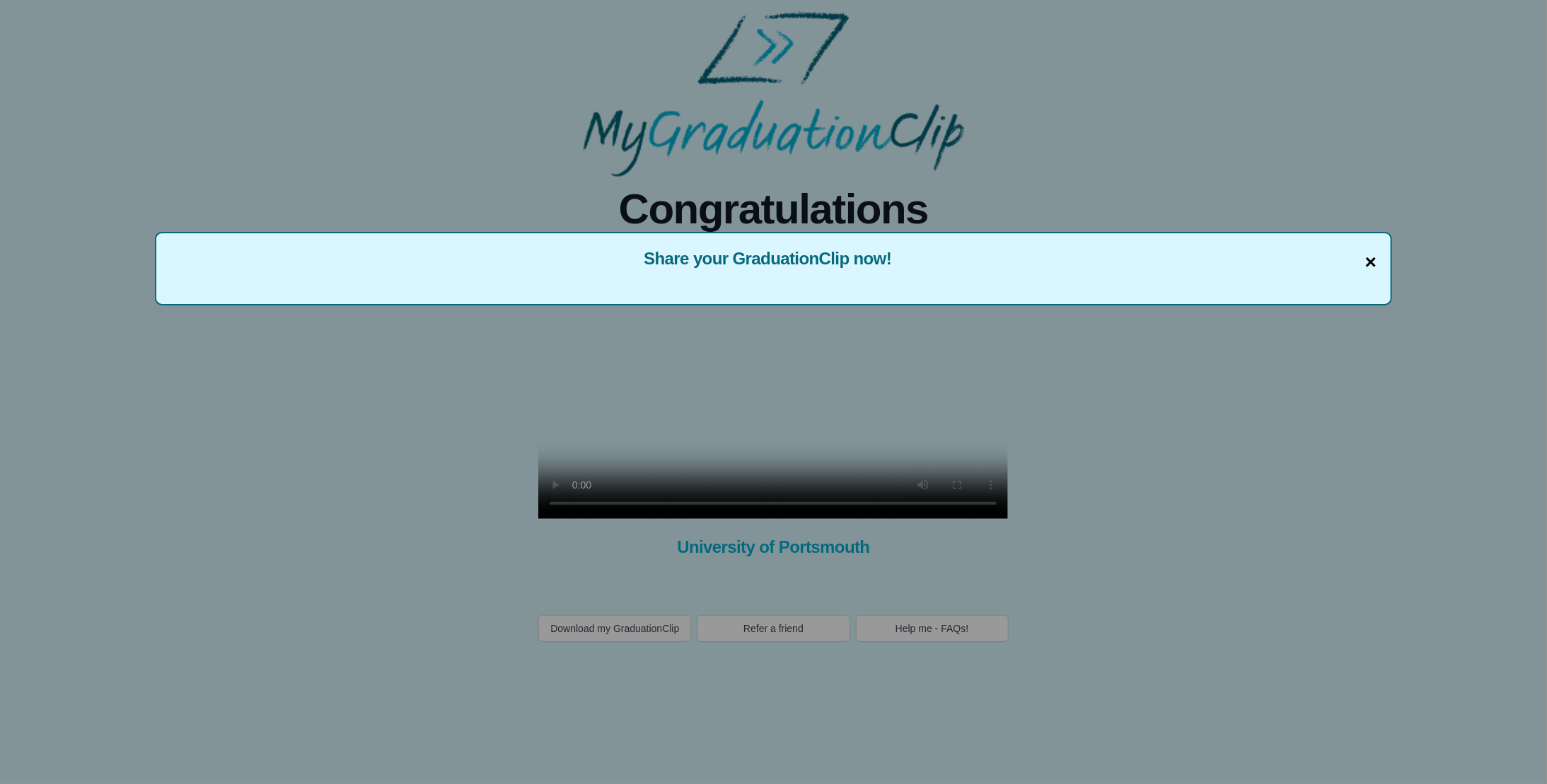 click on "×" at bounding box center [1371, 262] 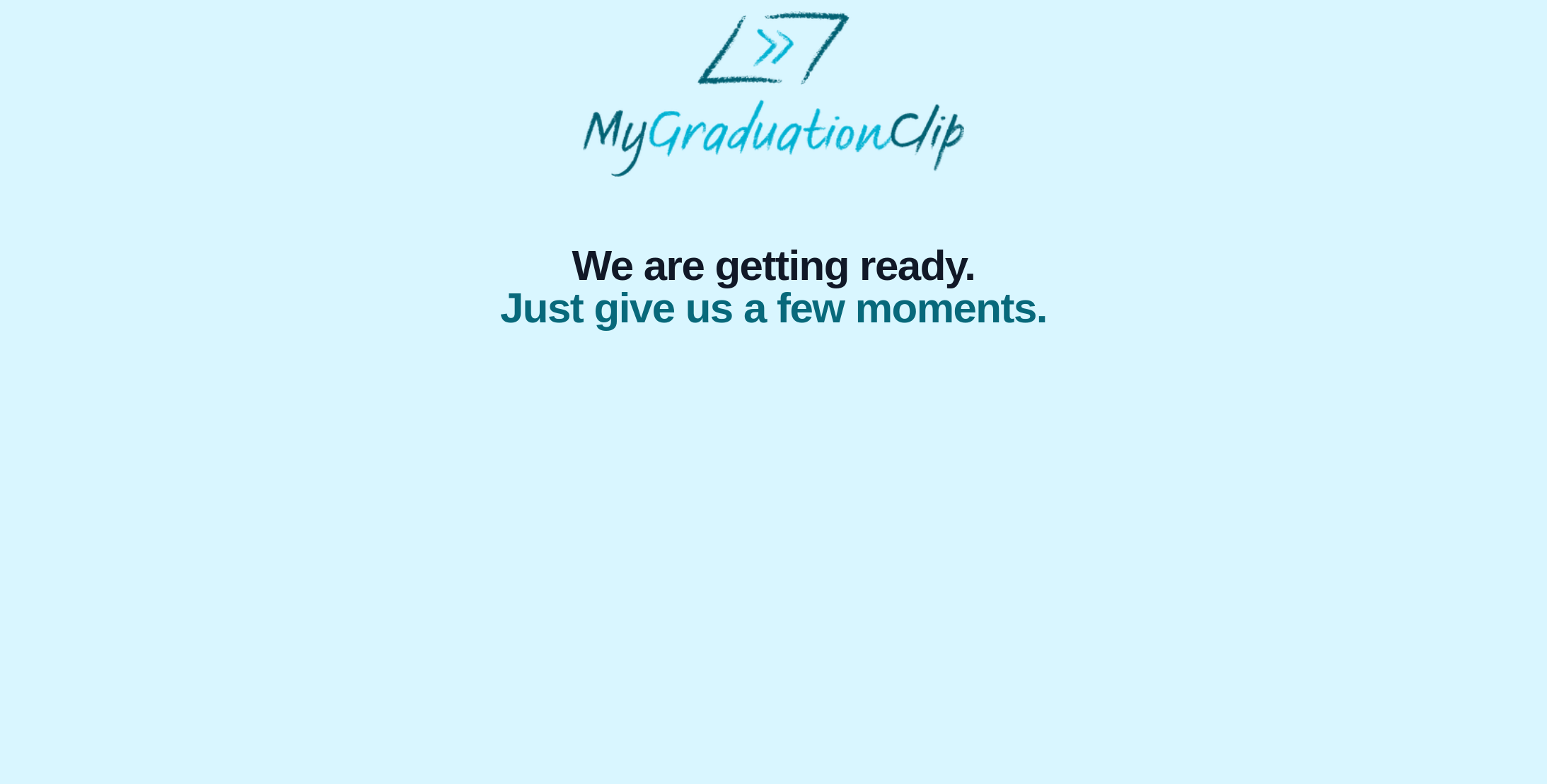 scroll, scrollTop: 0, scrollLeft: 0, axis: both 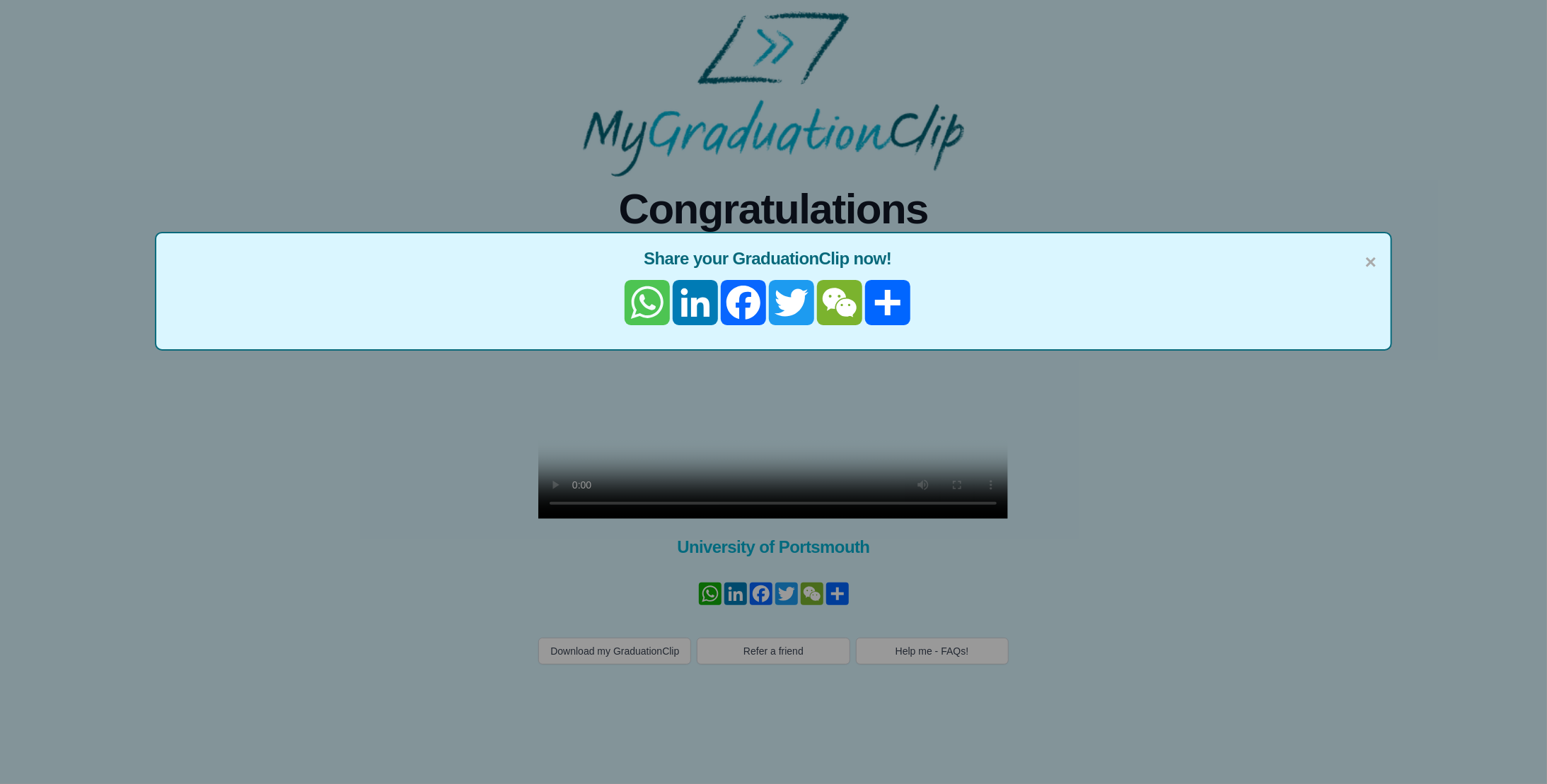 click on "WhatsApp" at bounding box center [647, 303] 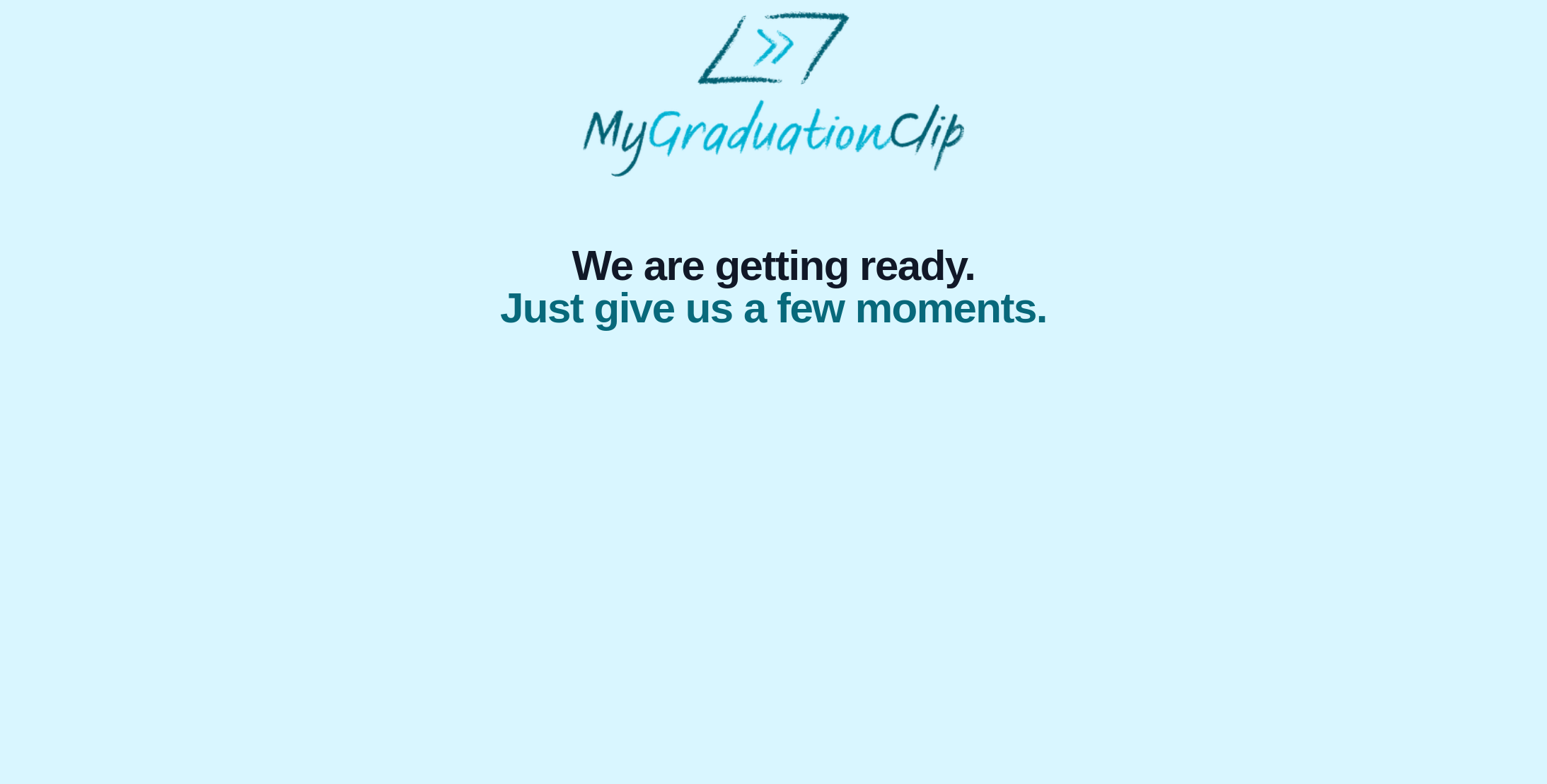 scroll, scrollTop: 0, scrollLeft: 0, axis: both 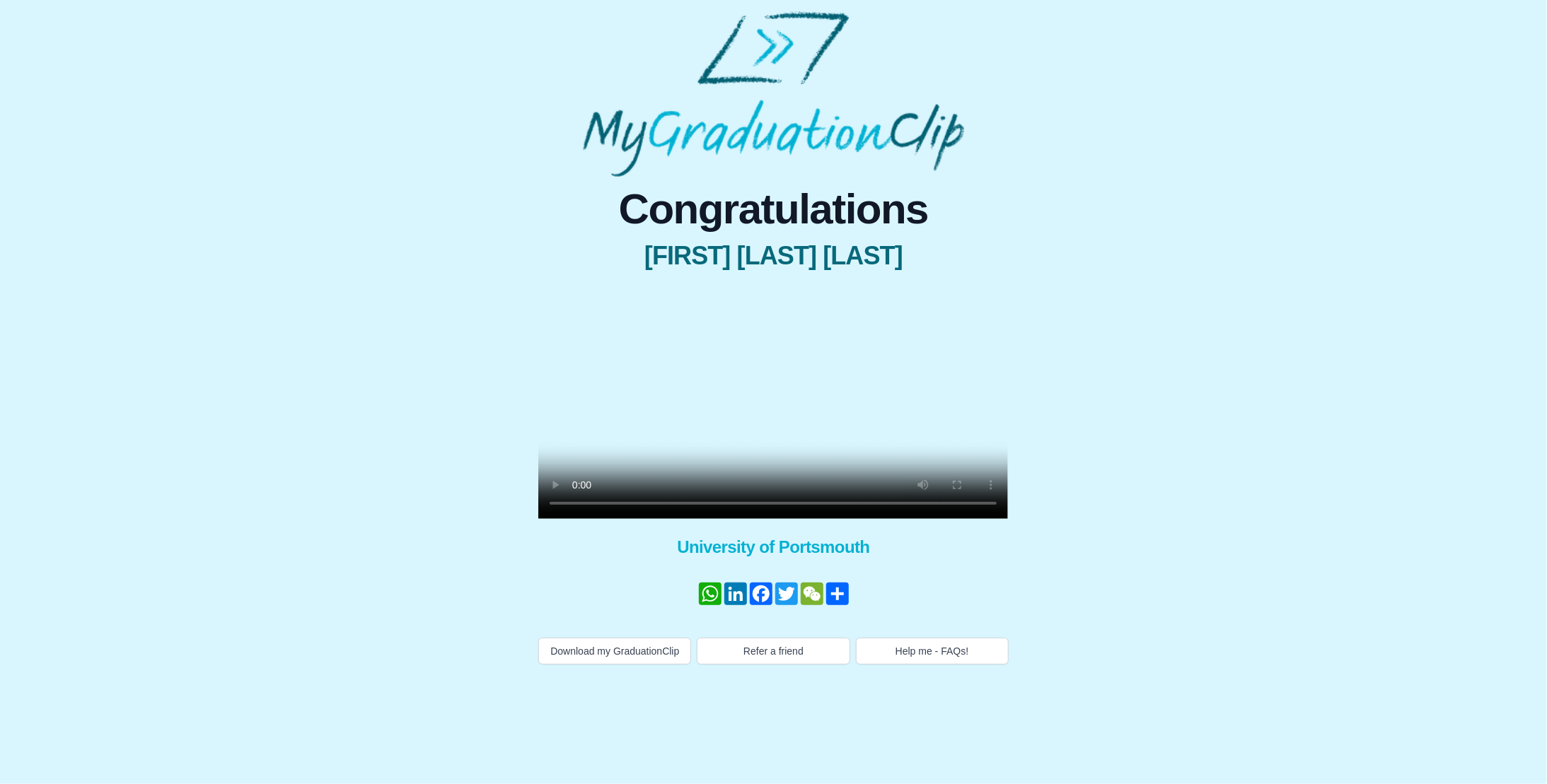 click at bounding box center [773, 402] 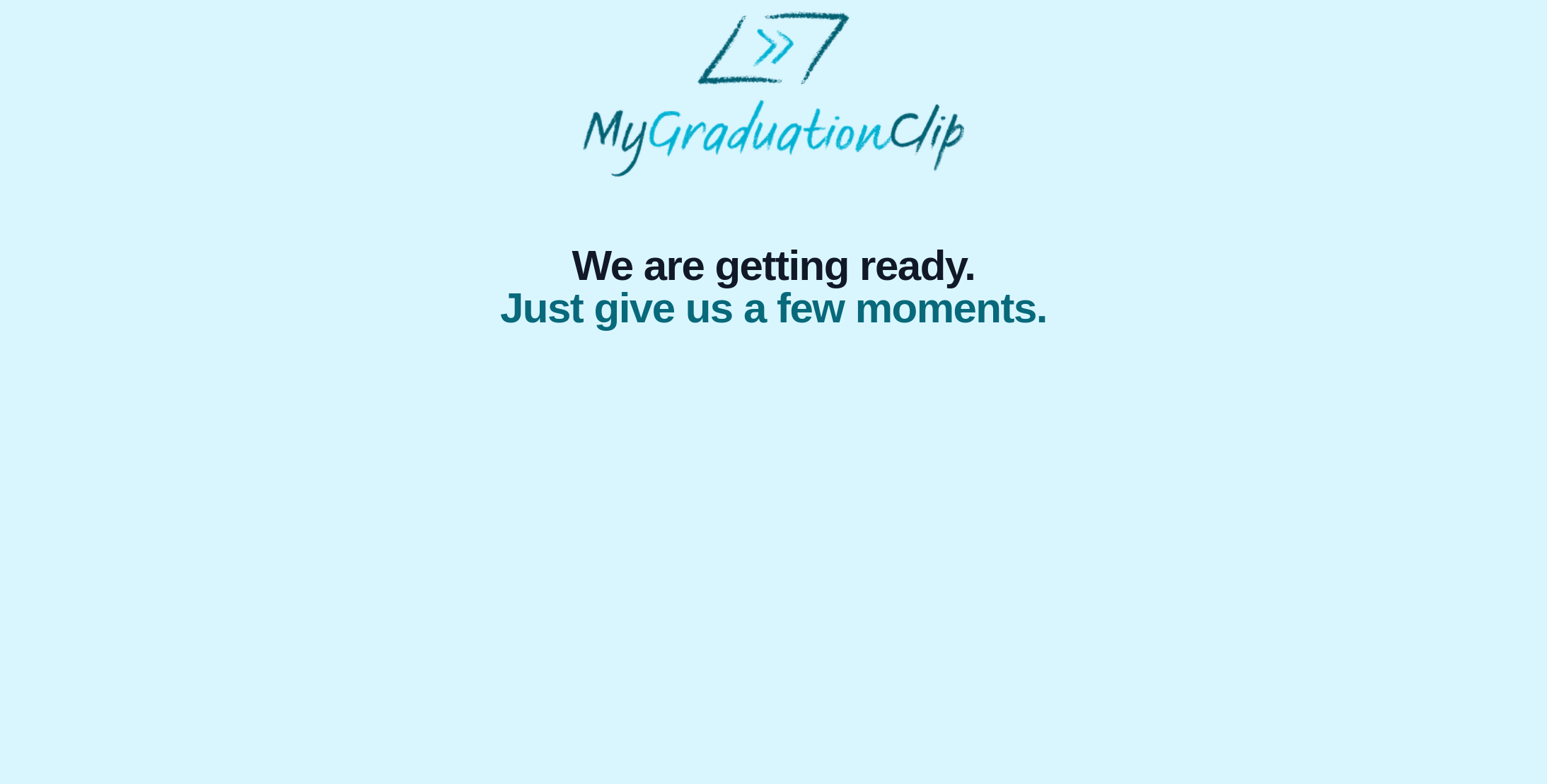 scroll, scrollTop: 0, scrollLeft: 0, axis: both 